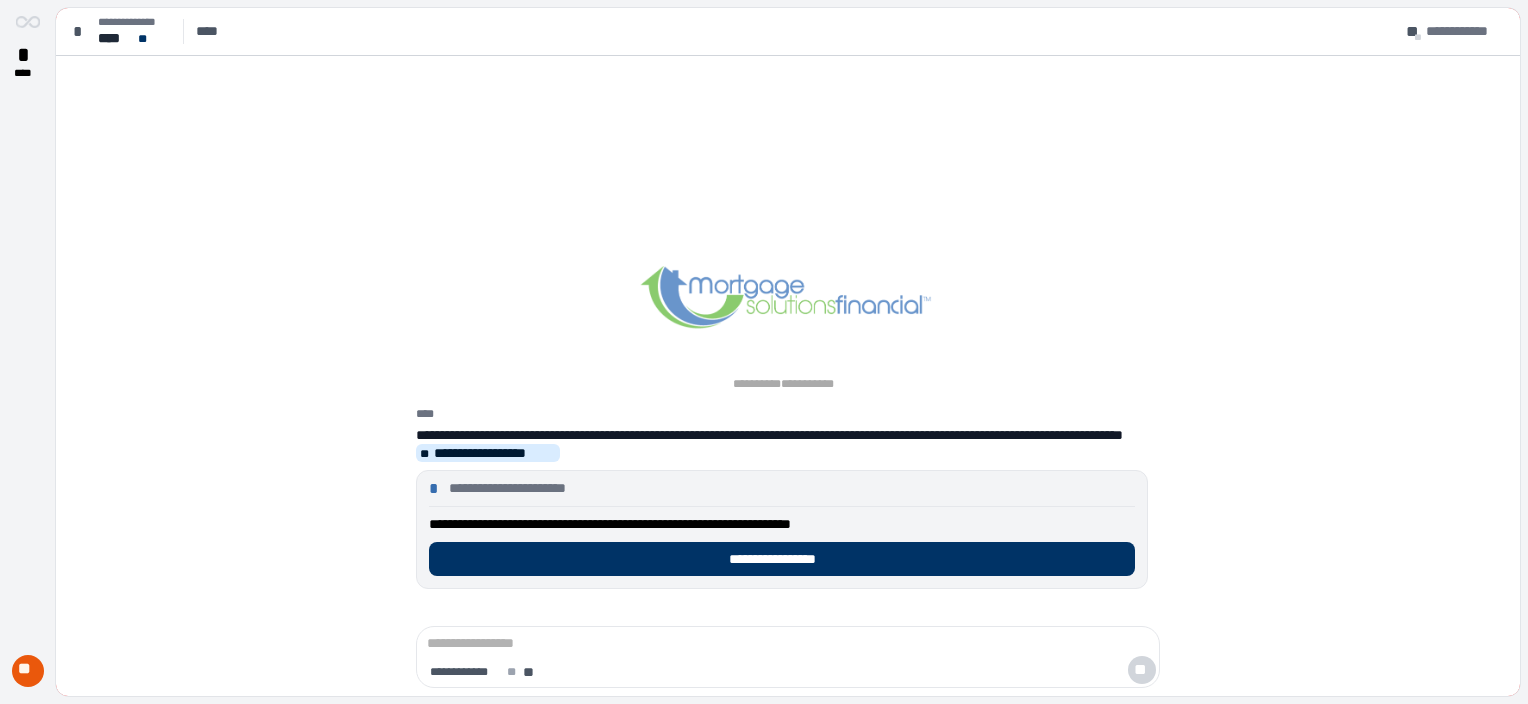 scroll, scrollTop: 0, scrollLeft: 0, axis: both 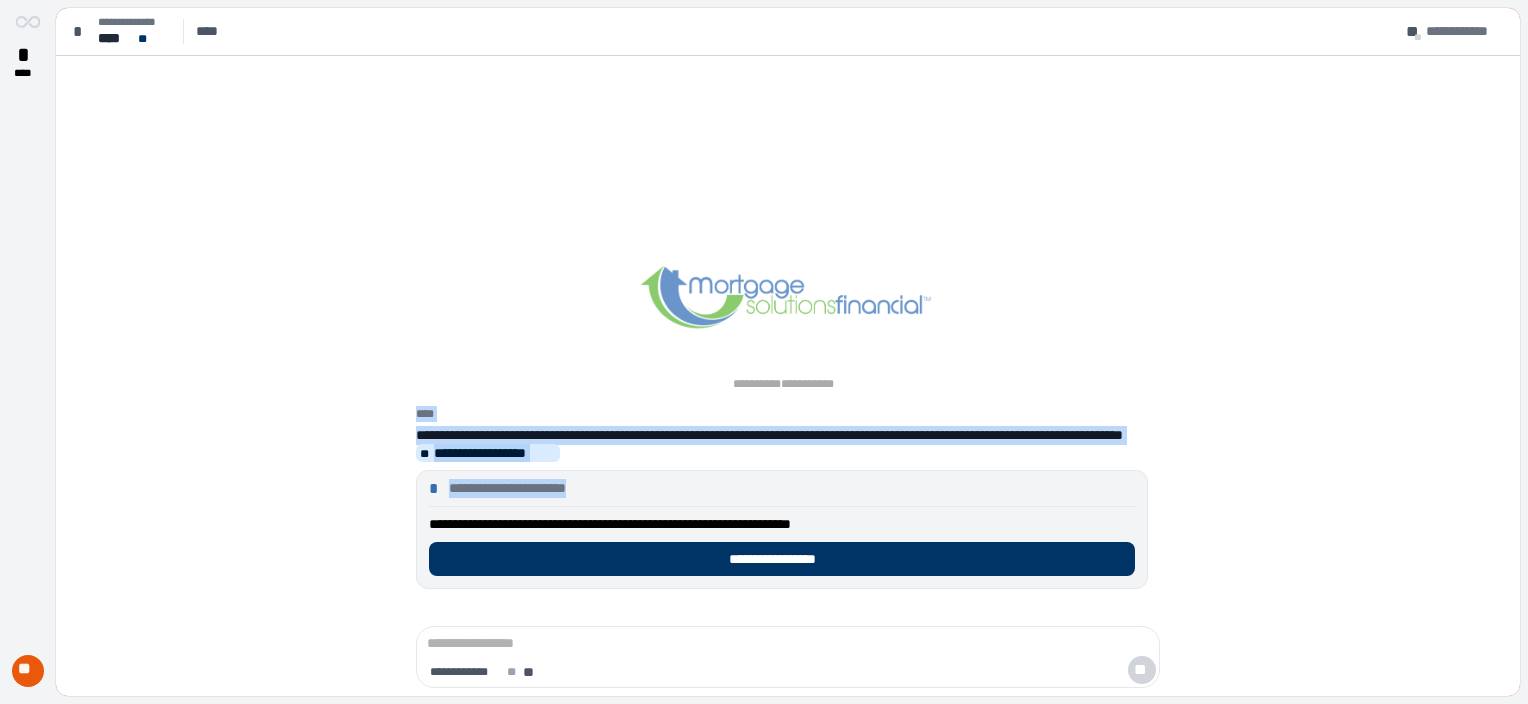 drag, startPoint x: 1527, startPoint y: 76, endPoint x: 1530, endPoint y: 180, distance: 104.04326 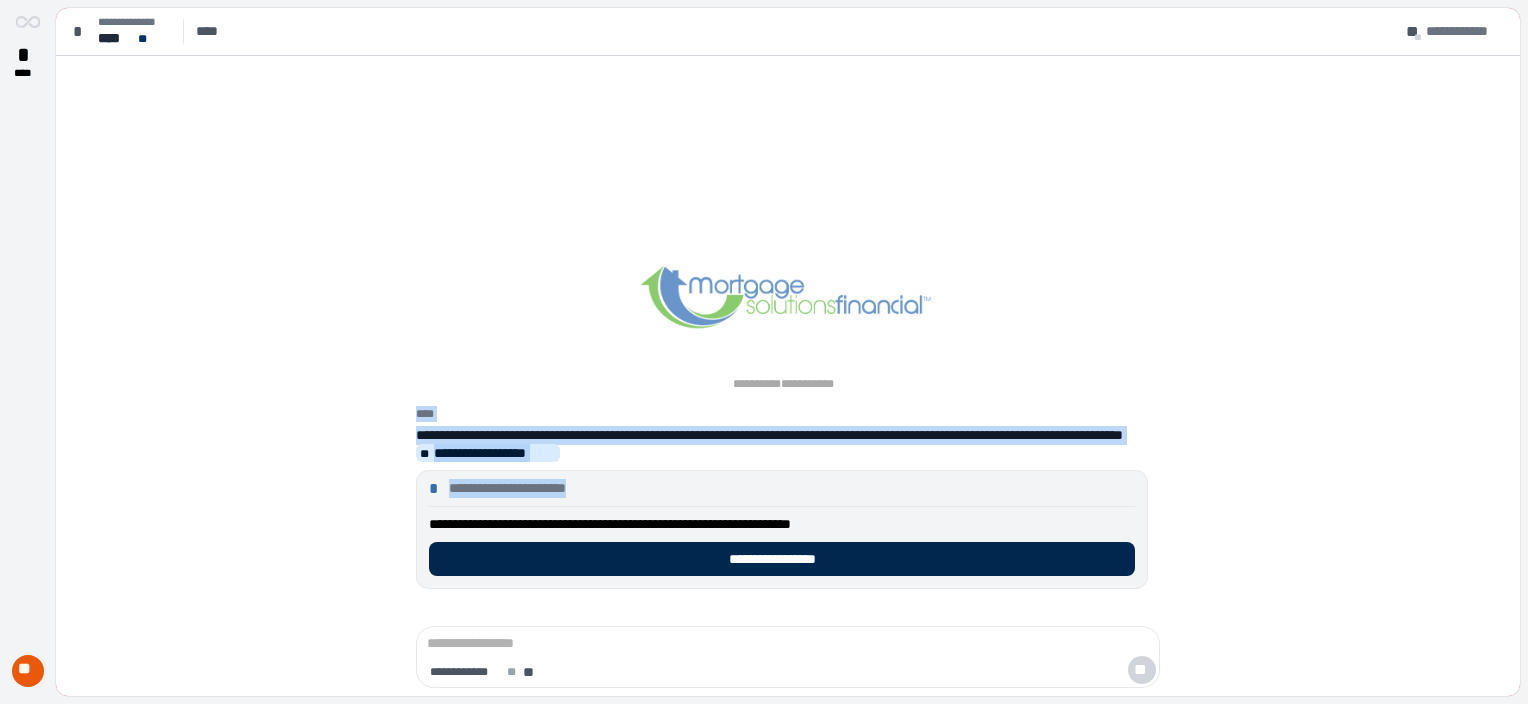 click on "**********" at bounding box center (782, 559) 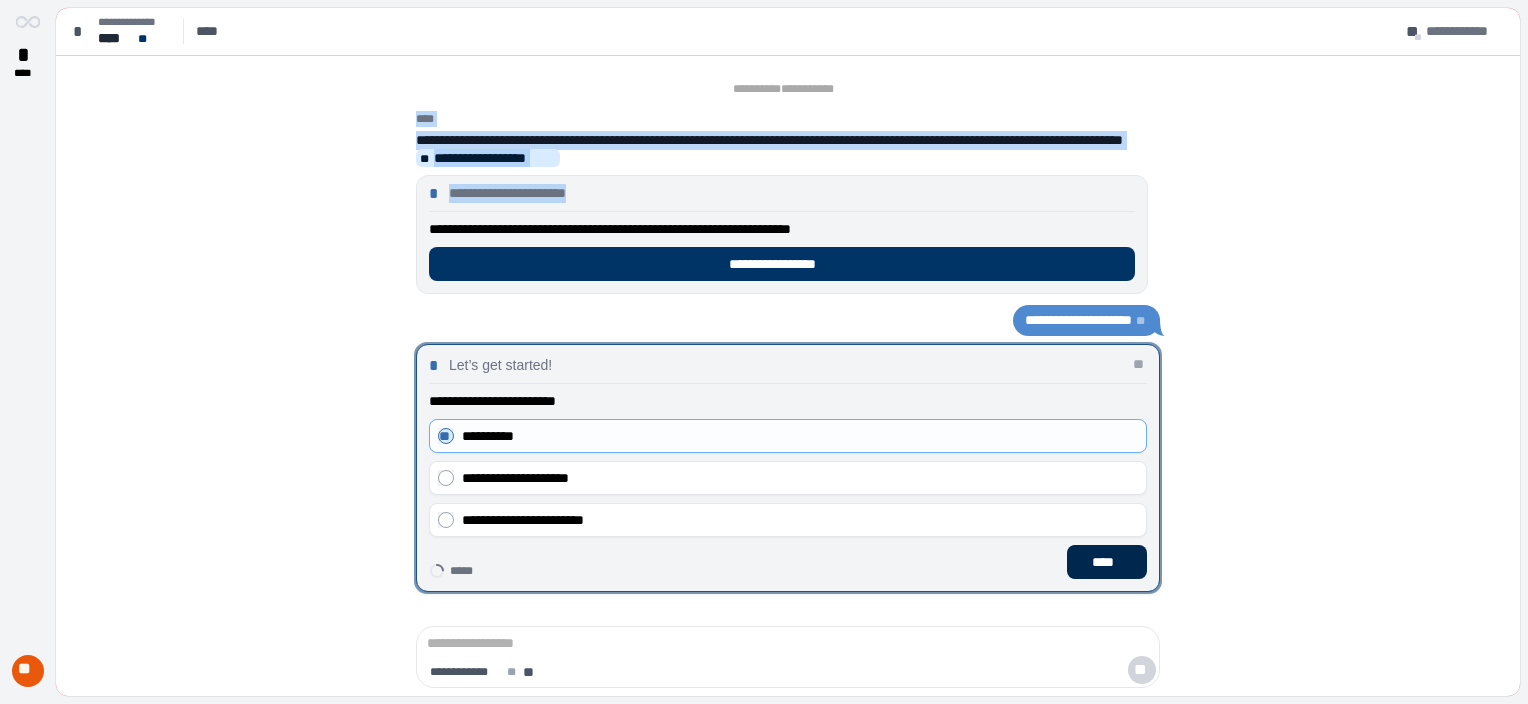 click on "****" at bounding box center (1107, 562) 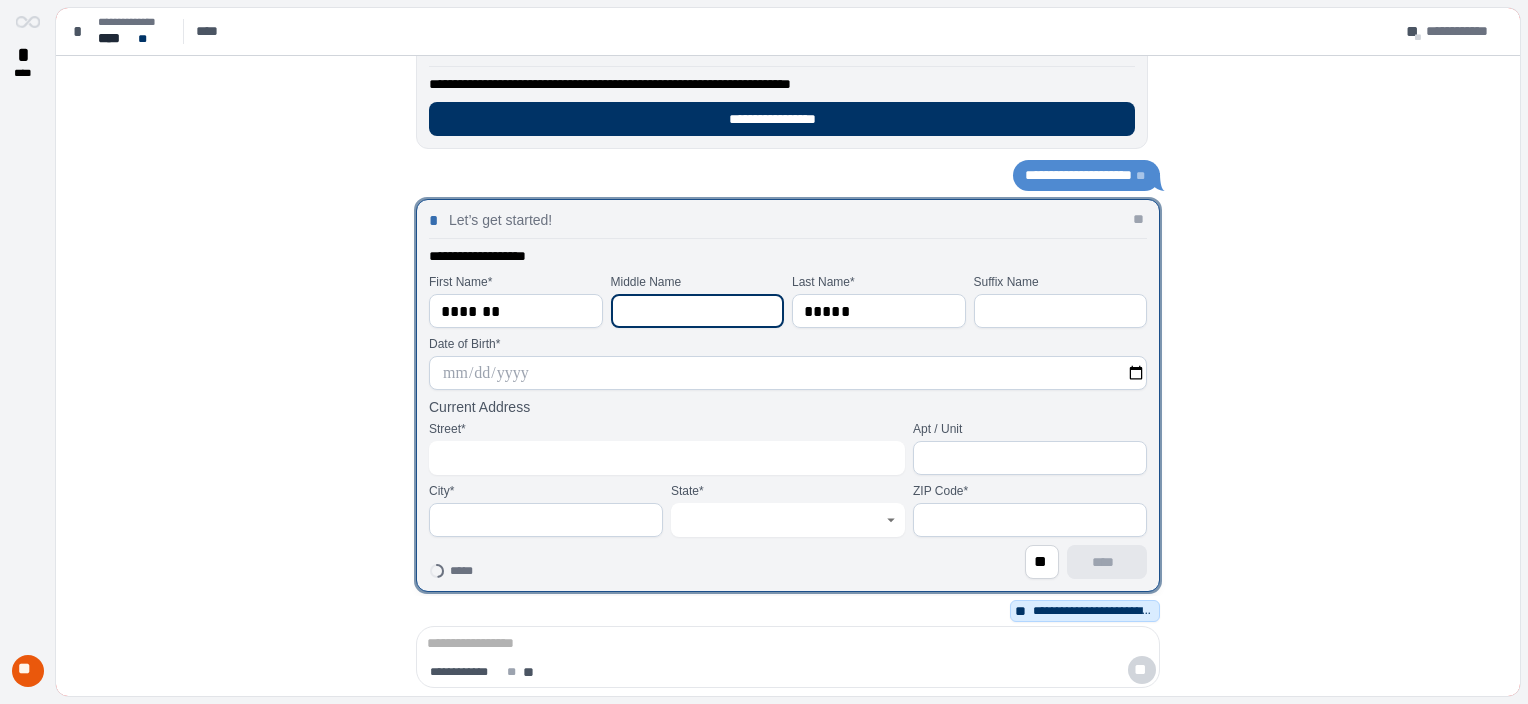 click at bounding box center (698, 311) 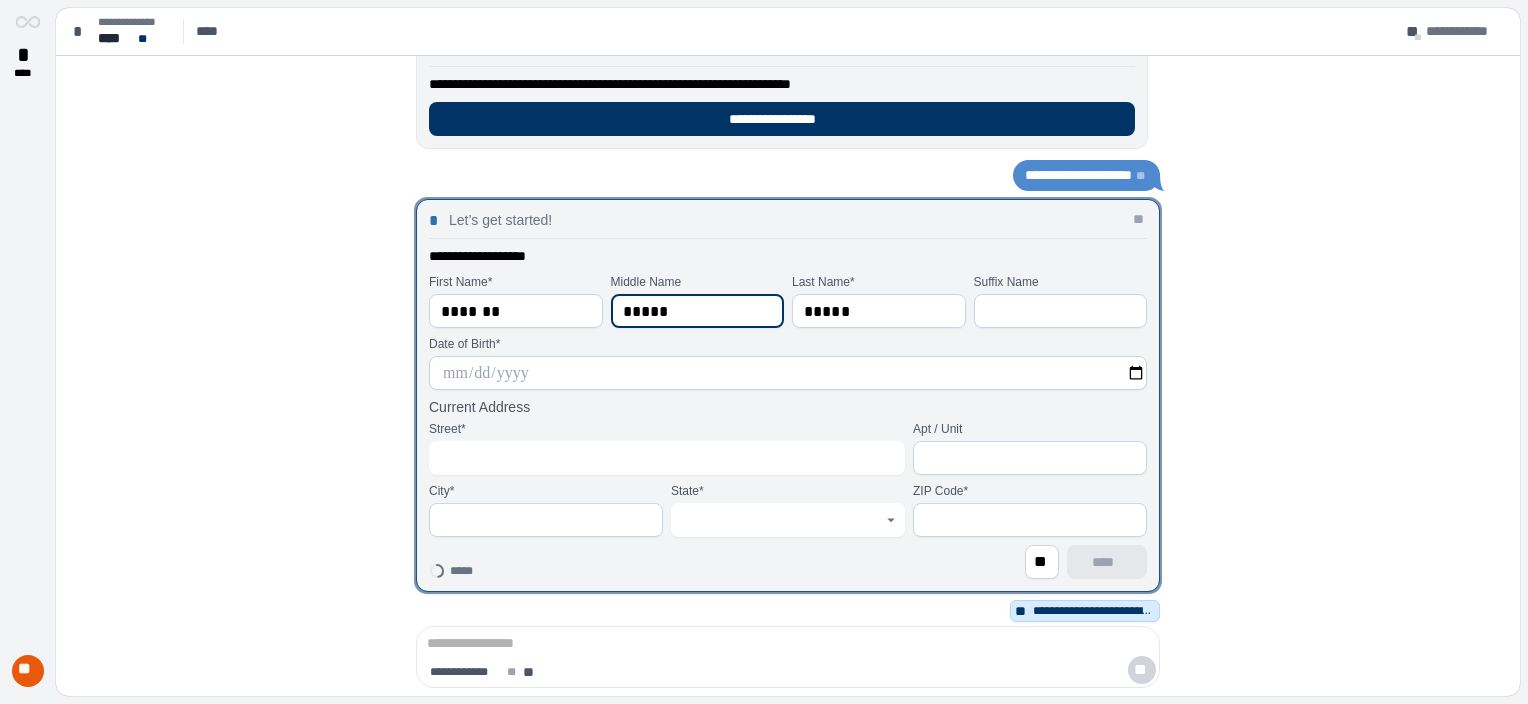 type on "*****" 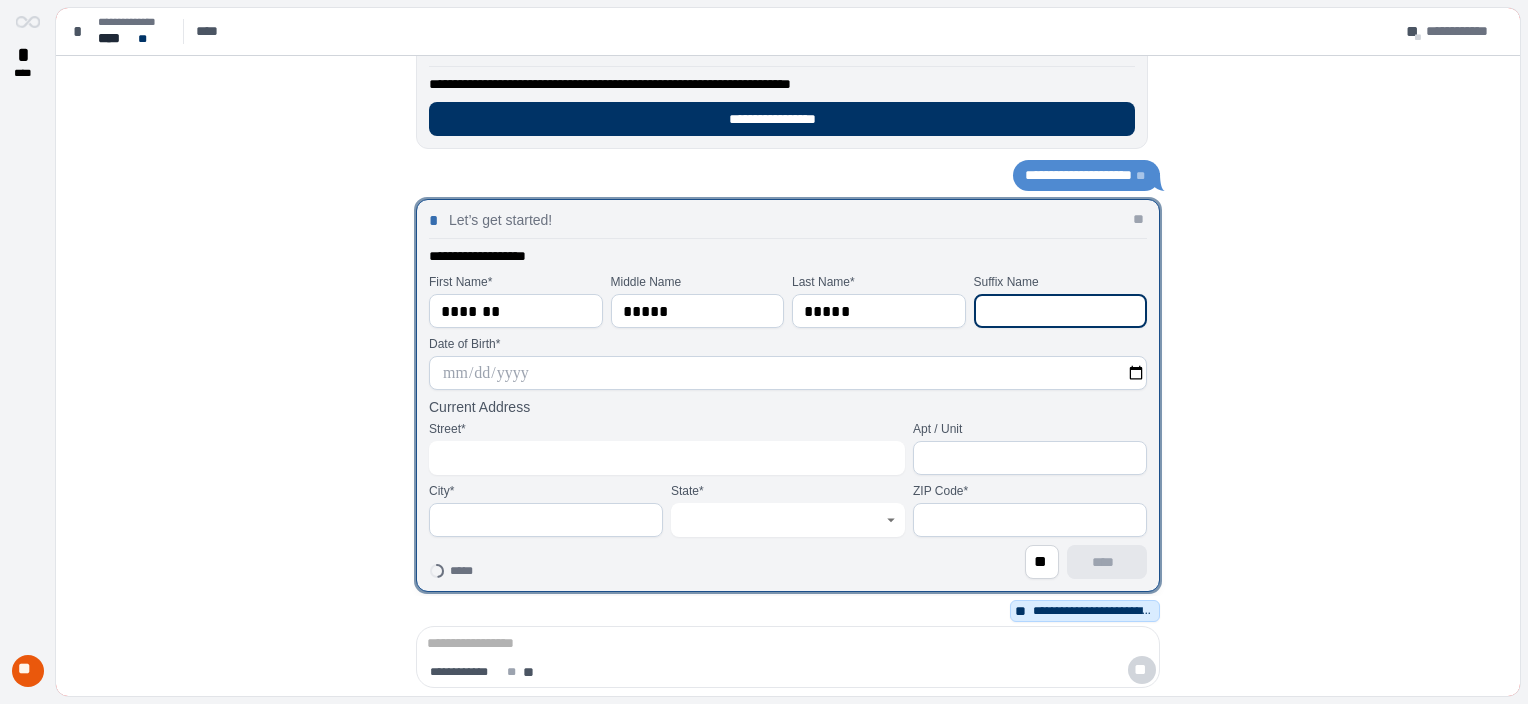 click at bounding box center (1061, 311) 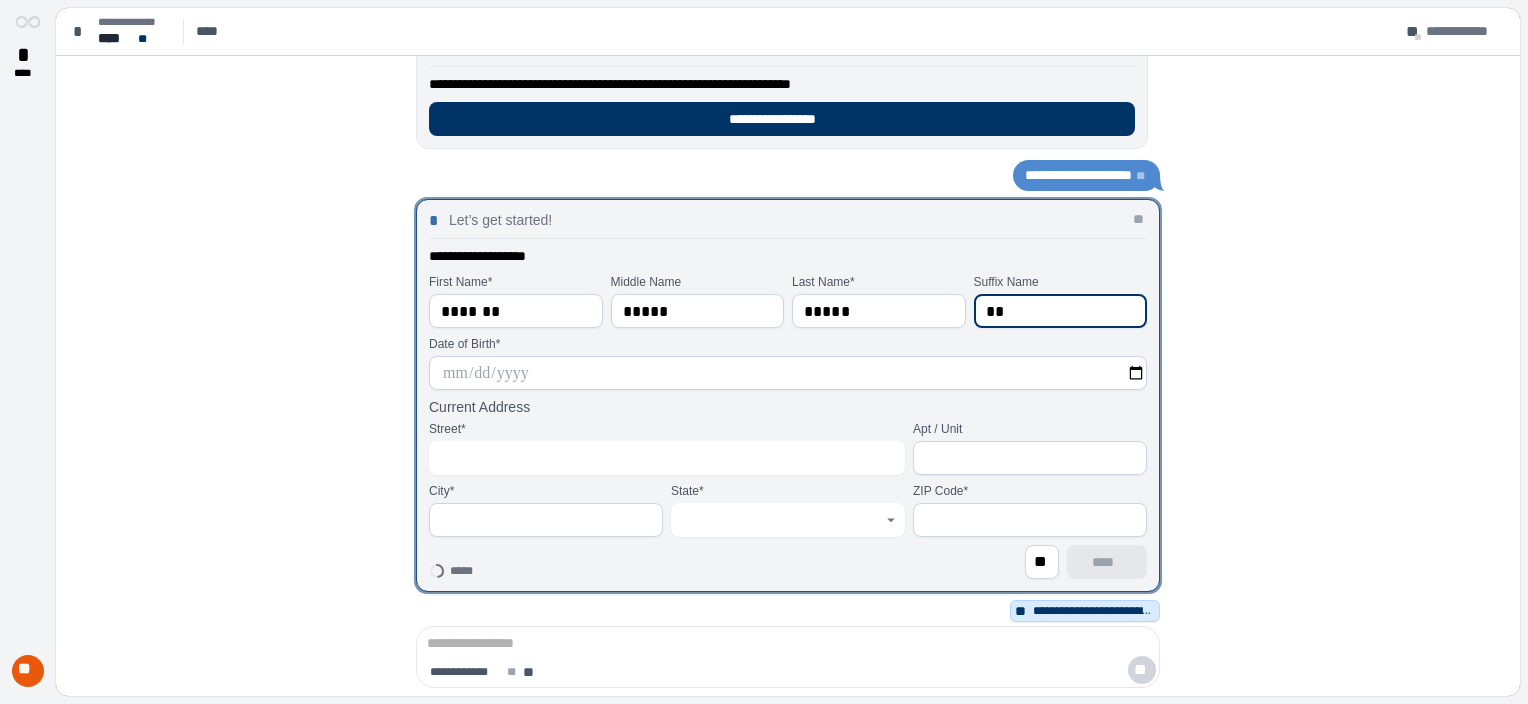 type on "**" 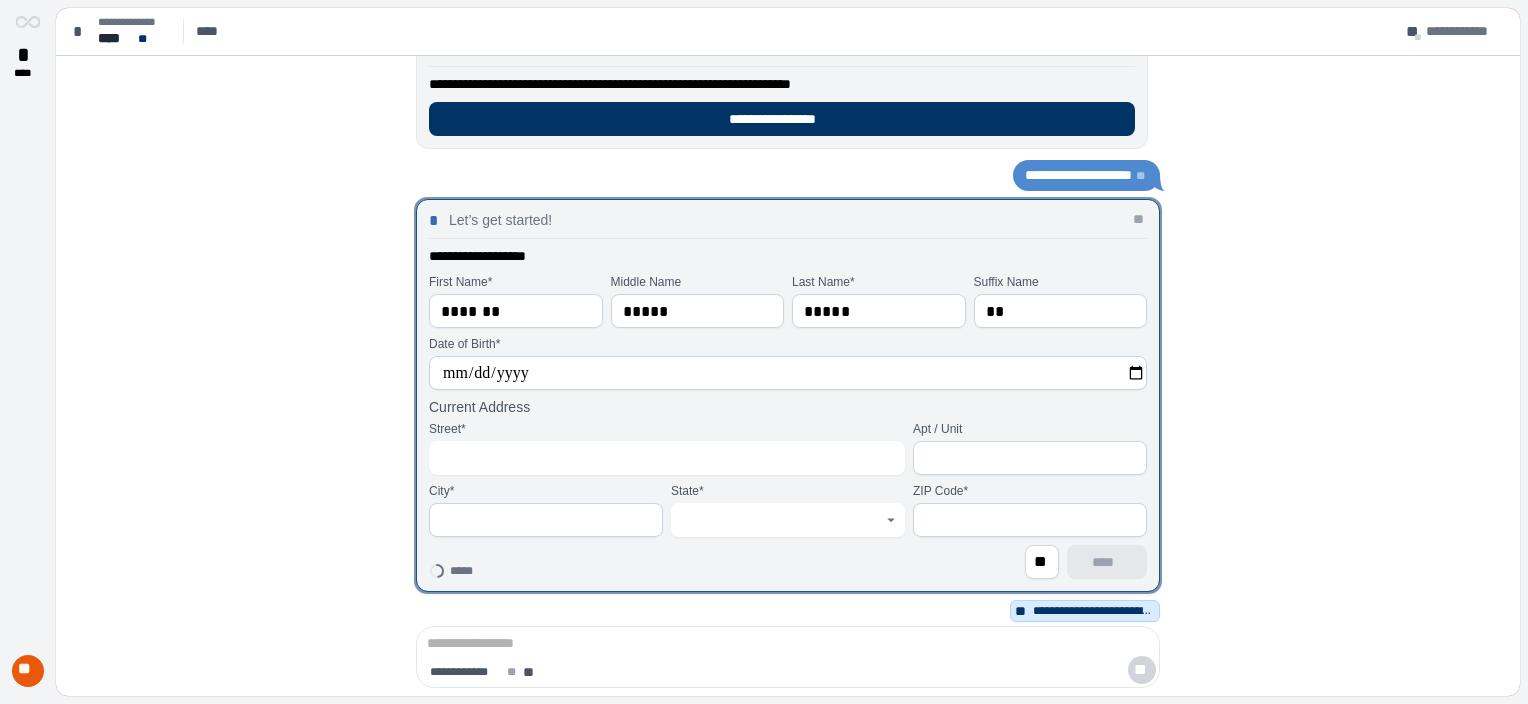 type on "**********" 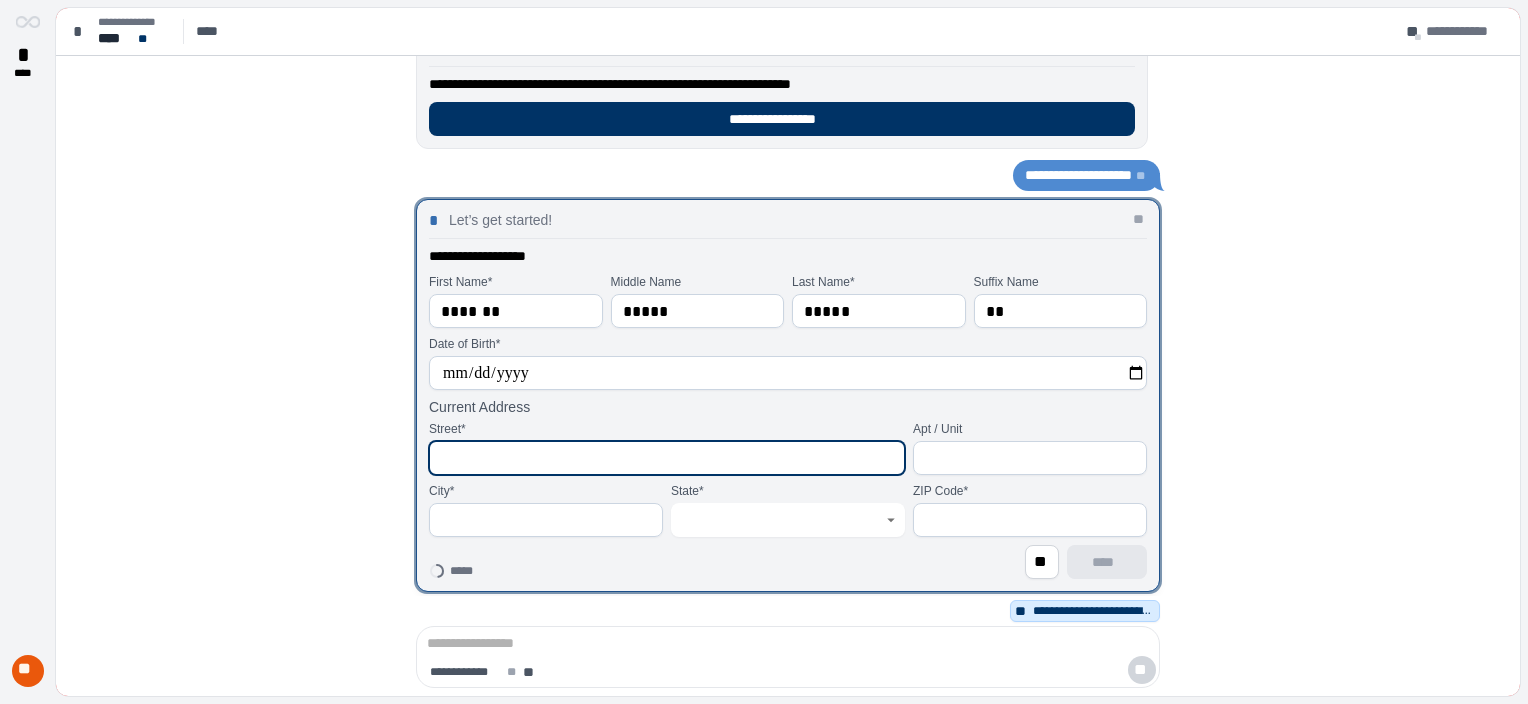 click at bounding box center [667, 458] 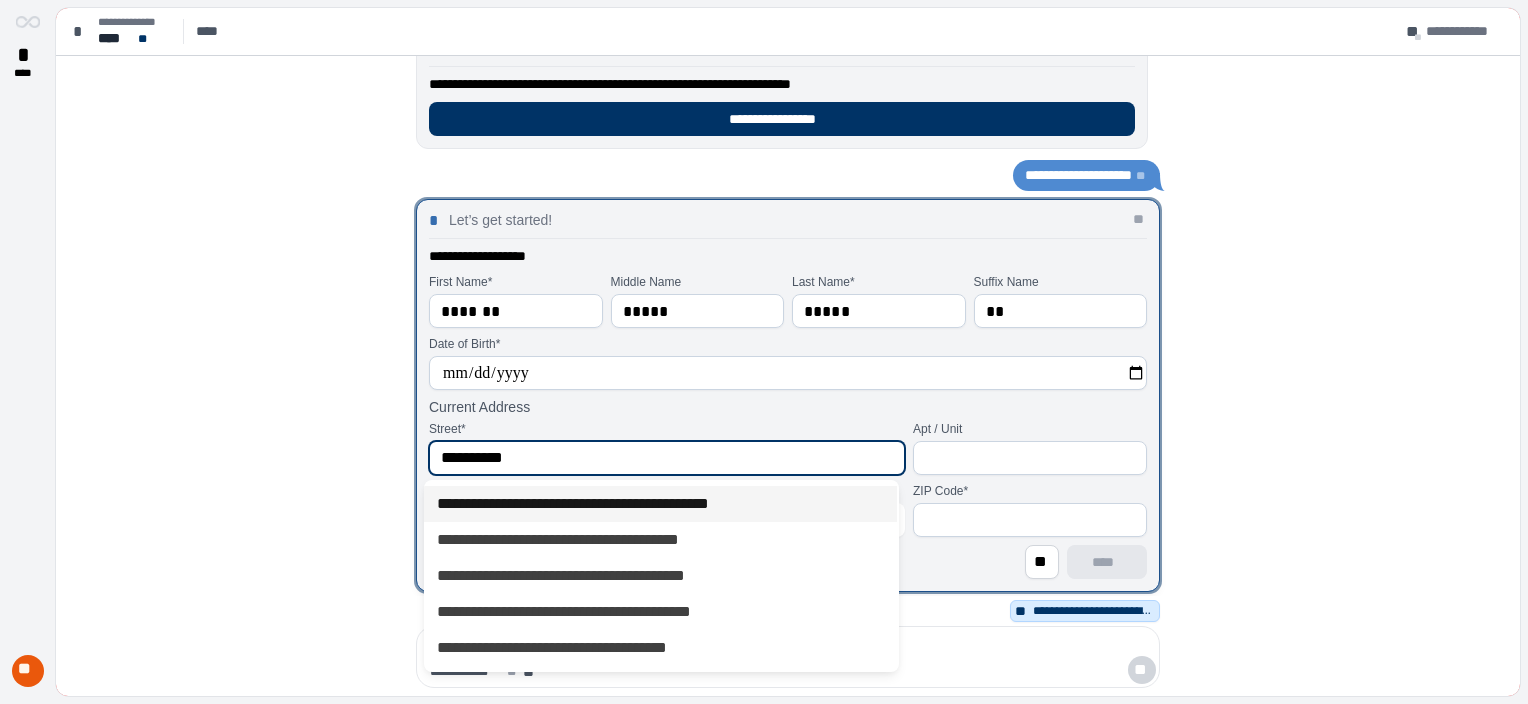 click on "**********" at bounding box center (660, 504) 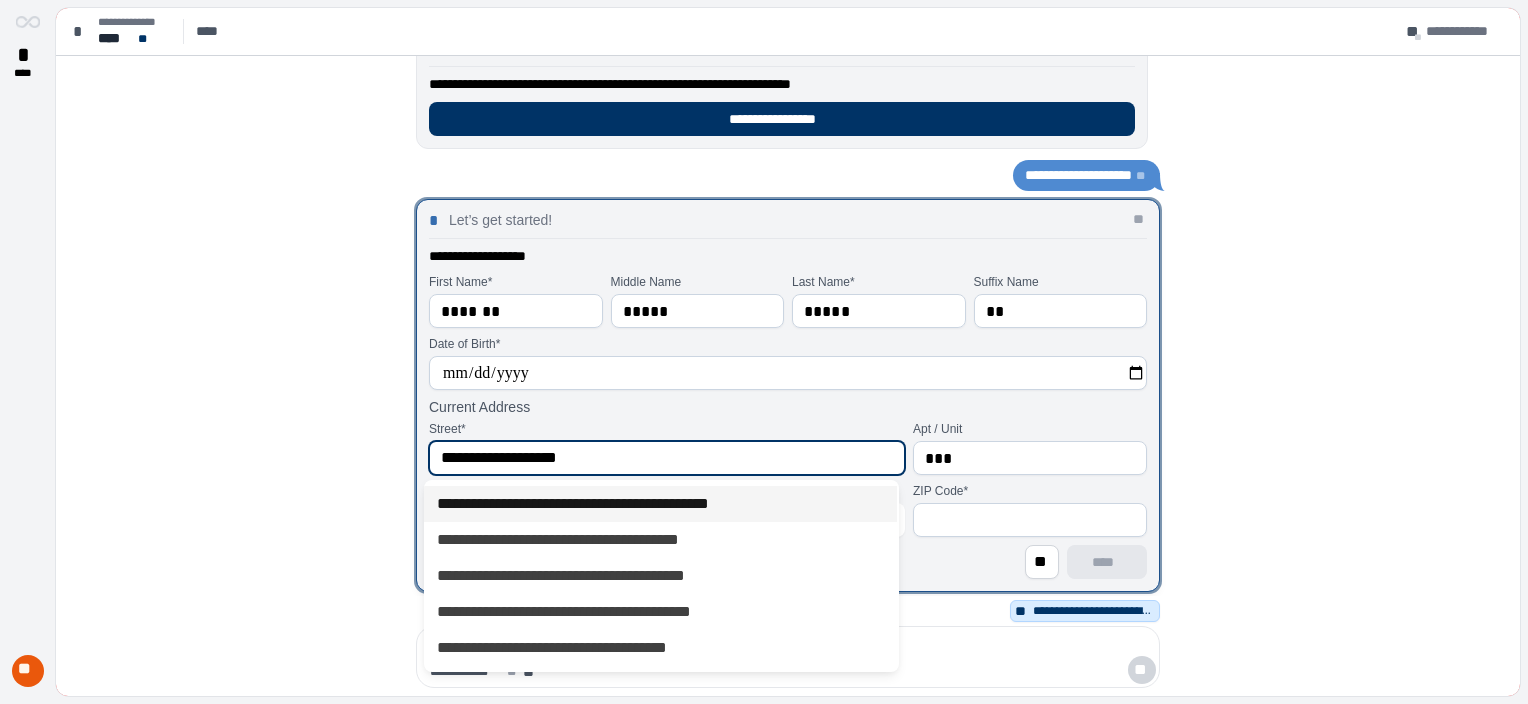 type on "*****" 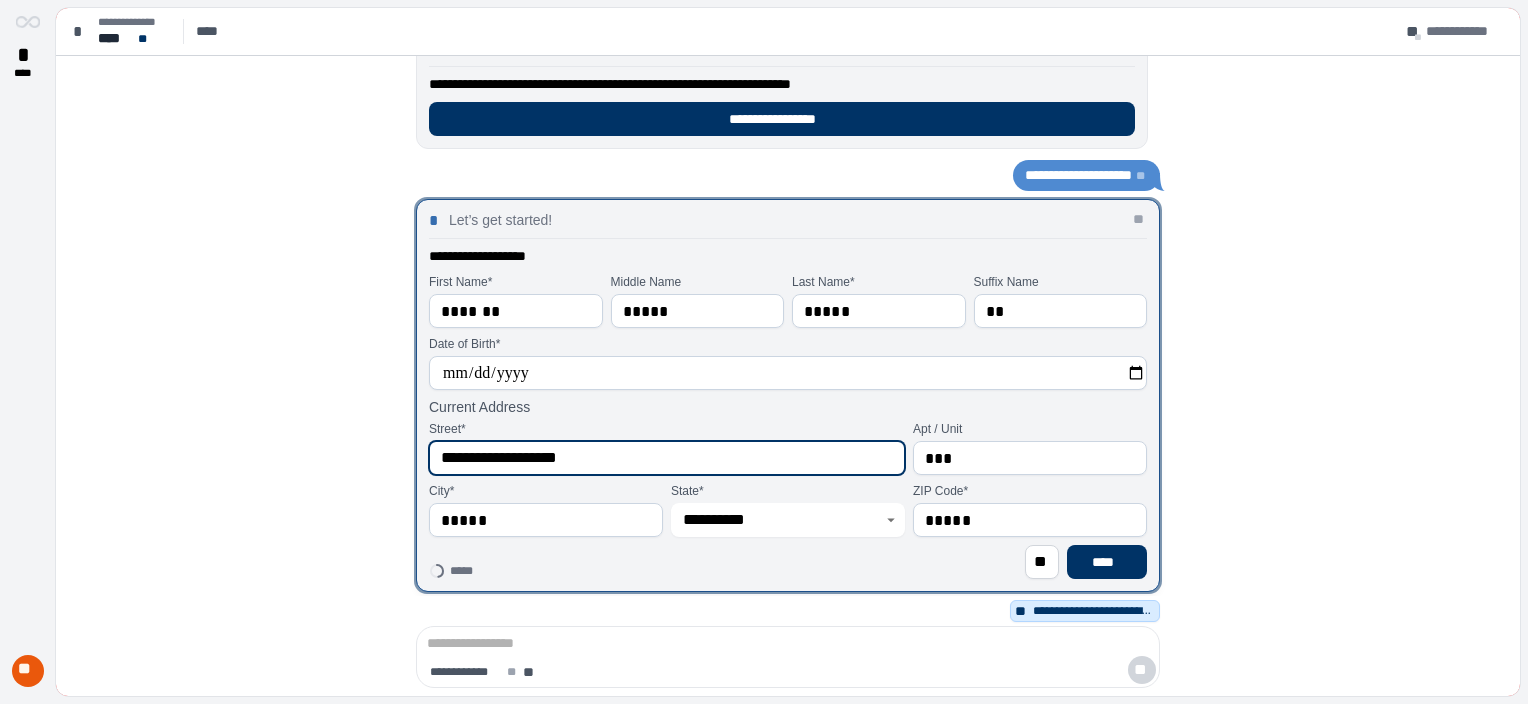 type on "**********" 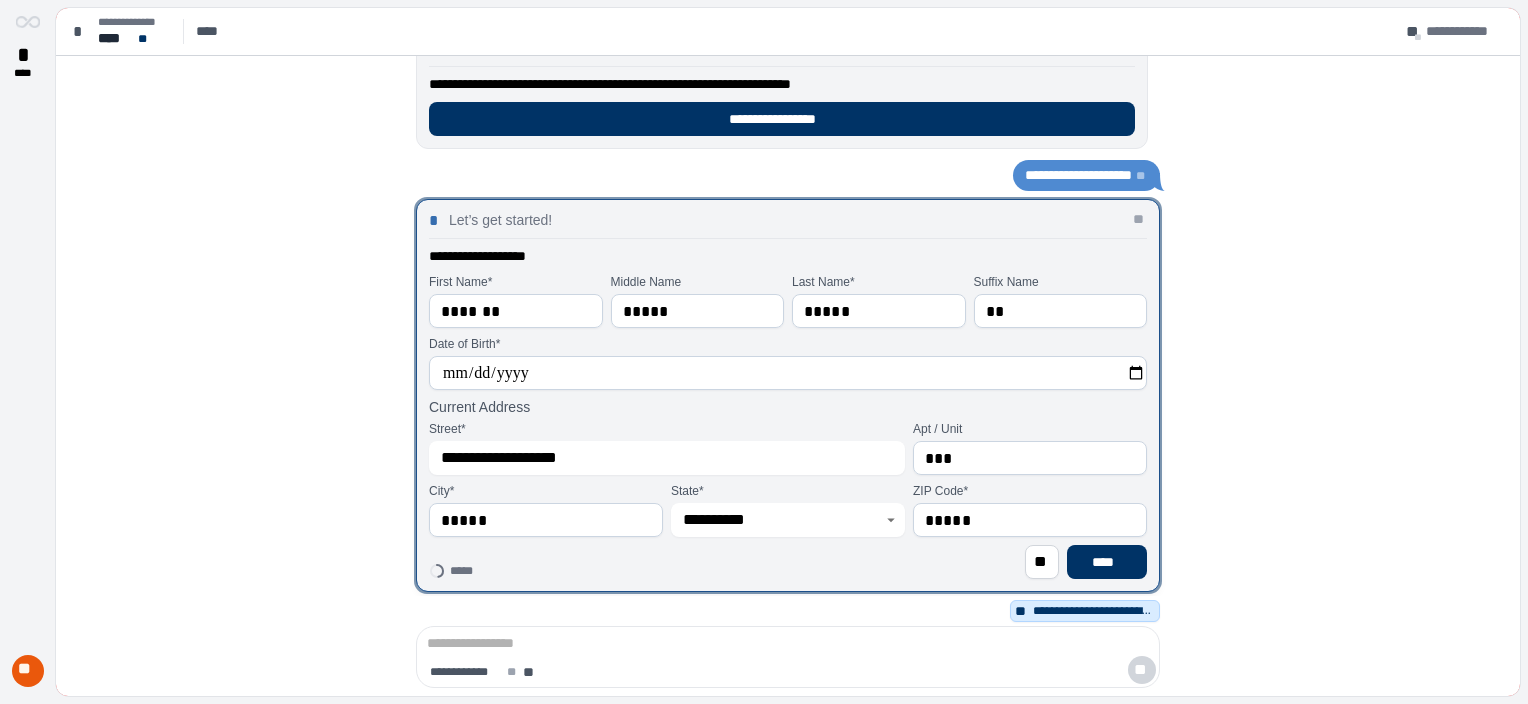click on "***" at bounding box center (1030, 458) 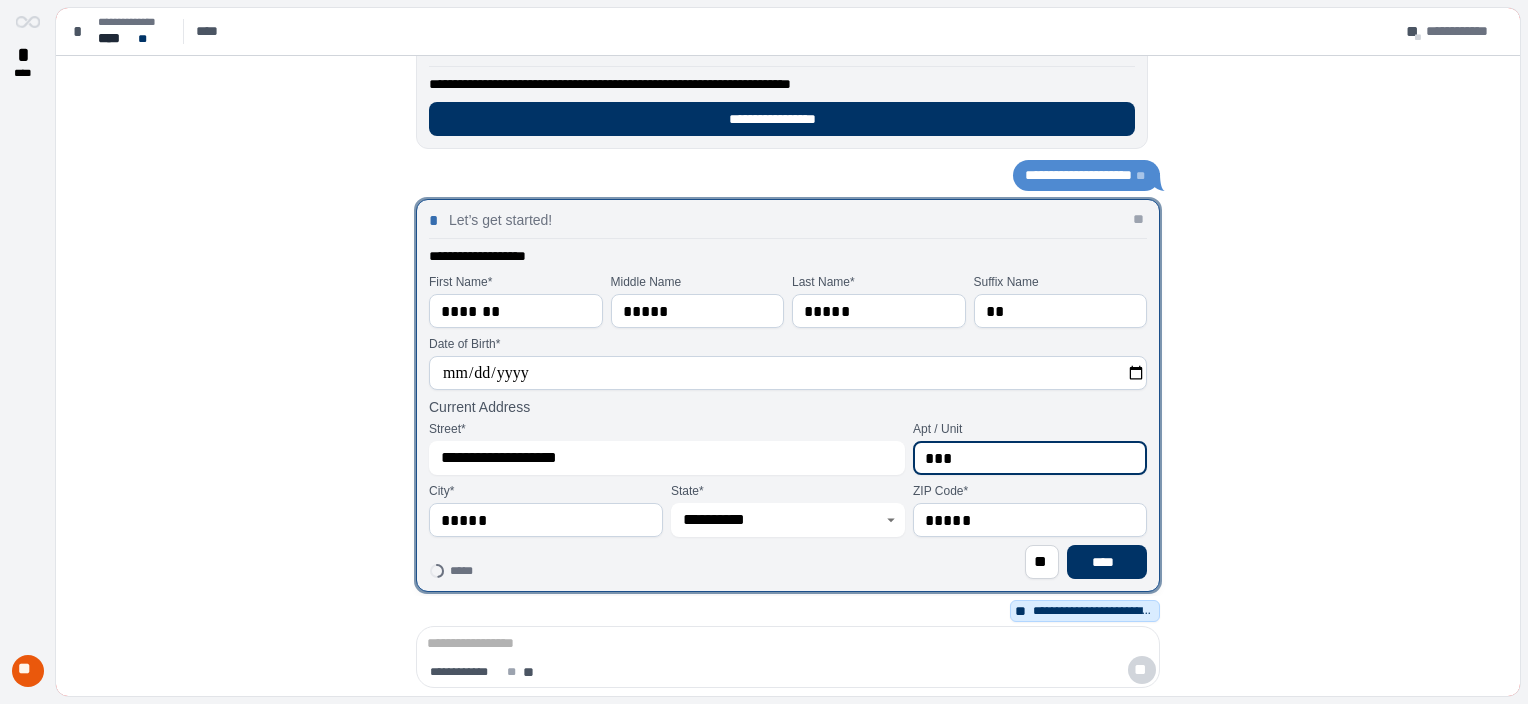 click on "***" at bounding box center (1030, 458) 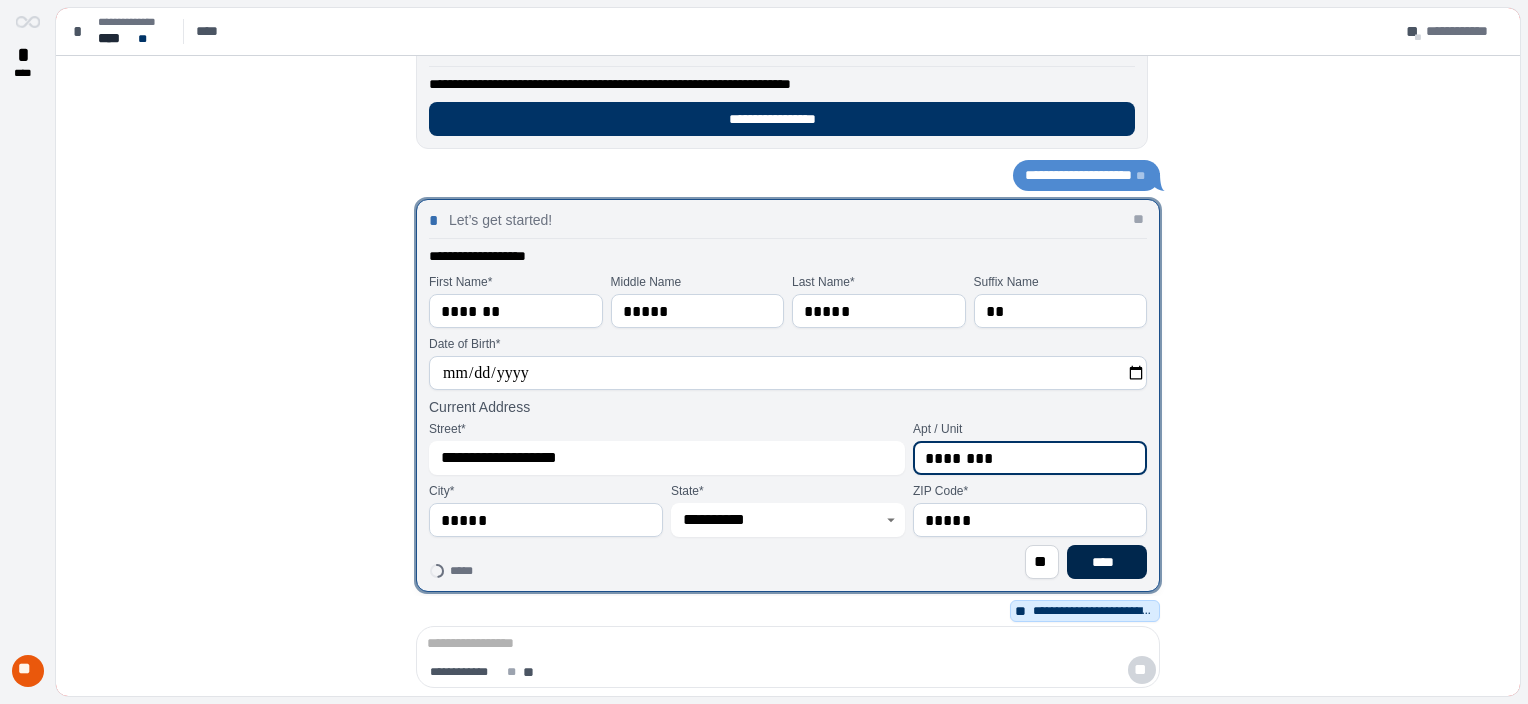 type on "********" 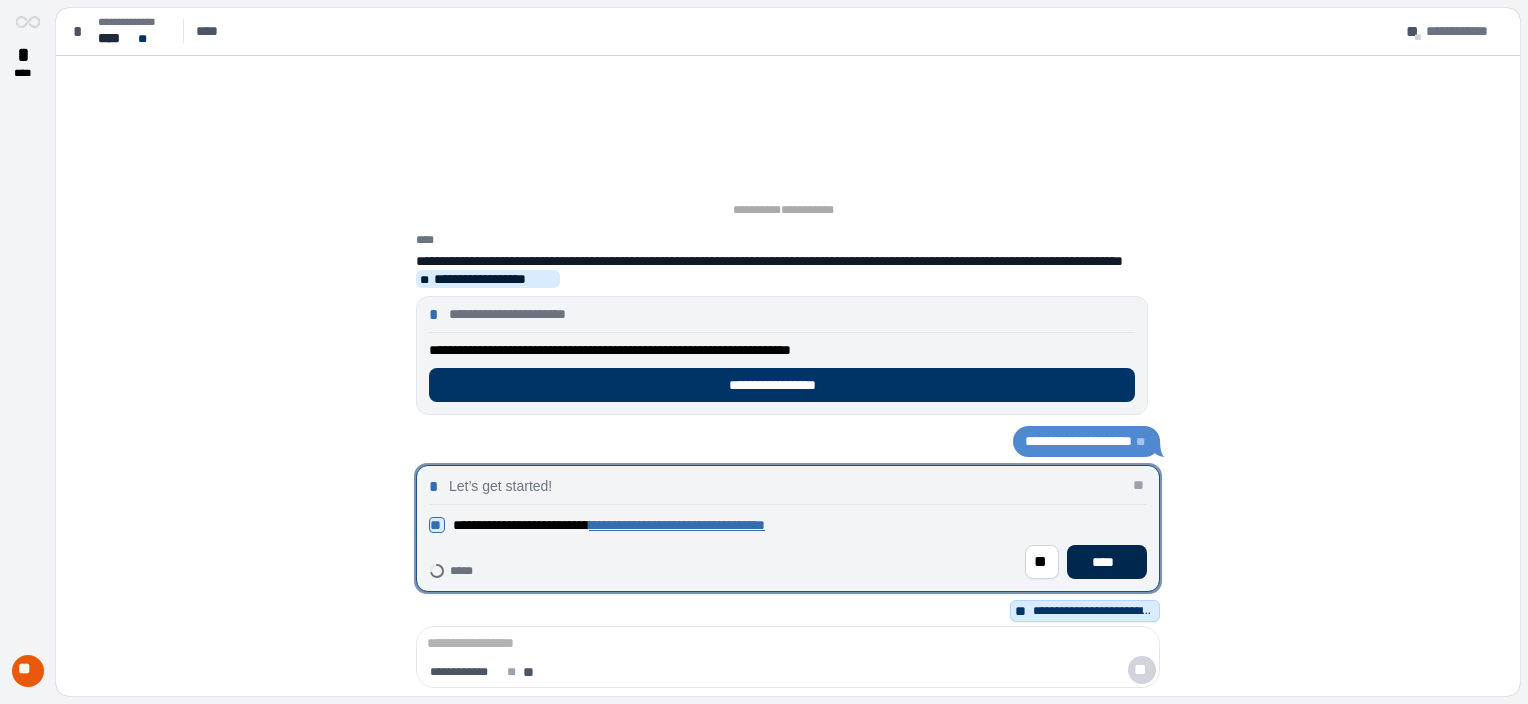 click on "****" at bounding box center [1107, 562] 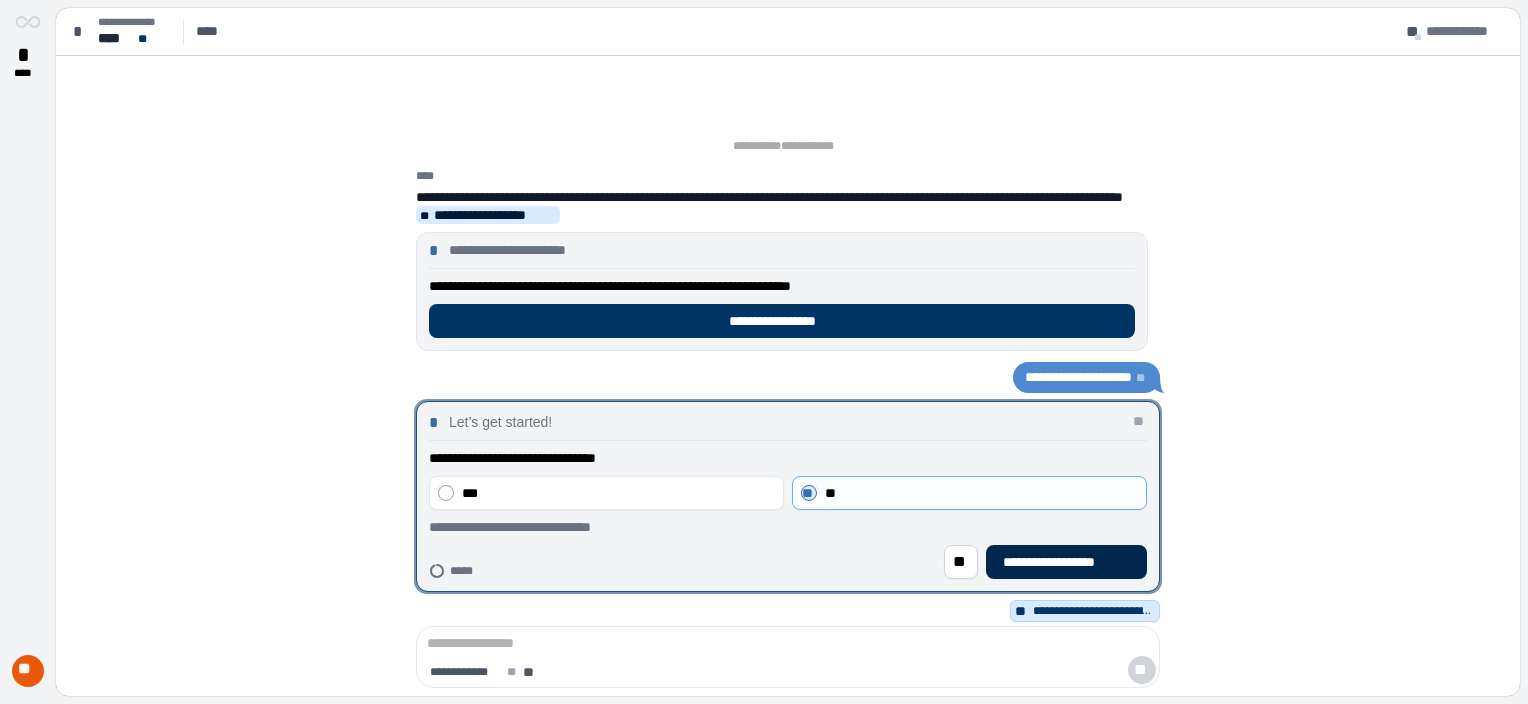 click on "**********" at bounding box center (1066, 562) 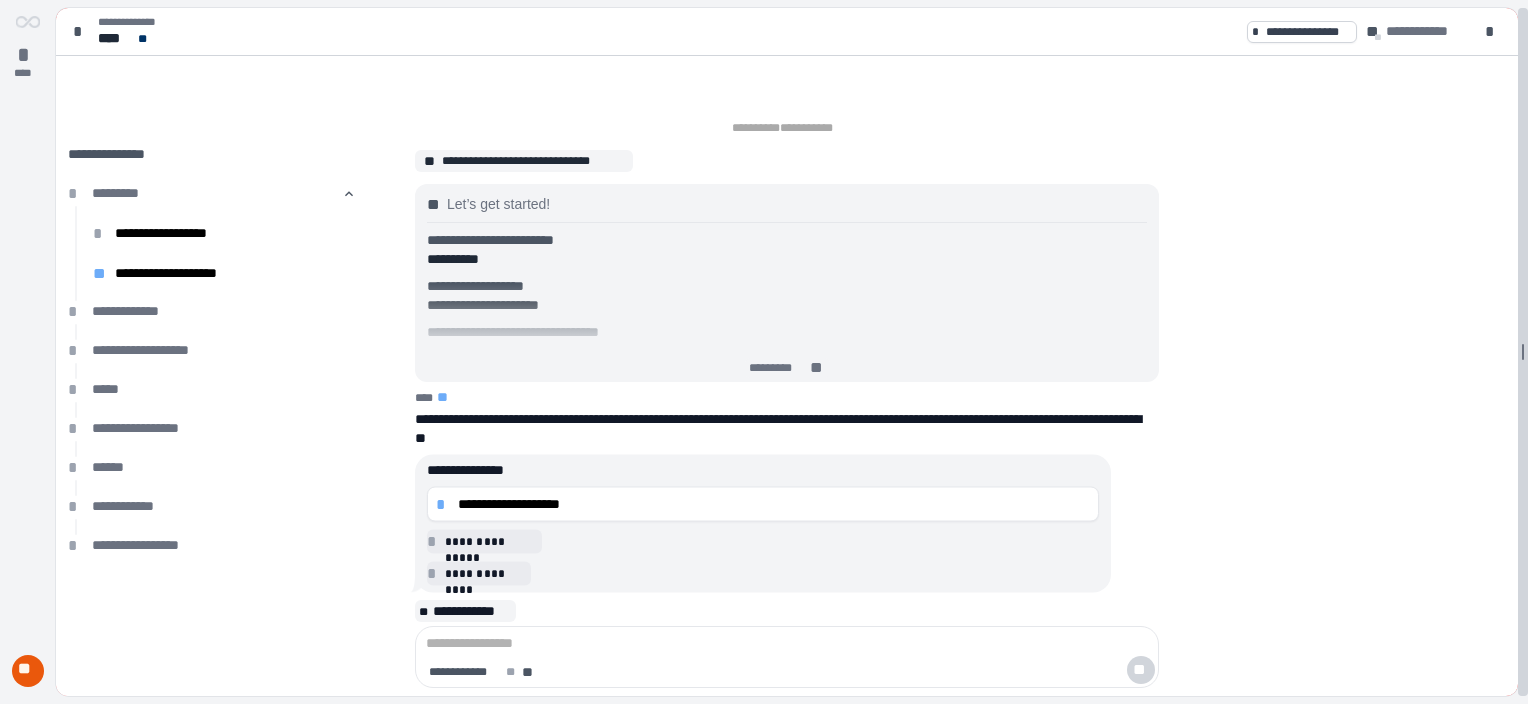 click on "**********" at bounding box center [764, 352] 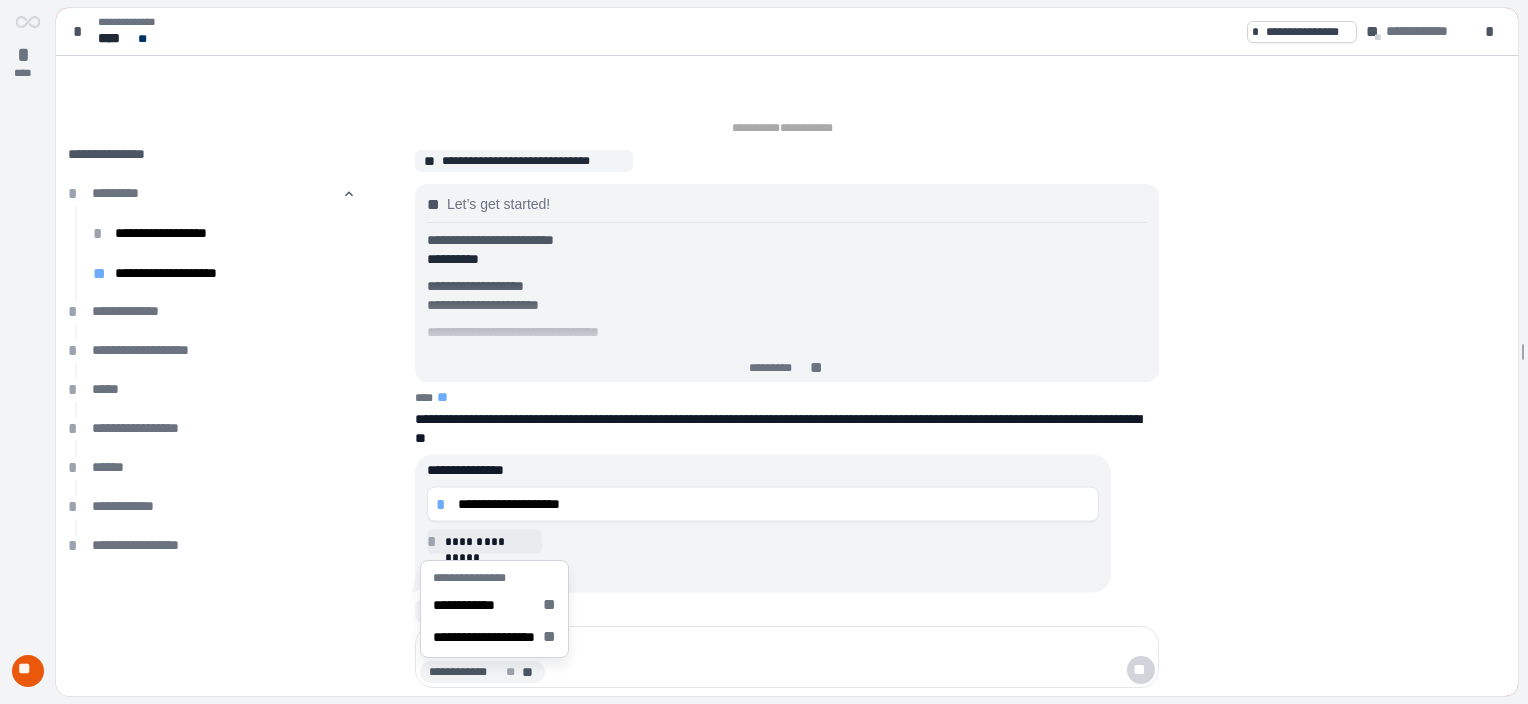 click on "**" at bounding box center (529, 672) 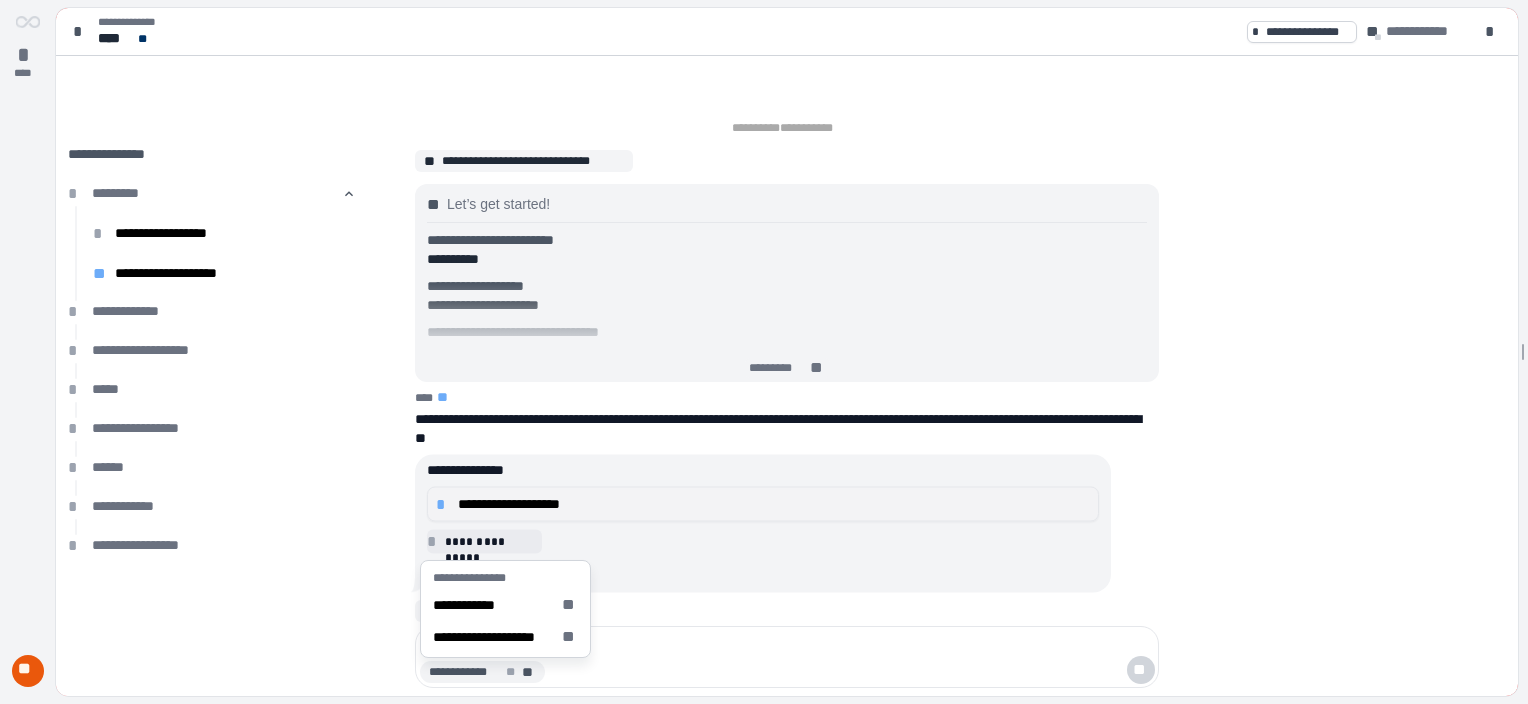 click on "**********" at bounding box center [763, 504] 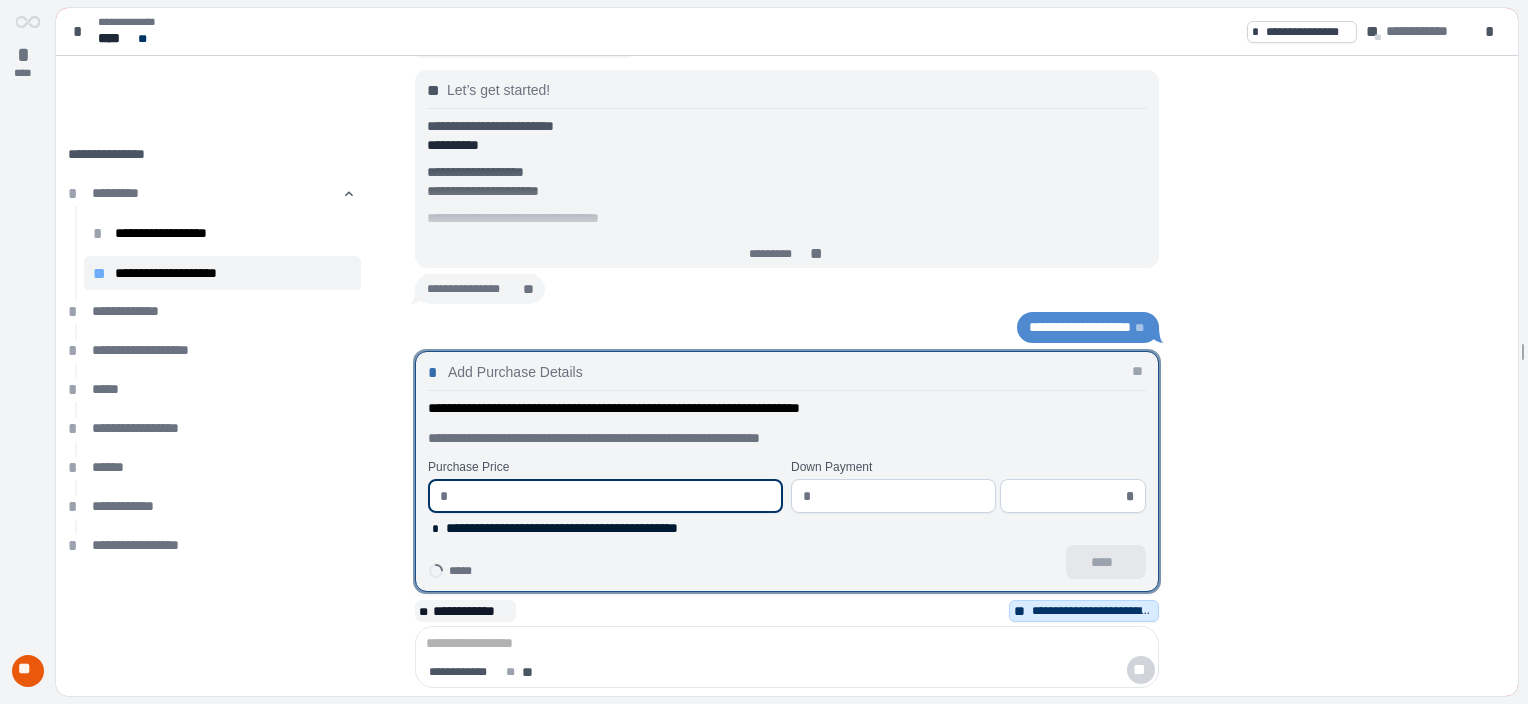 click on "Purchase Price" at bounding box center [605, 467] 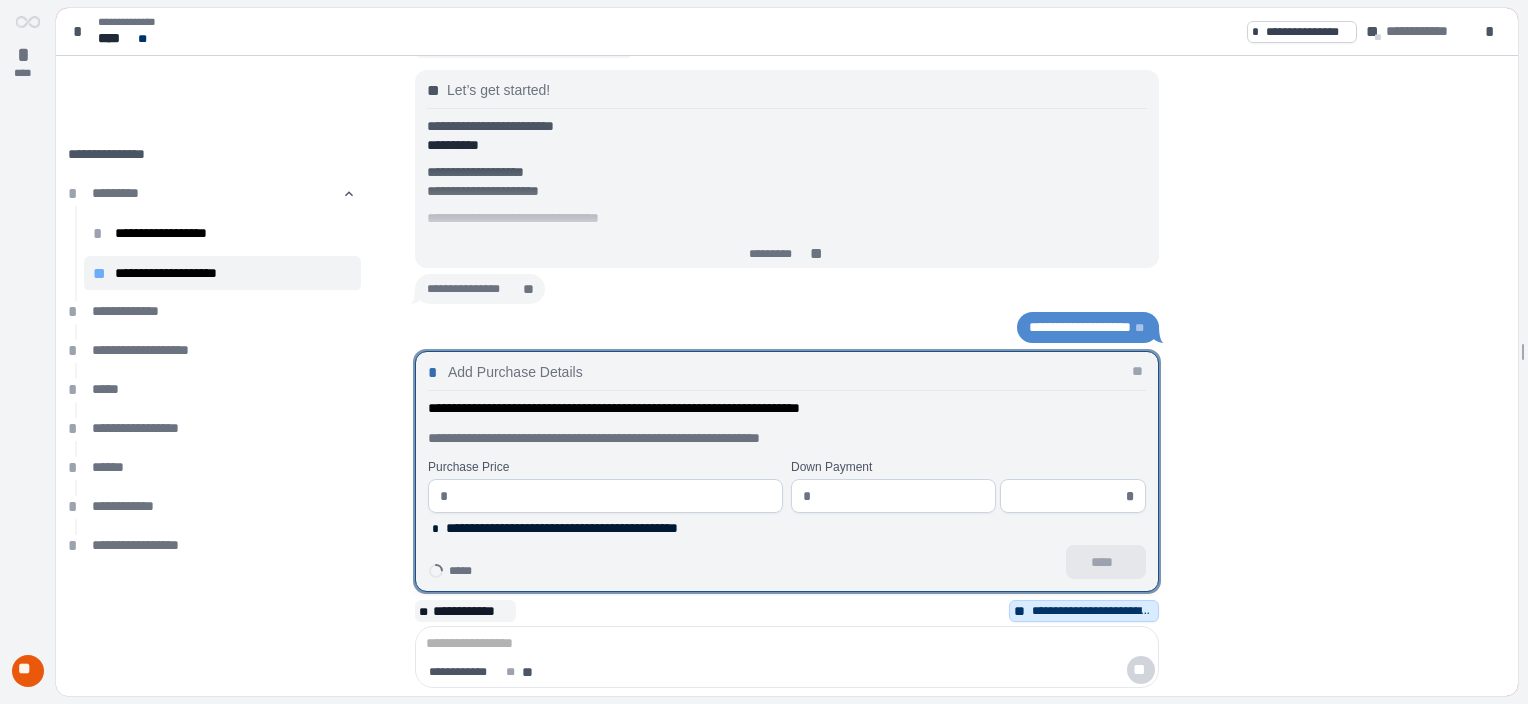 click on "**********" at bounding box center (787, 438) 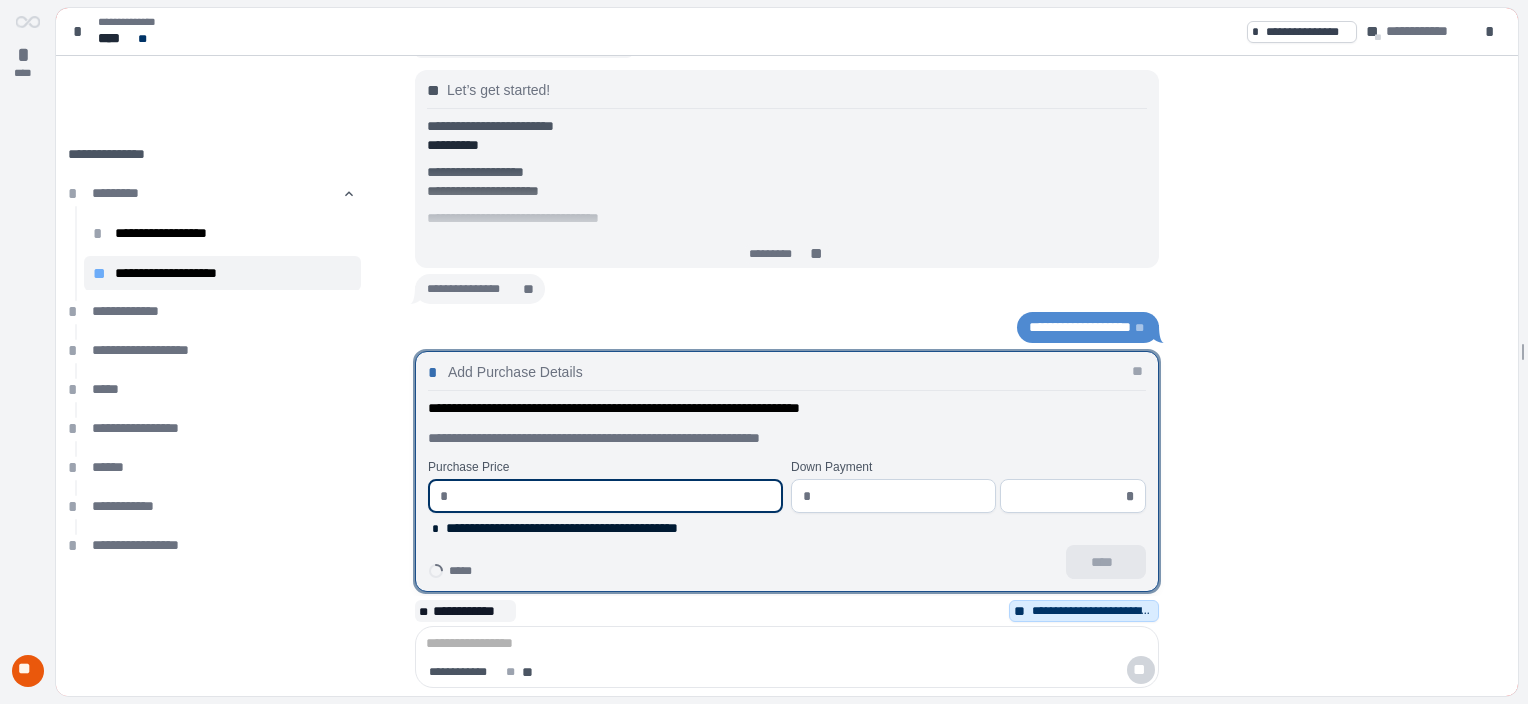 click at bounding box center (613, 496) 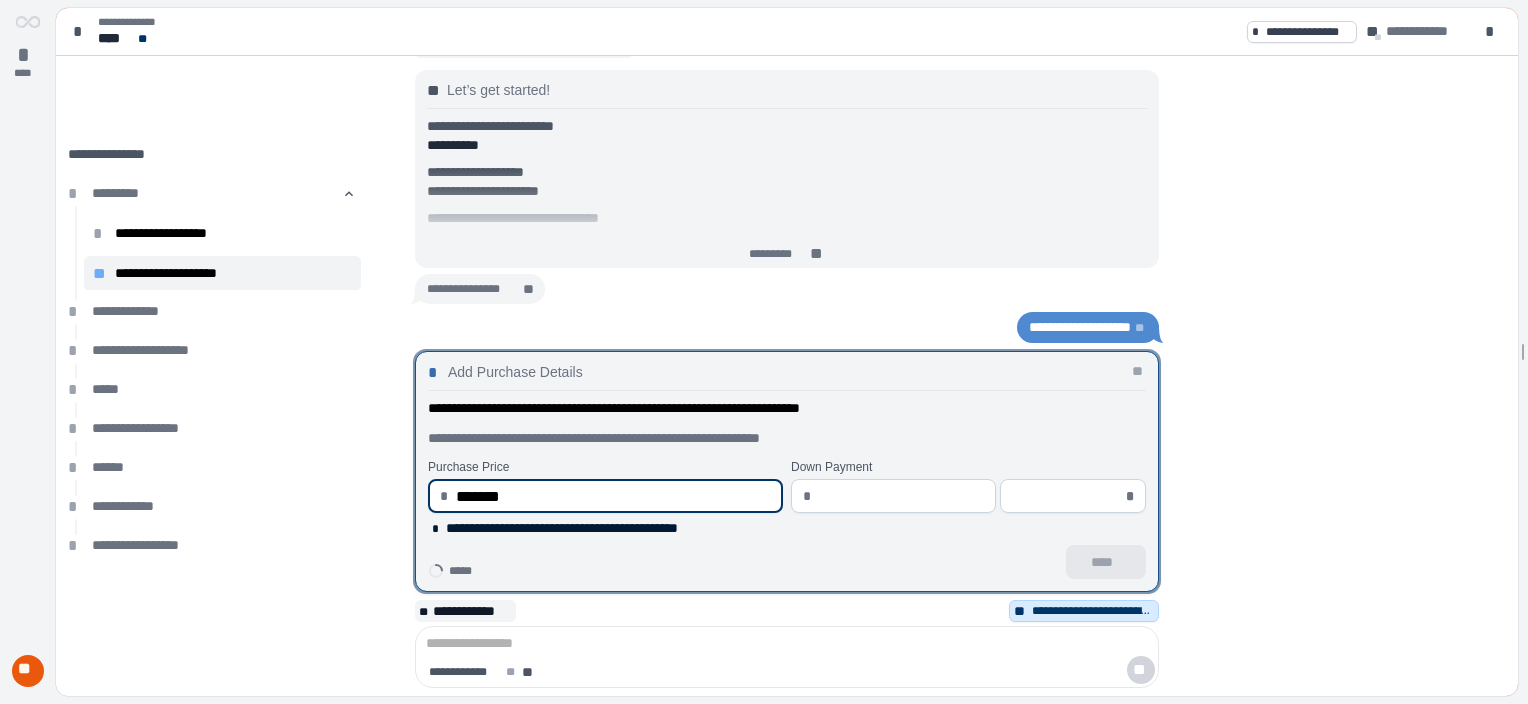 type on "**********" 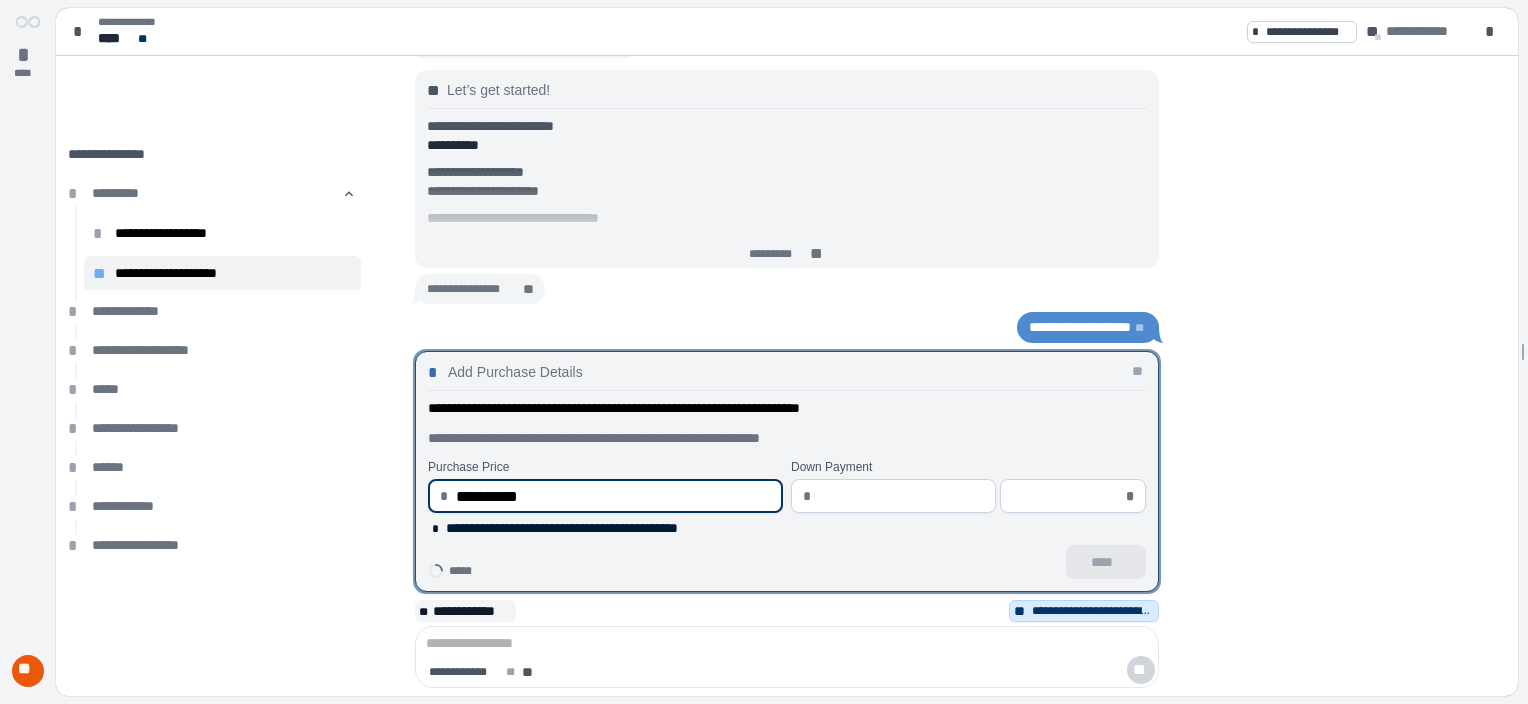 click at bounding box center (902, 496) 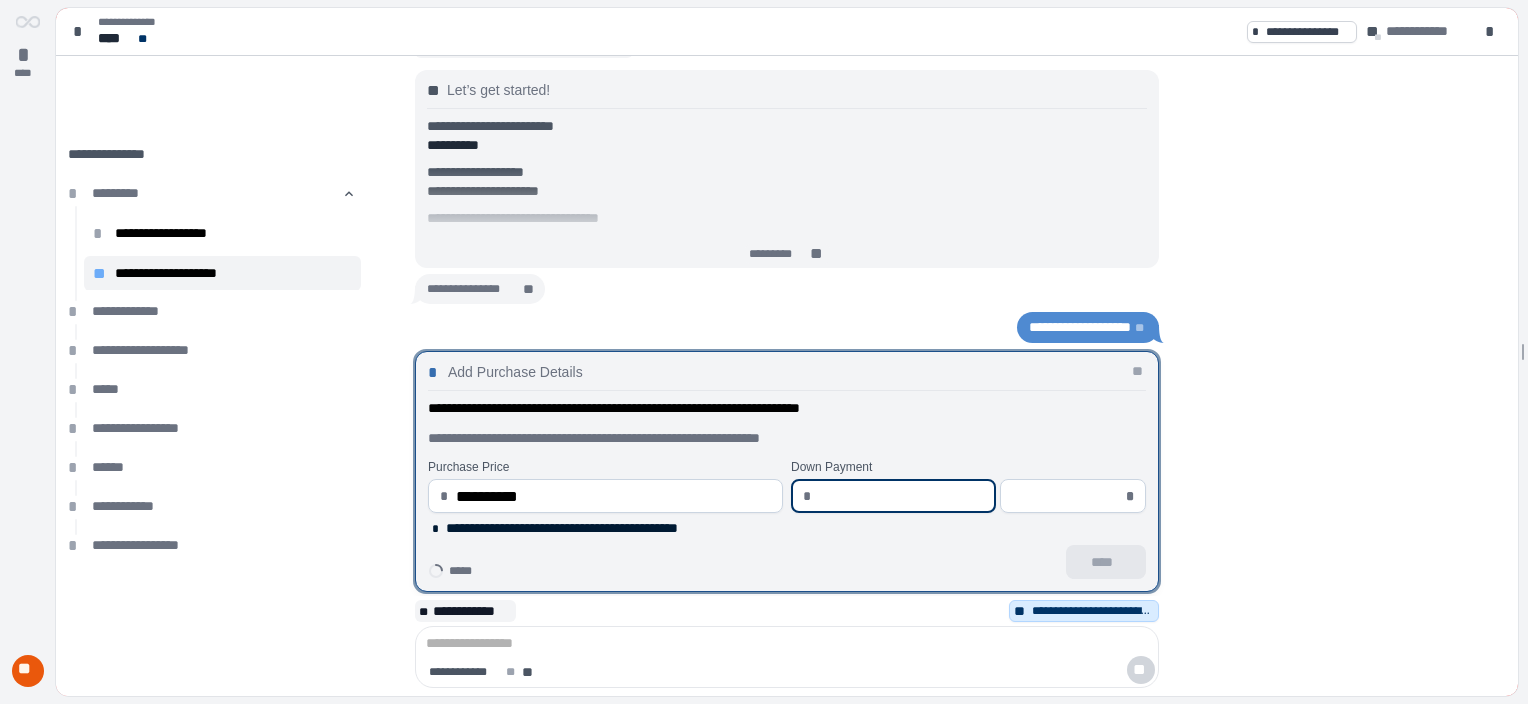 type on "*" 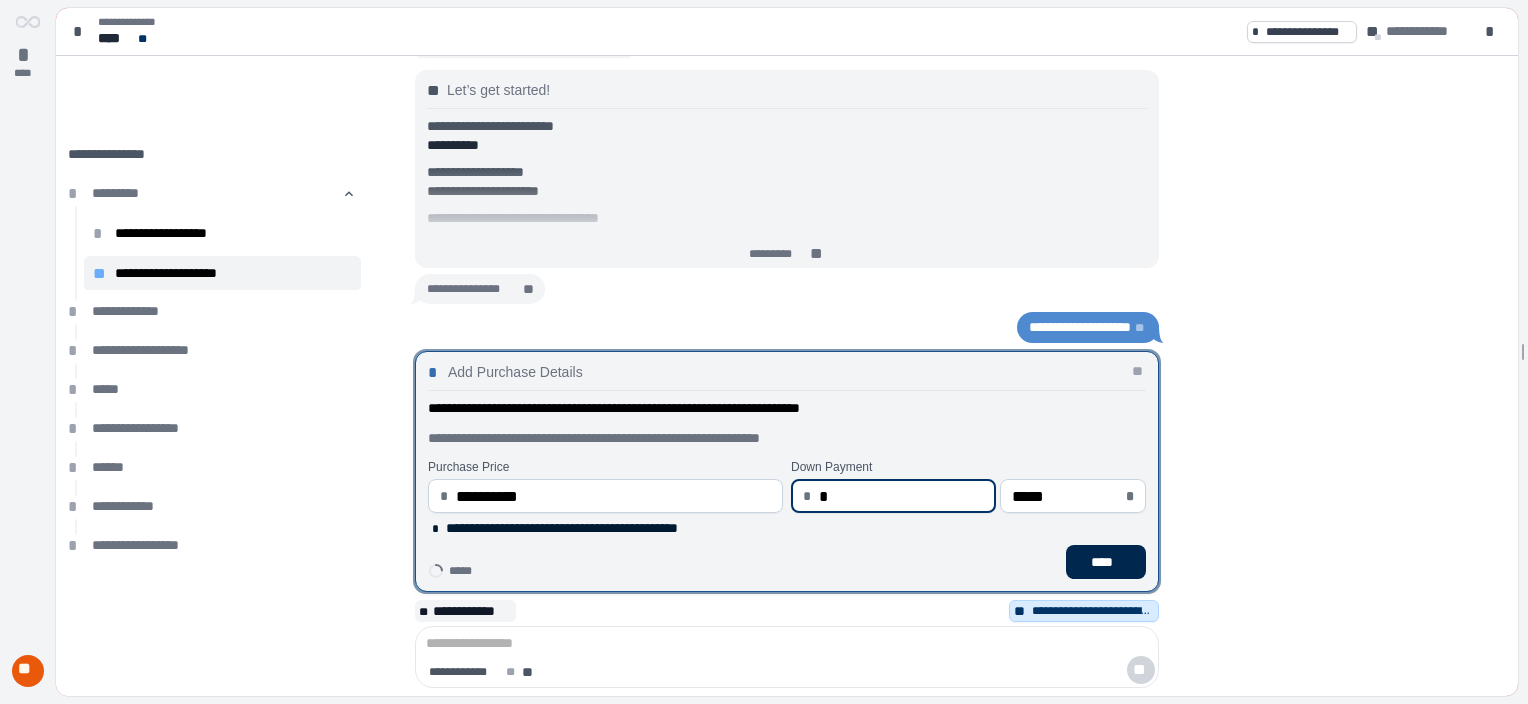type on "****" 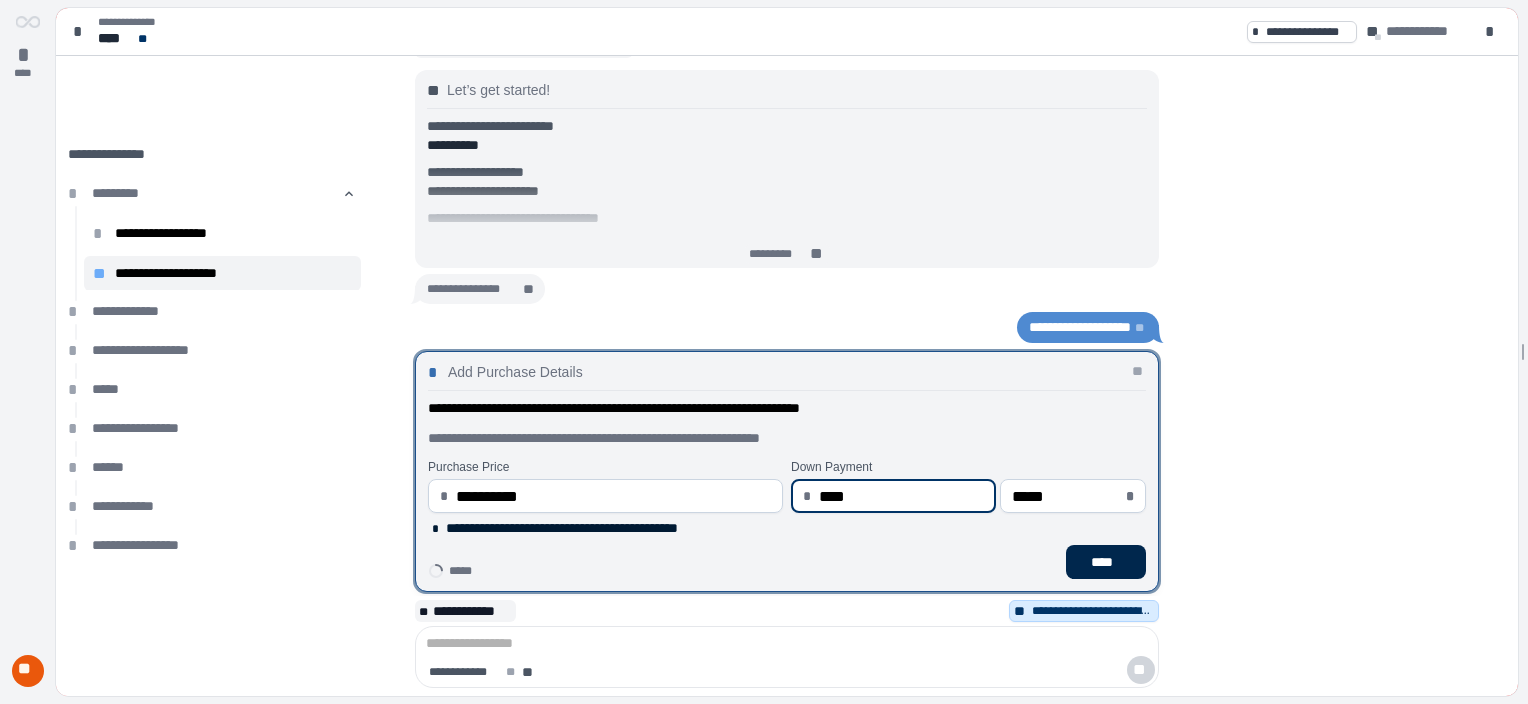 click on "****" at bounding box center (1106, 562) 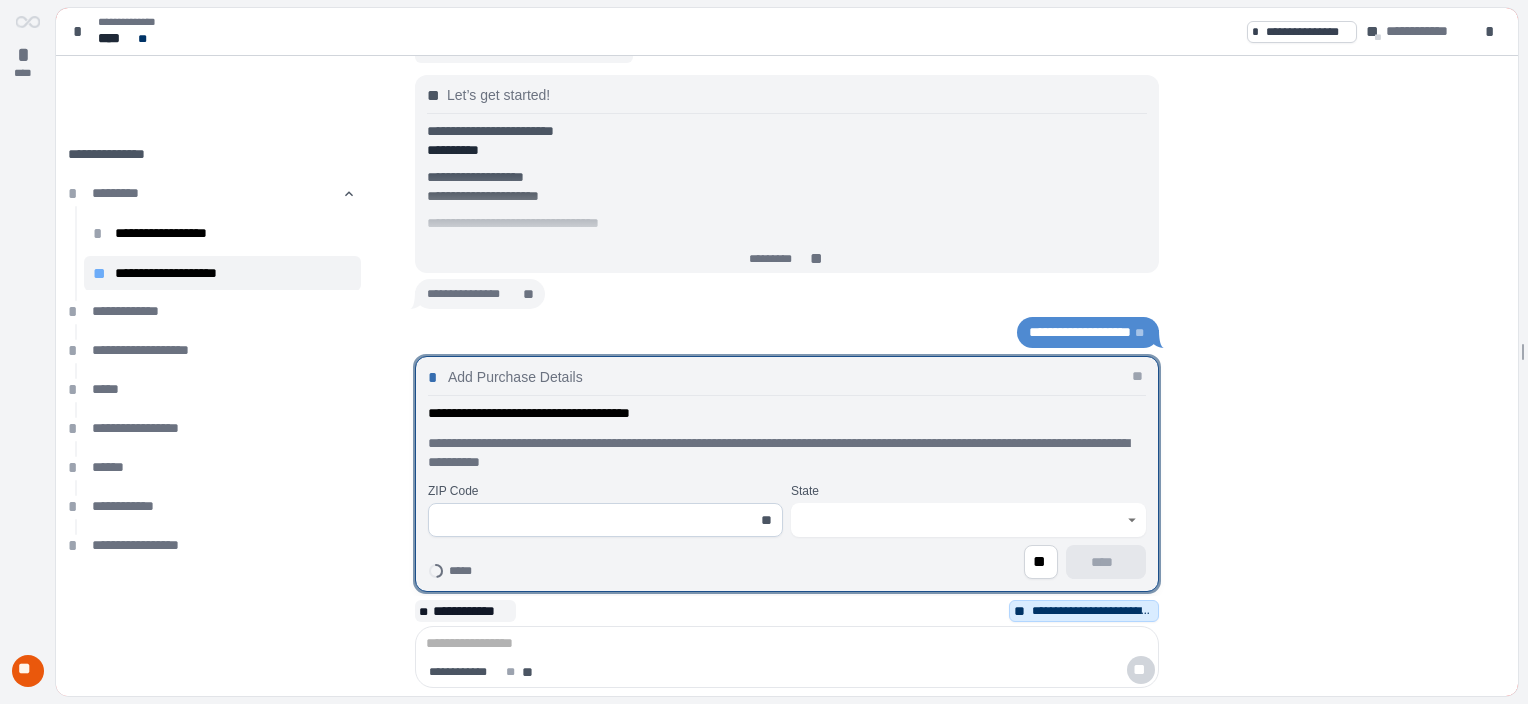 click at bounding box center [594, 520] 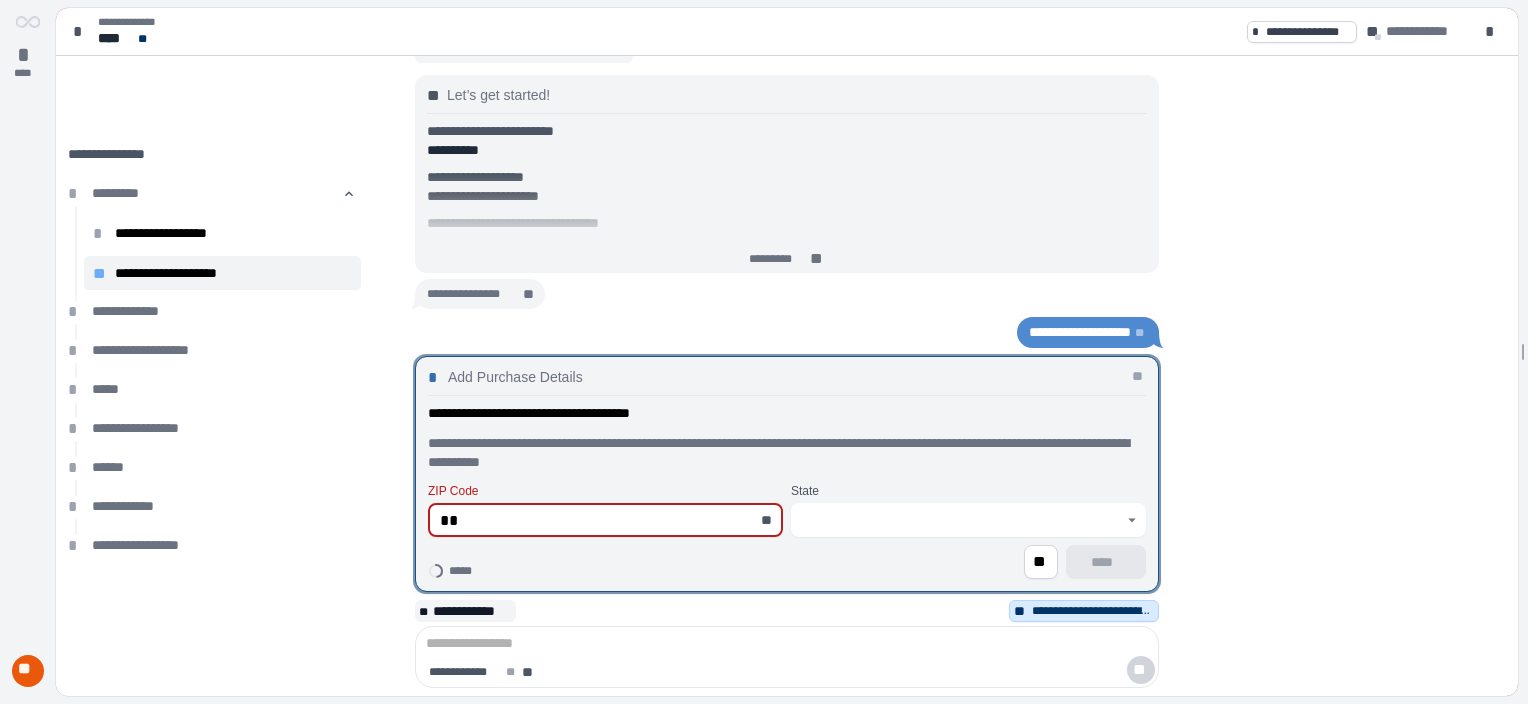 type on "*" 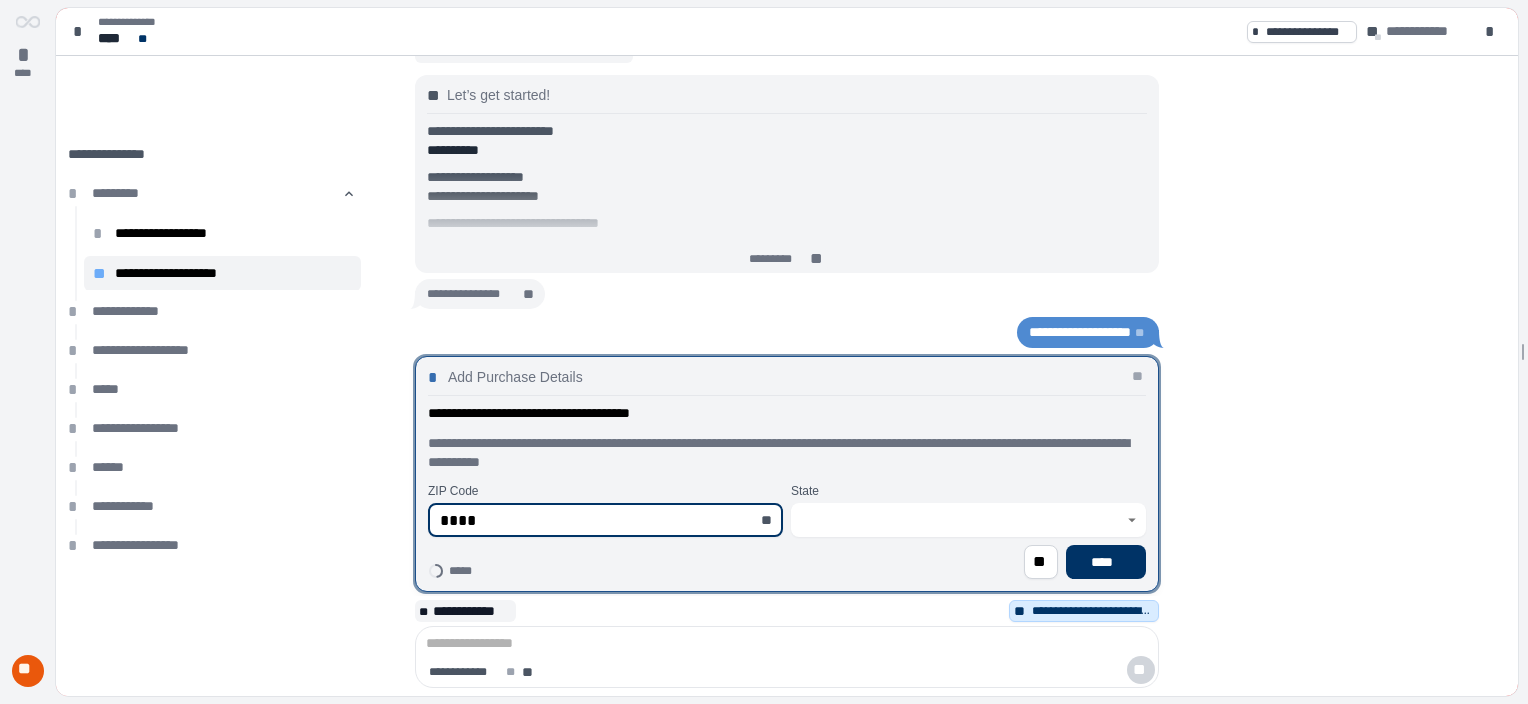 type on "*****" 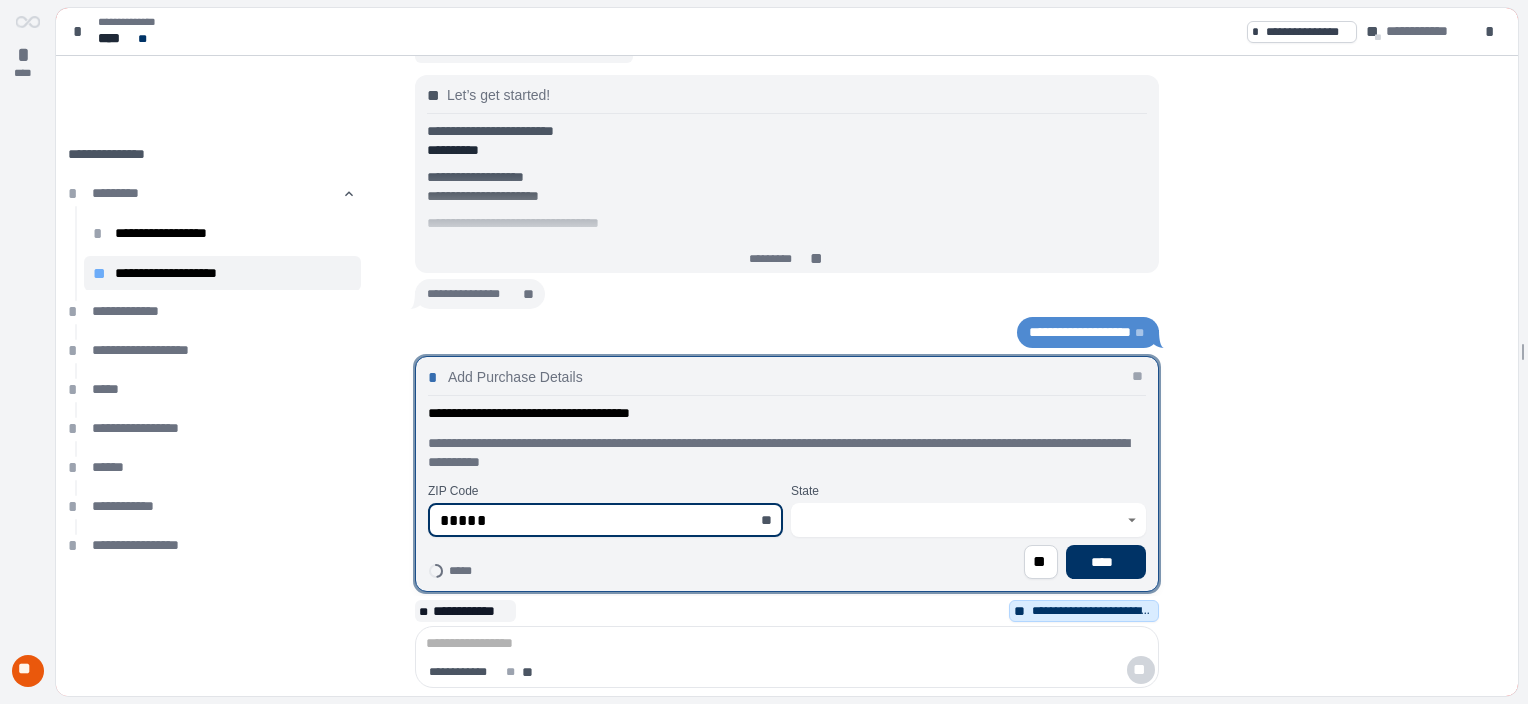 type on "**********" 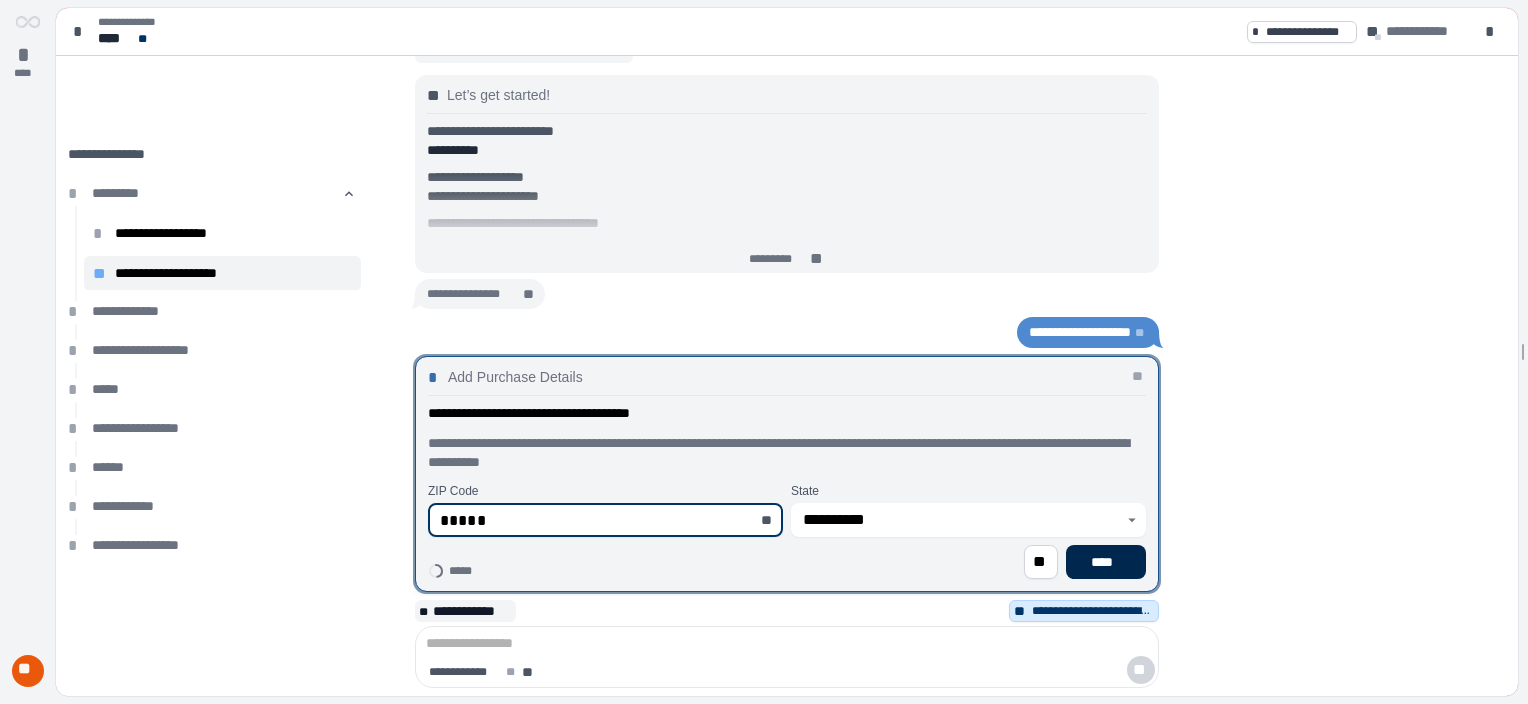 type on "*****" 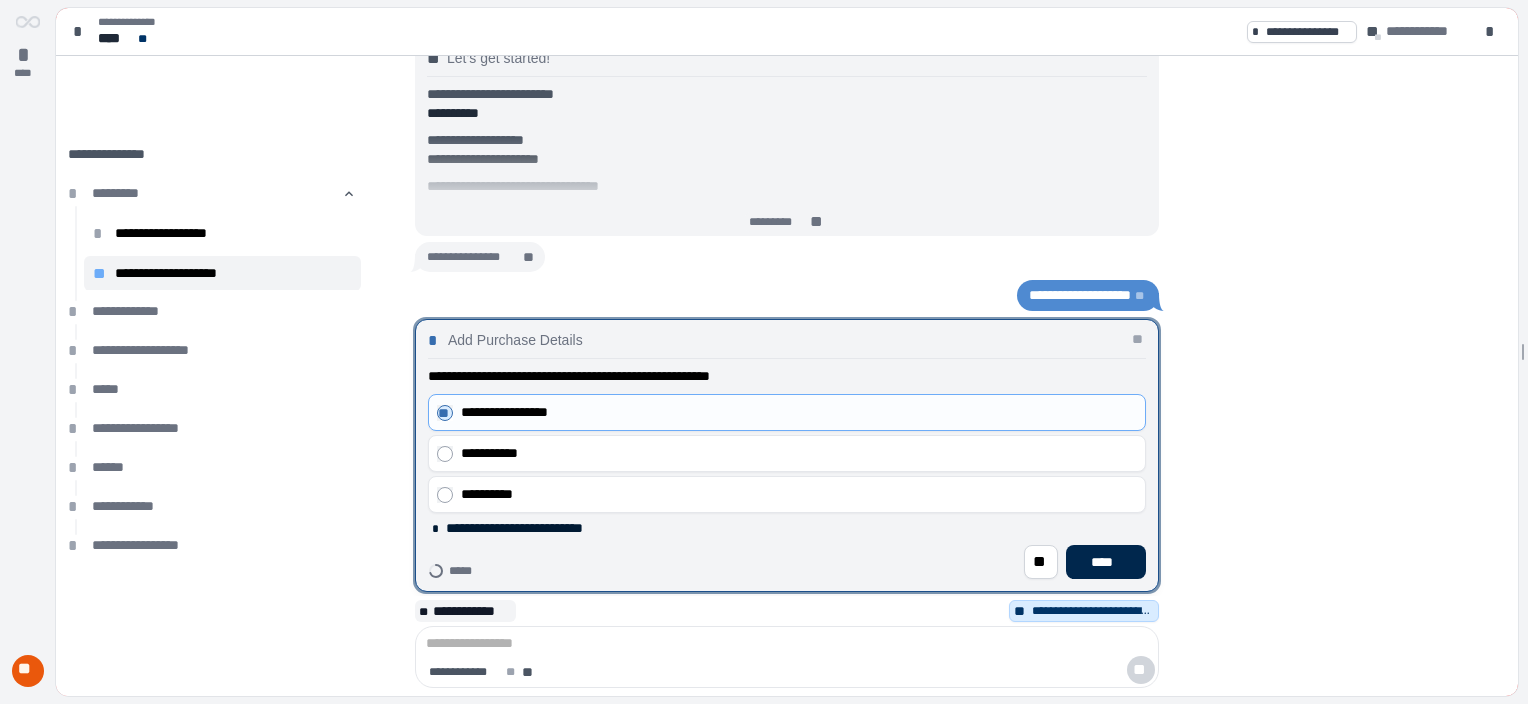 click on "****" at bounding box center [1106, 562] 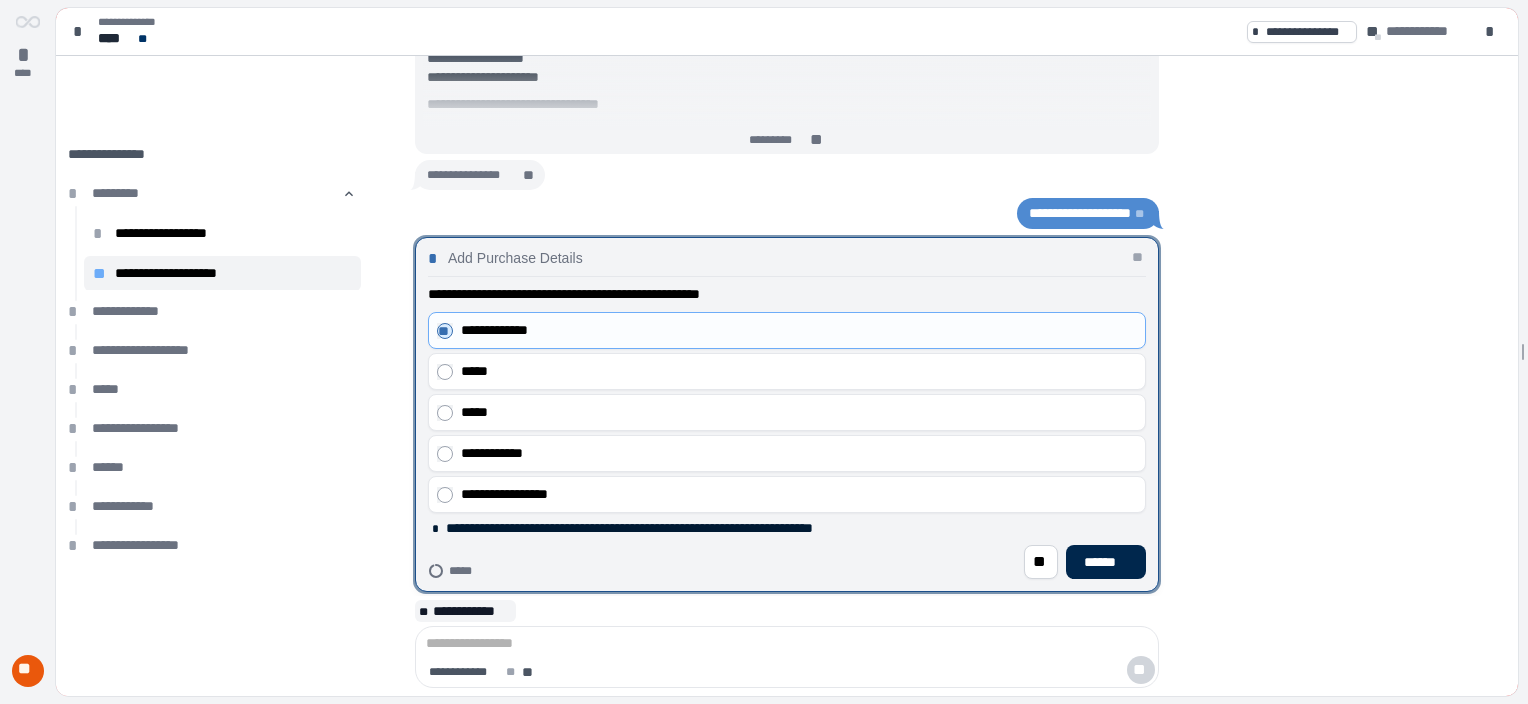 click on "******" at bounding box center (1106, 562) 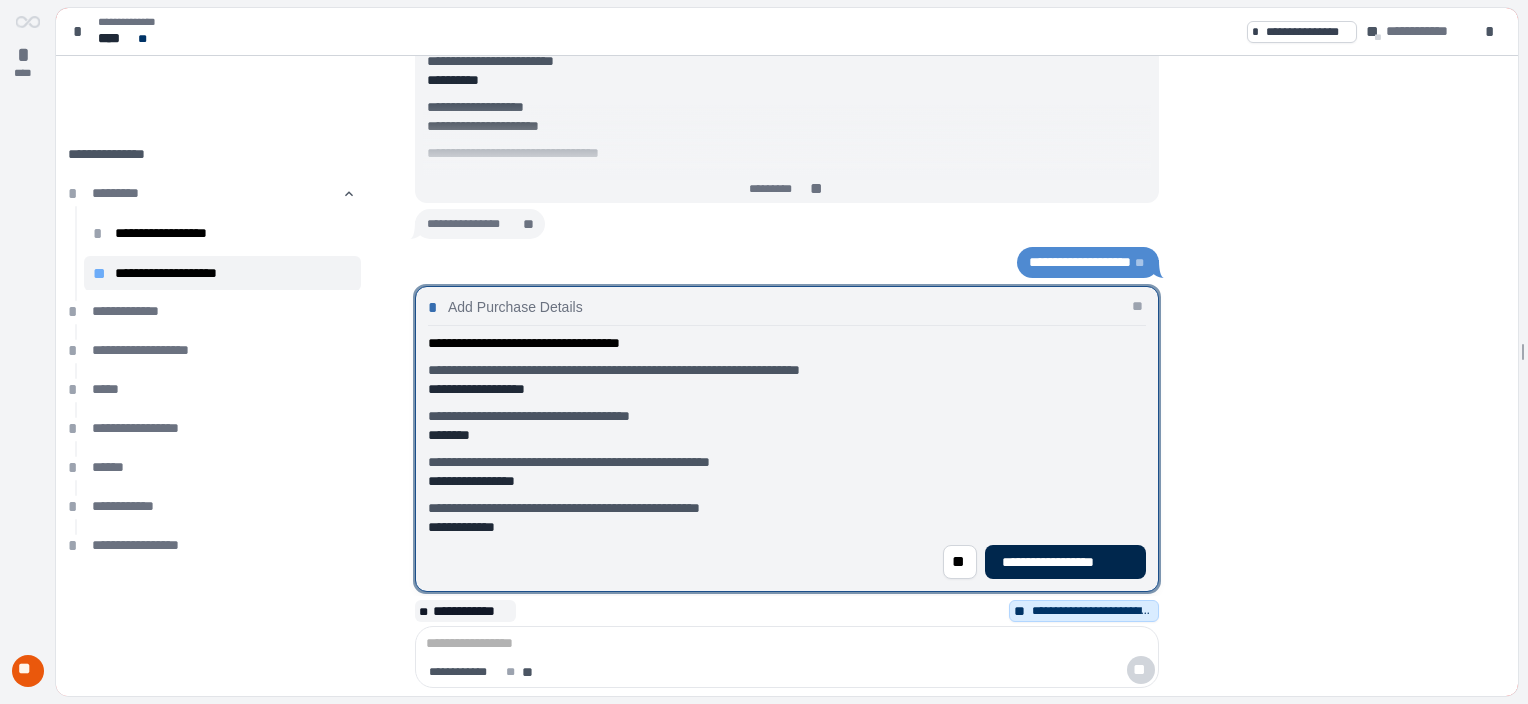 click on "**********" at bounding box center (1065, 562) 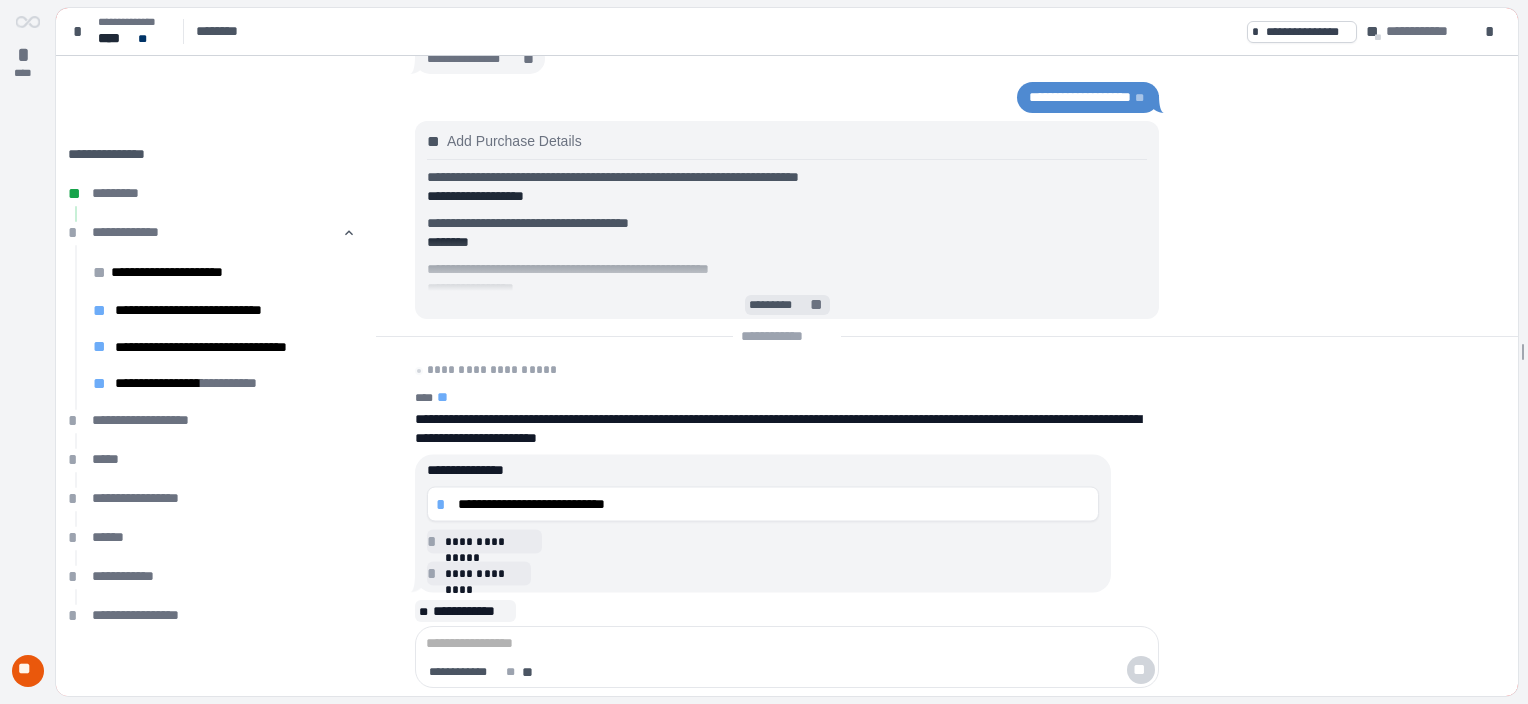 click on "**" at bounding box center (818, 306) 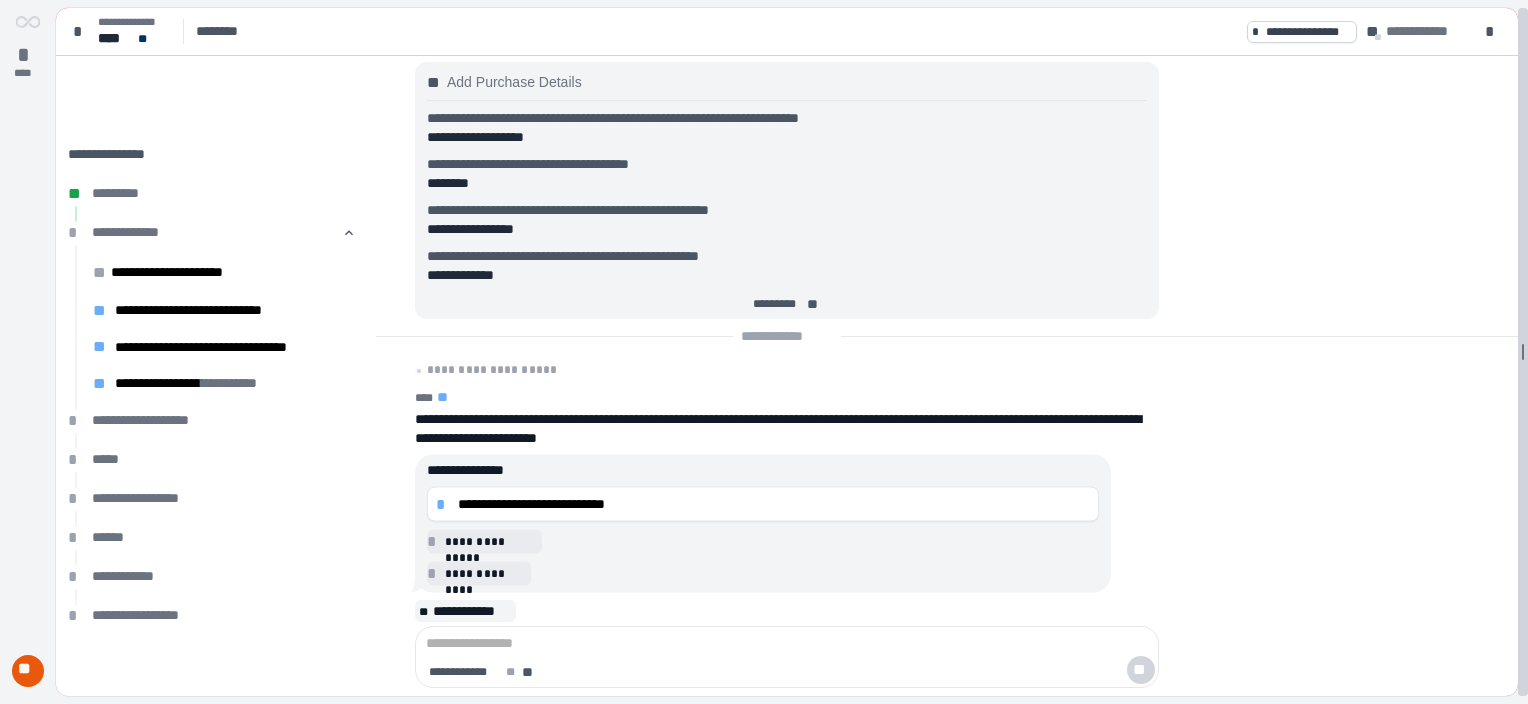 click on "**********" at bounding box center [764, 352] 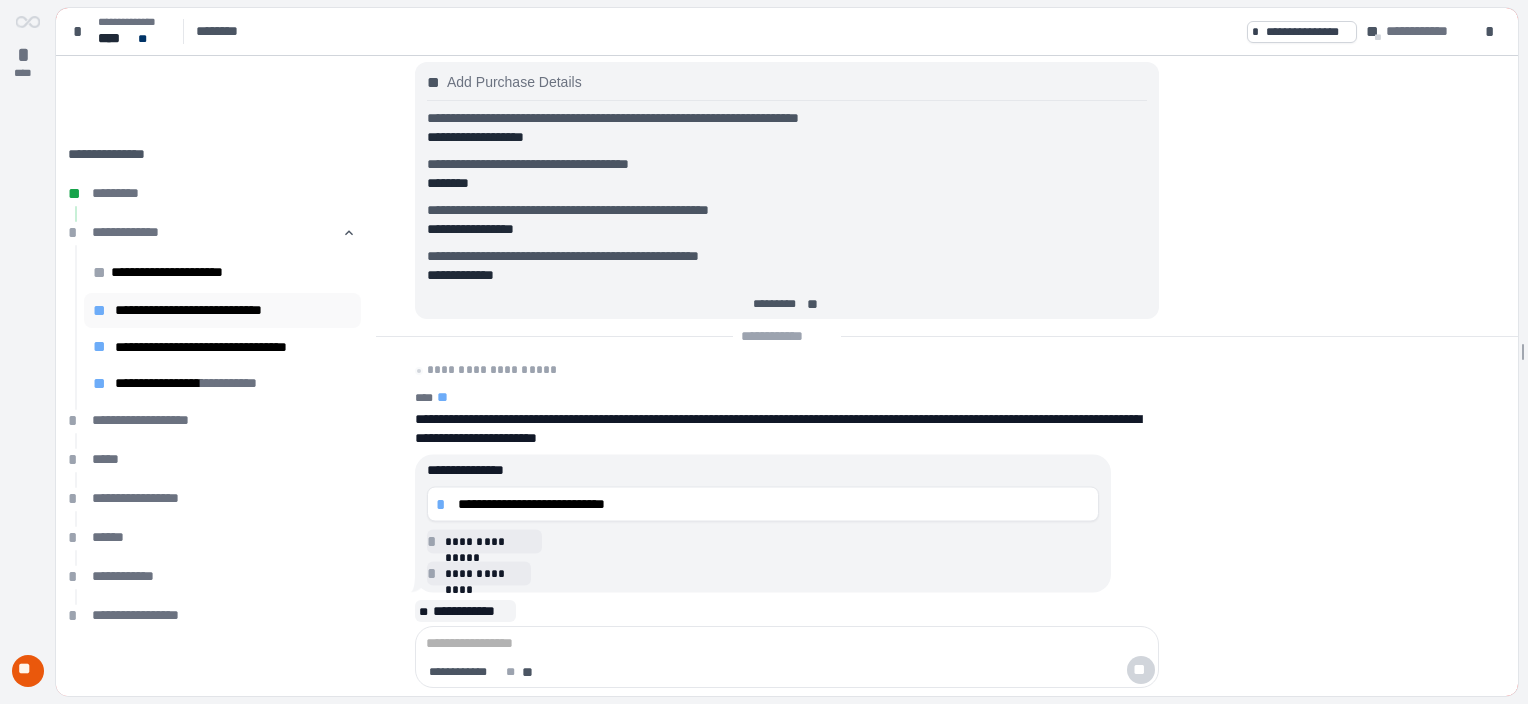 click on "**" at bounding box center (101, 311) 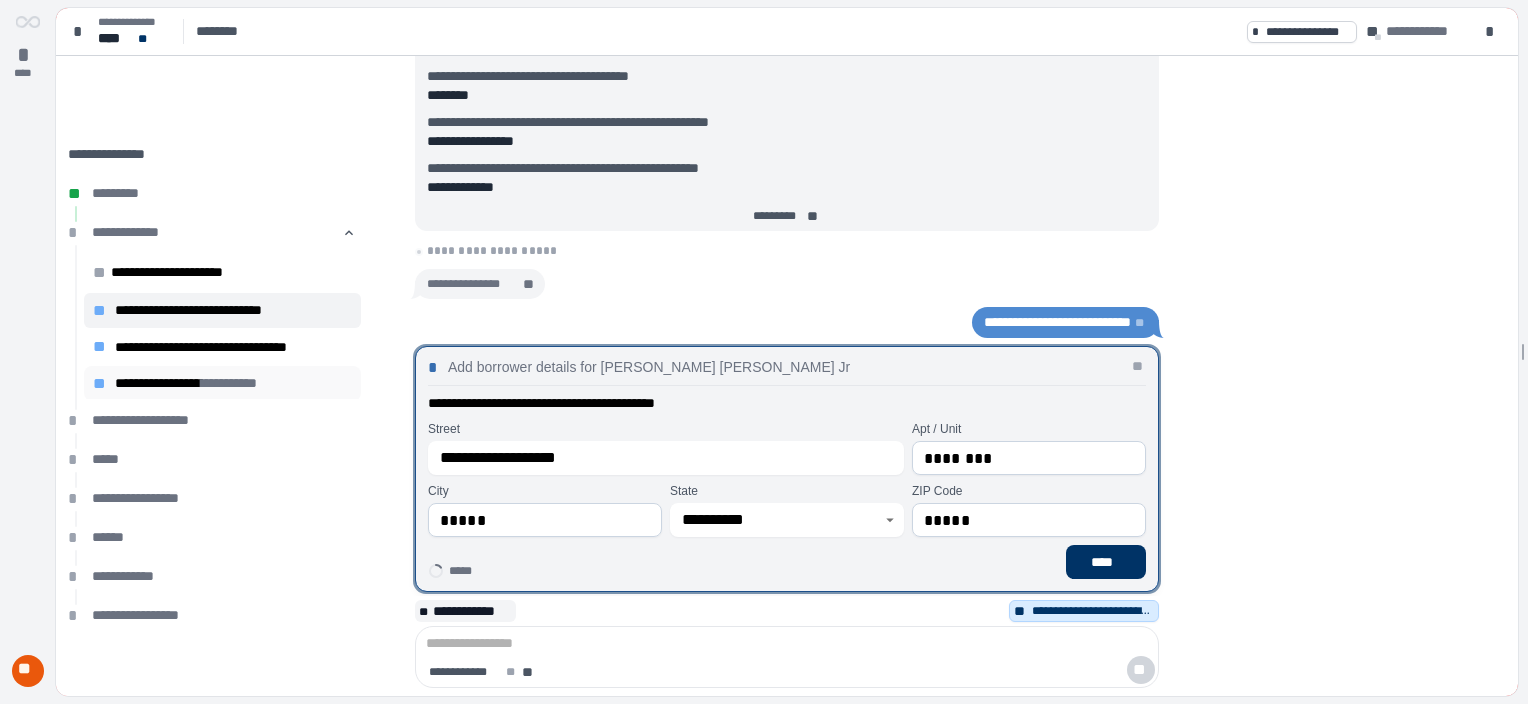 click on "**********" at bounding box center [233, 383] 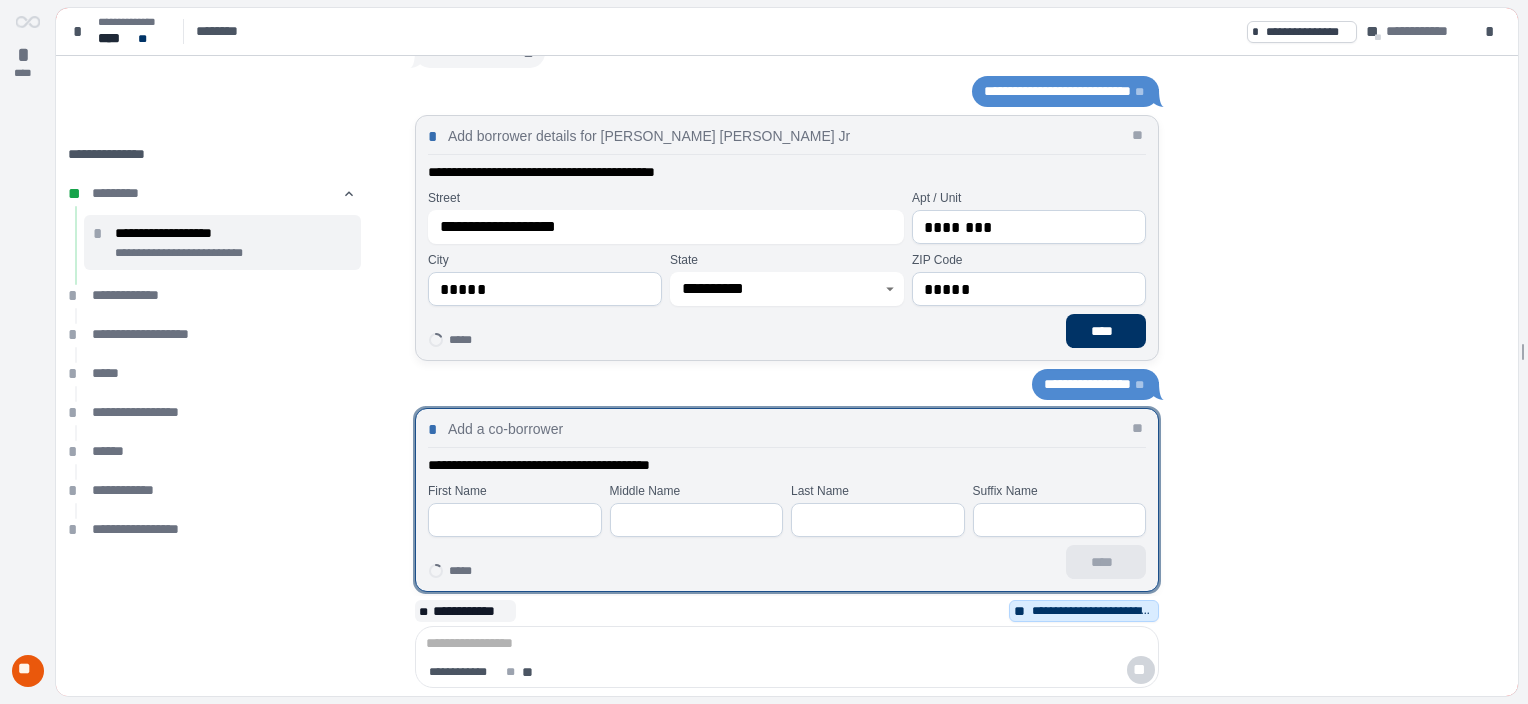 click on "**********" at bounding box center (781, 384) 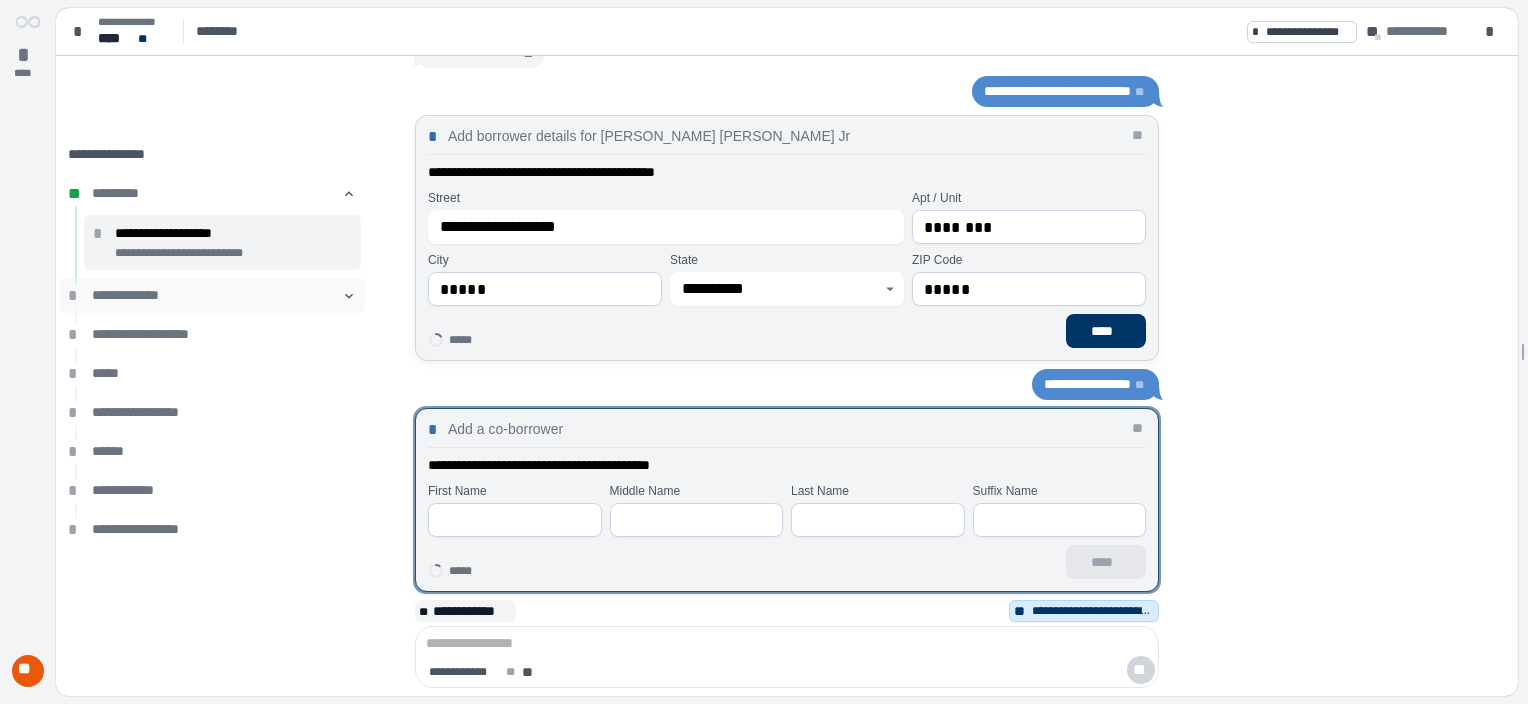 click on "**********" at bounding box center [212, 295] 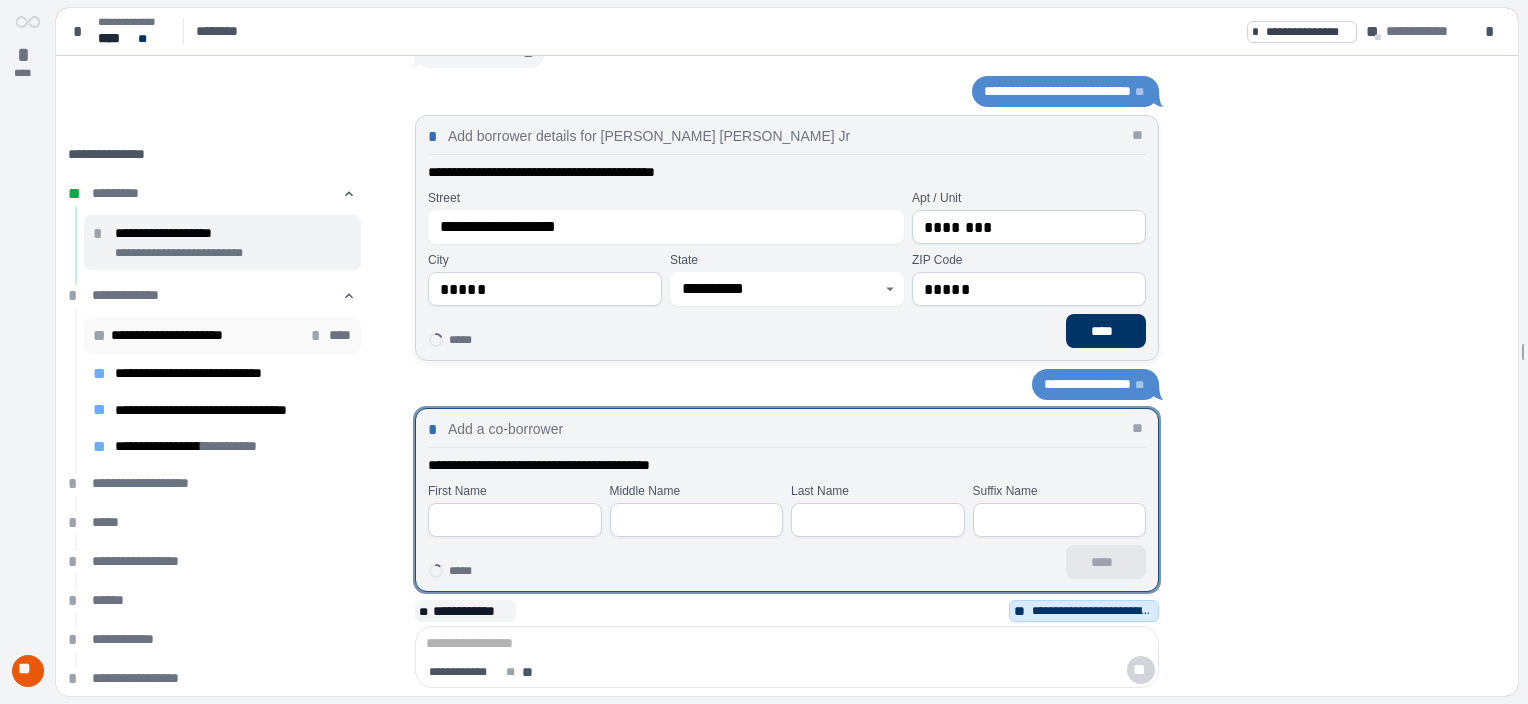 click on "**********" at bounding box center (194, 335) 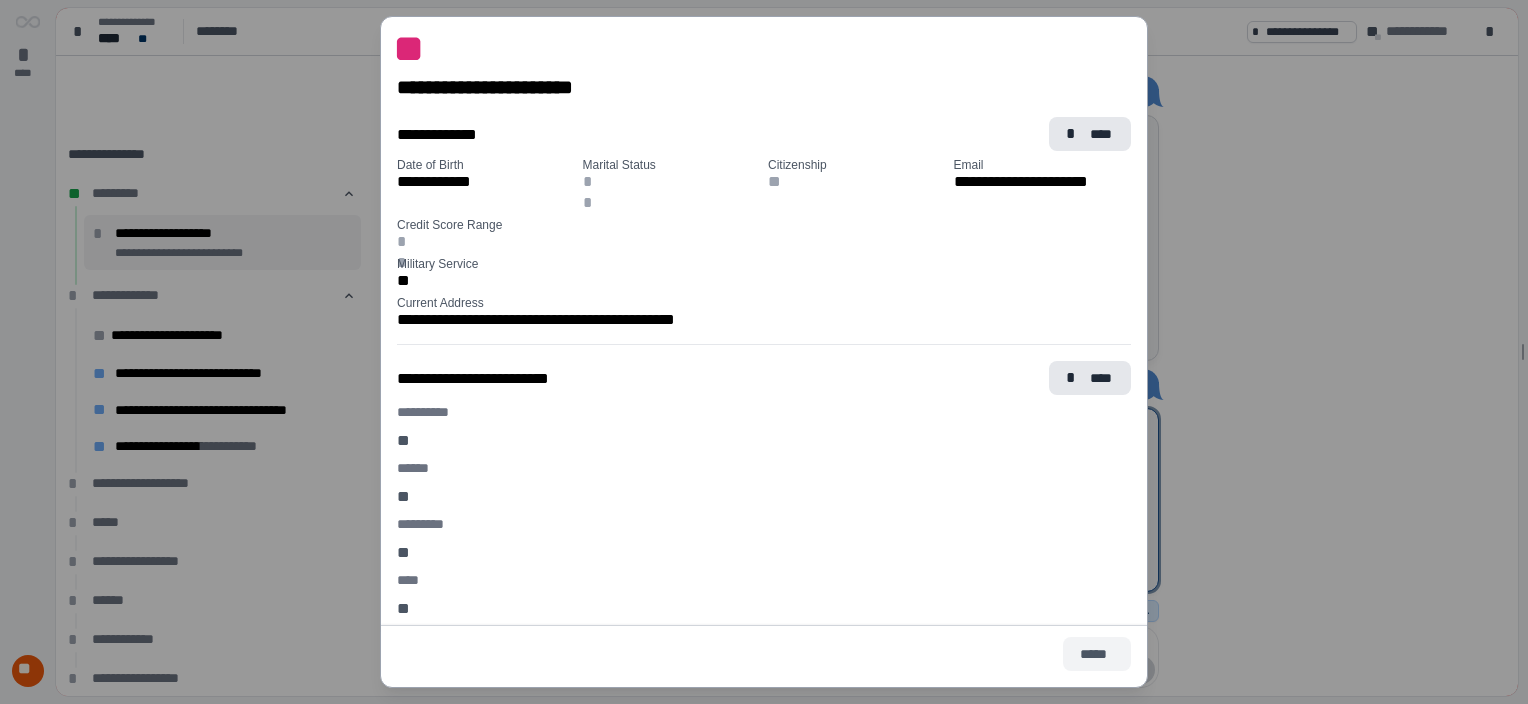 click on "*****" at bounding box center (1097, 654) 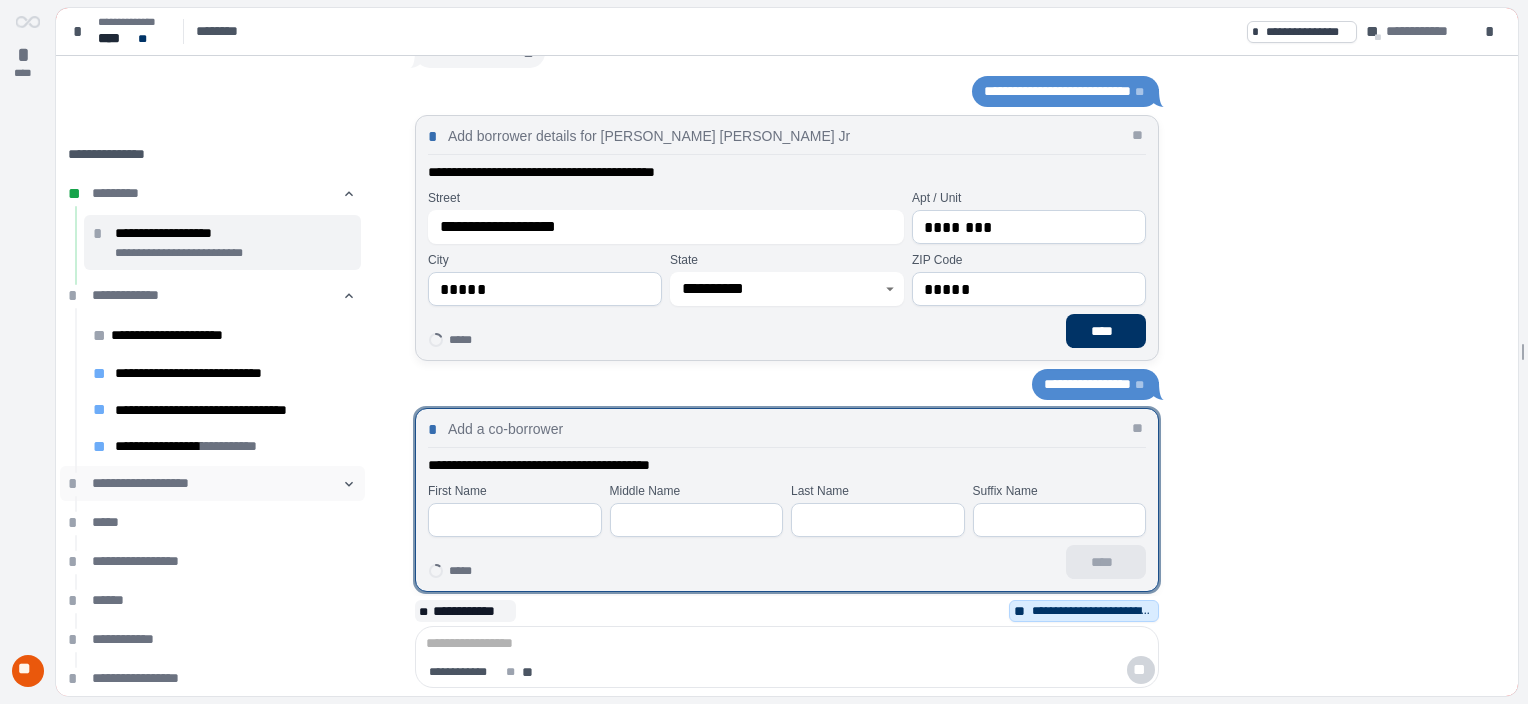 click on "**********" at bounding box center (212, 483) 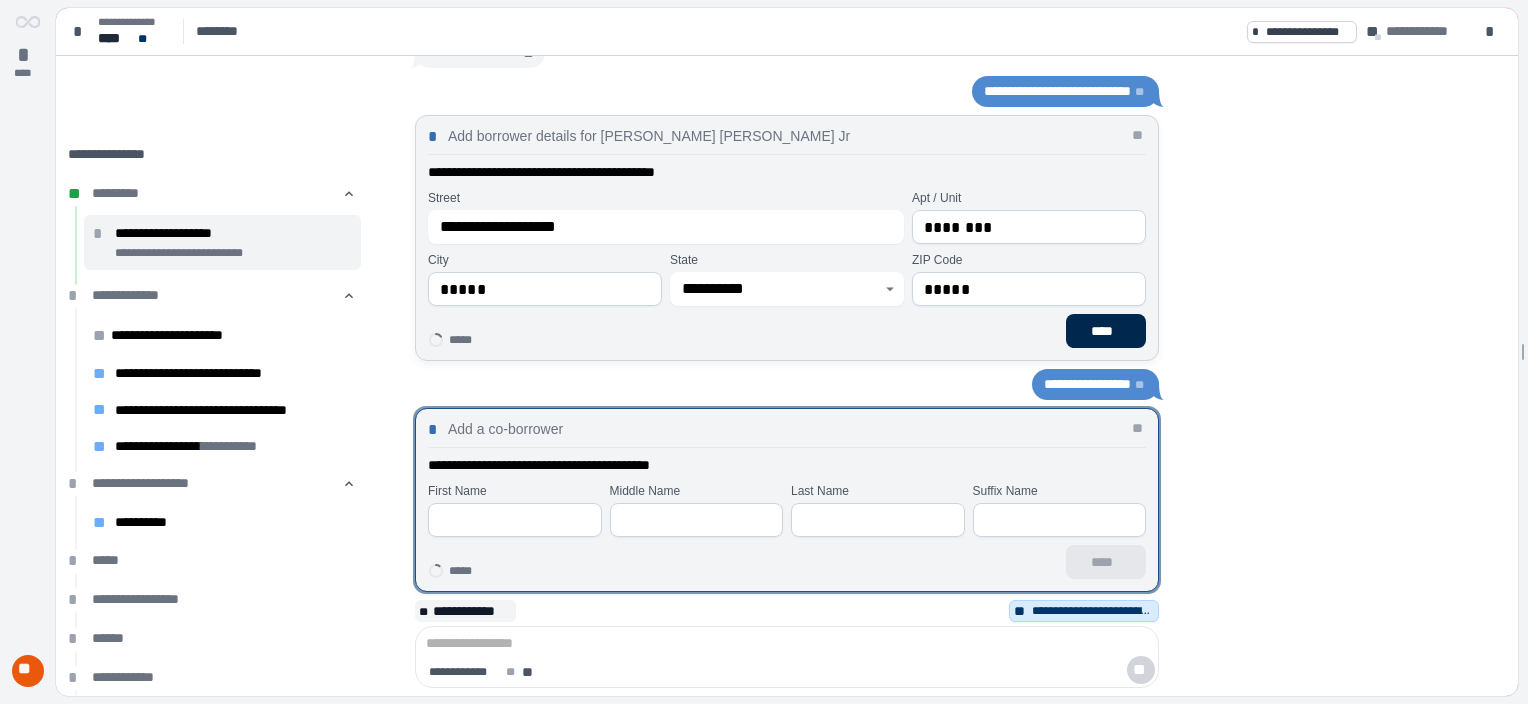 click on "****" at bounding box center [1106, 331] 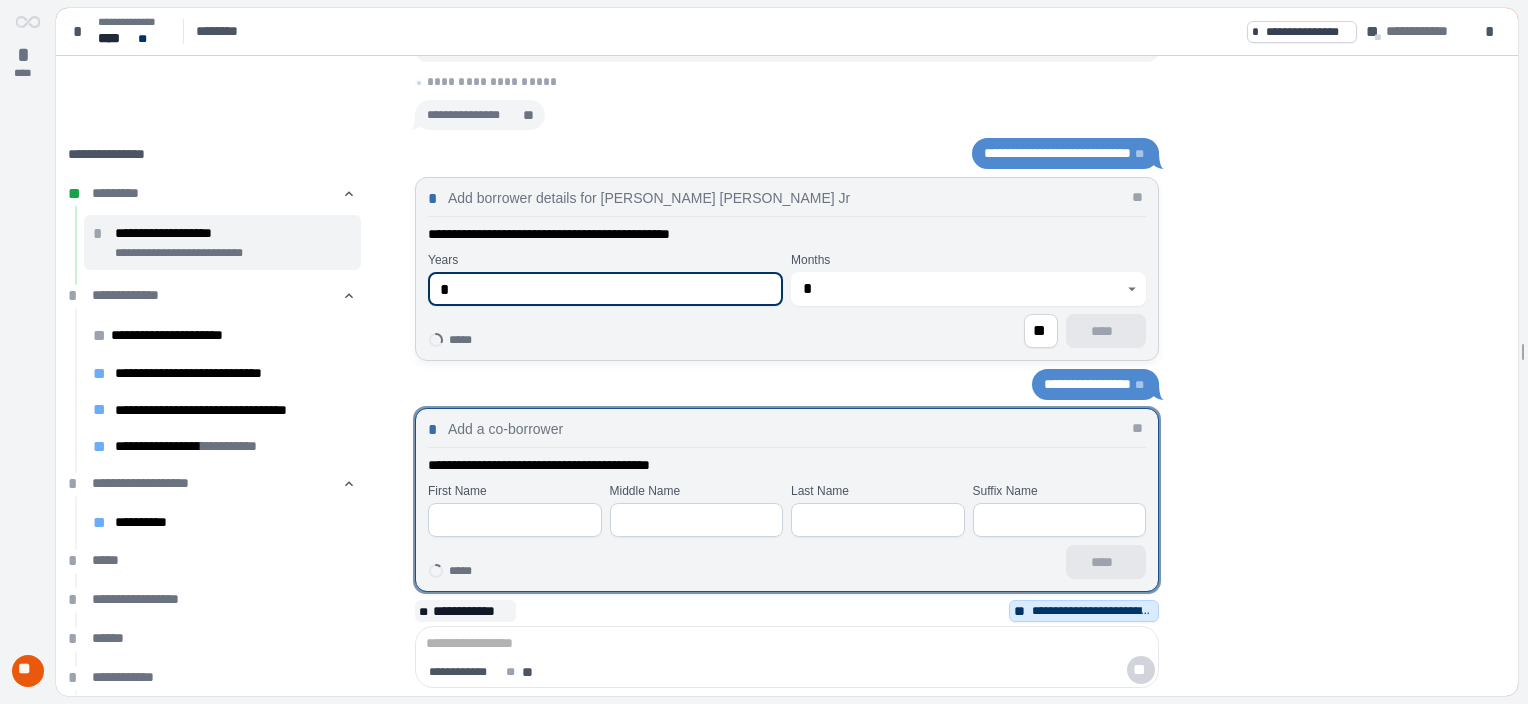 click on "*" at bounding box center [605, 289] 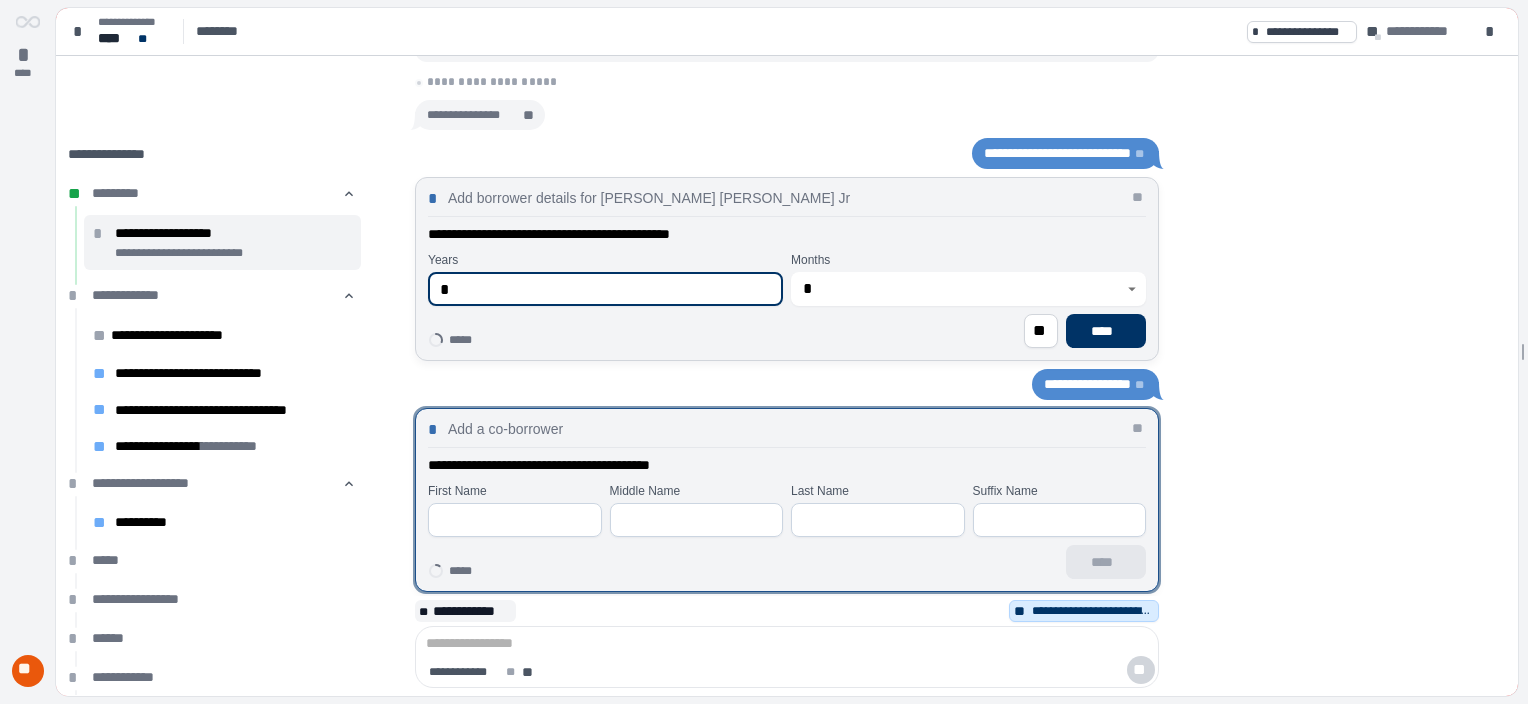 type on "*" 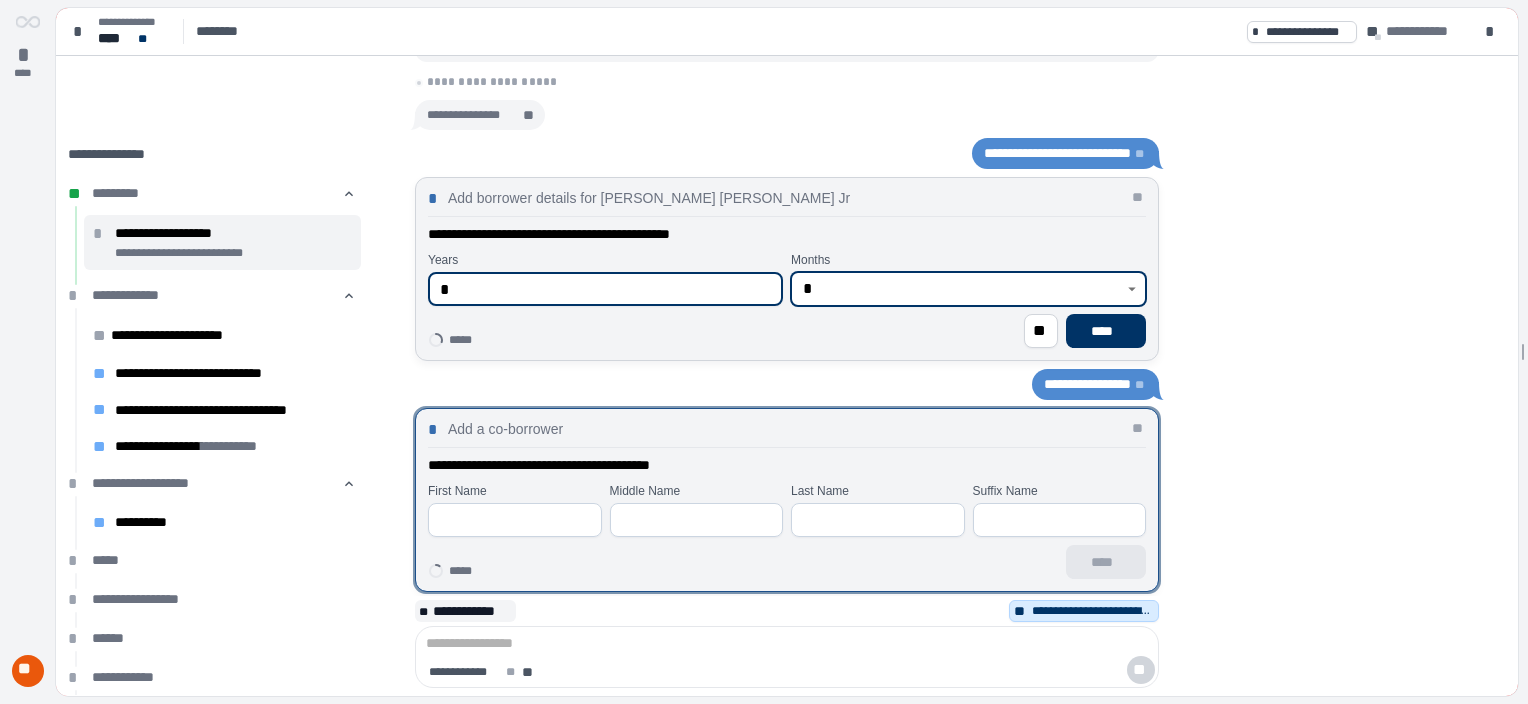 click on "*" at bounding box center (957, 289) 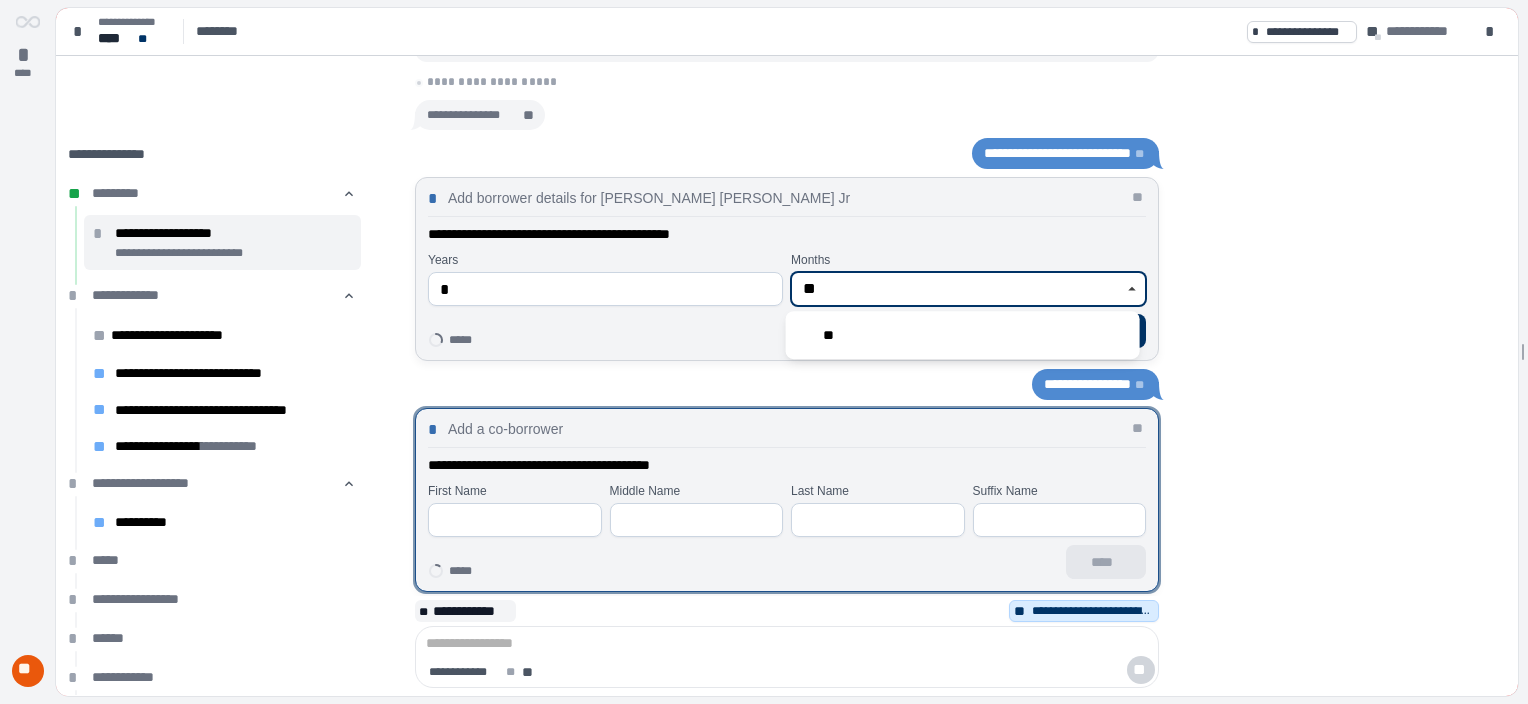 type on "**" 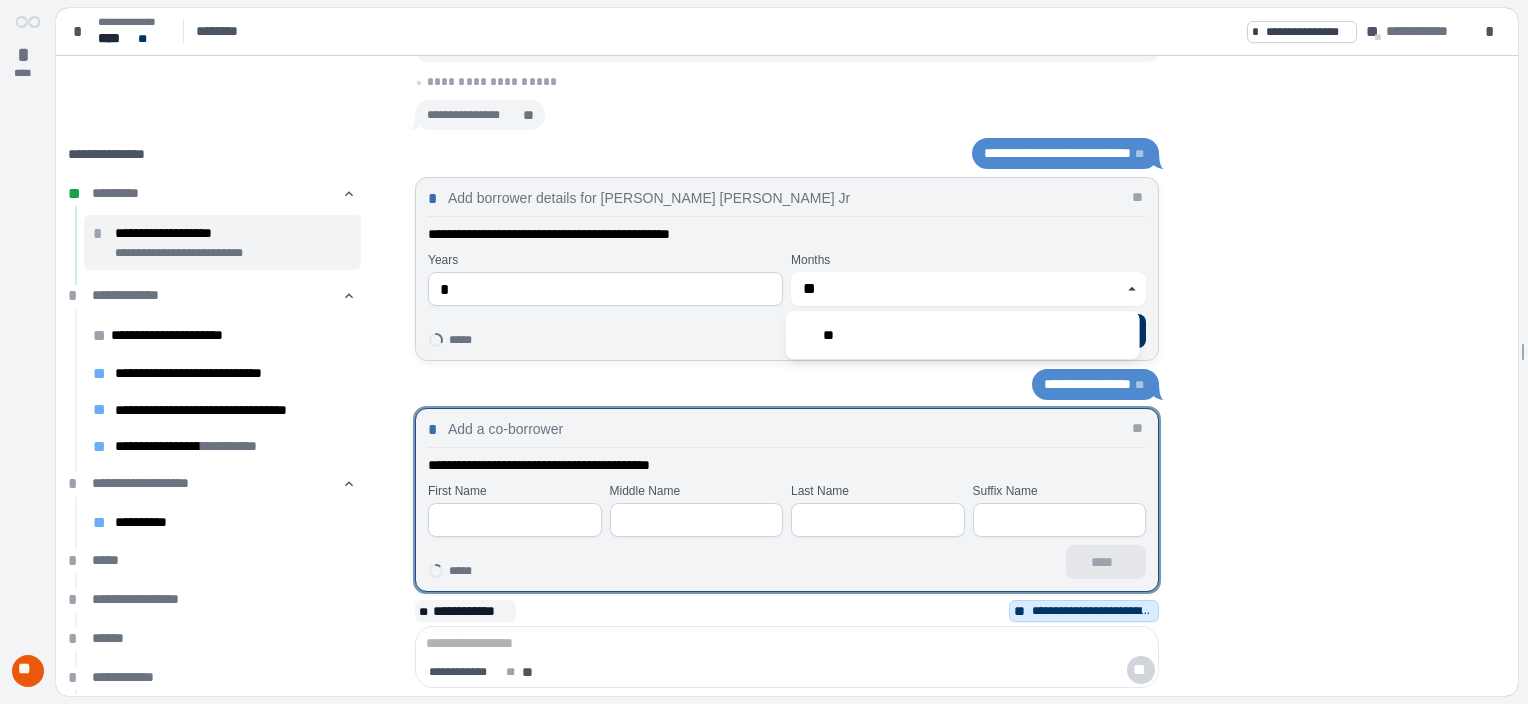 click on "**********" at bounding box center [787, 278] 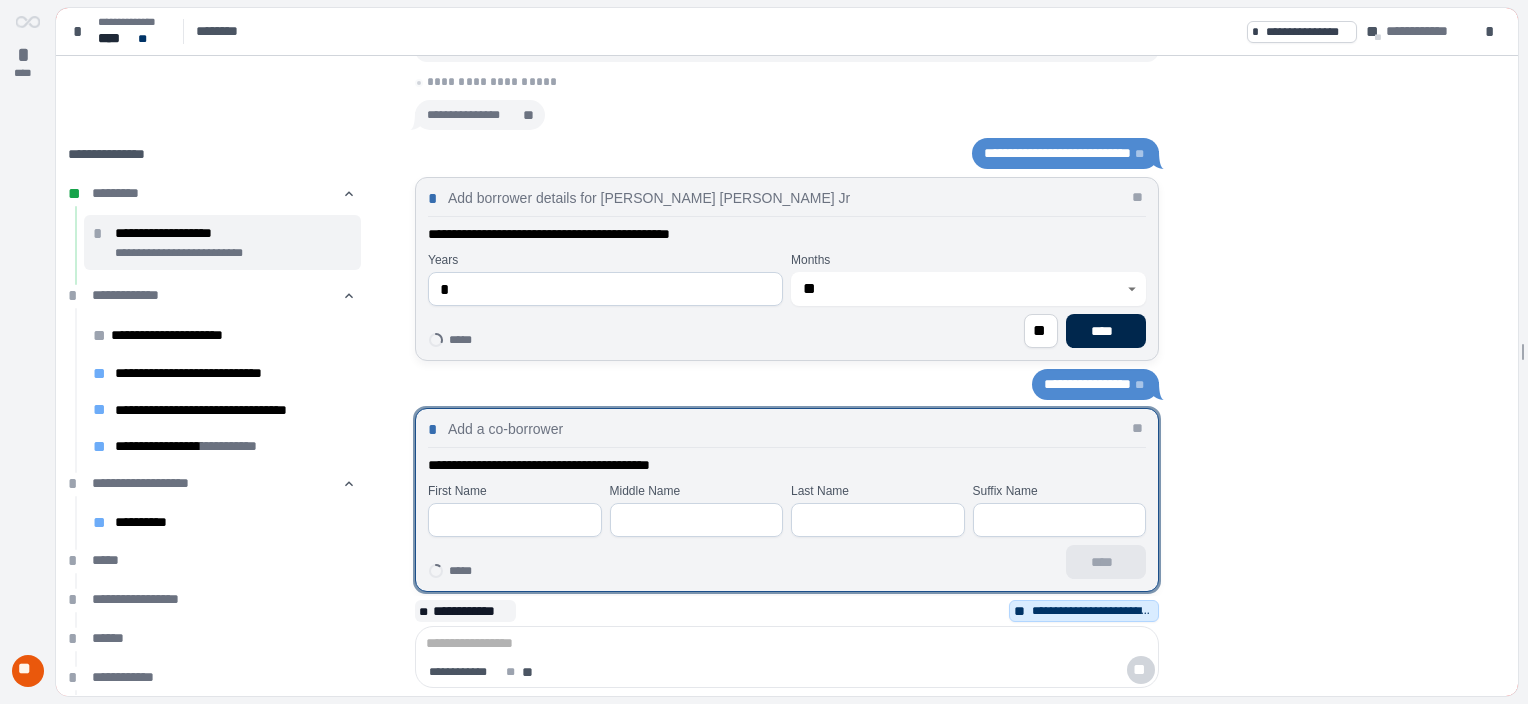 click on "****" at bounding box center (1106, 331) 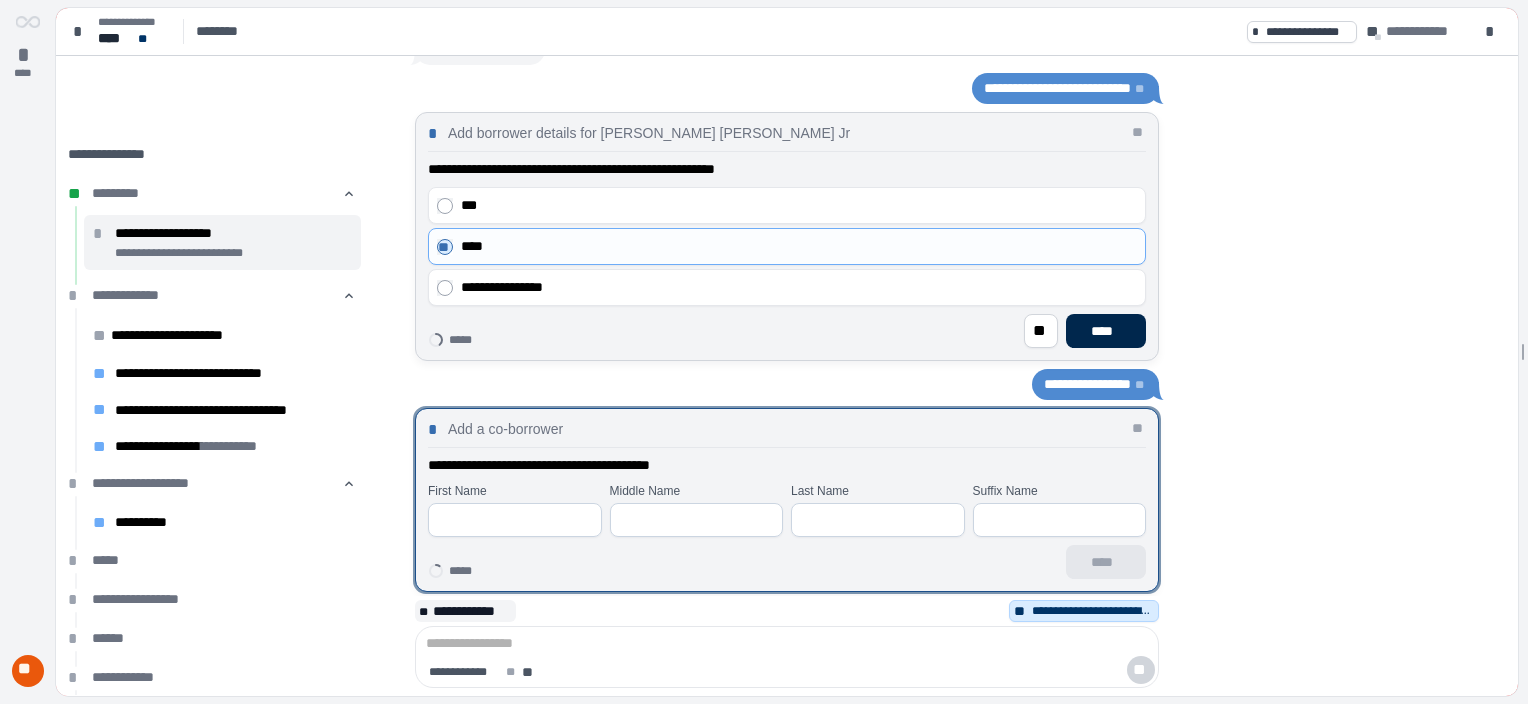click on "****" at bounding box center (1106, 331) 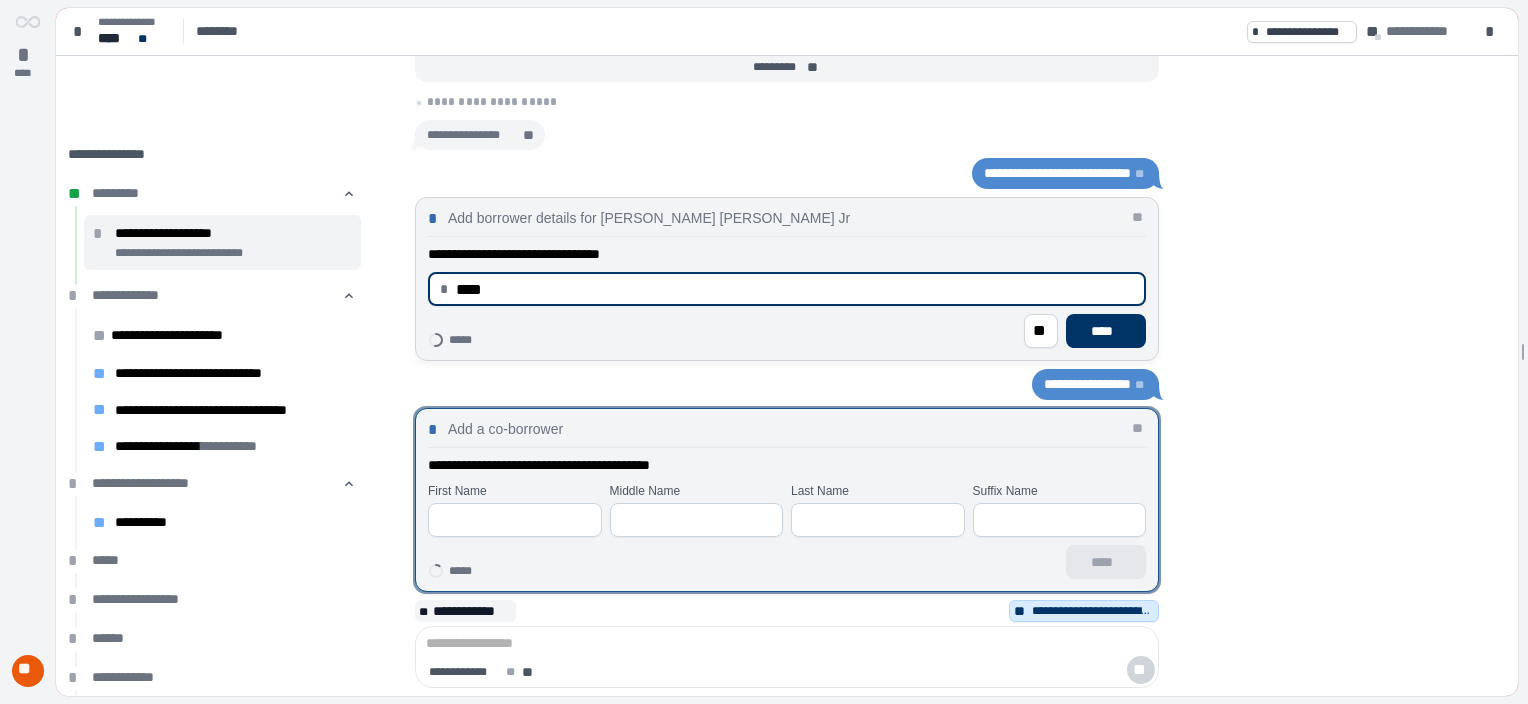 click on "****" at bounding box center (795, 289) 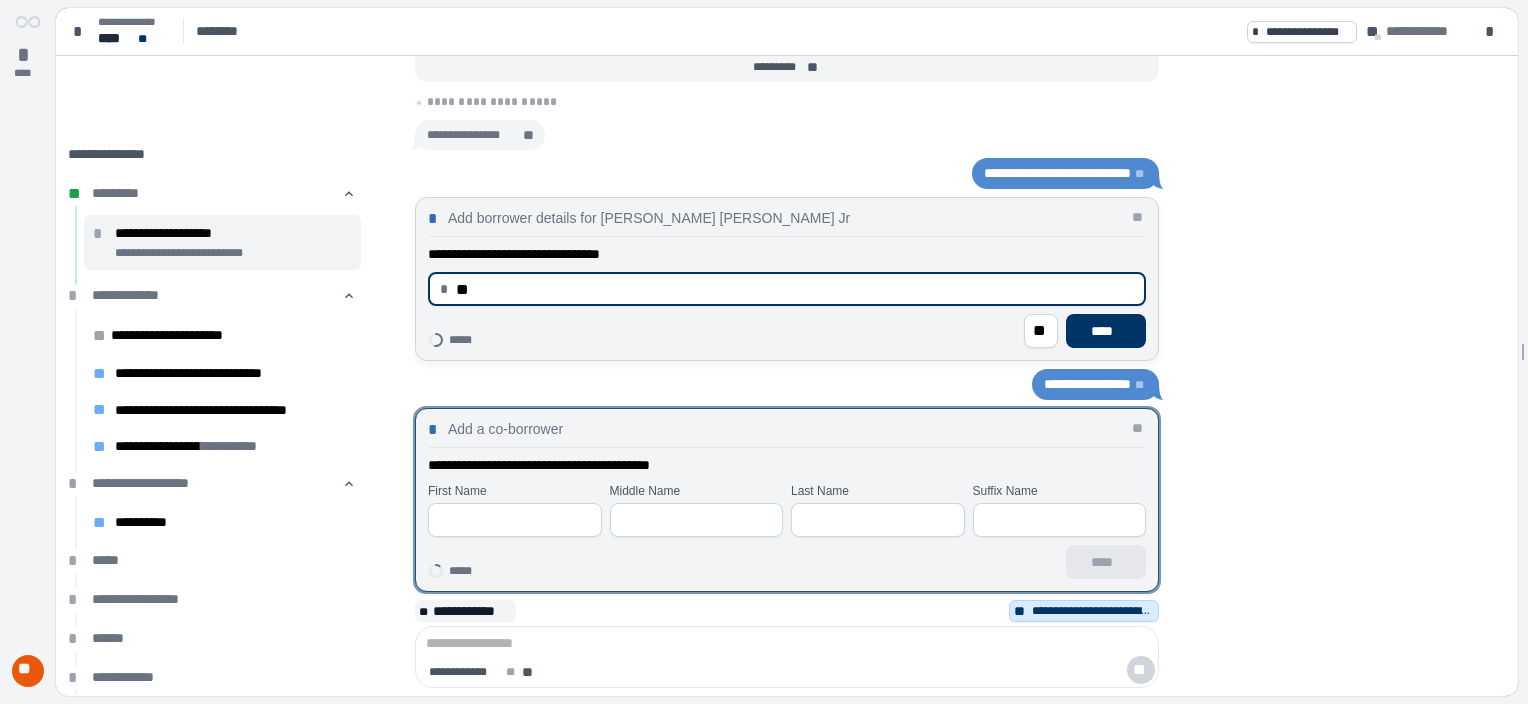 type on "*" 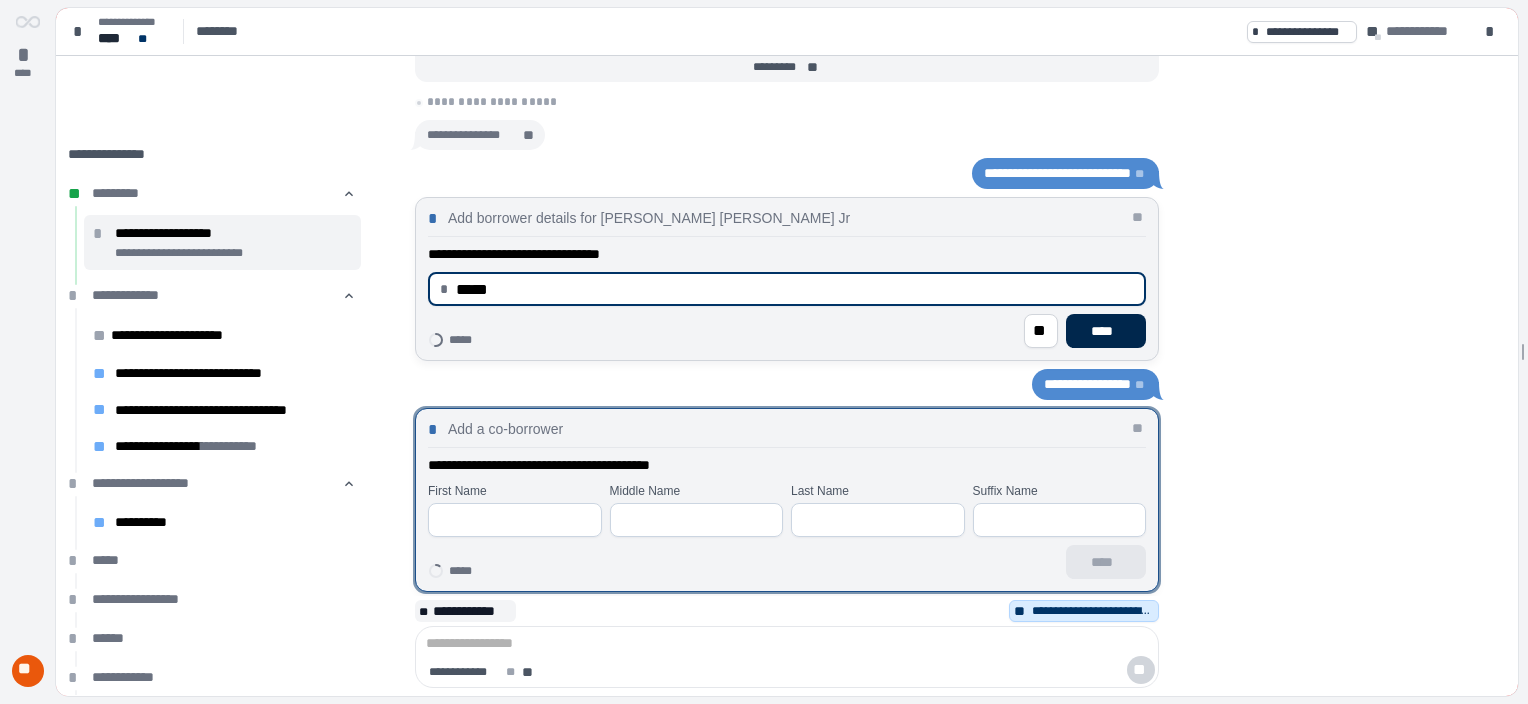 type on "********" 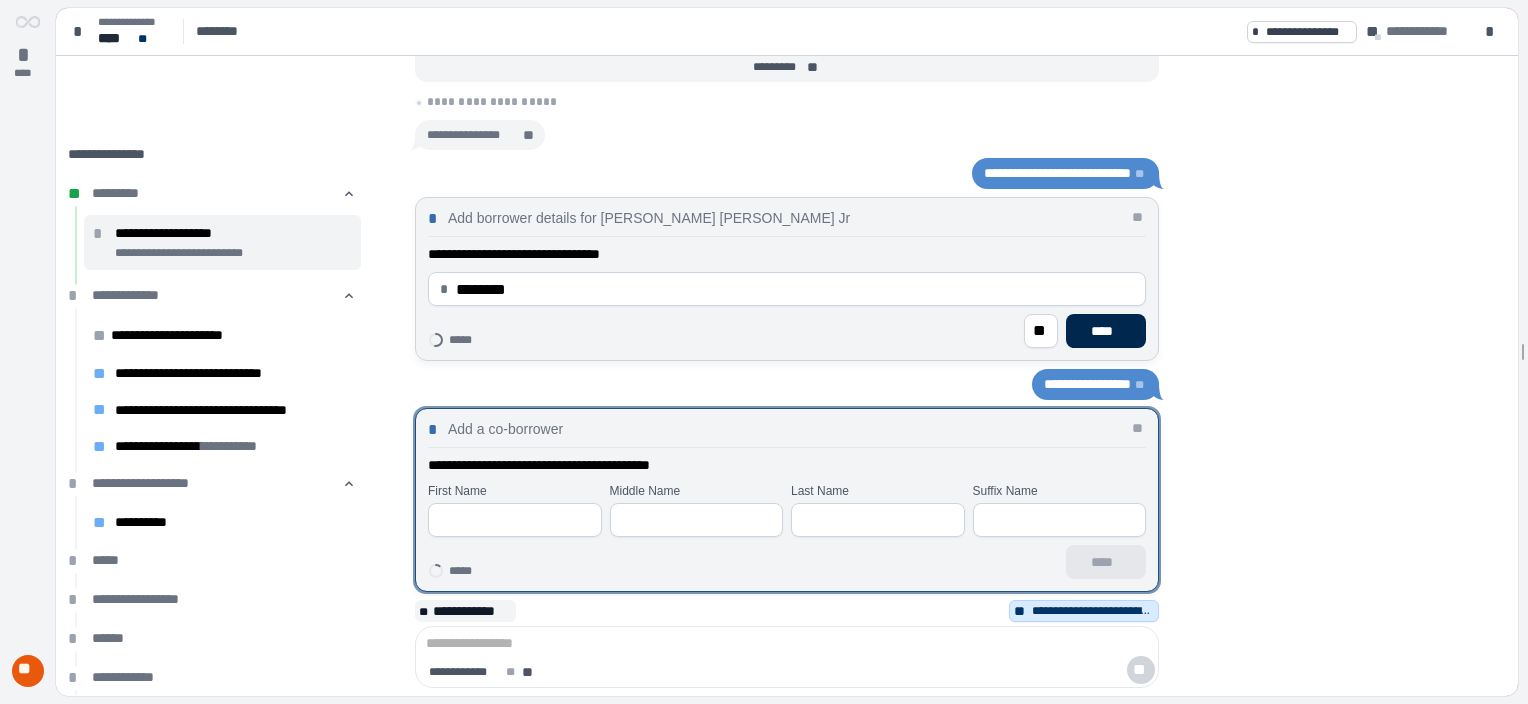 click on "****" at bounding box center [1106, 331] 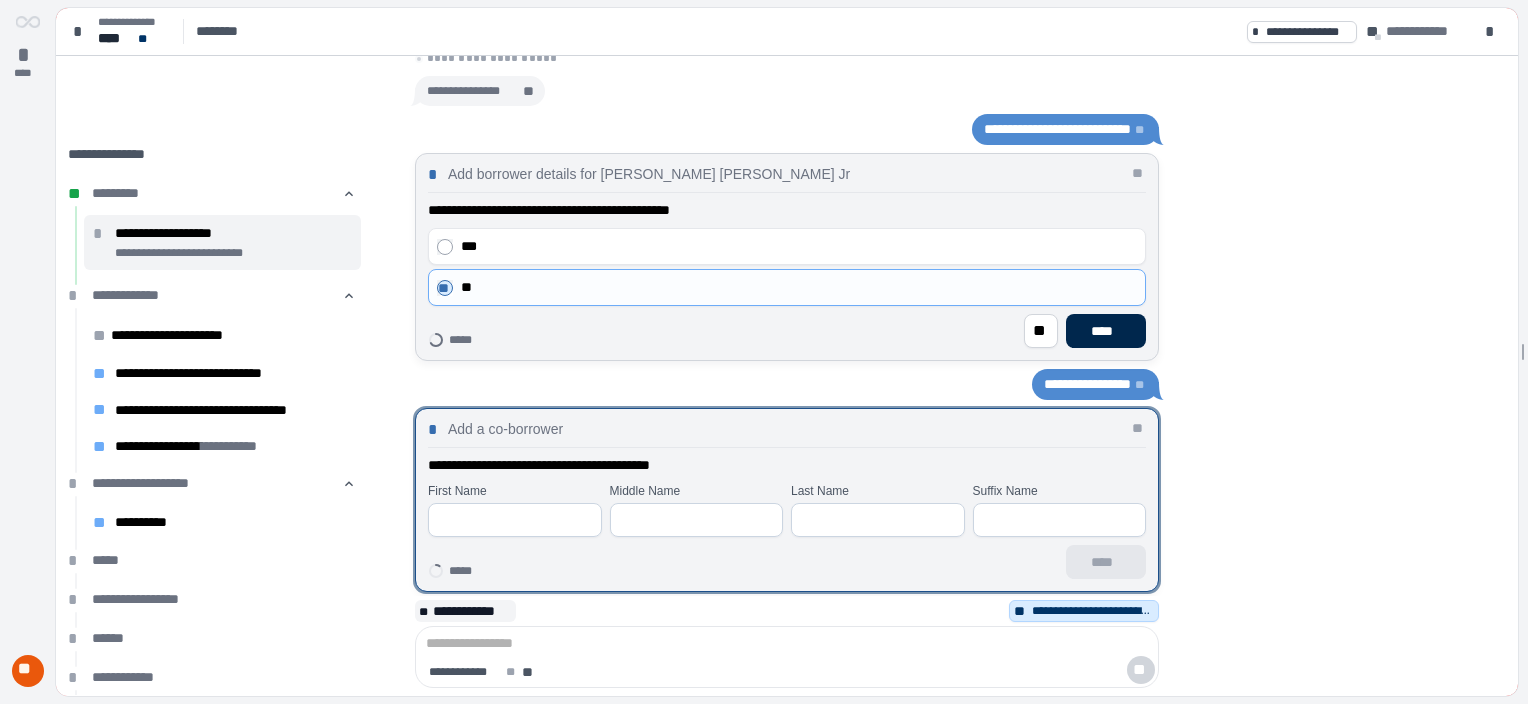 click on "****" at bounding box center [1106, 331] 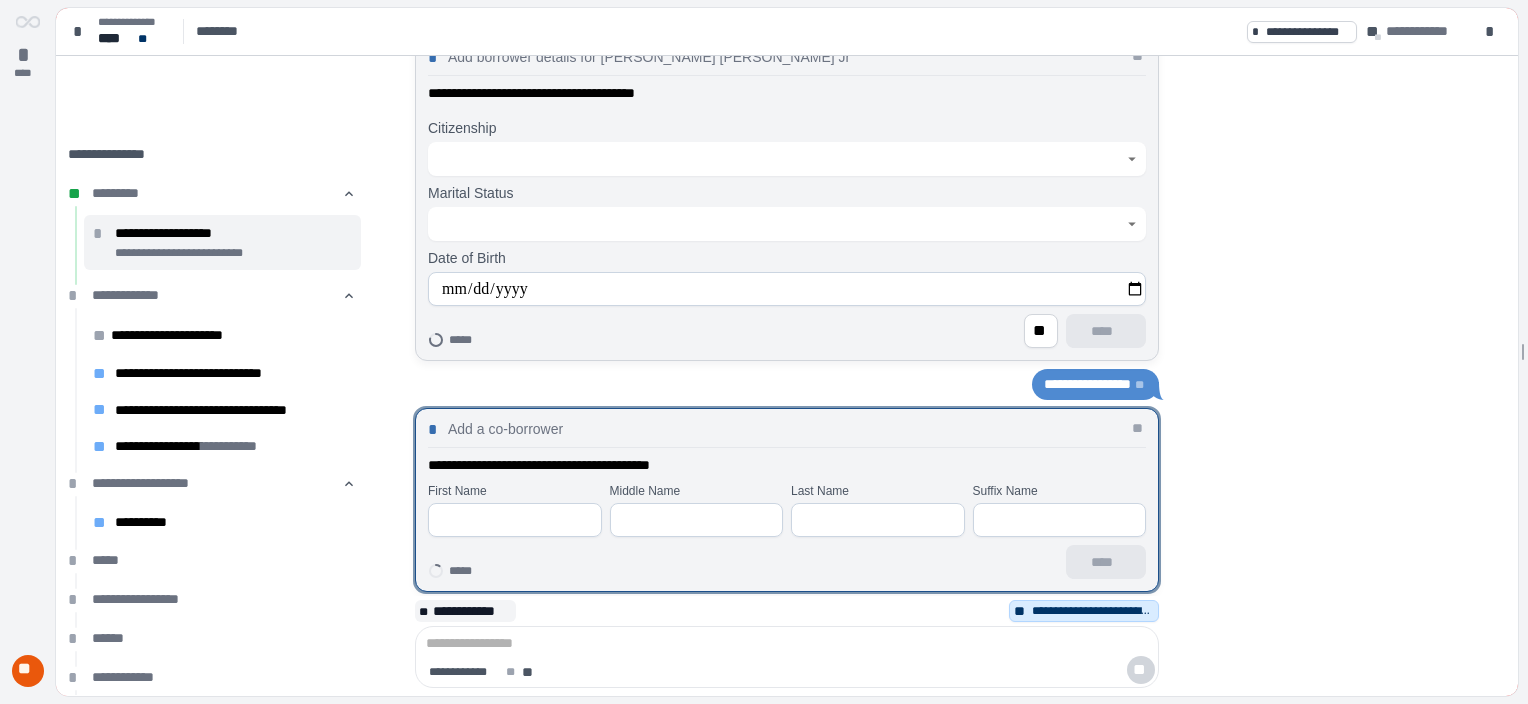 click 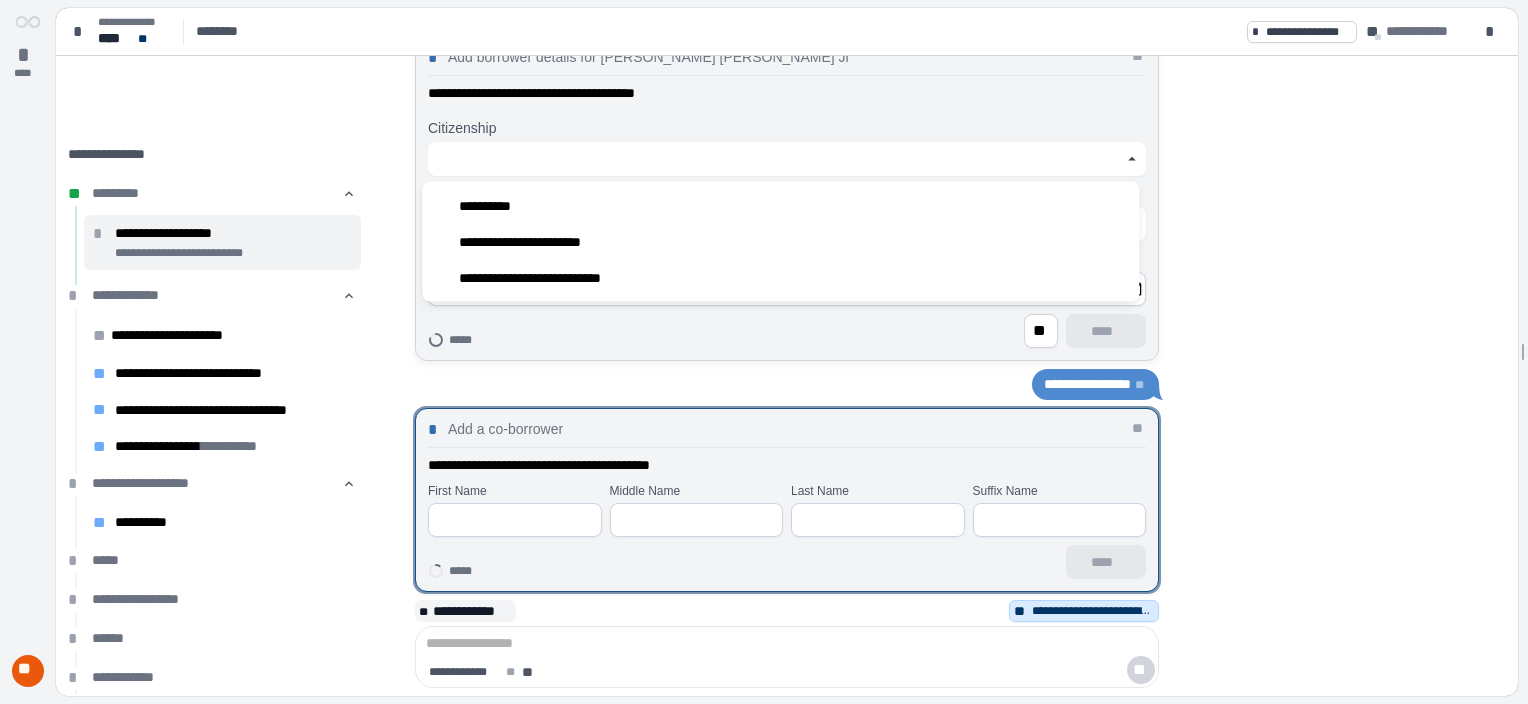 click 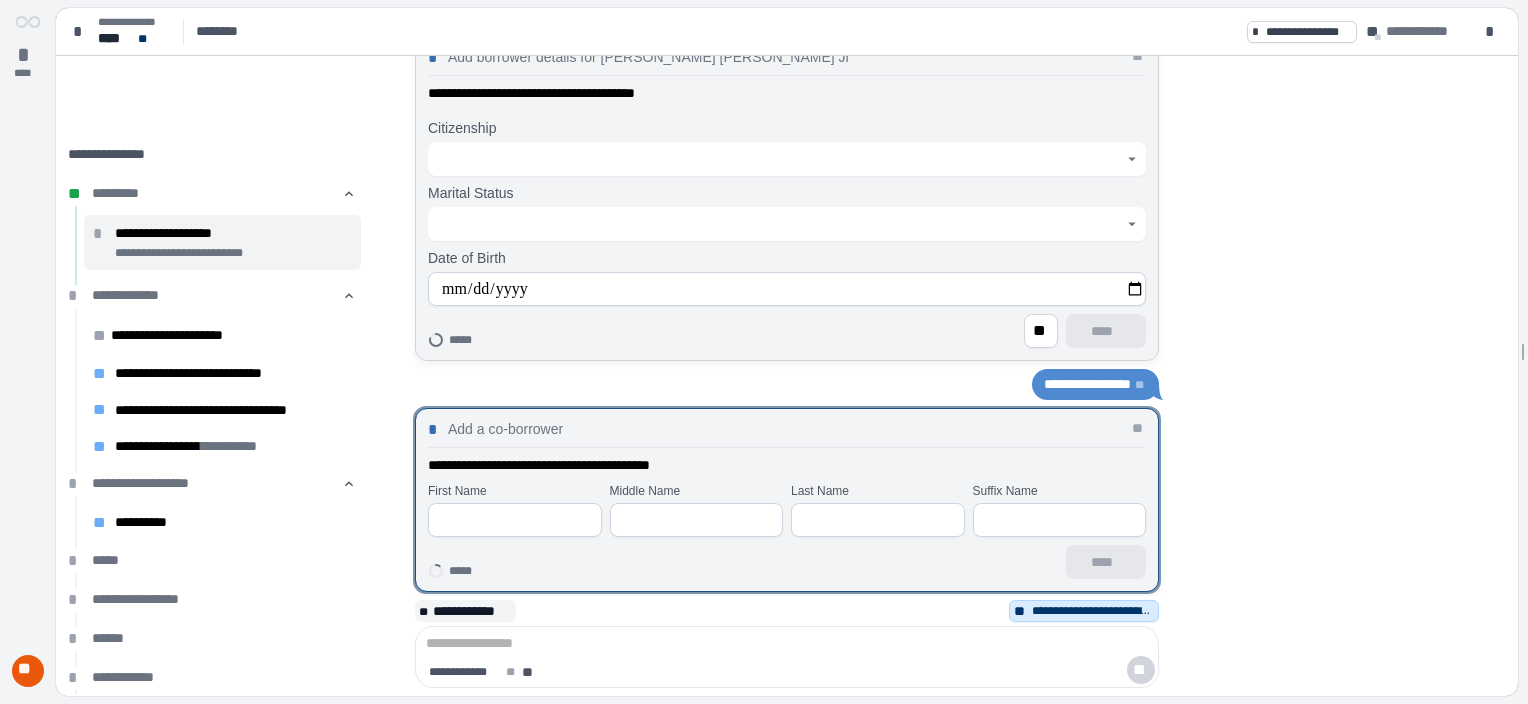 click 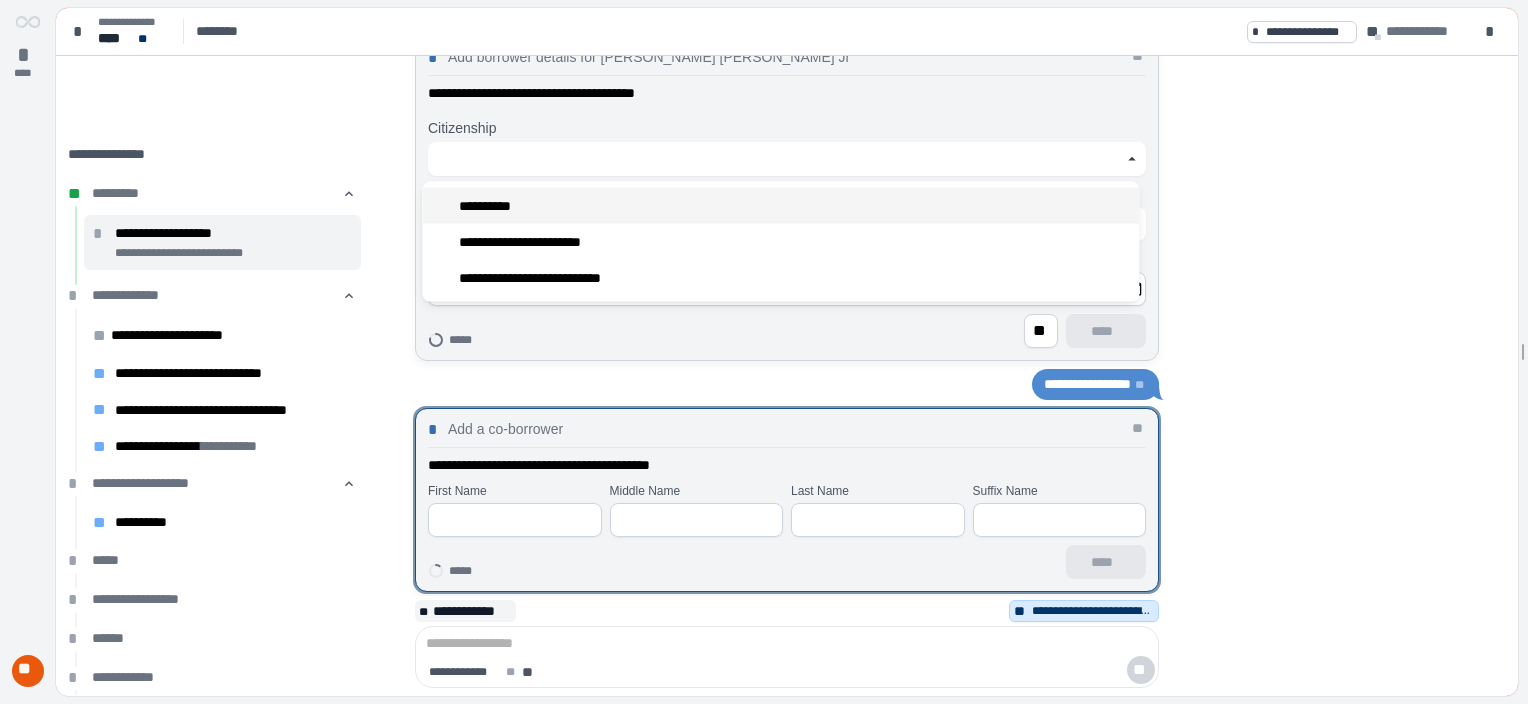 click on "**********" at bounding box center (780, 206) 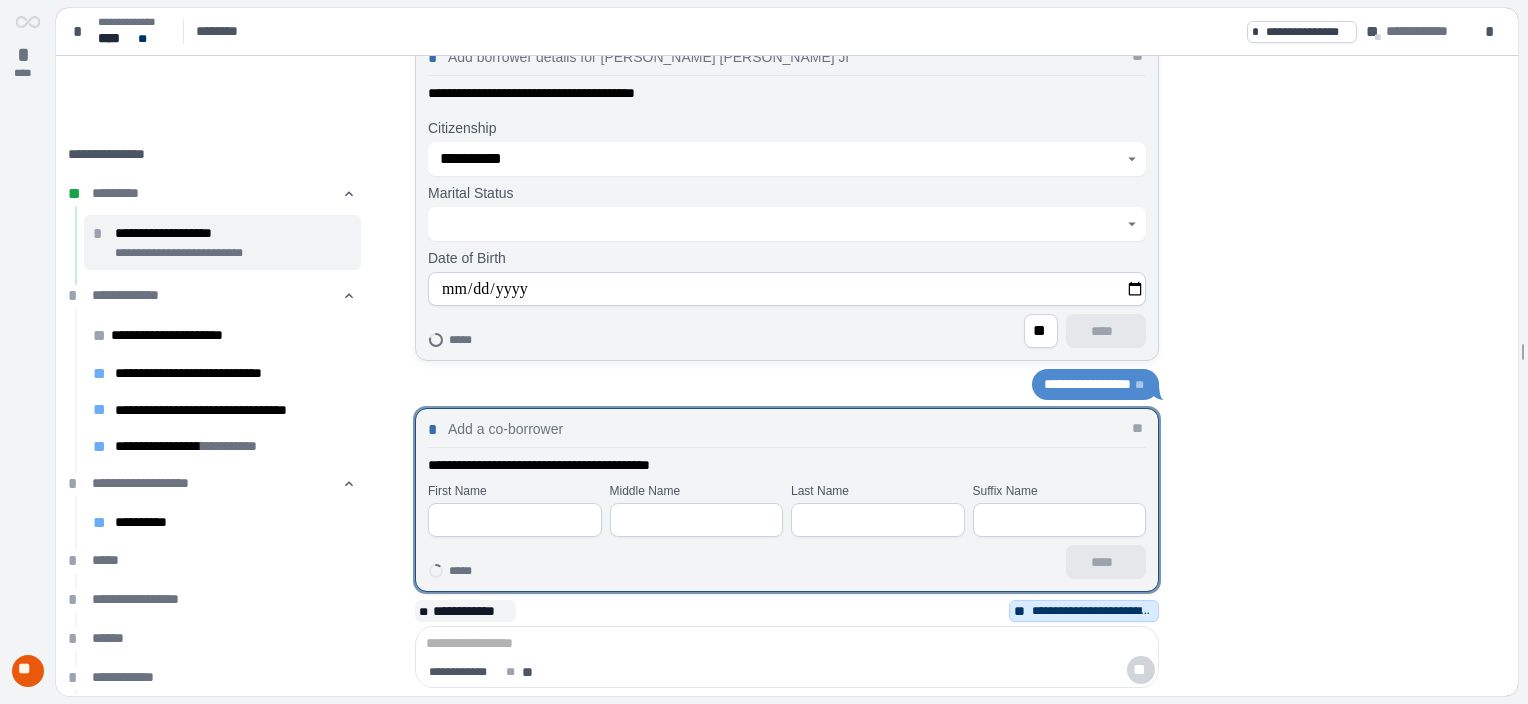click 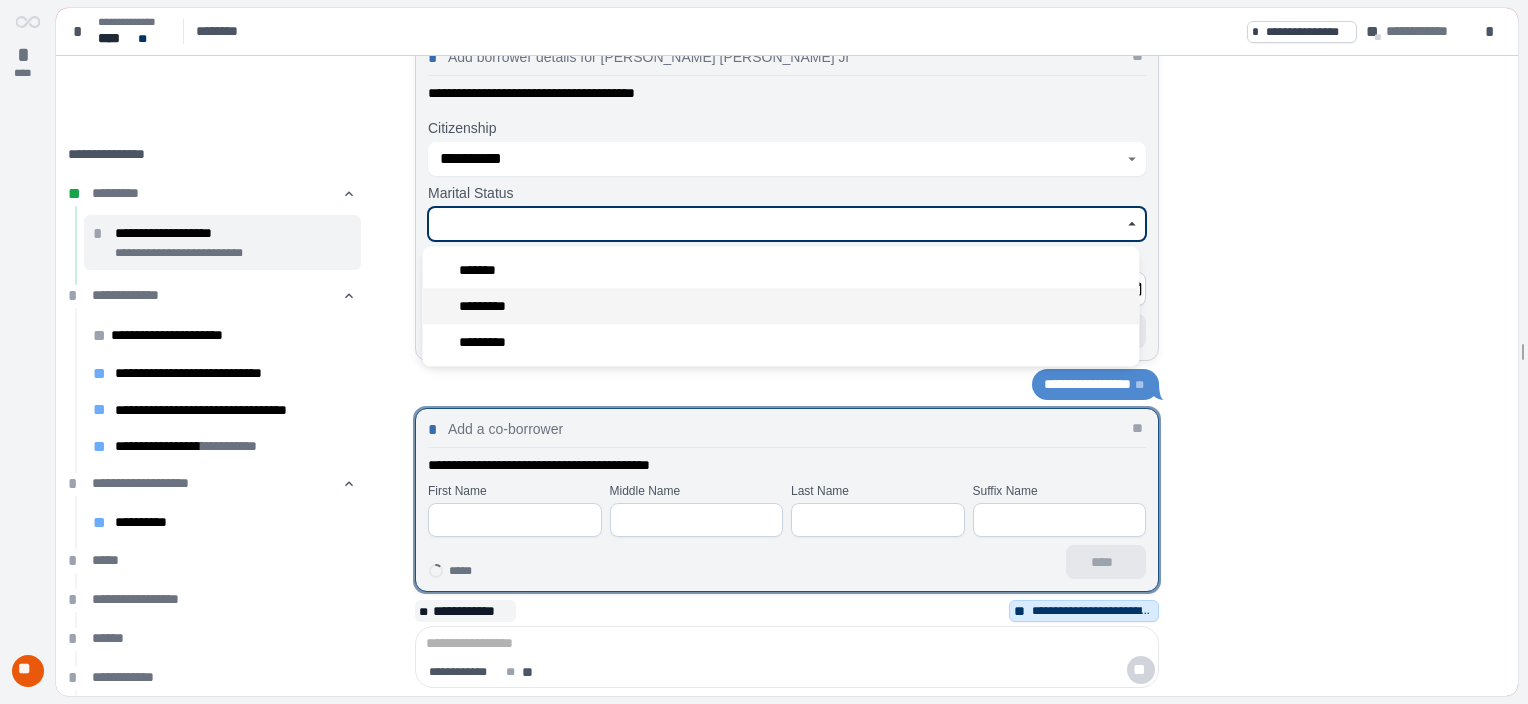 click on "*********" at bounding box center (780, 306) 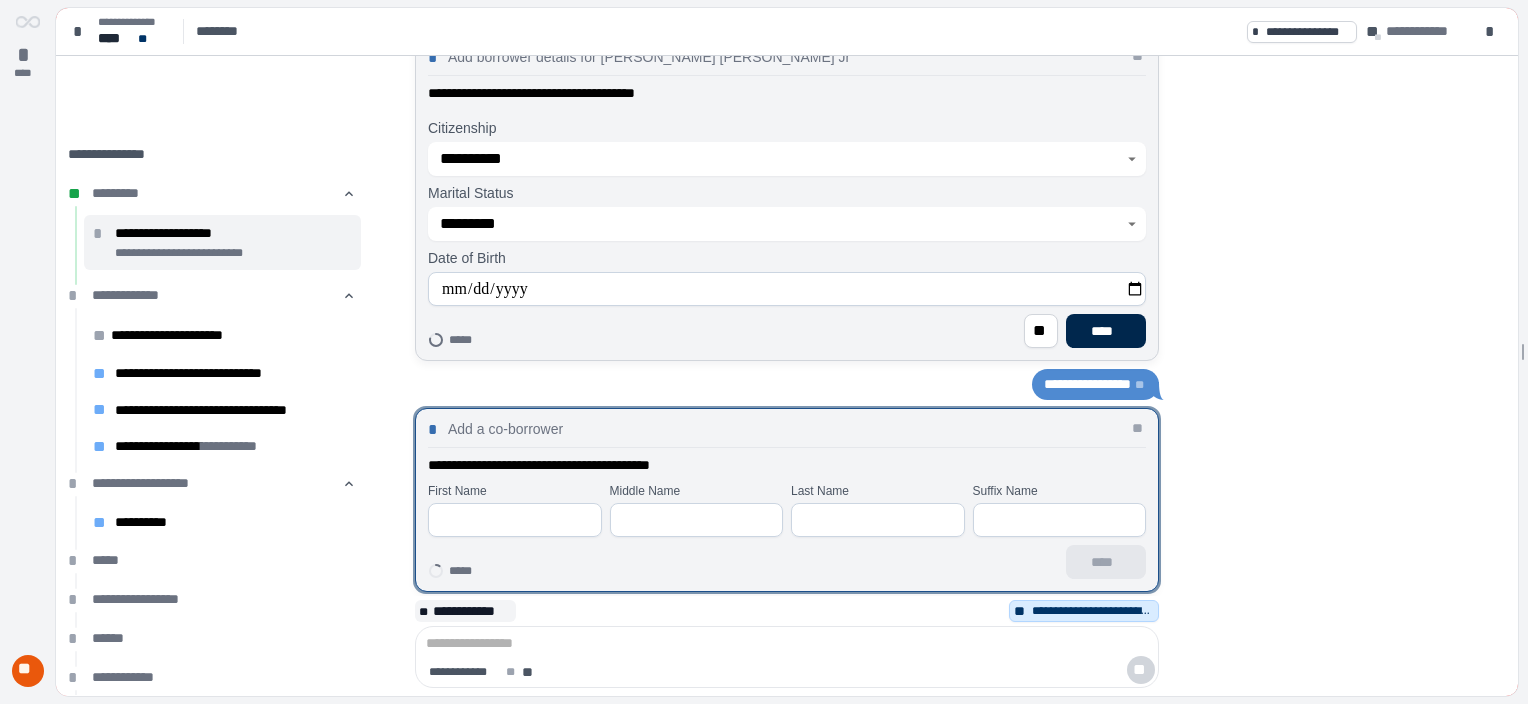 click on "****" at bounding box center [1106, 331] 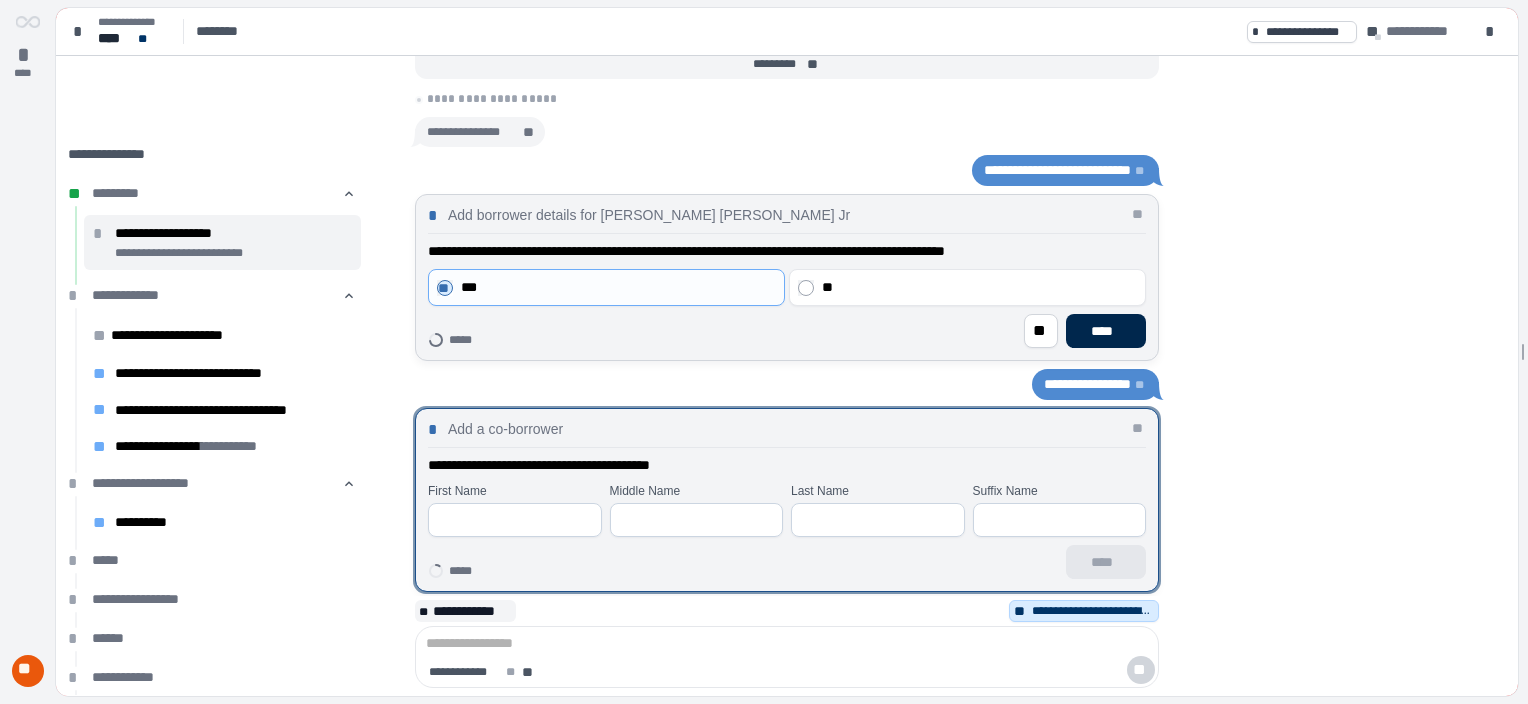 click on "****" at bounding box center (1106, 331) 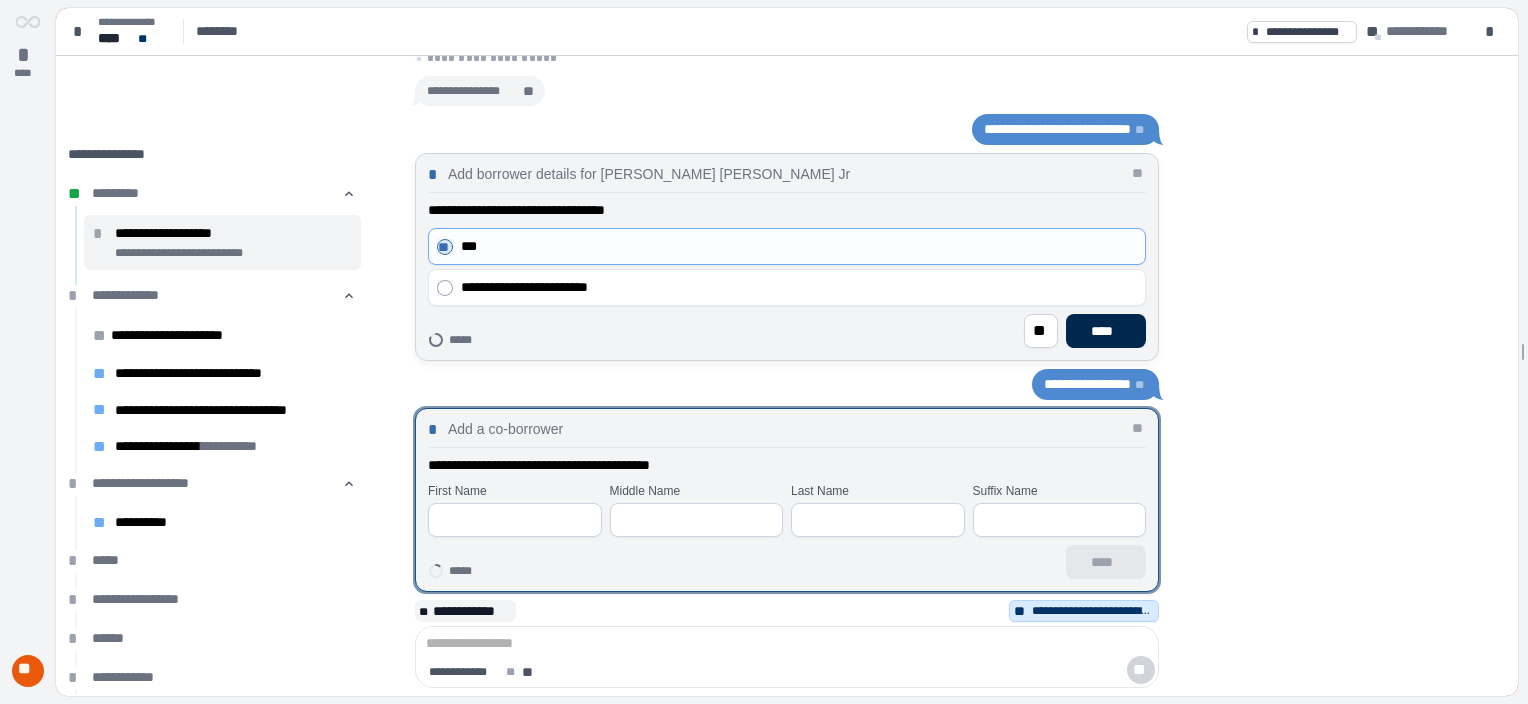 click on "****" at bounding box center (1106, 331) 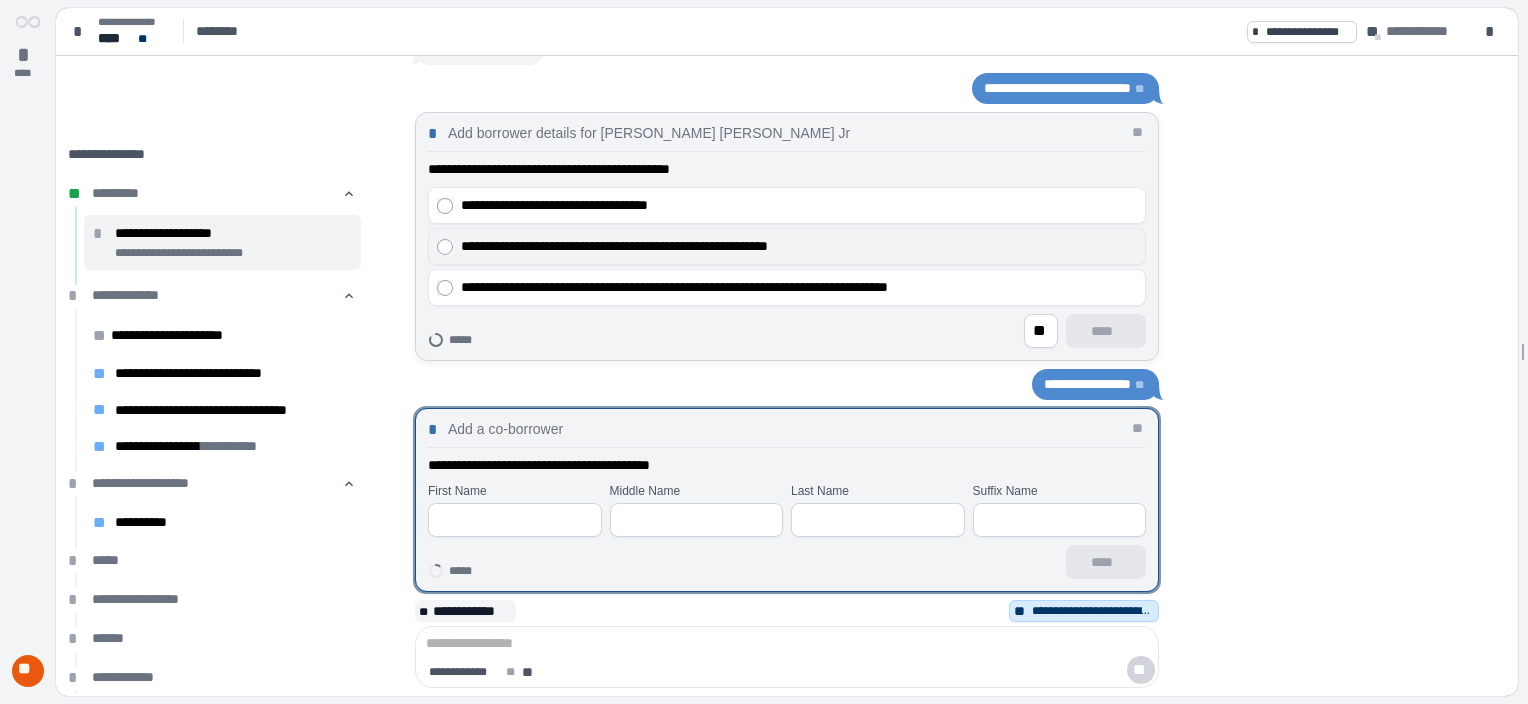 click on "**********" at bounding box center (787, 246) 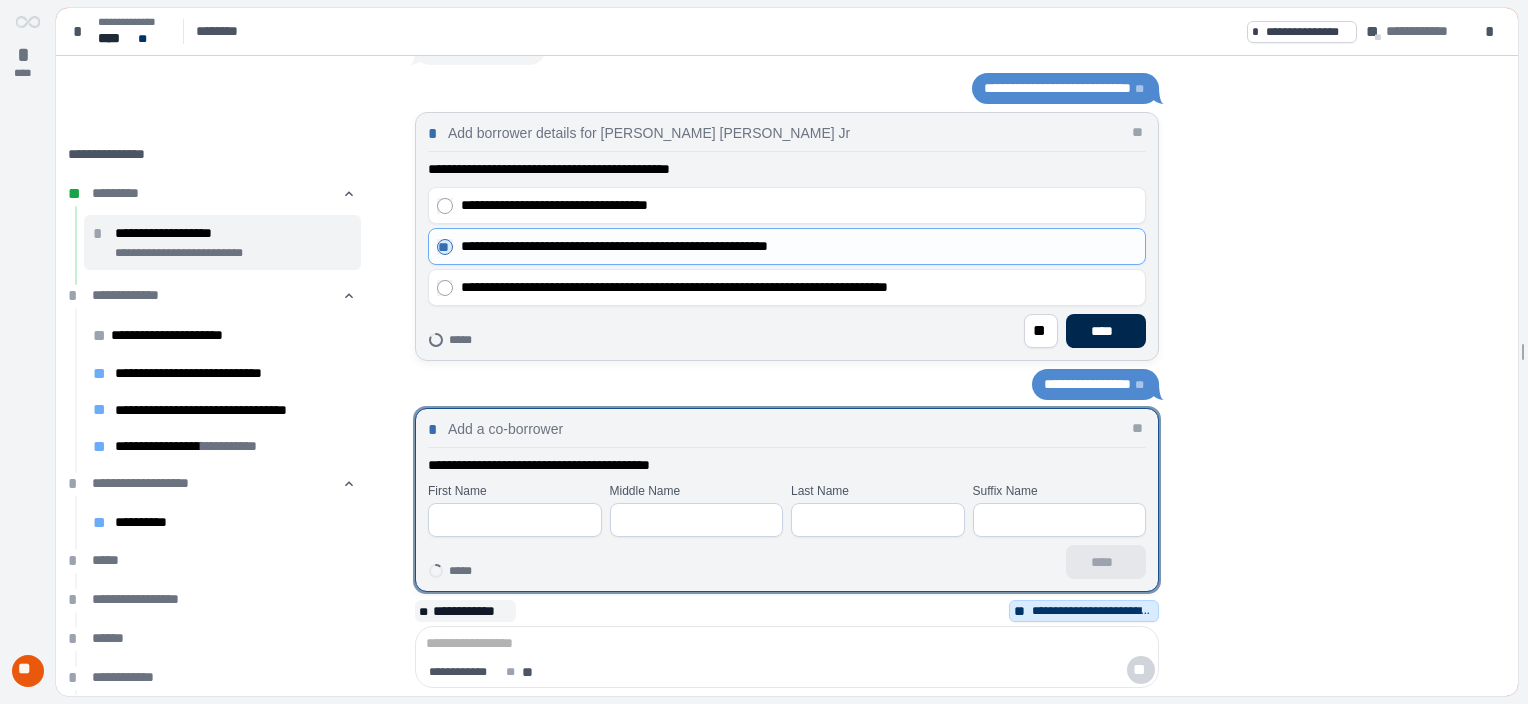 click on "****" at bounding box center (1106, 331) 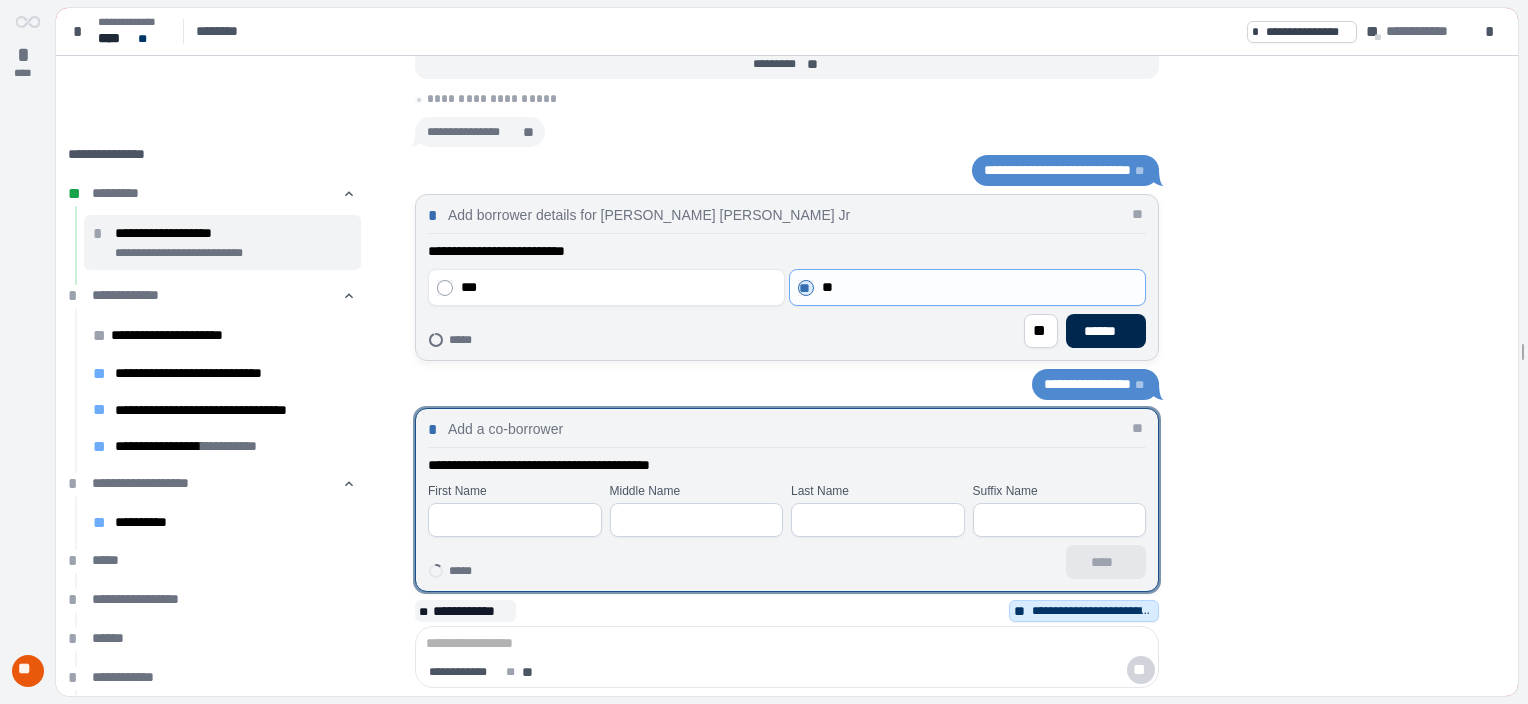 click on "******" at bounding box center (1106, 331) 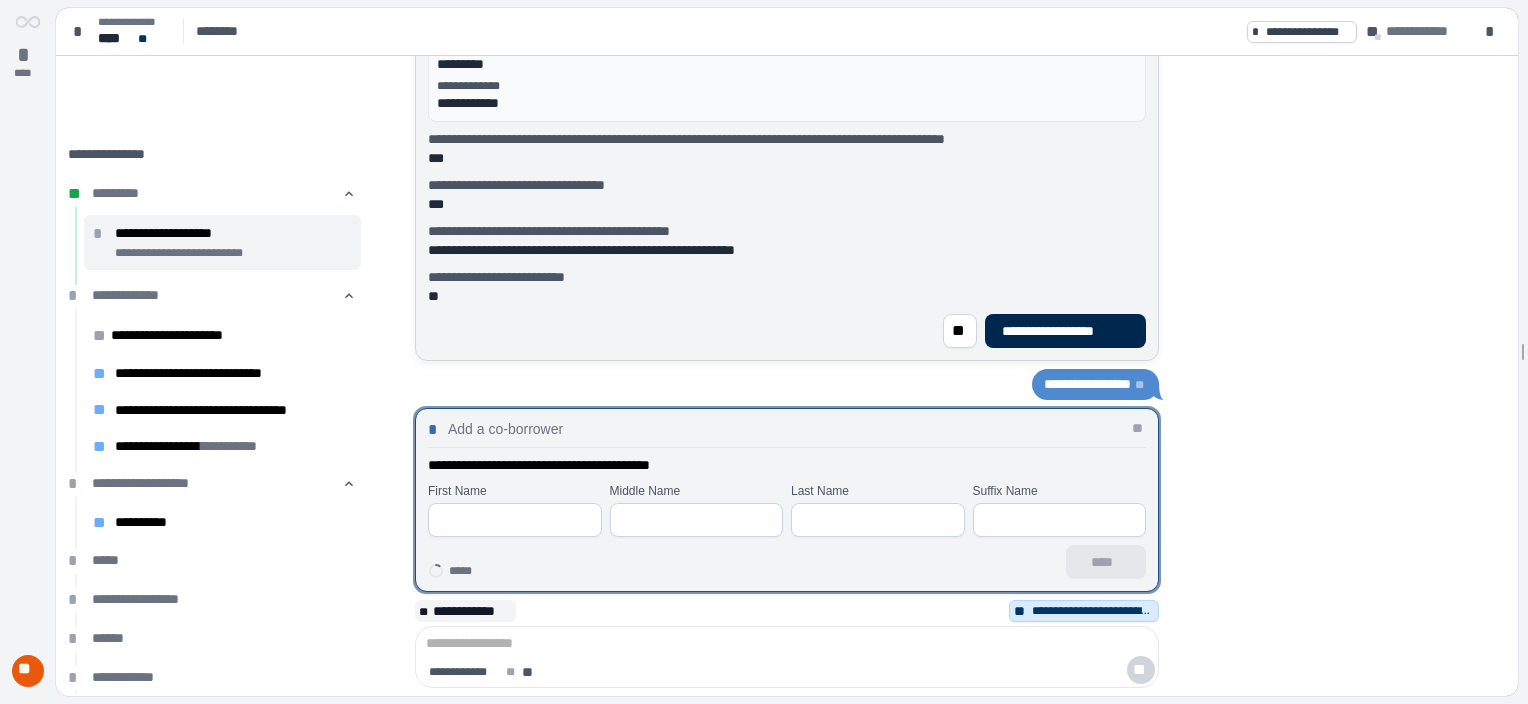 click on "**********" at bounding box center (1065, 331) 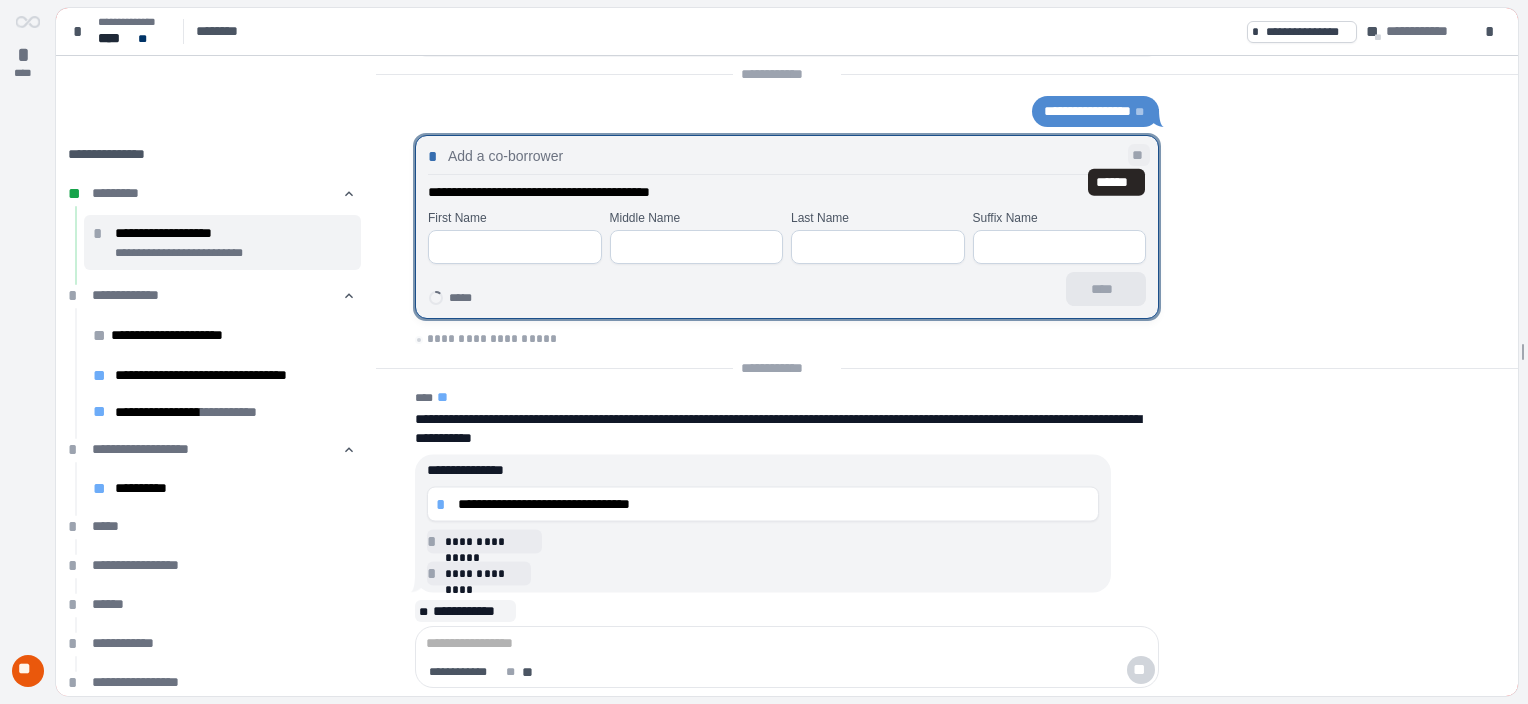 click on "**" at bounding box center (1139, 156) 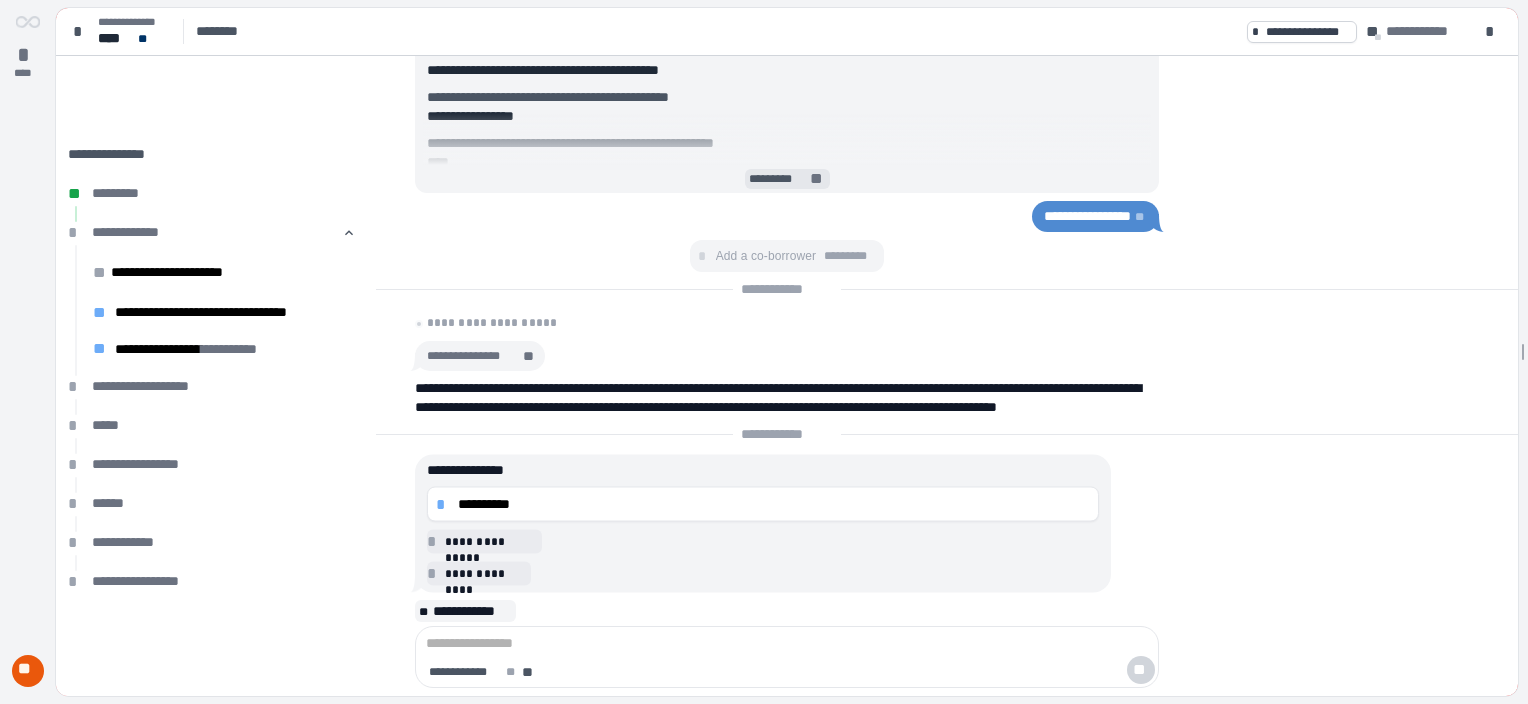 click on "**" at bounding box center [818, 180] 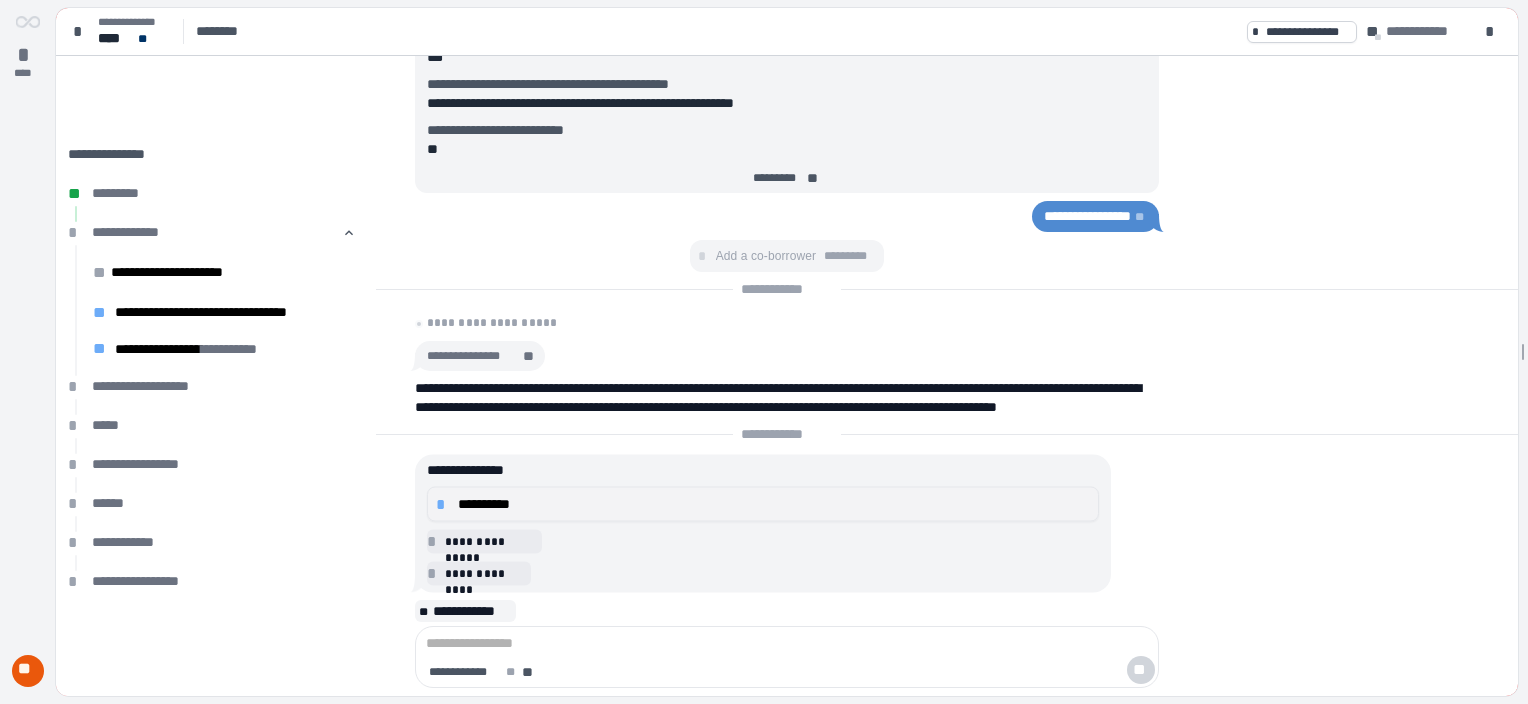 click on "**********" at bounding box center (774, 504) 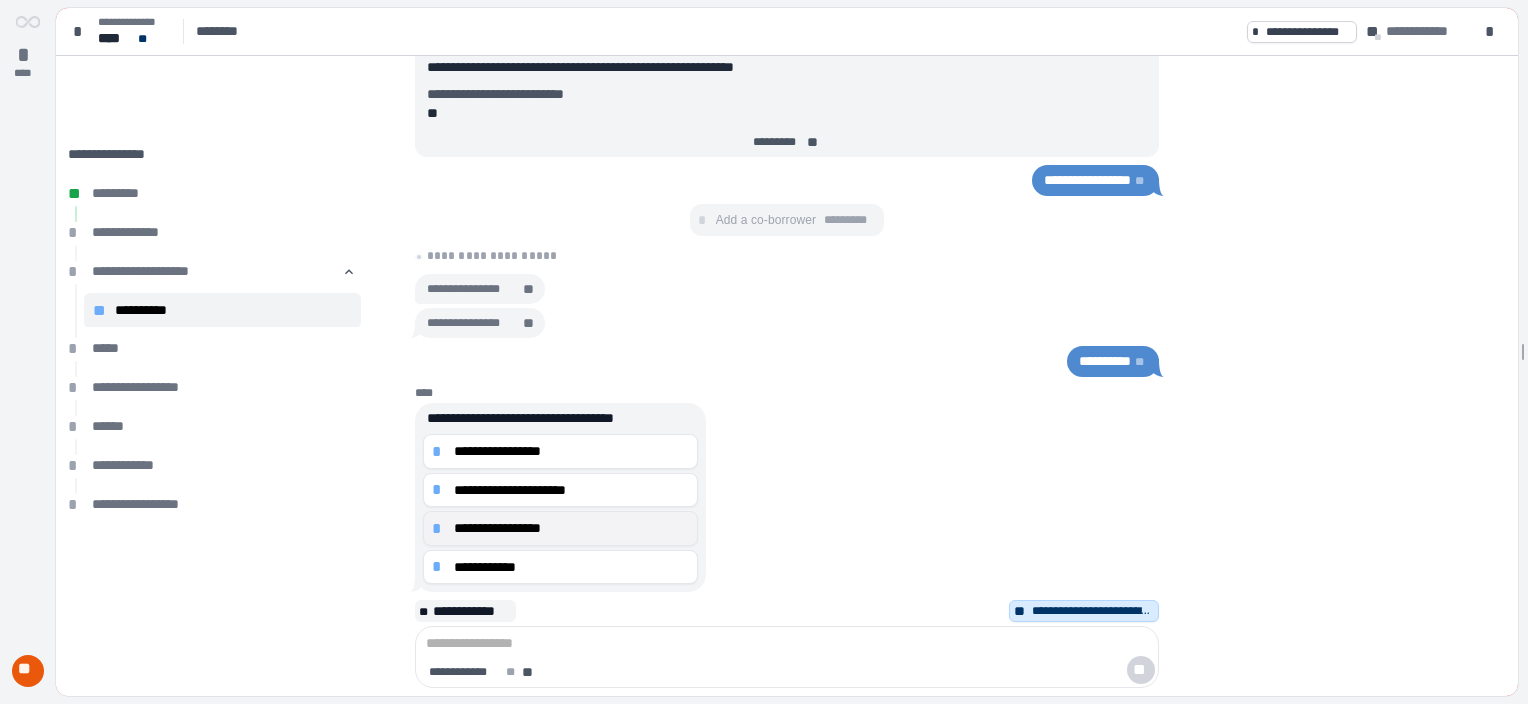 click on "*" at bounding box center [440, 529] 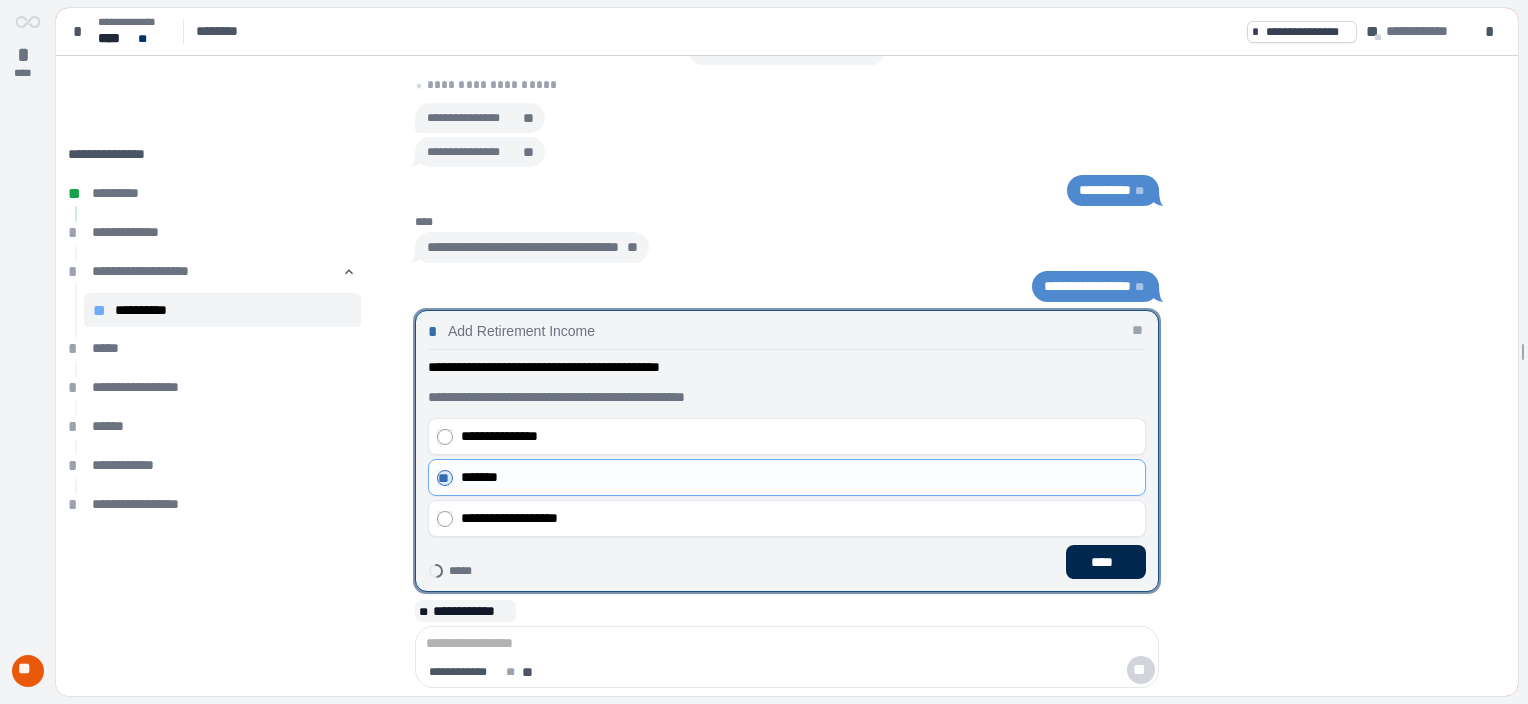 click on "****" at bounding box center (1106, 562) 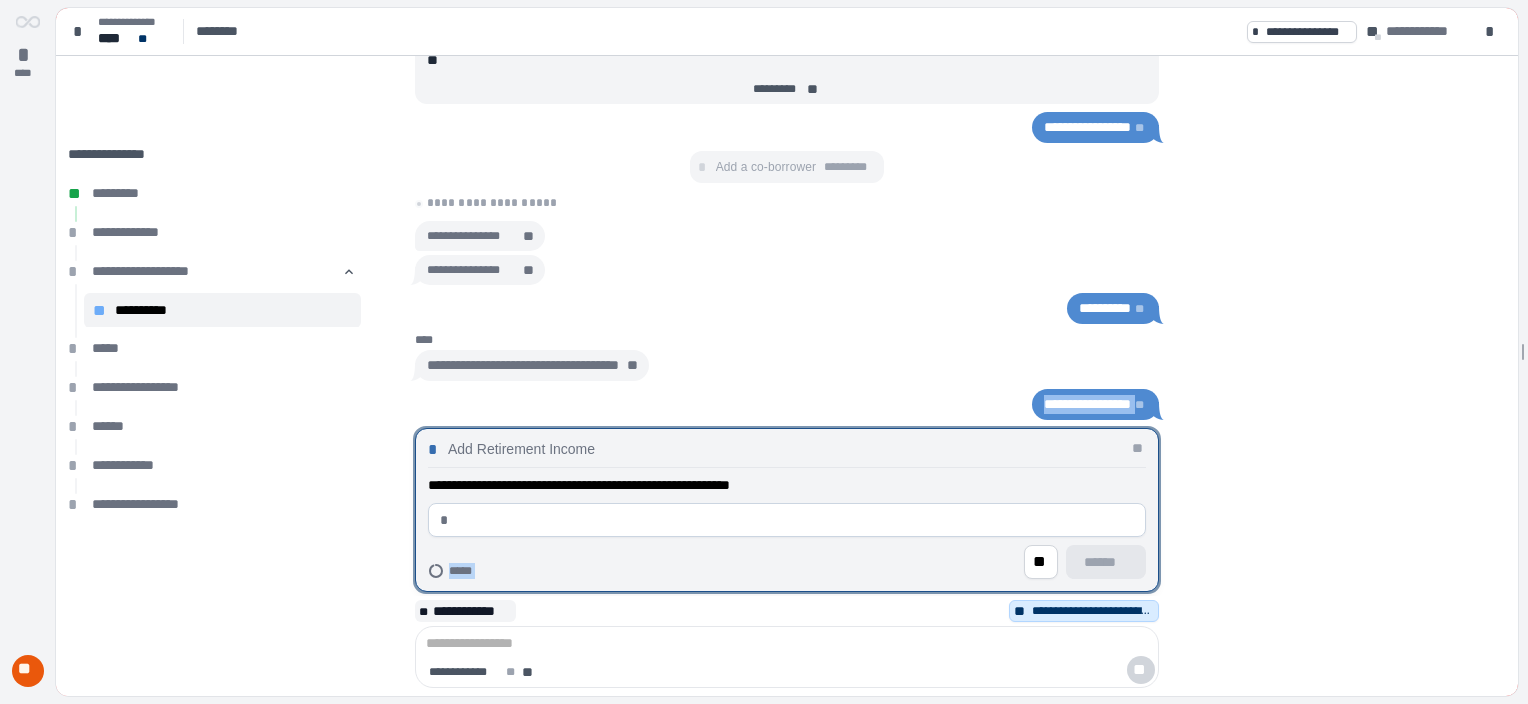 drag, startPoint x: 1502, startPoint y: 394, endPoint x: 1515, endPoint y: 440, distance: 47.801674 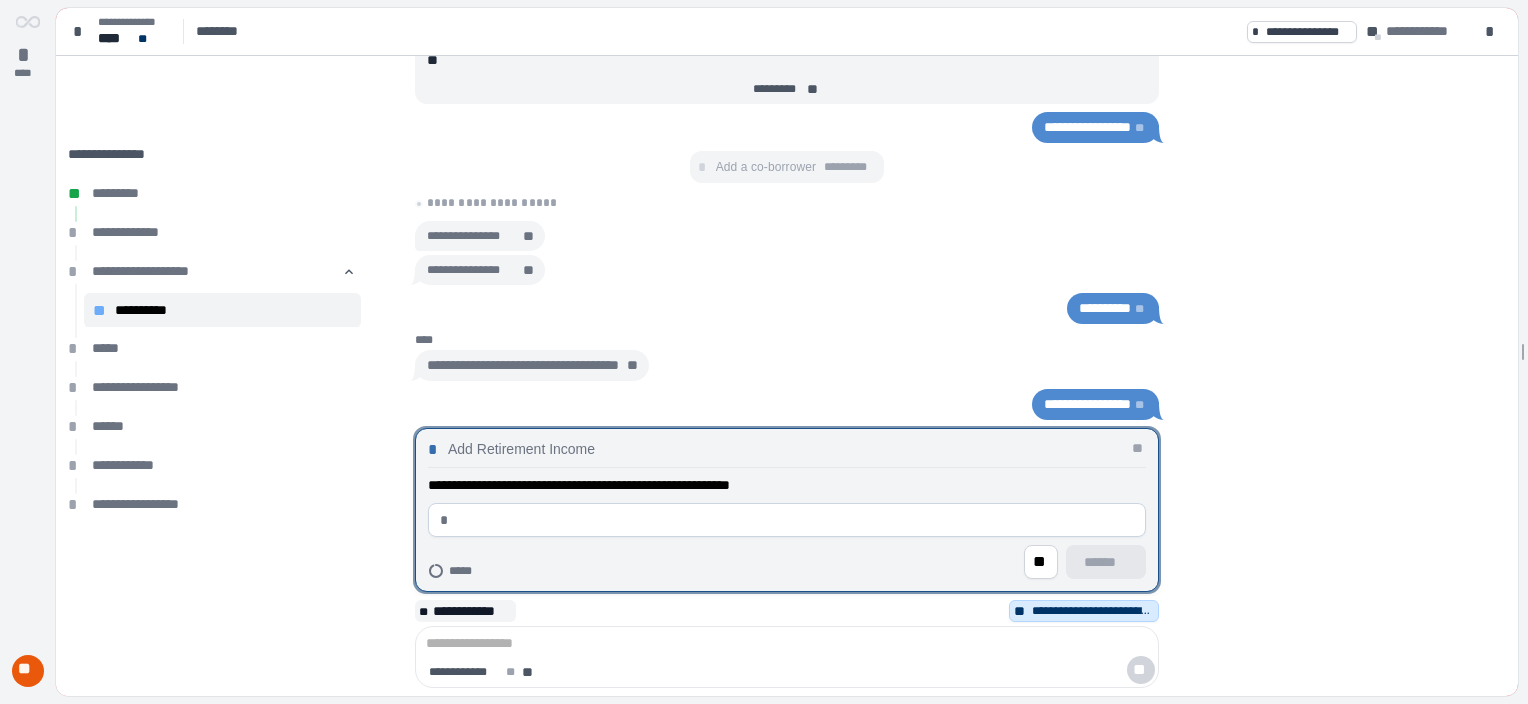 click at bounding box center [795, 520] 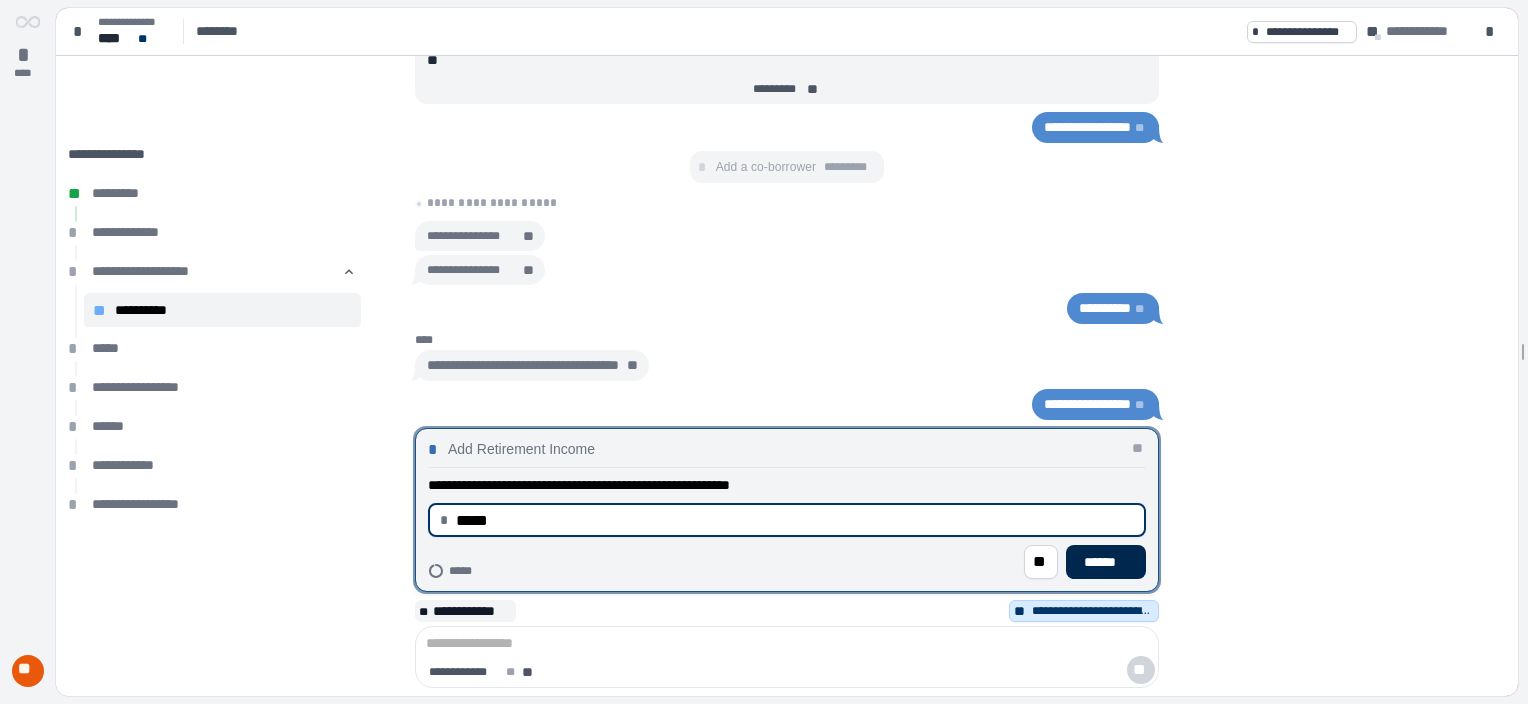 type on "********" 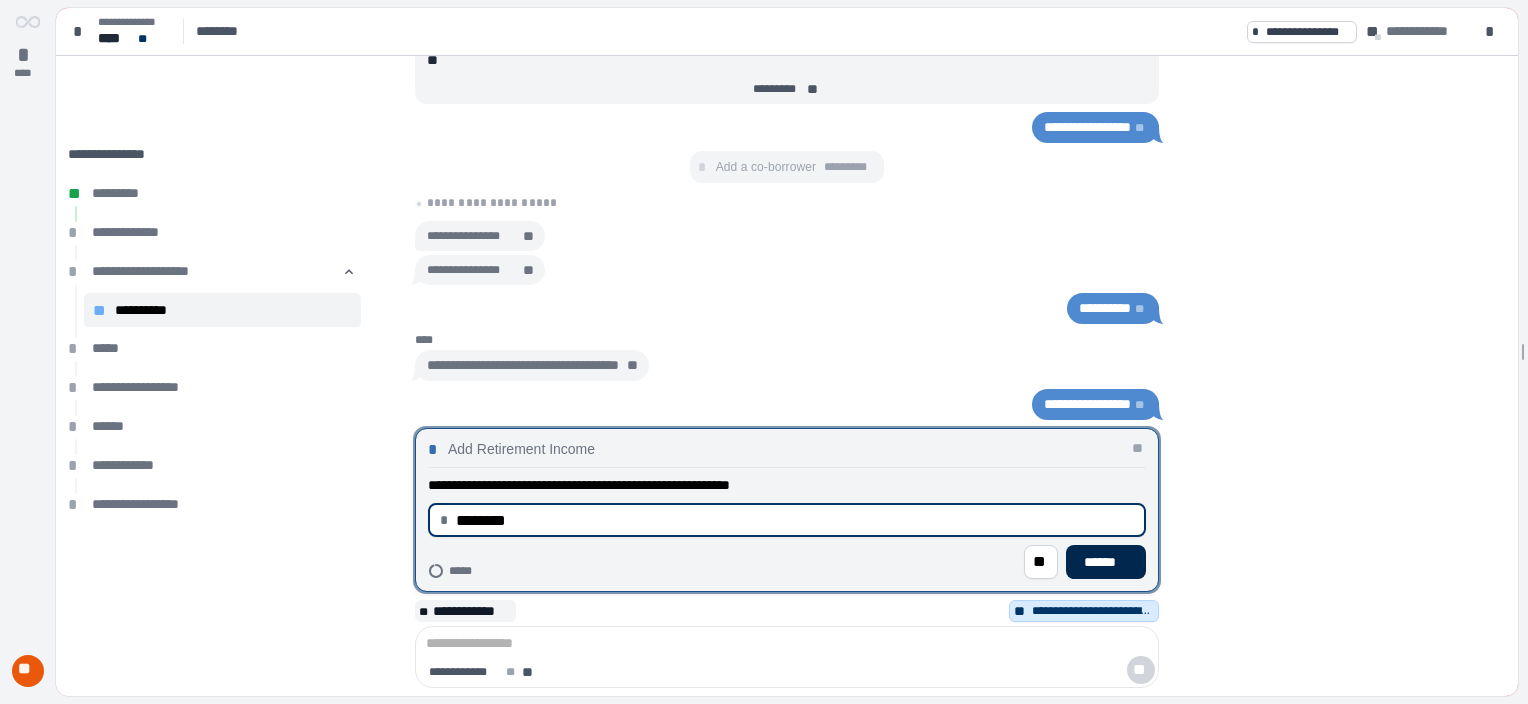 click on "******" at bounding box center (1106, 562) 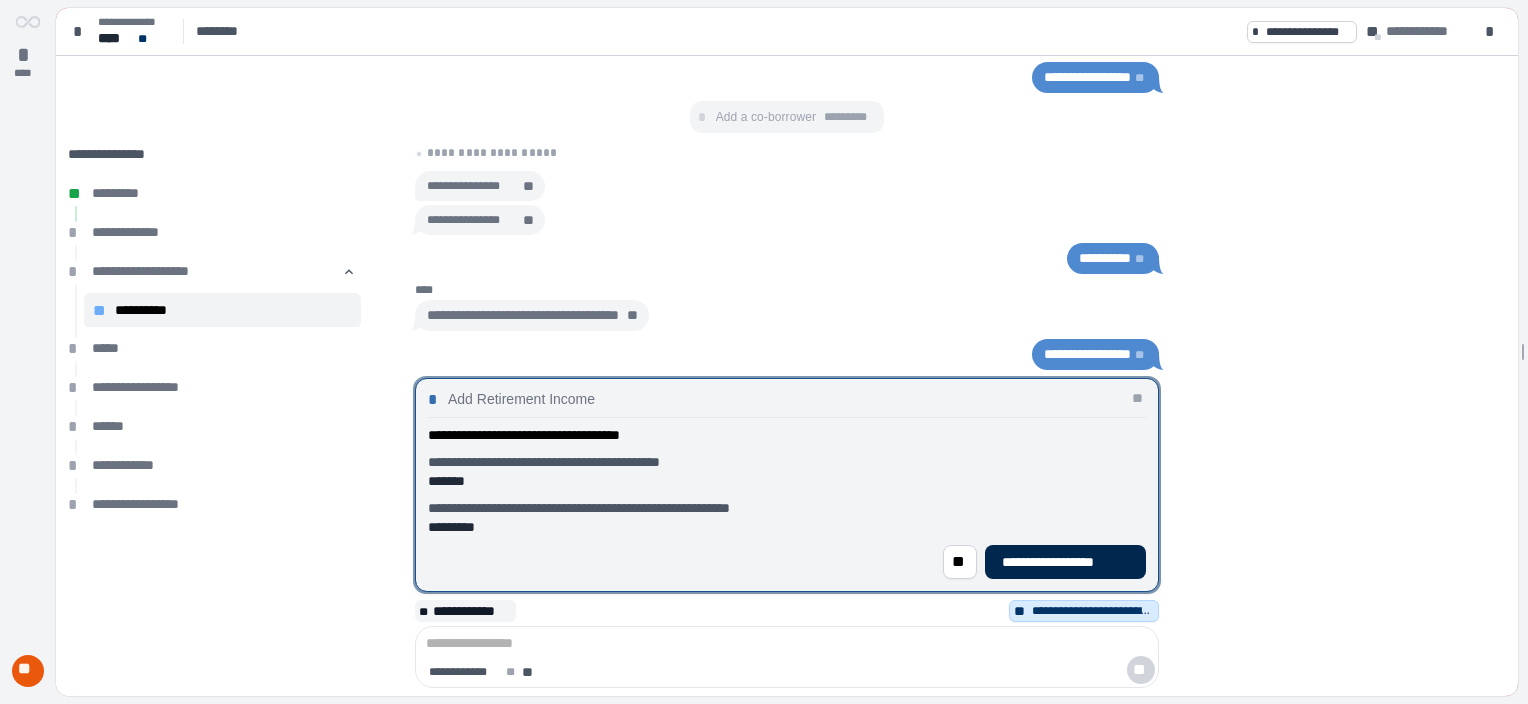 click on "**********" at bounding box center (1065, 562) 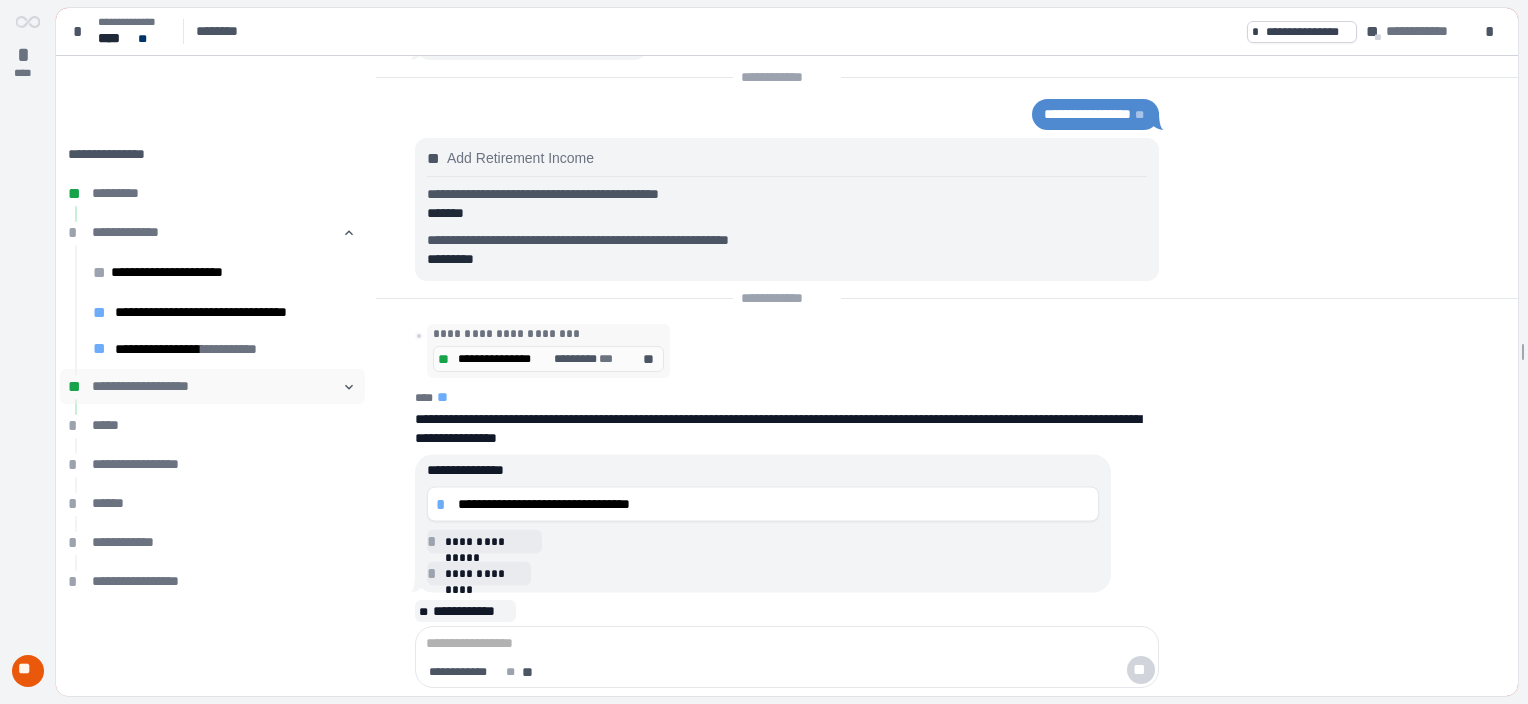 click on "**********" at bounding box center (212, 386) 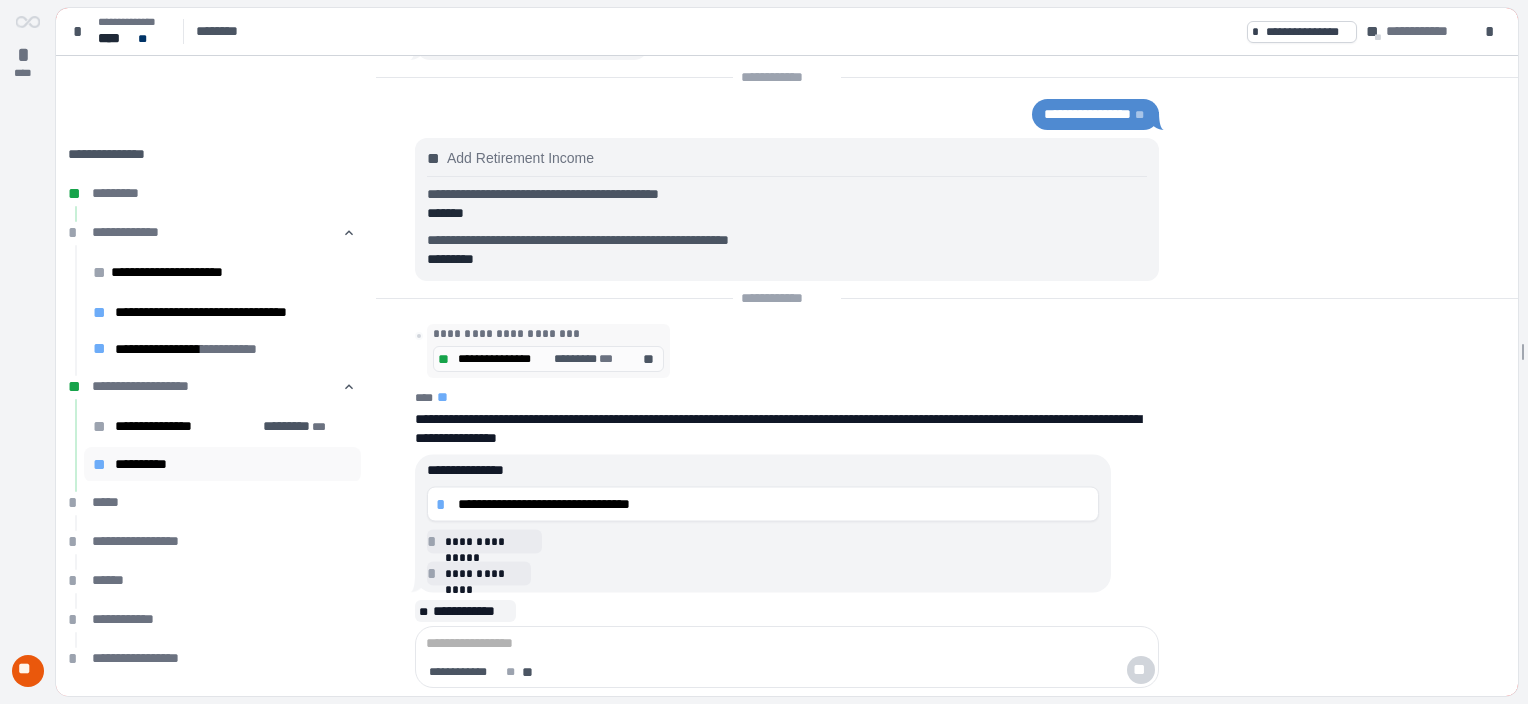 click on "**********" at bounding box center (233, 464) 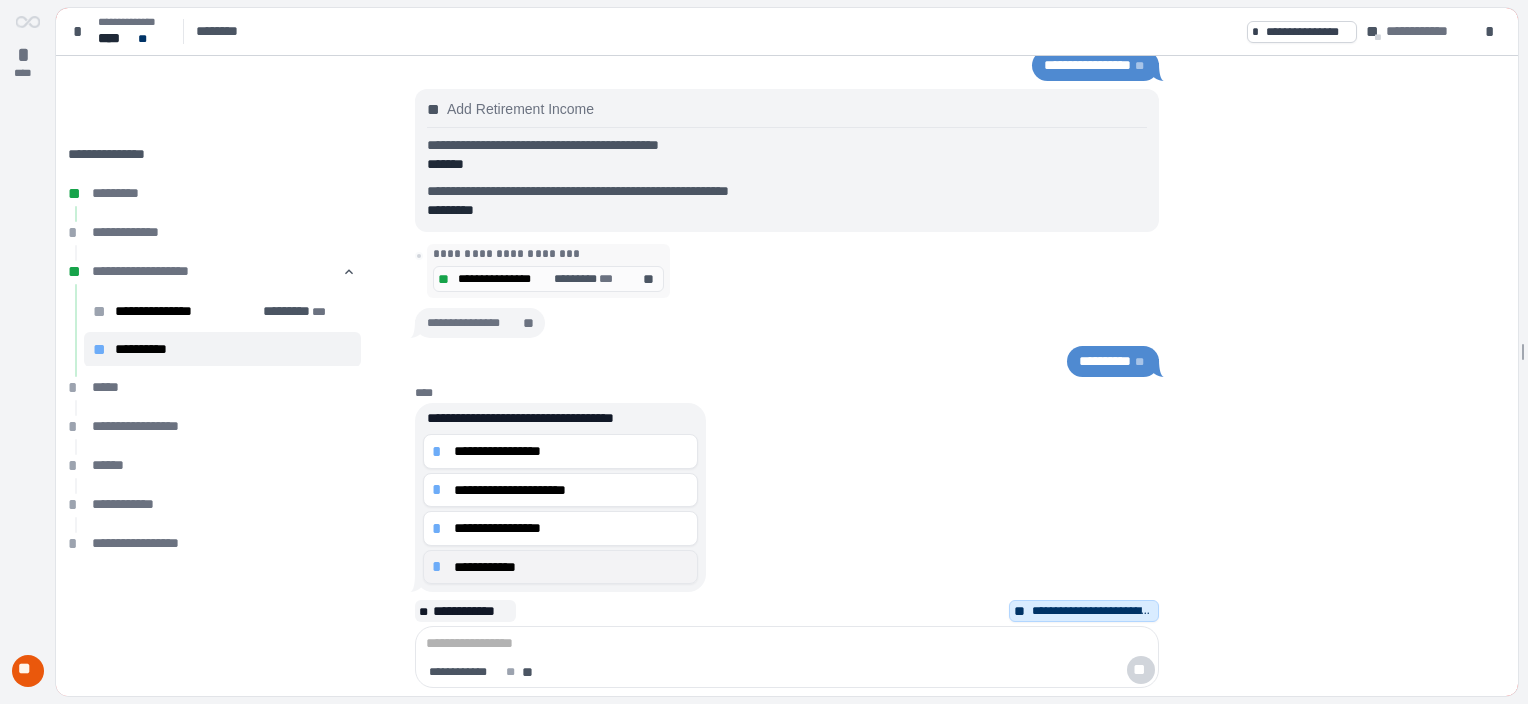 click on "*" at bounding box center [440, 567] 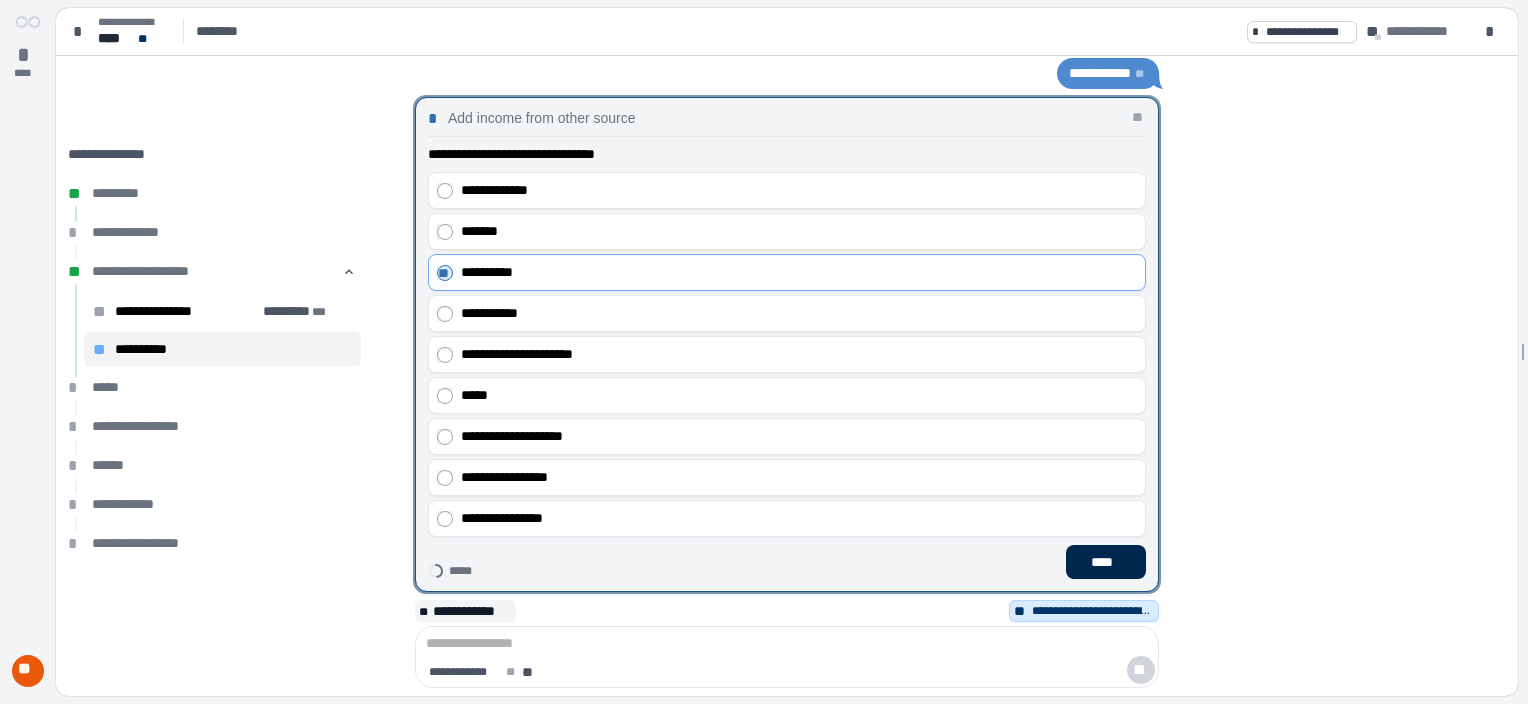 click on "****" at bounding box center (1106, 562) 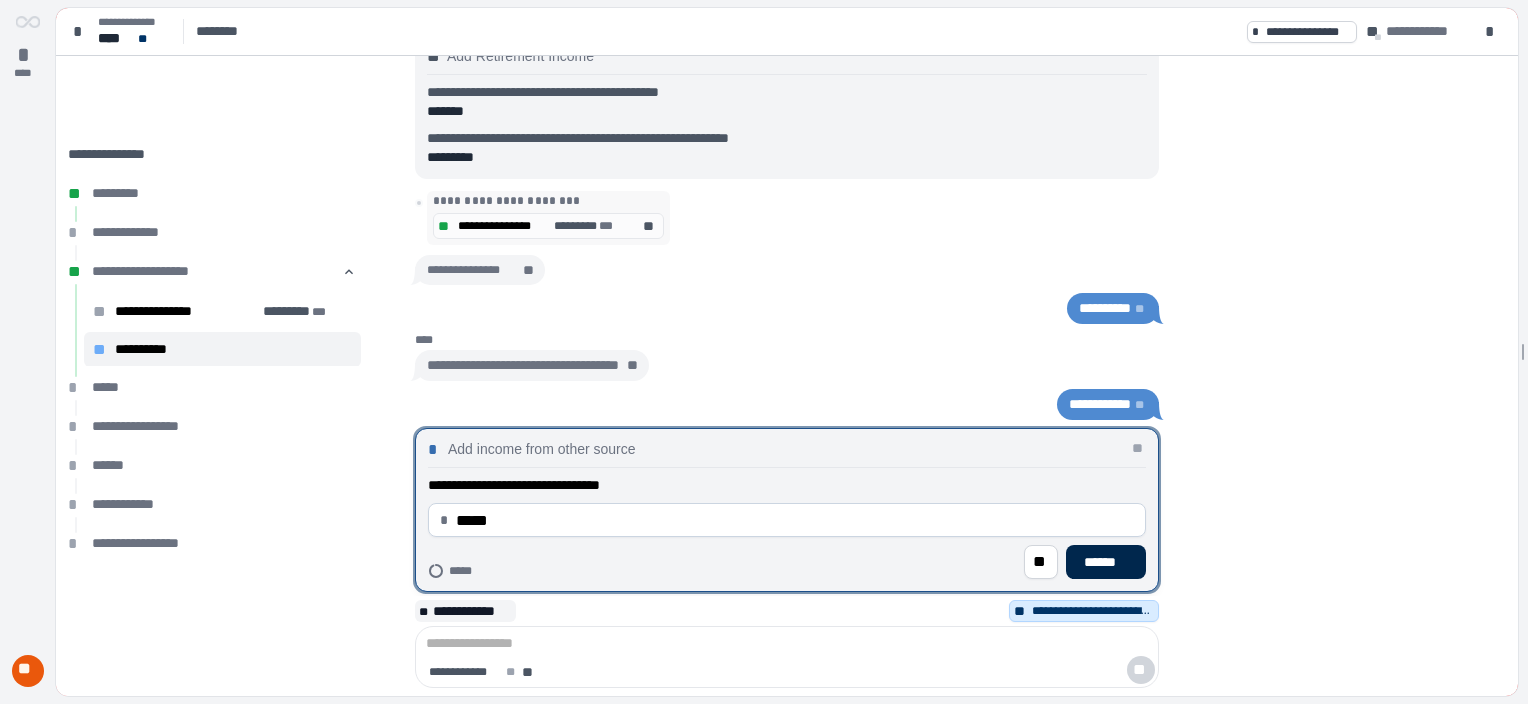 type on "********" 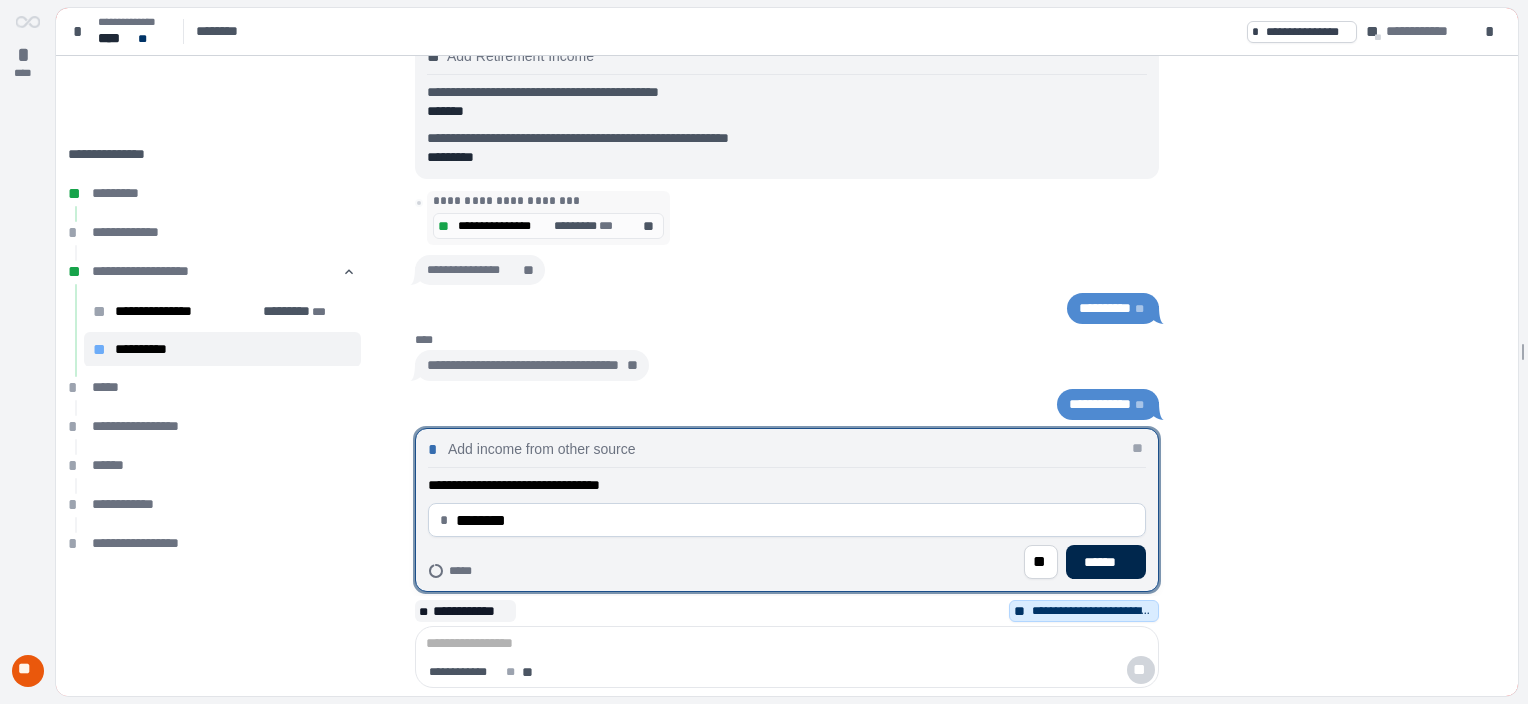 click on "******" at bounding box center (1106, 562) 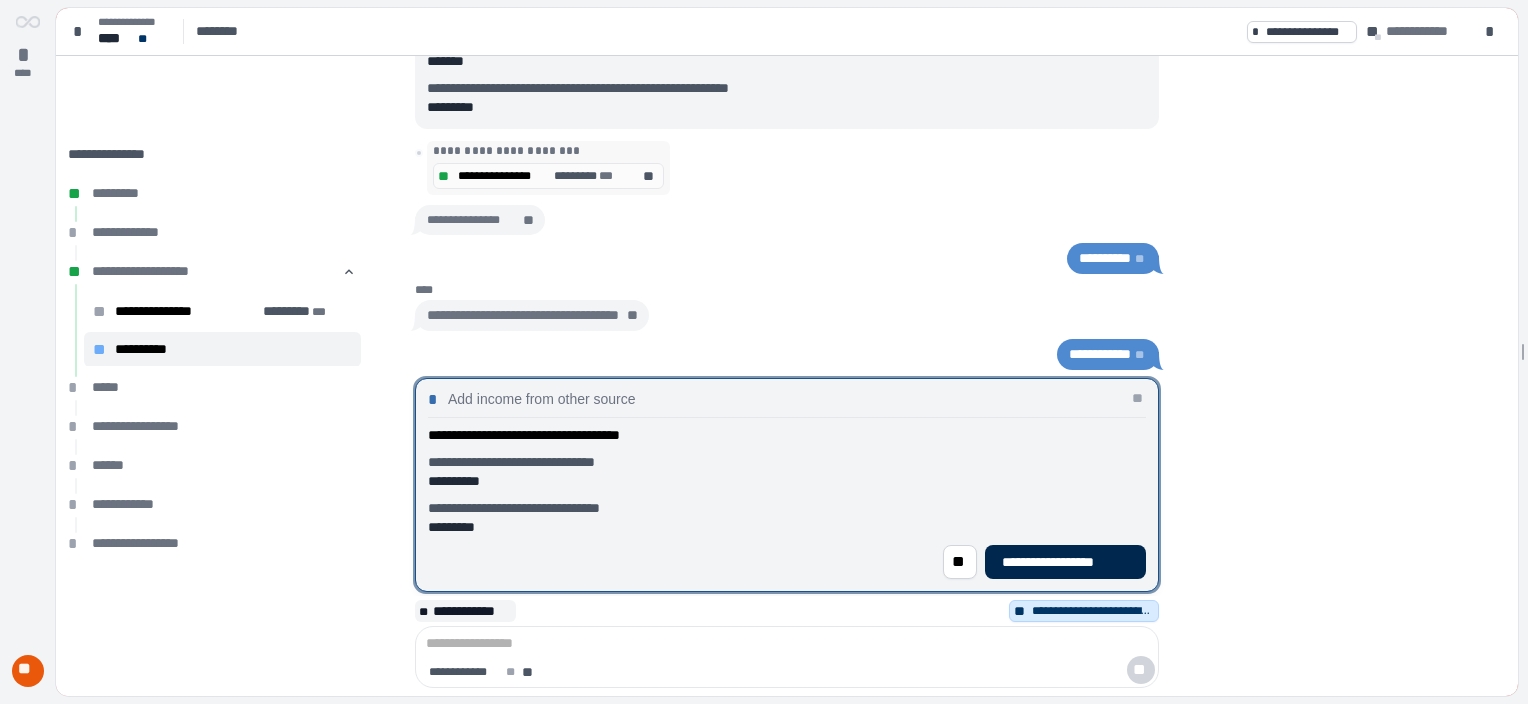 click on "**********" at bounding box center [1065, 562] 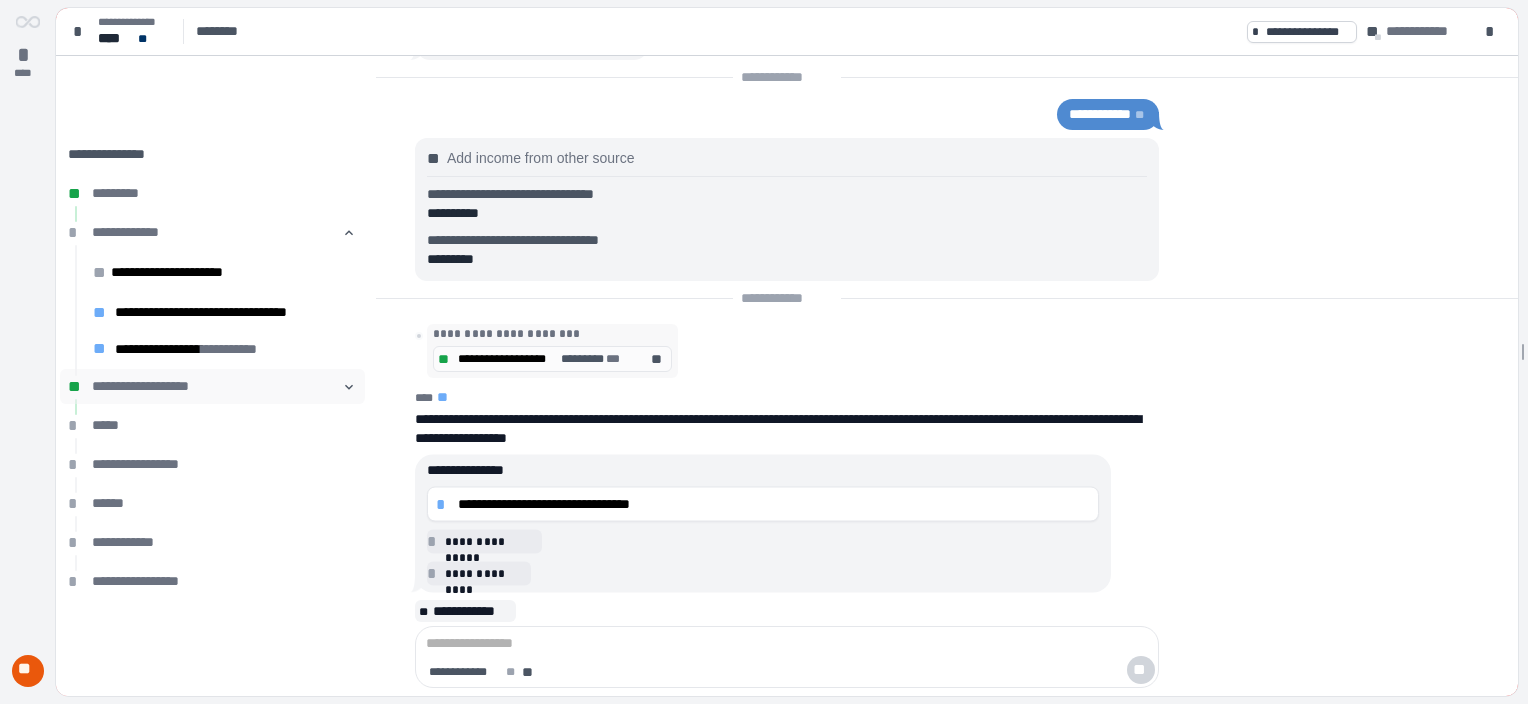 click on "**********" at bounding box center [212, 386] 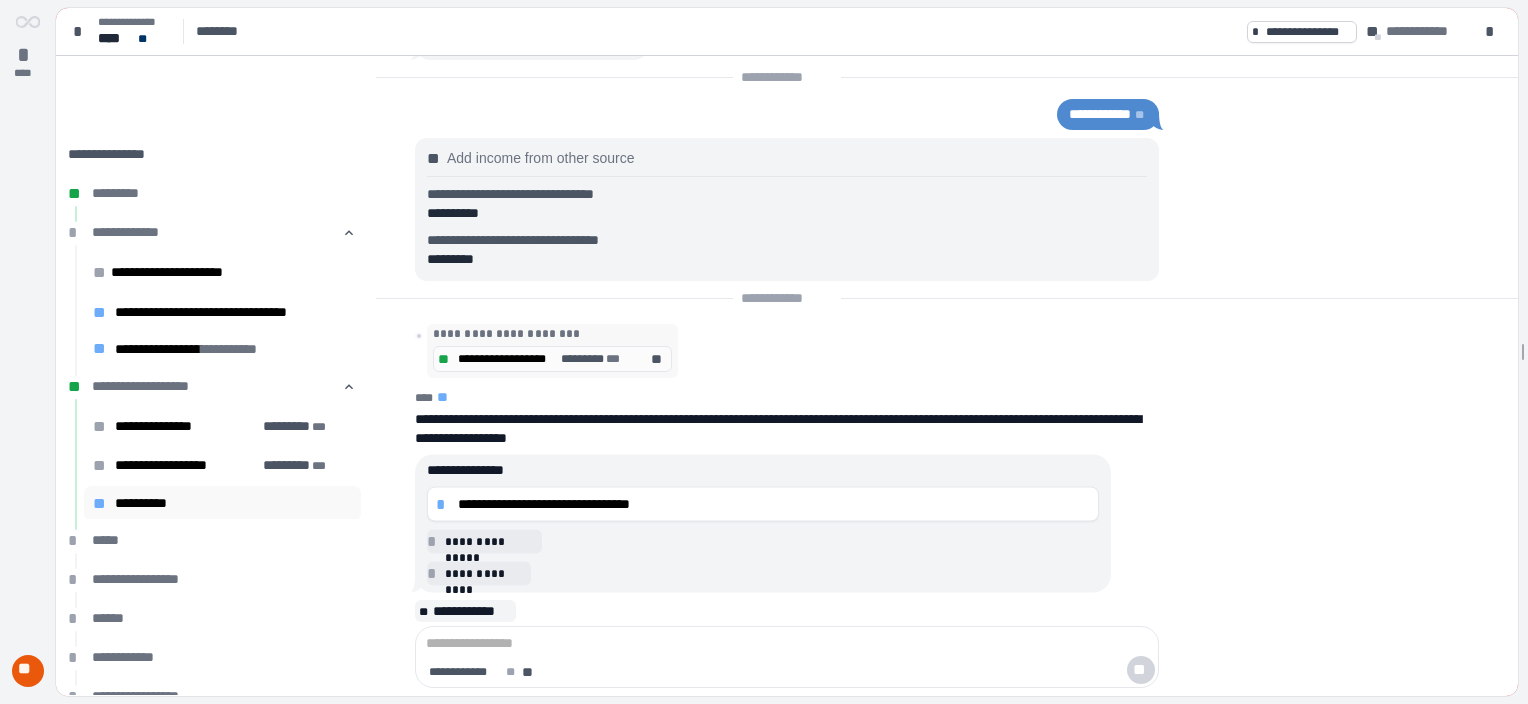 click on "**********" at bounding box center (233, 503) 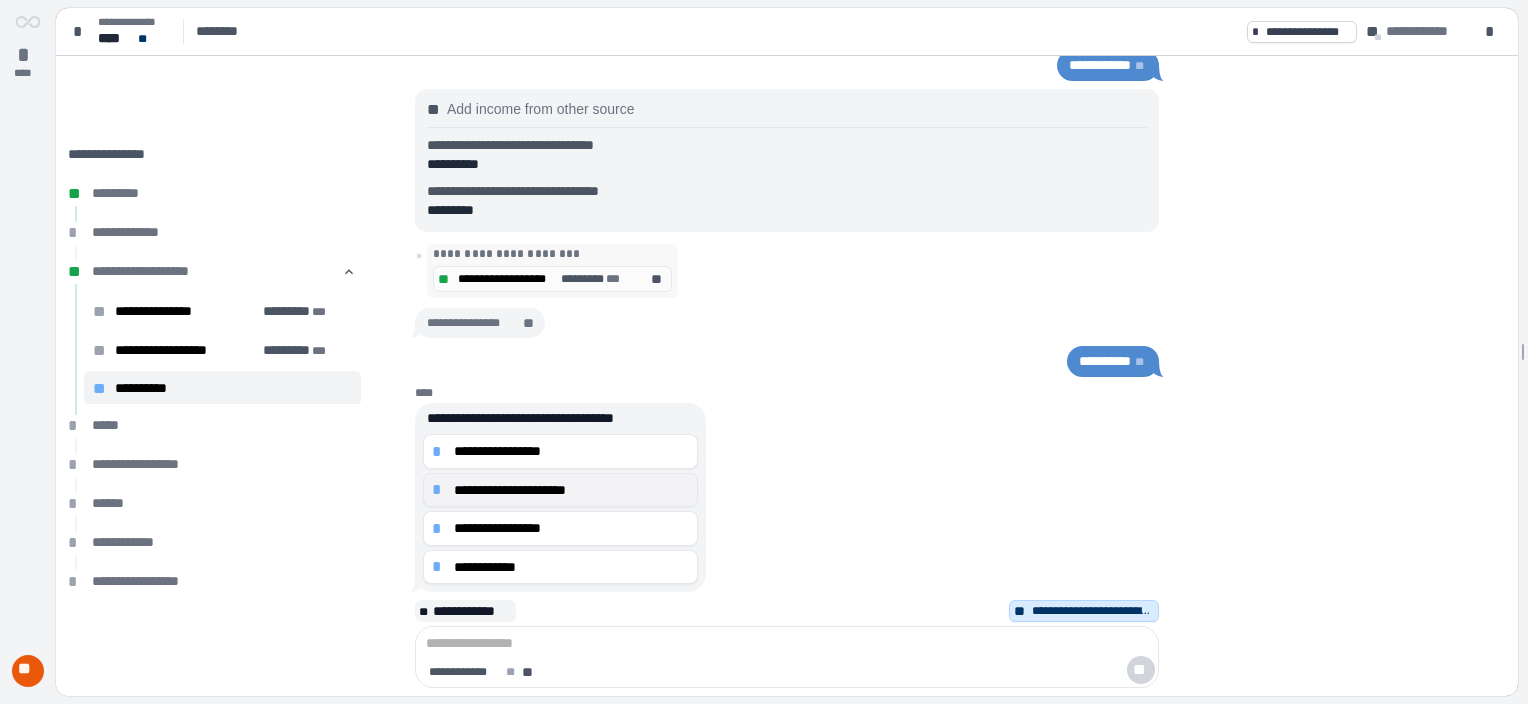 click on "*" at bounding box center [440, 490] 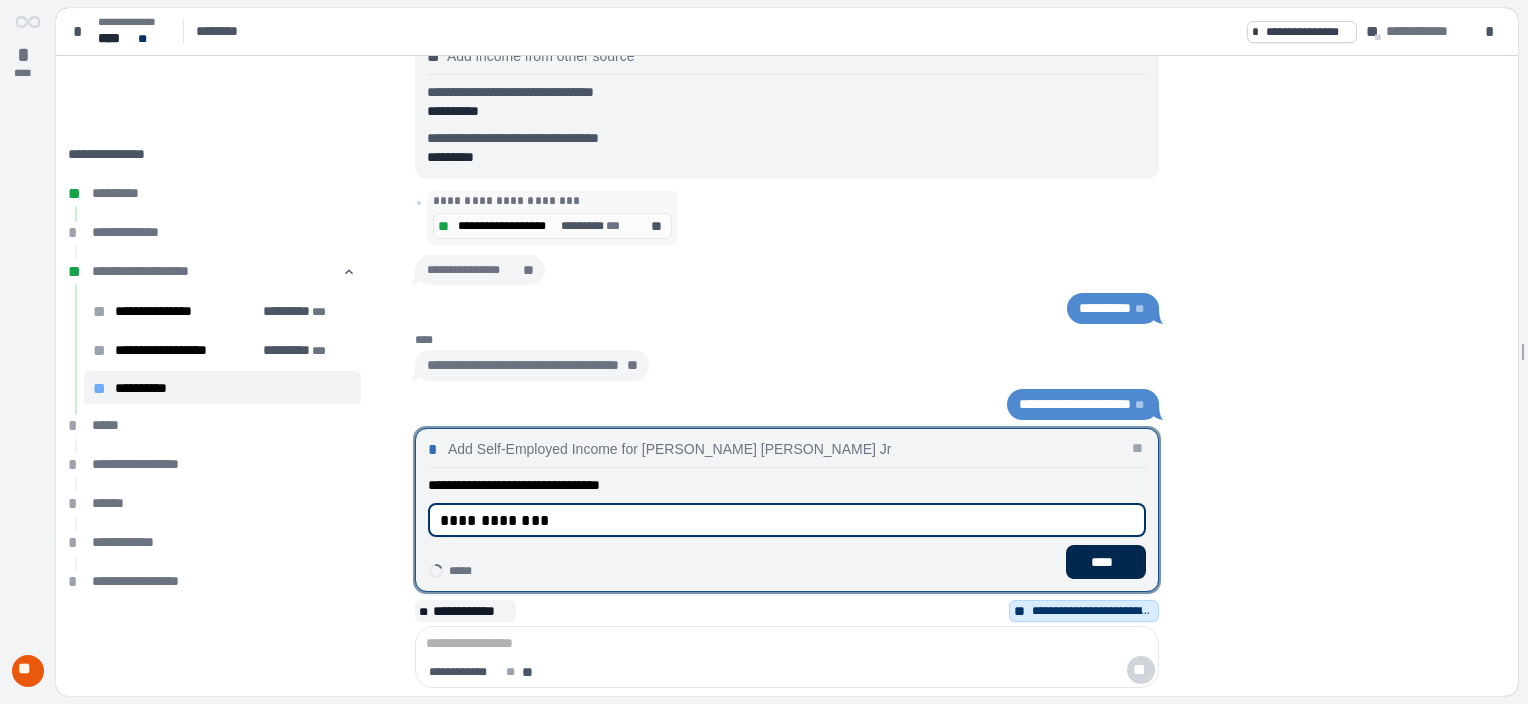 type on "**********" 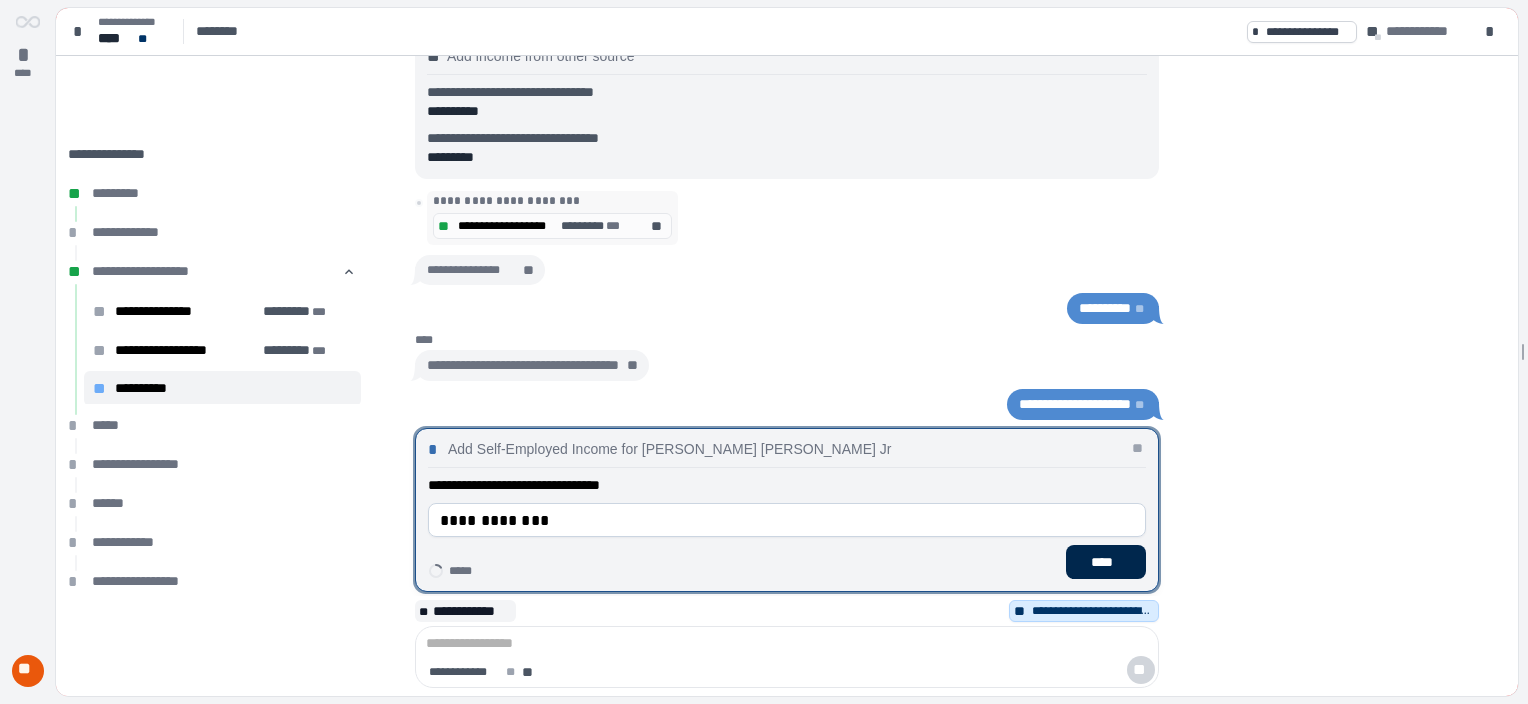 click on "****" at bounding box center [1106, 562] 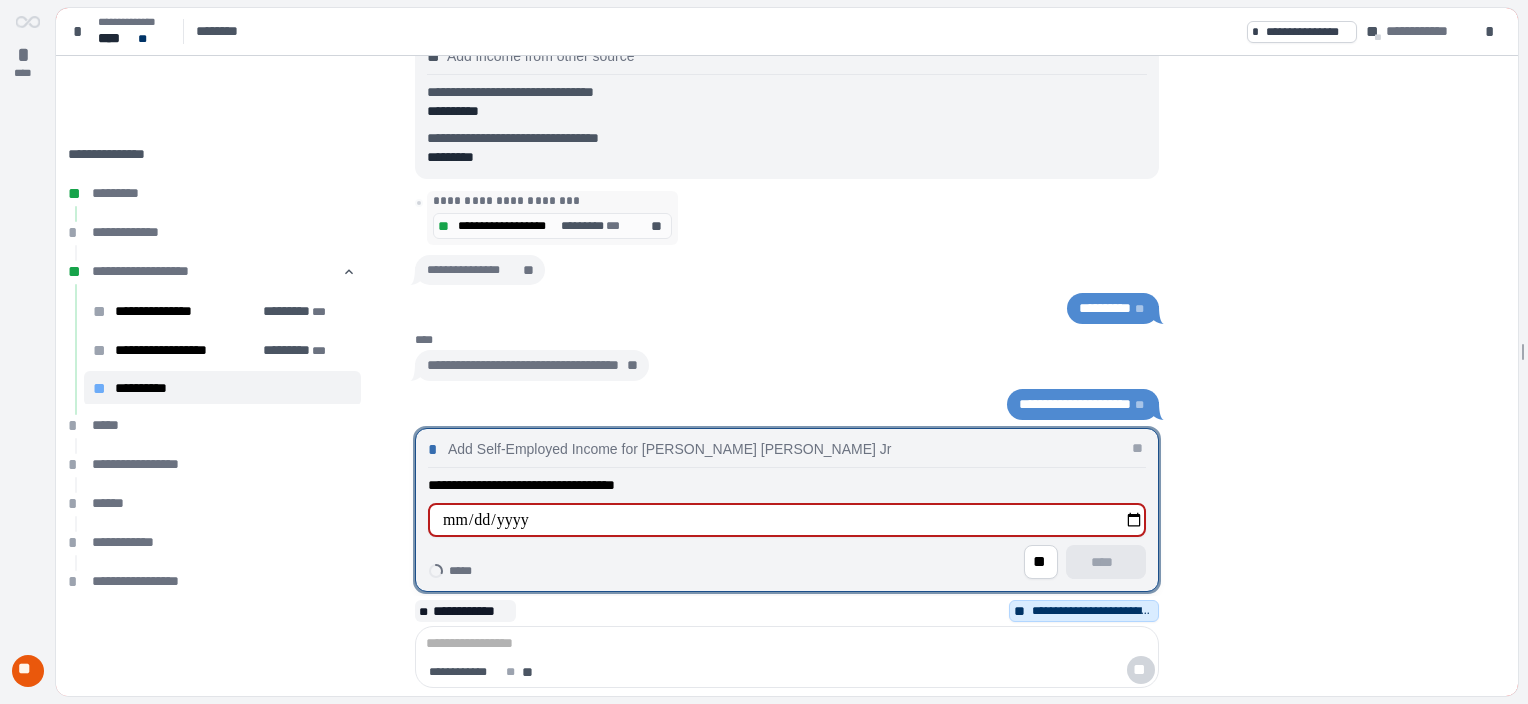 type on "**********" 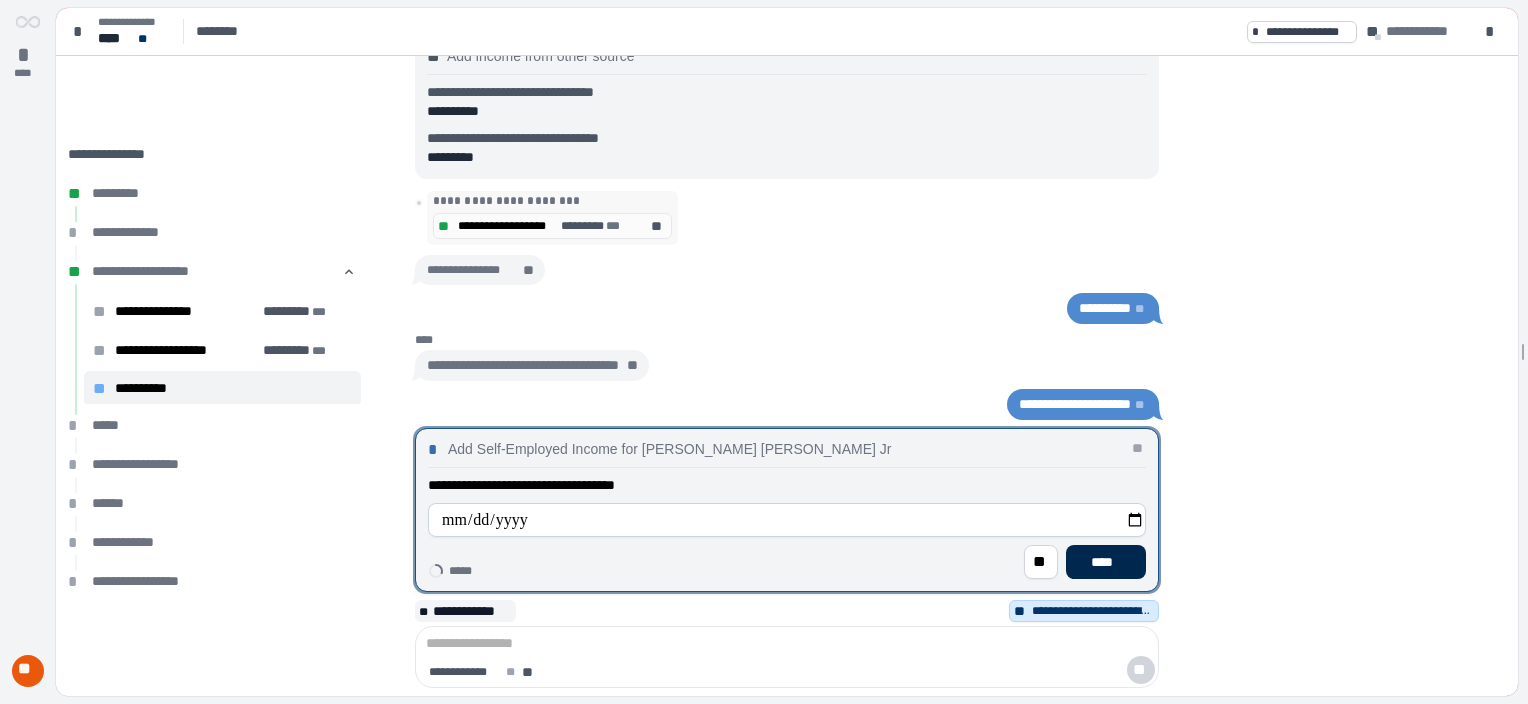 click on "****" at bounding box center (1106, 562) 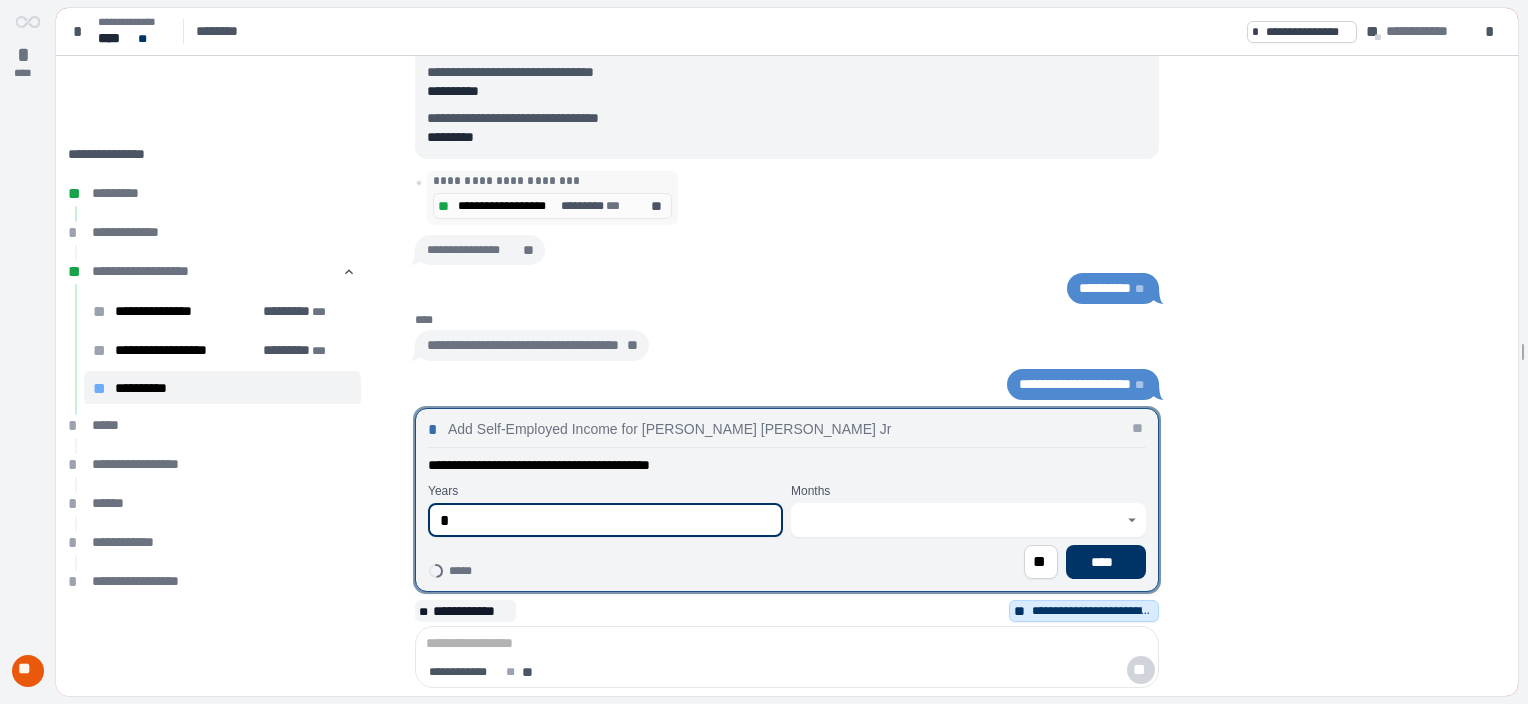 type on "*" 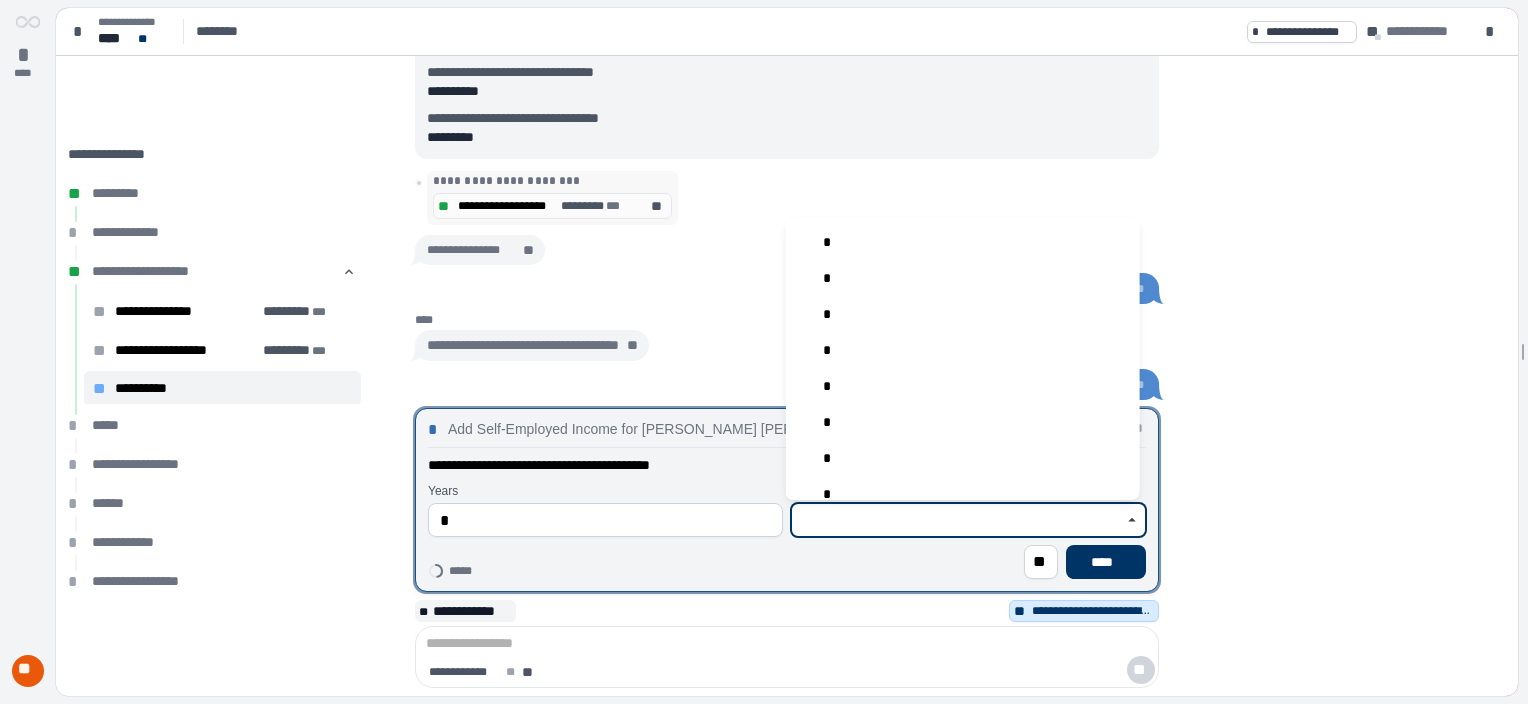click at bounding box center [957, 520] 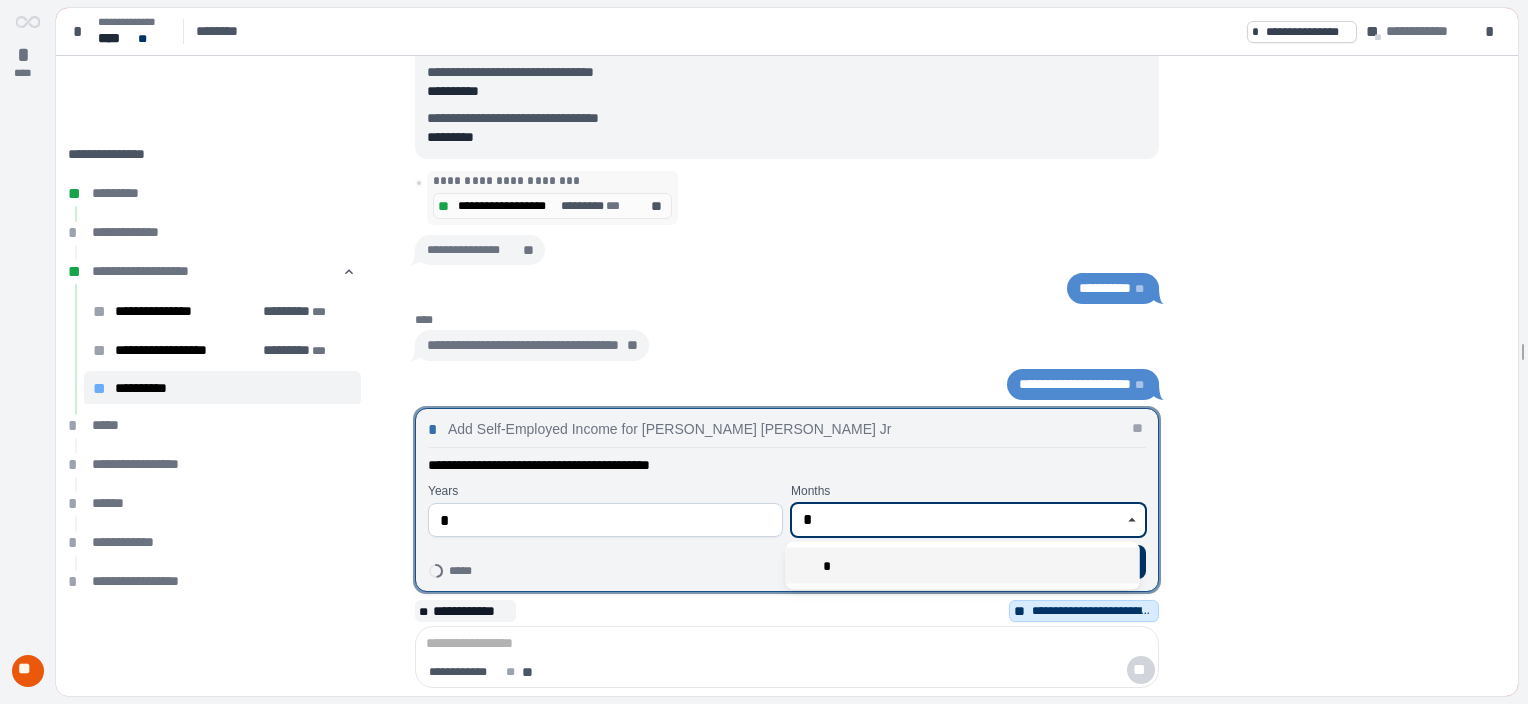 click on "*" at bounding box center [963, 566] 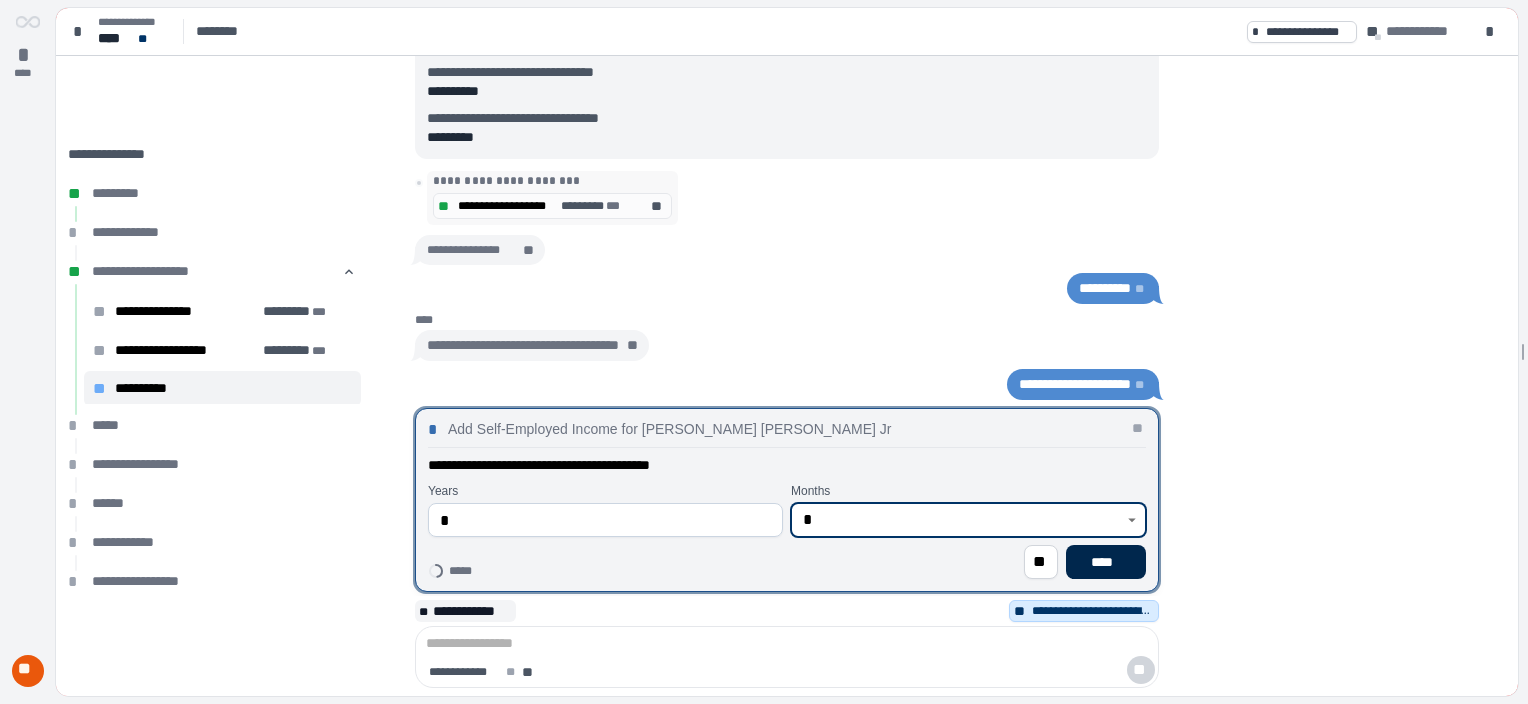 type on "*" 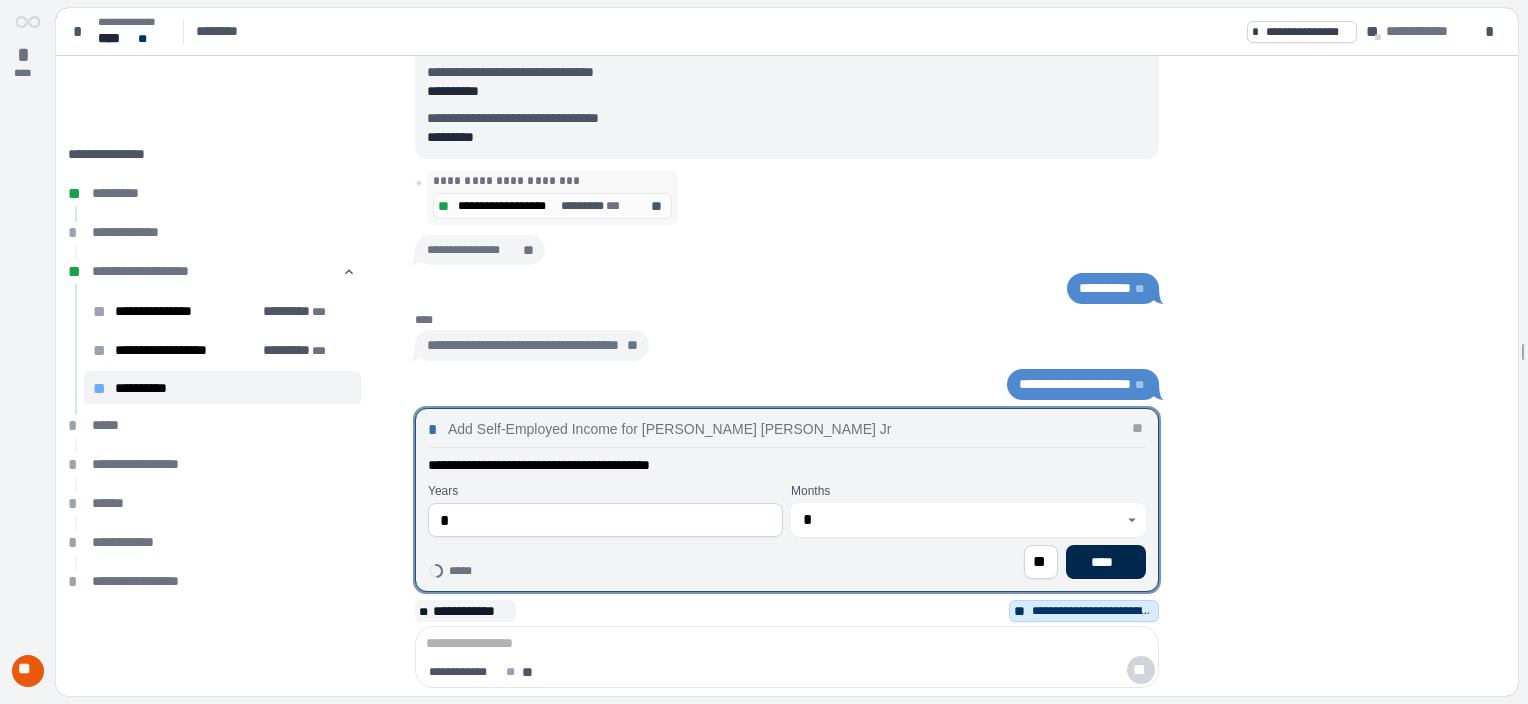 click on "****" at bounding box center [1106, 562] 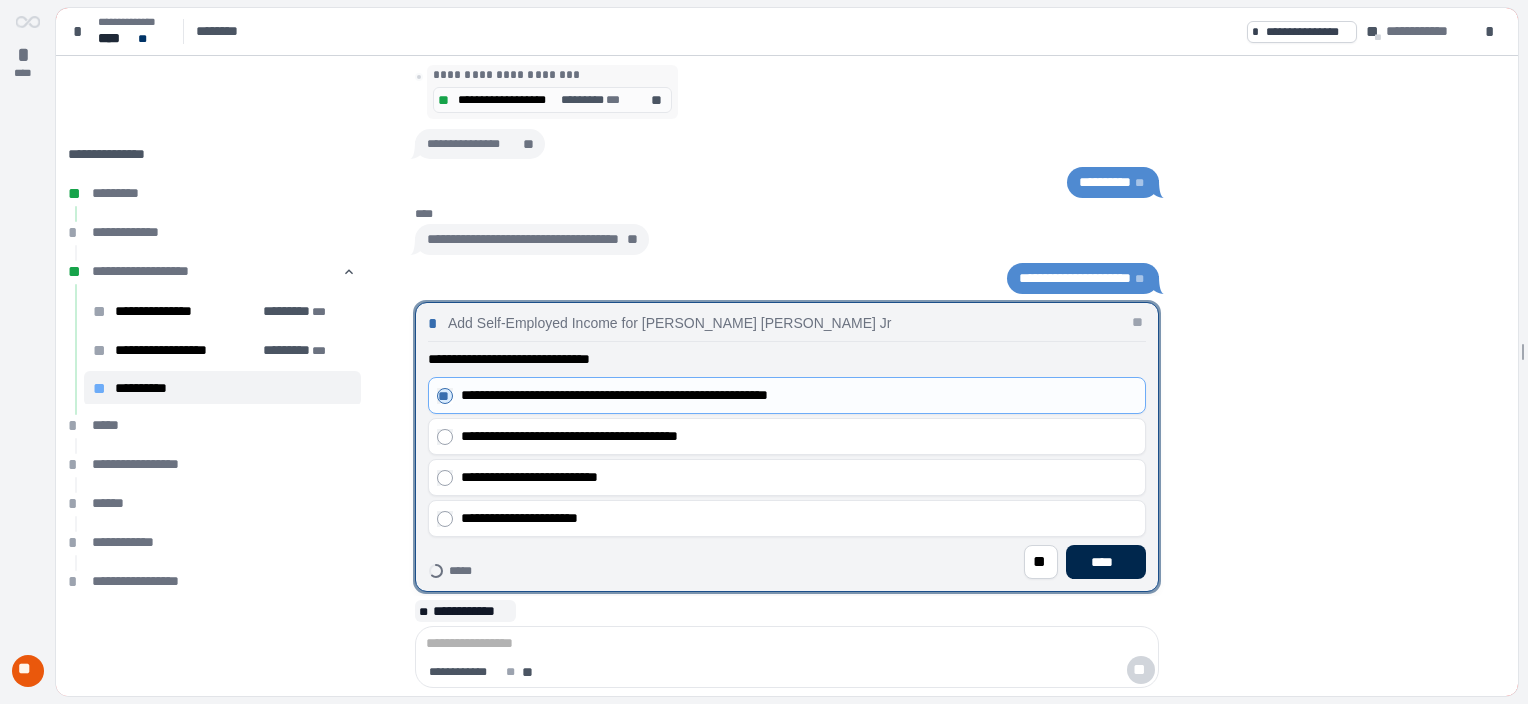 click on "****" at bounding box center [1106, 562] 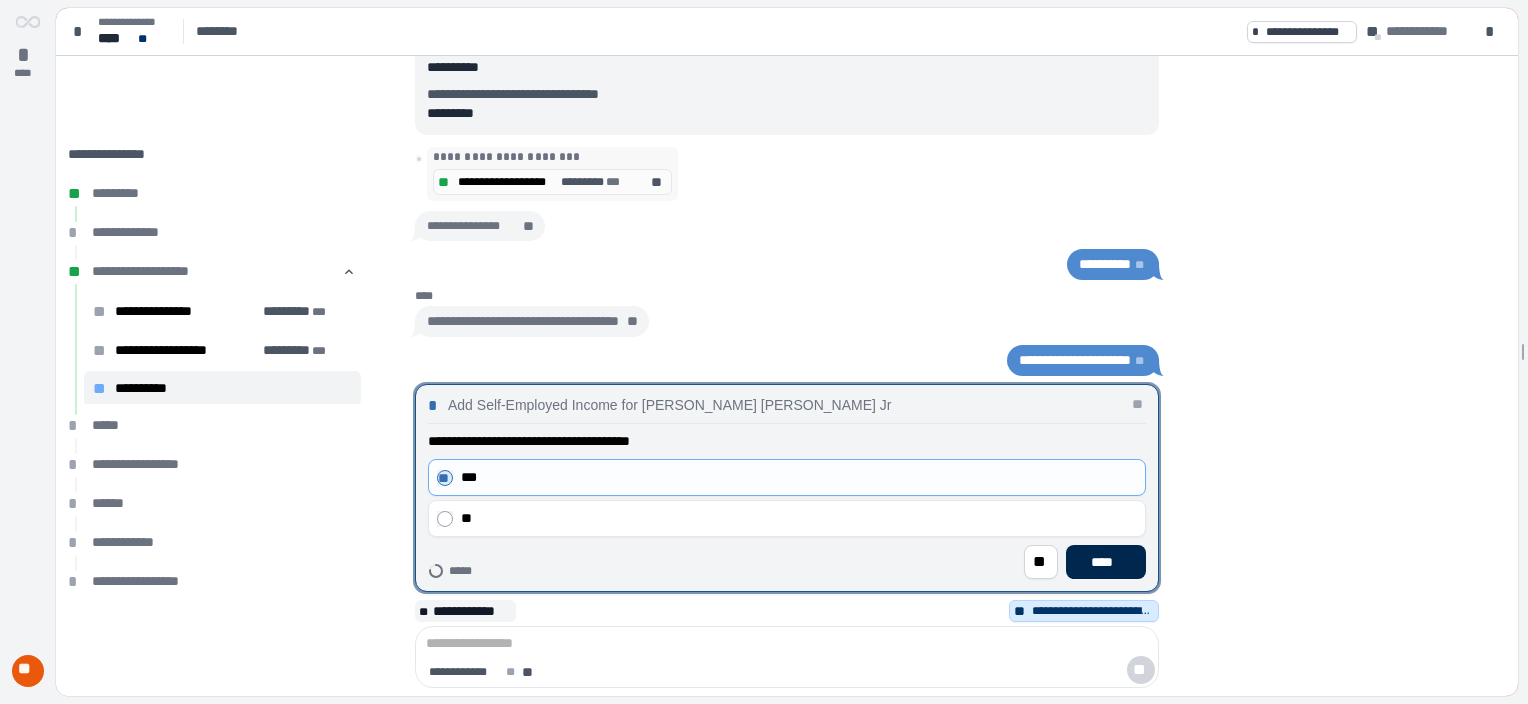 click on "****" at bounding box center [1106, 562] 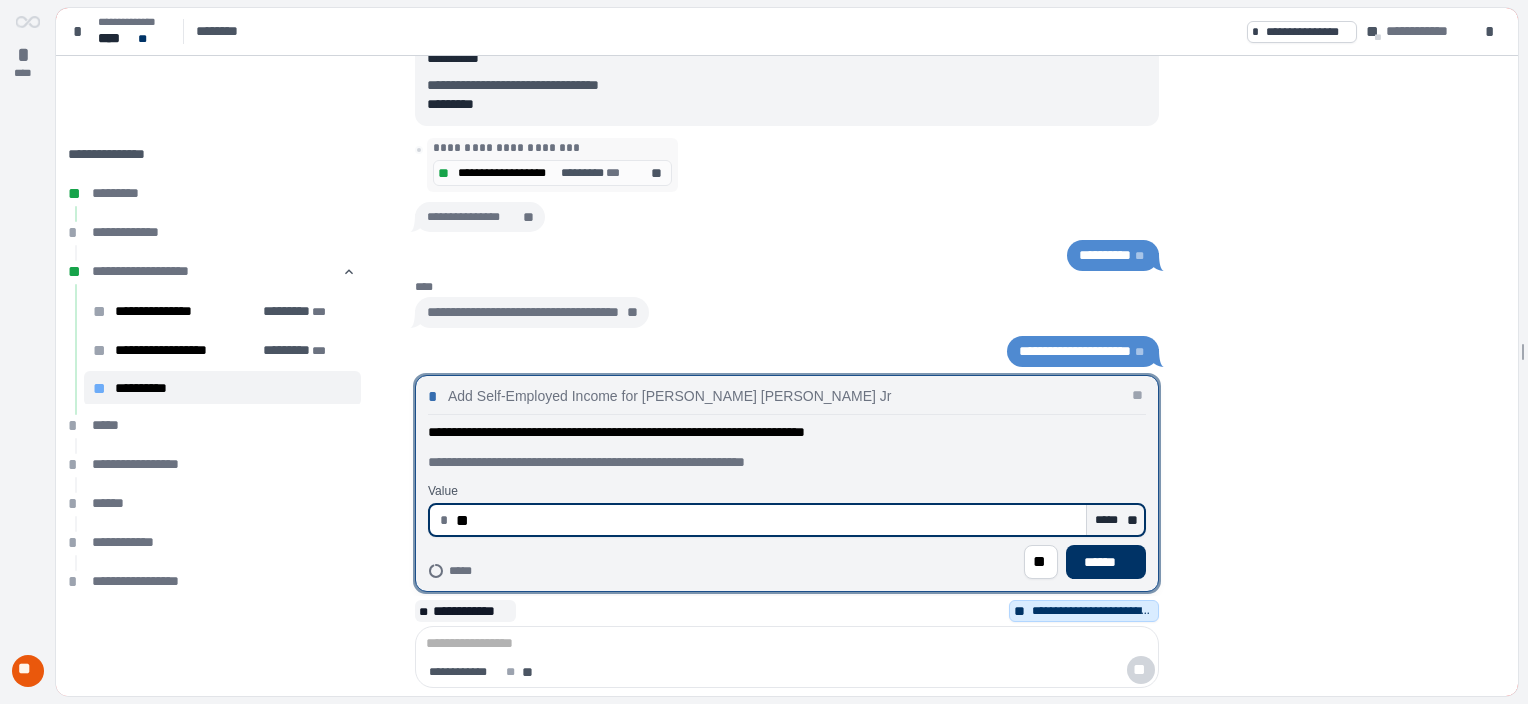 type on "*" 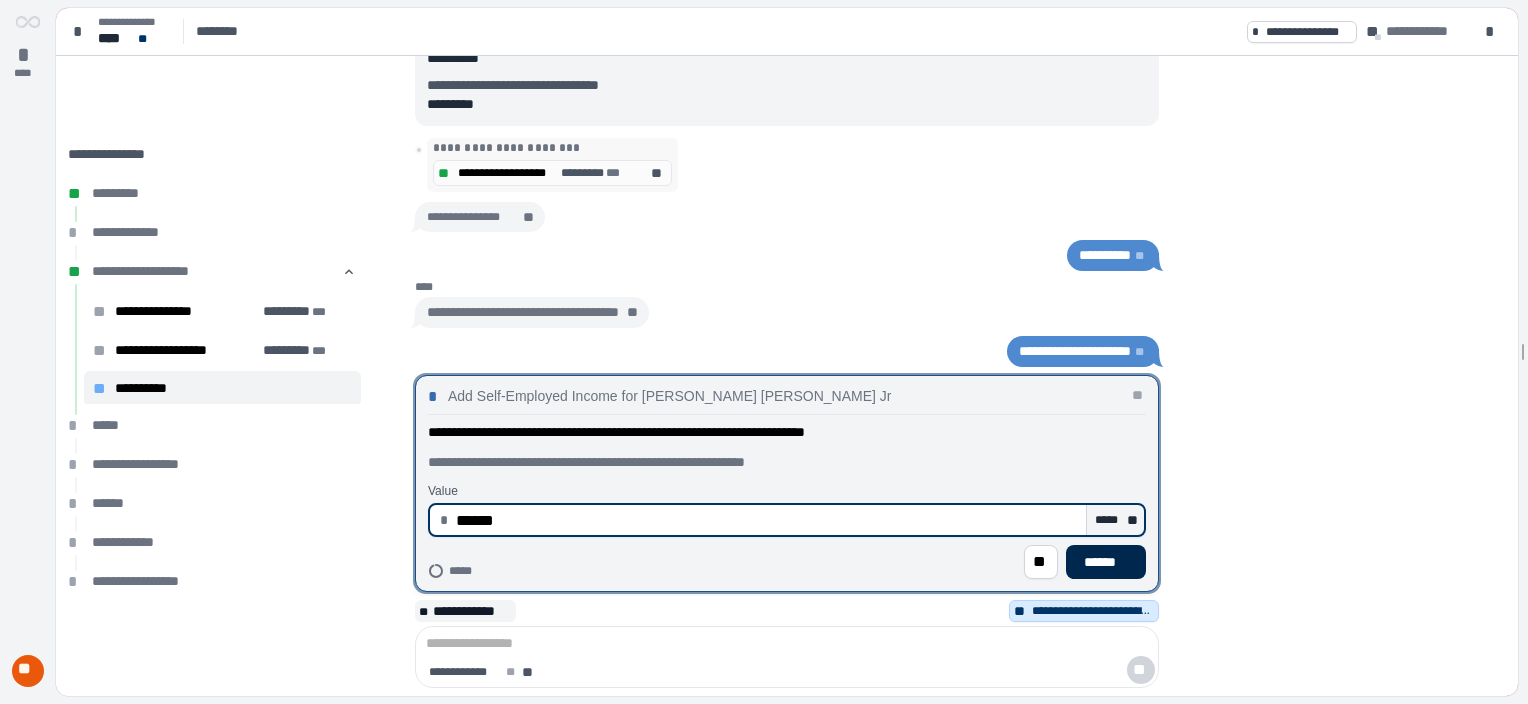 type on "*********" 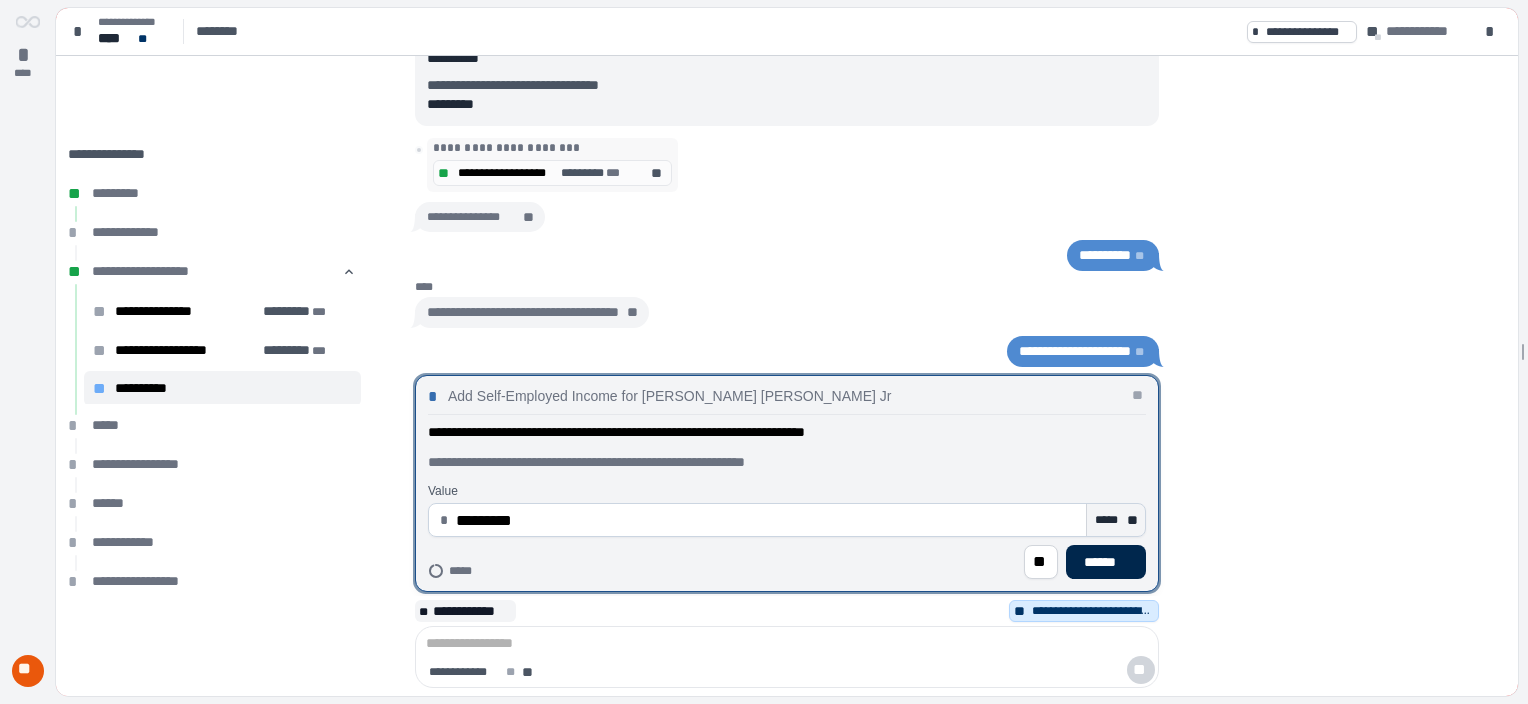 click on "******" at bounding box center [1106, 562] 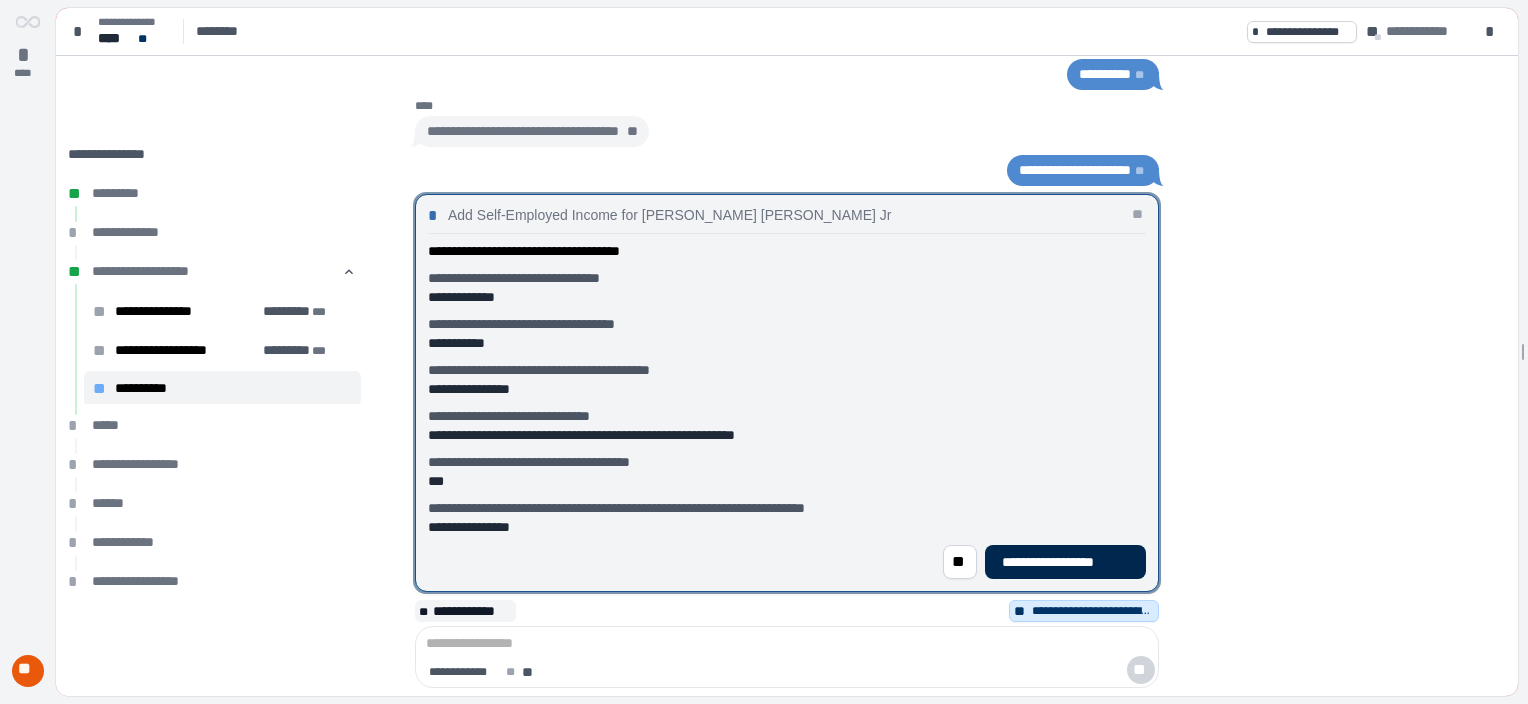 click on "**********" at bounding box center [1065, 562] 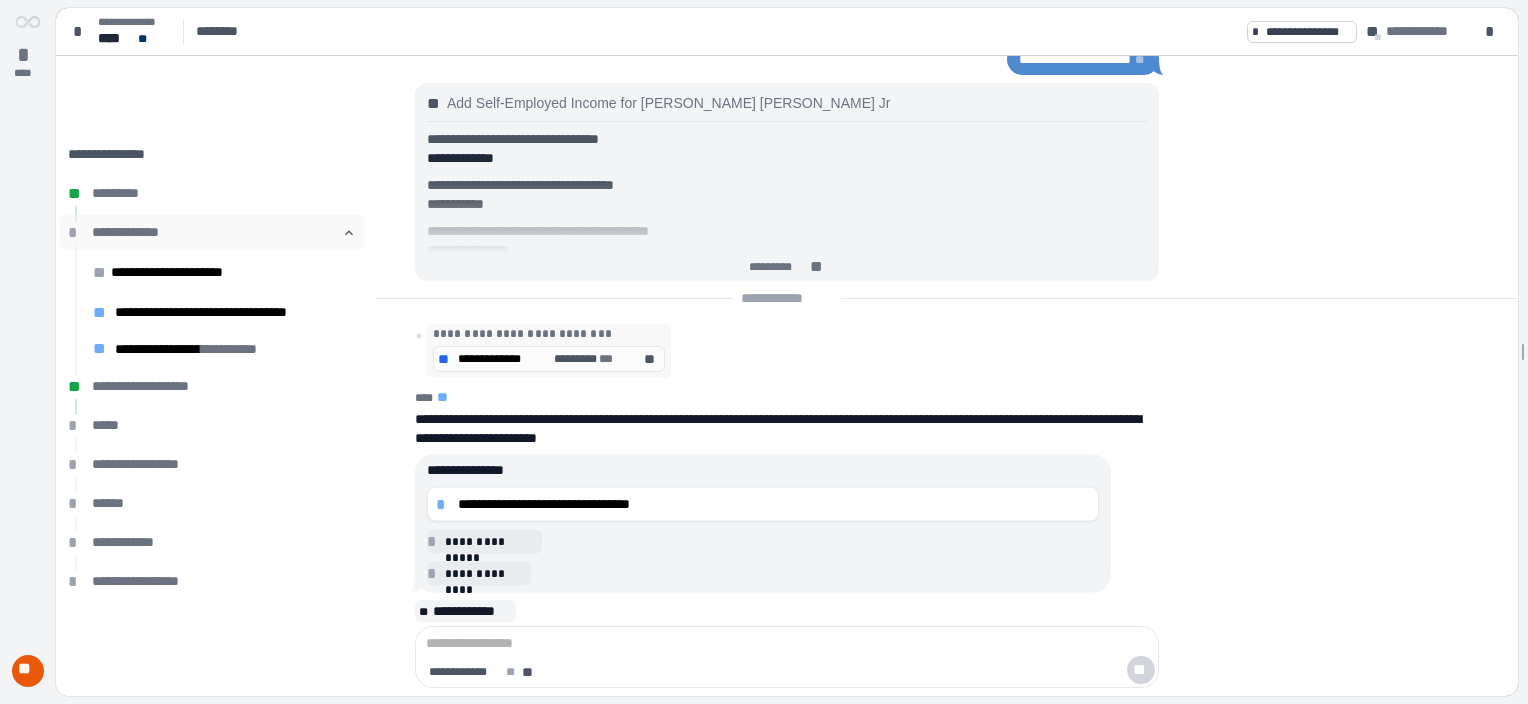 click on "**********" at bounding box center (212, 232) 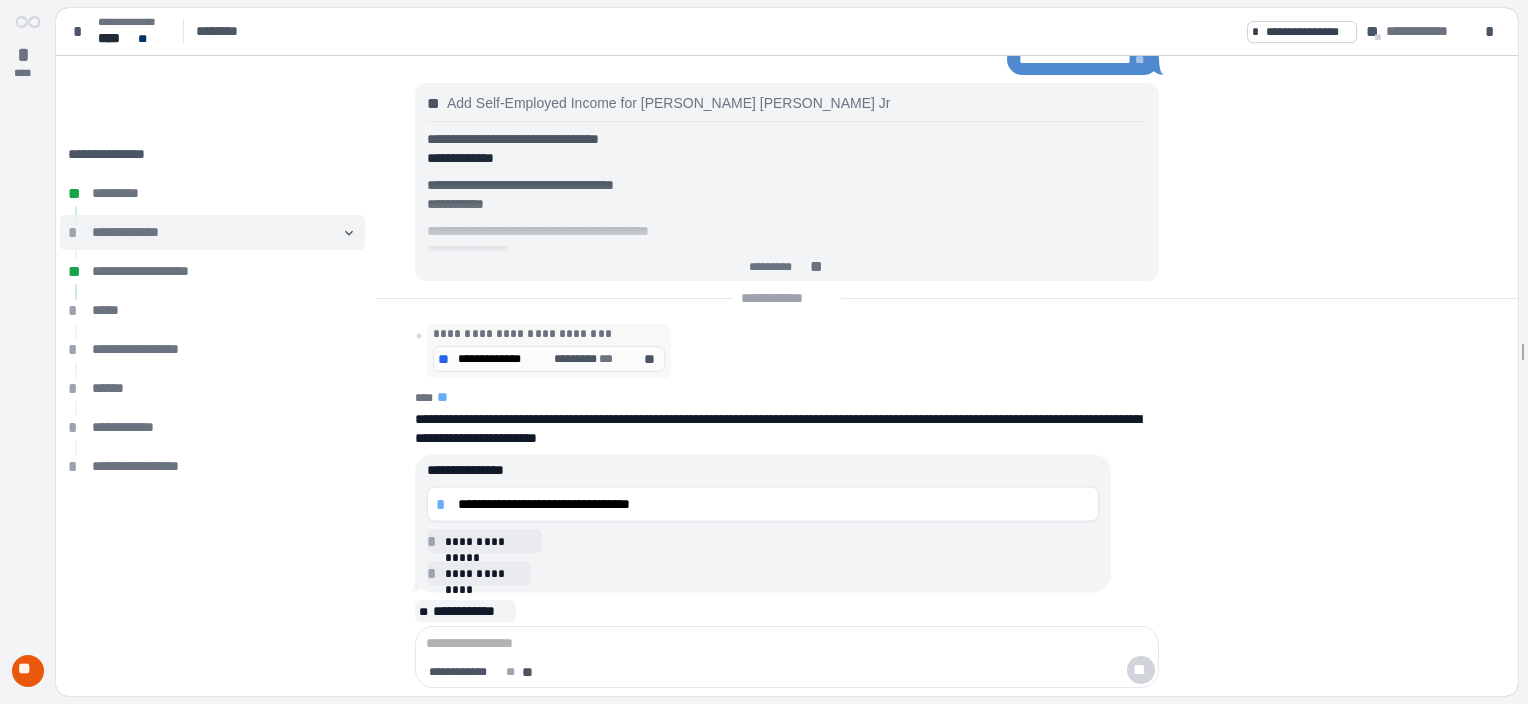 click on "**********" at bounding box center (212, 232) 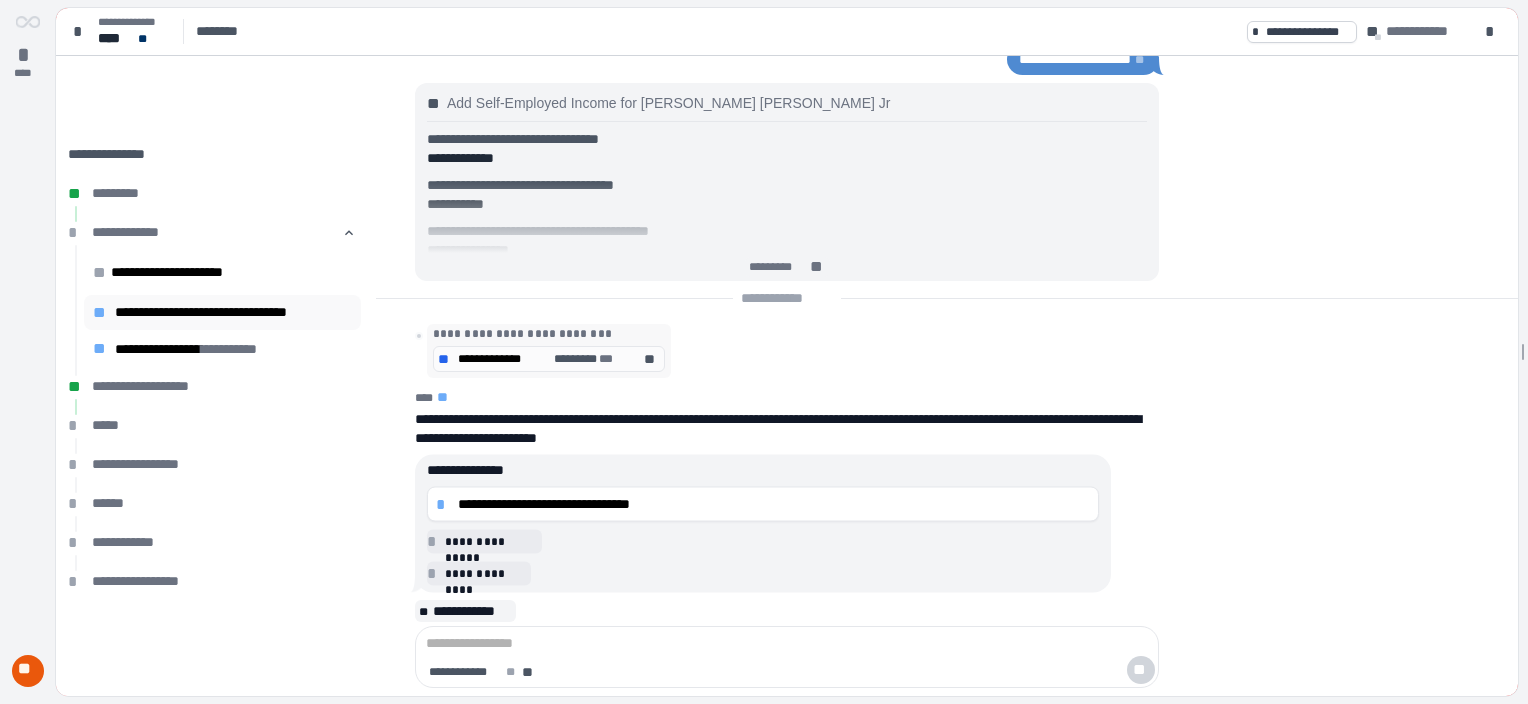 click on "**********" at bounding box center [233, 312] 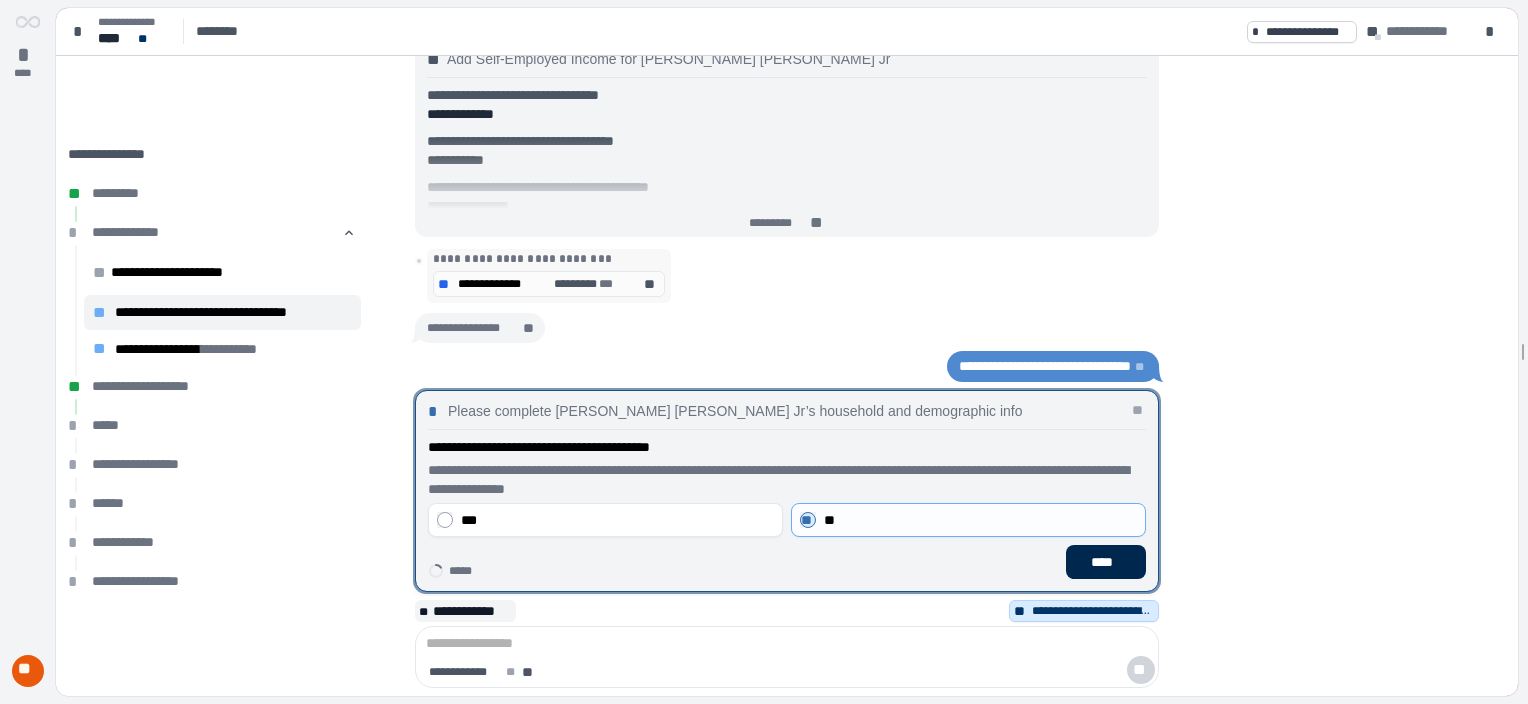 click on "****" at bounding box center [1106, 562] 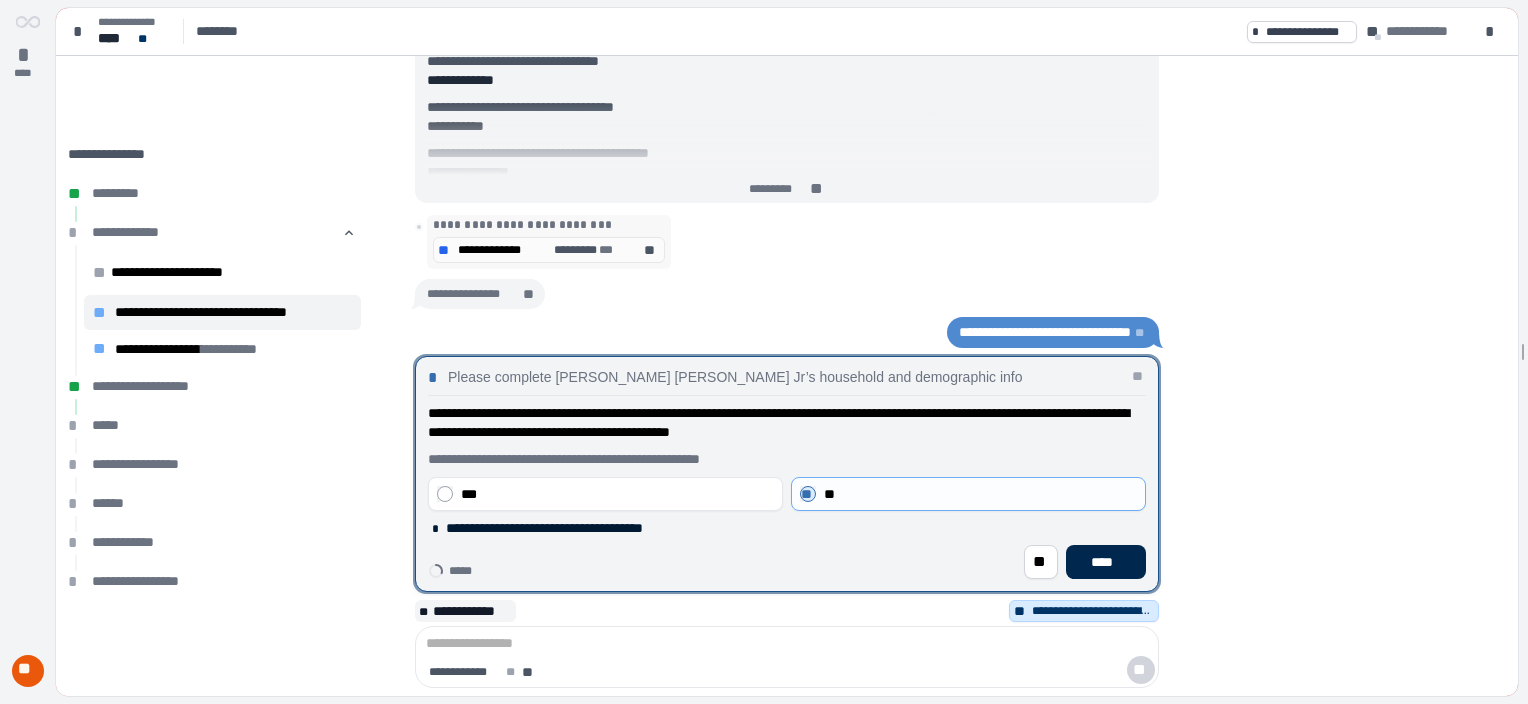 click on "****" at bounding box center (1106, 562) 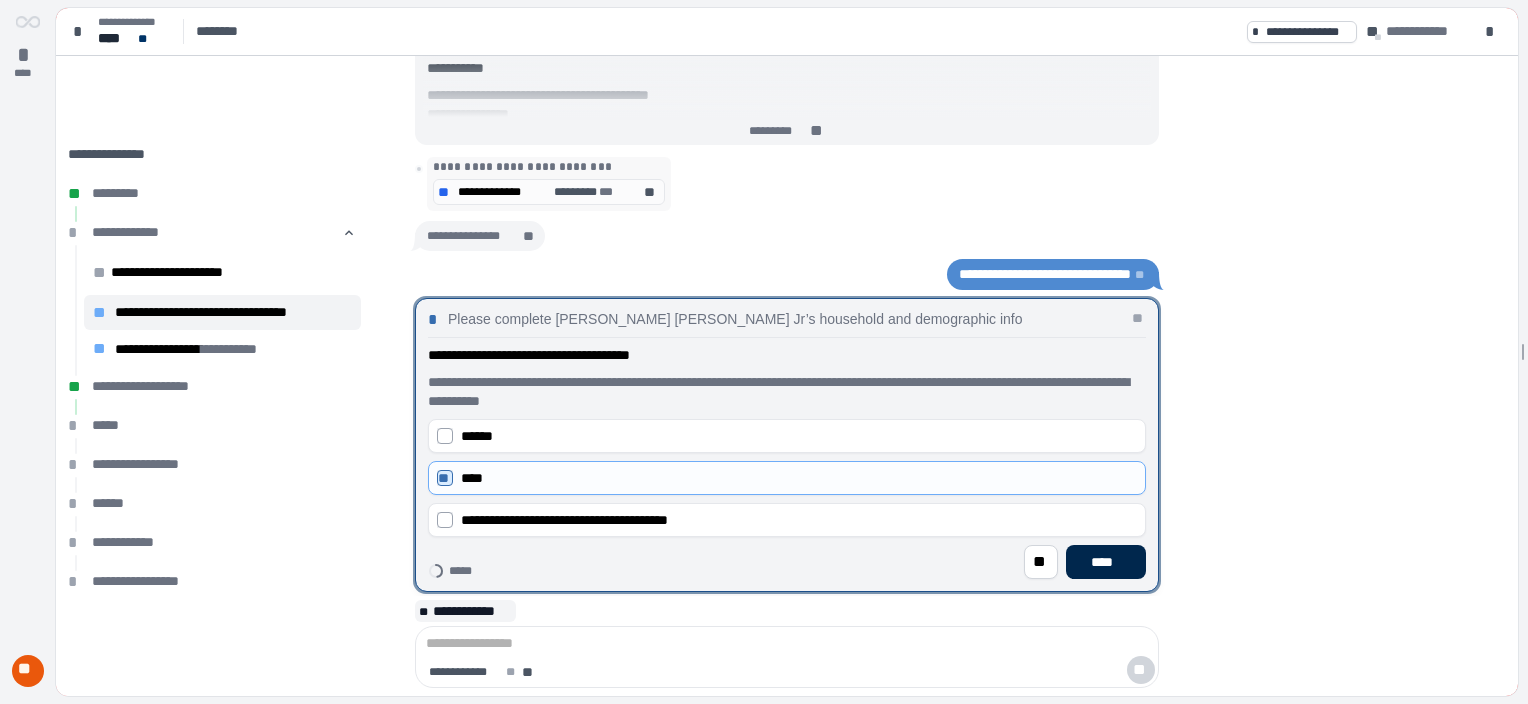 click on "****" at bounding box center (1106, 562) 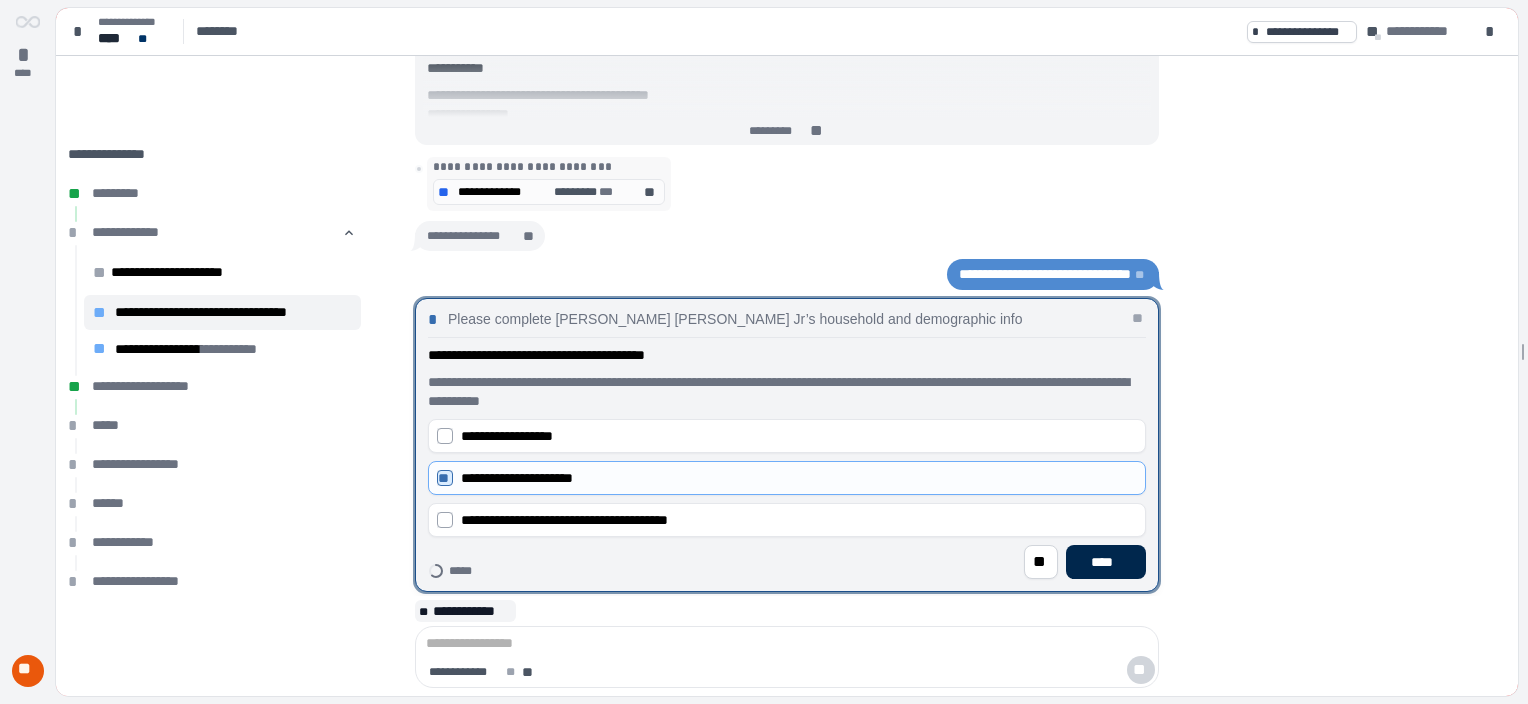 click on "****" at bounding box center (1106, 562) 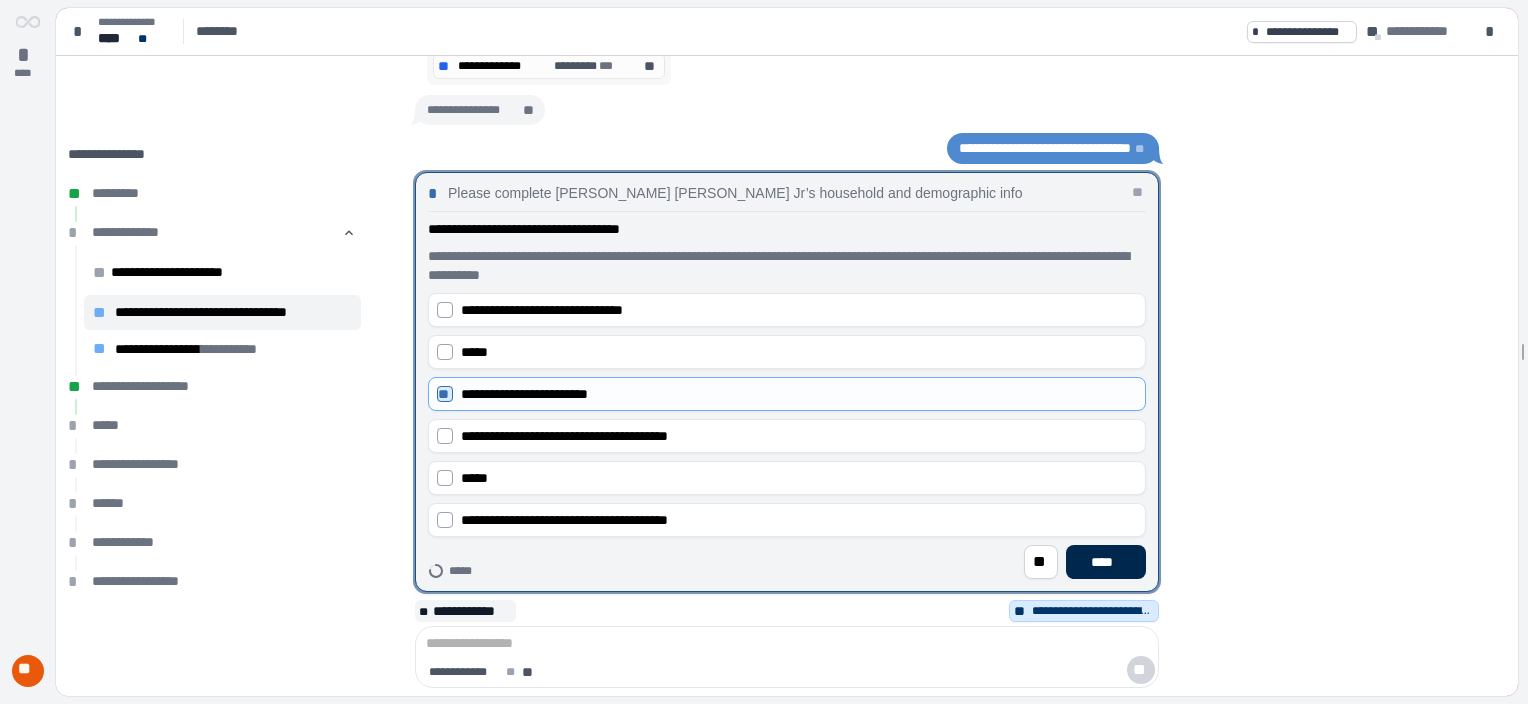 click on "****" at bounding box center (1106, 562) 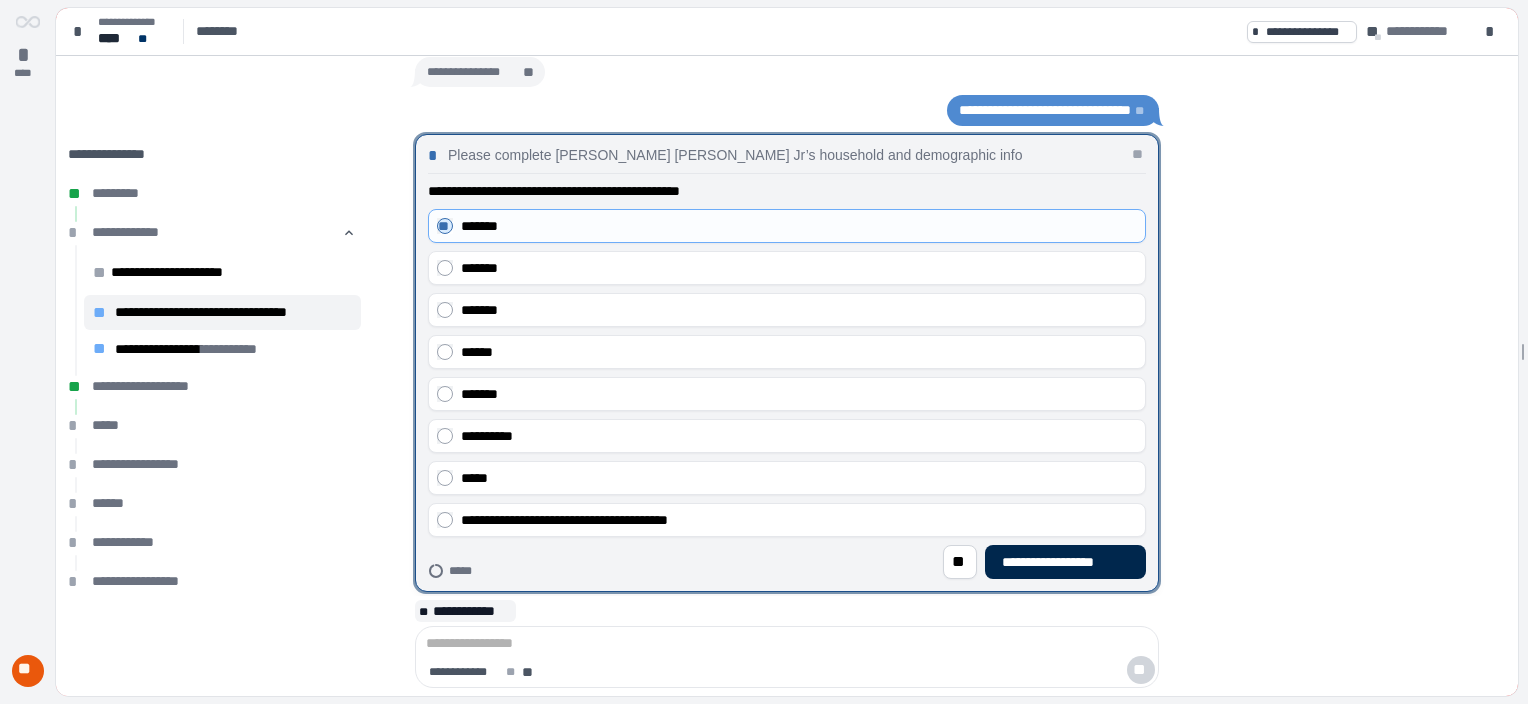 click on "**********" at bounding box center [1065, 562] 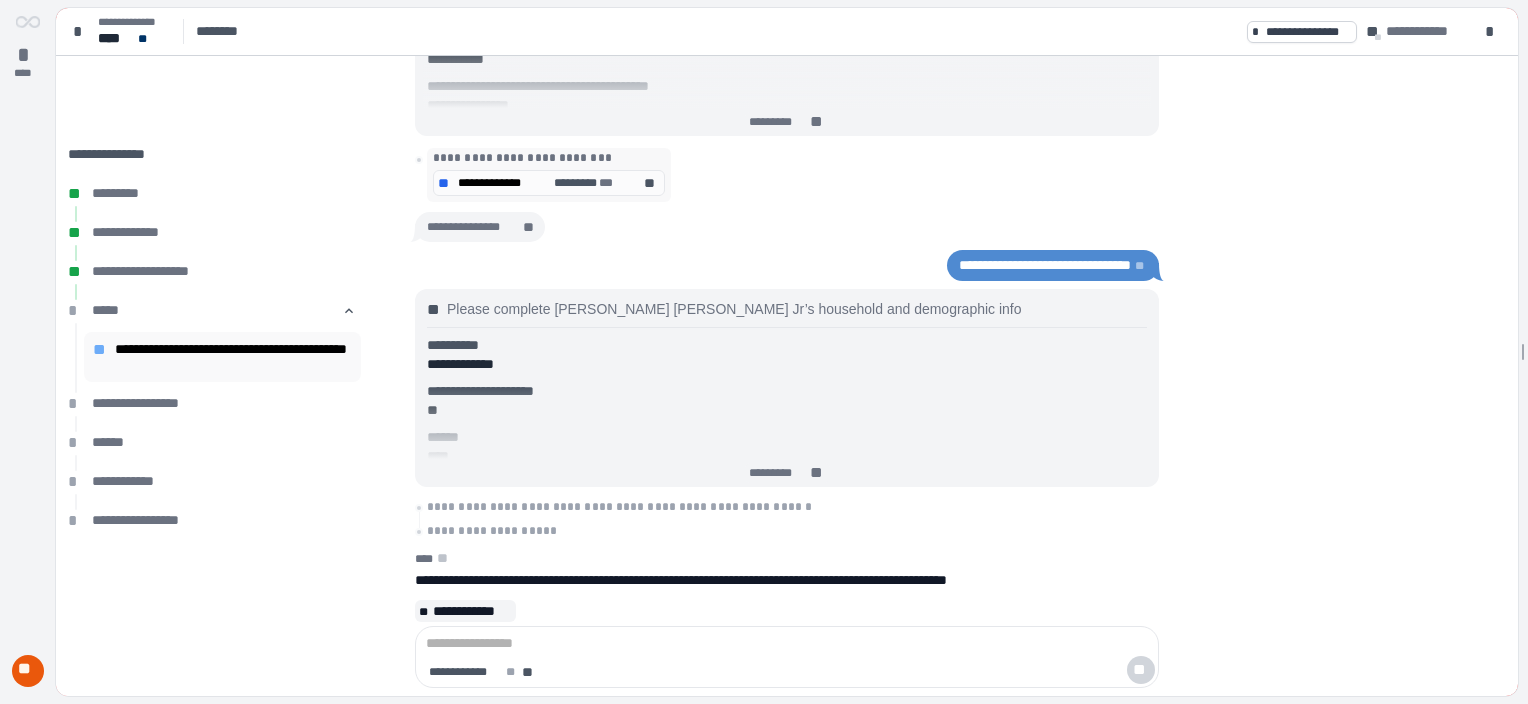click on "**********" at bounding box center [233, 357] 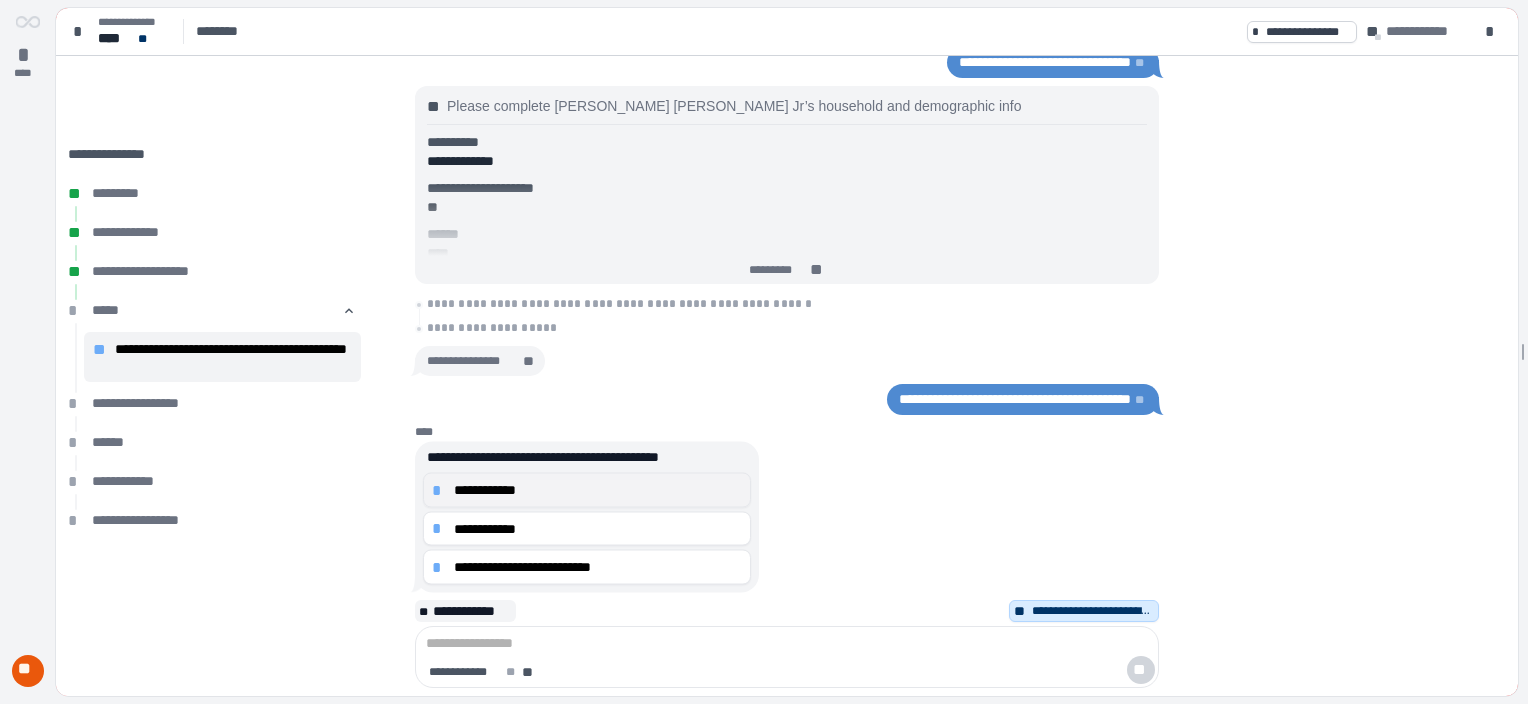click on "*" at bounding box center [440, 490] 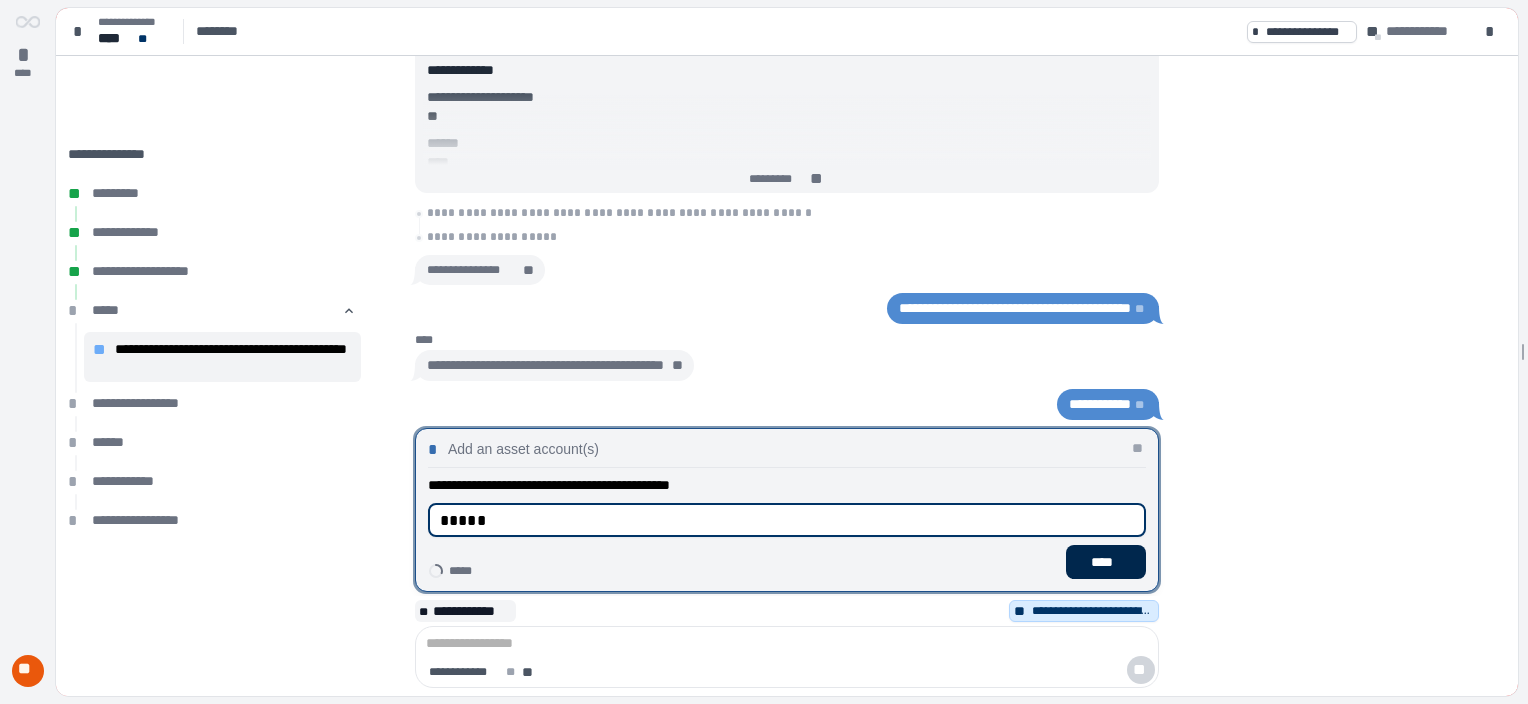 type on "*****" 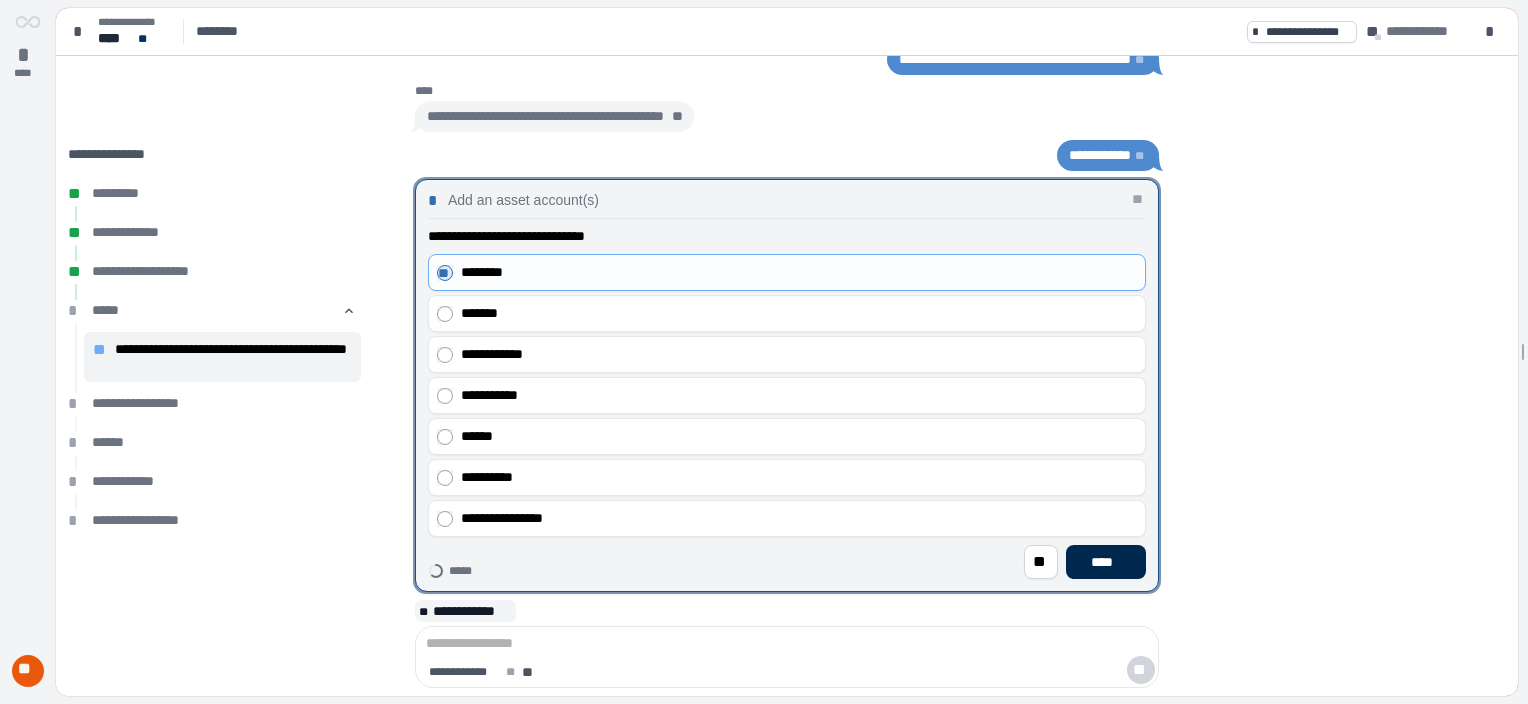 click on "****" at bounding box center (1106, 562) 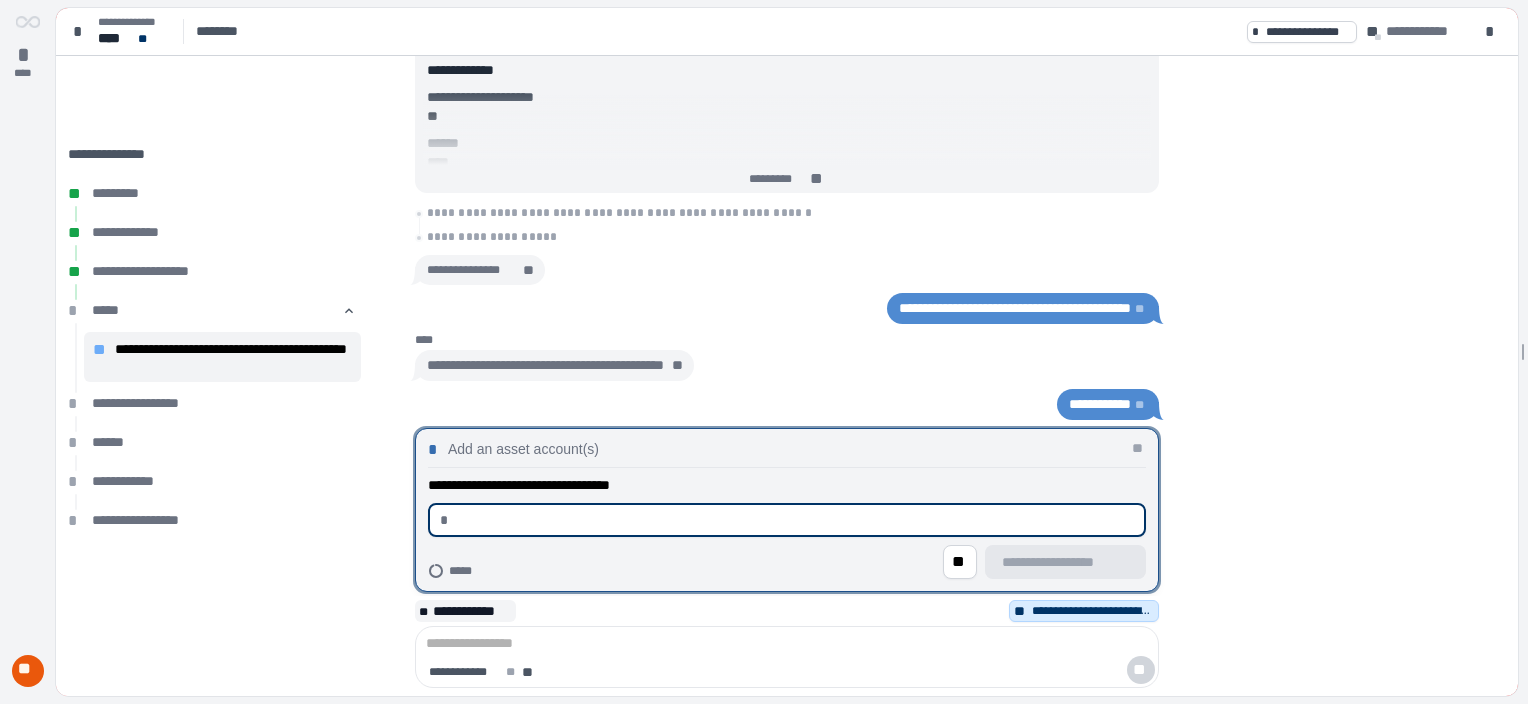 click on "**********" at bounding box center (793, 356) 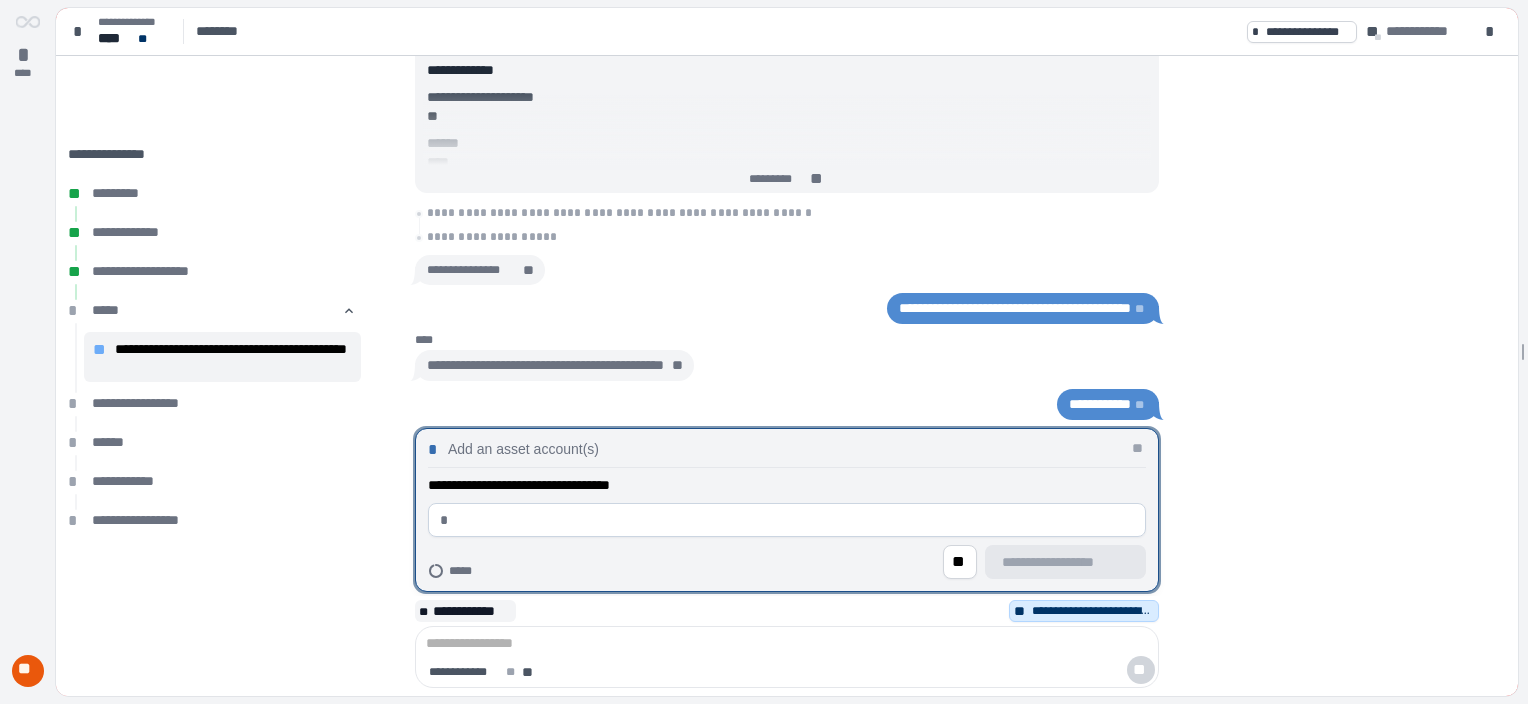 click on "**********" at bounding box center [793, 356] 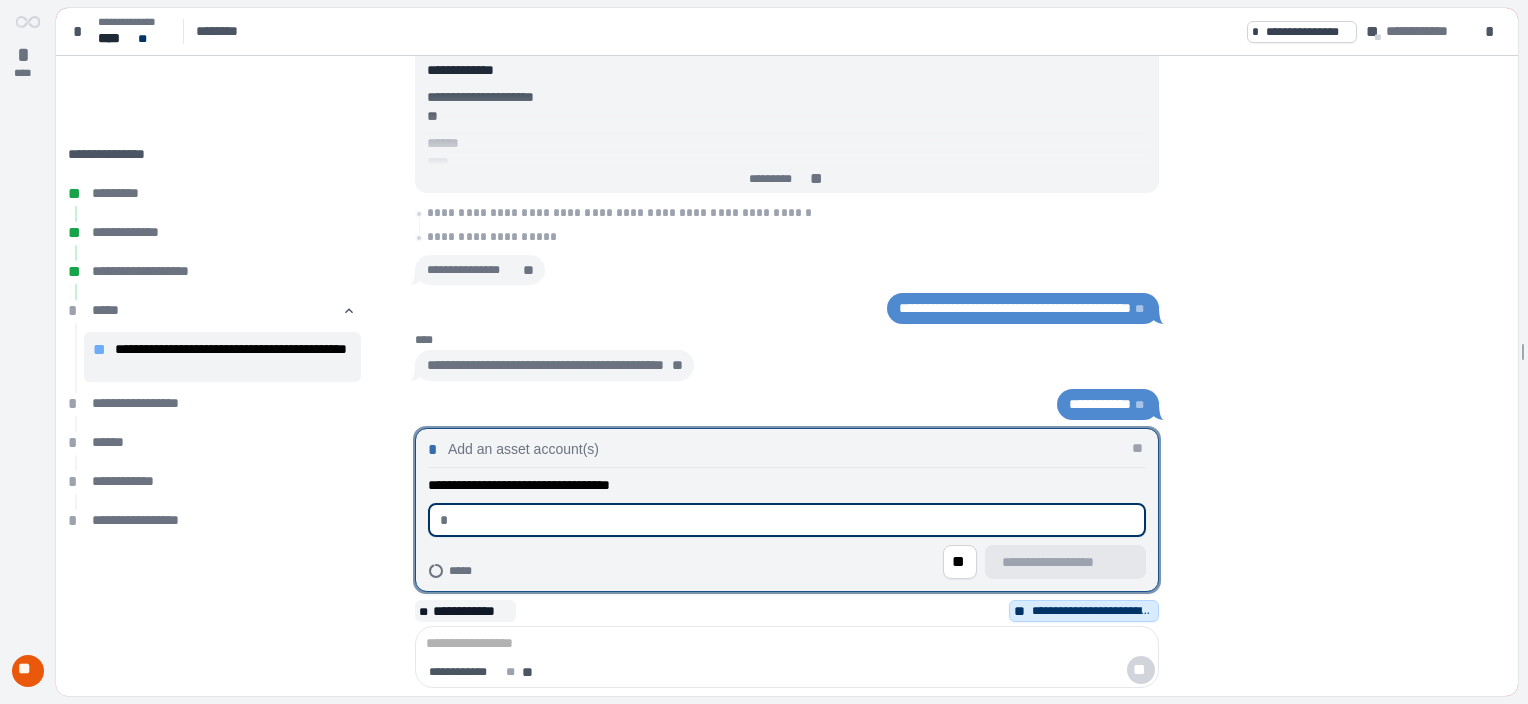 click at bounding box center [795, 520] 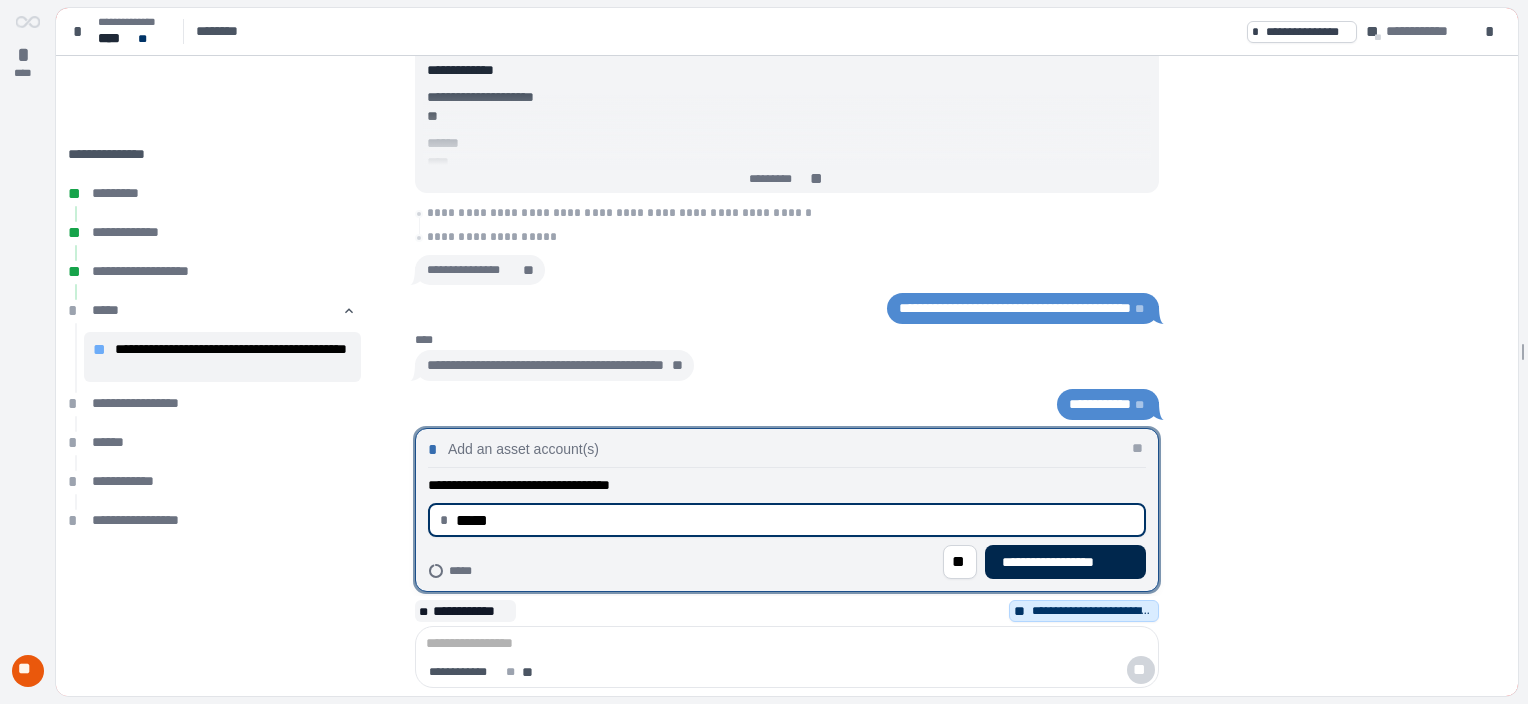 type on "********" 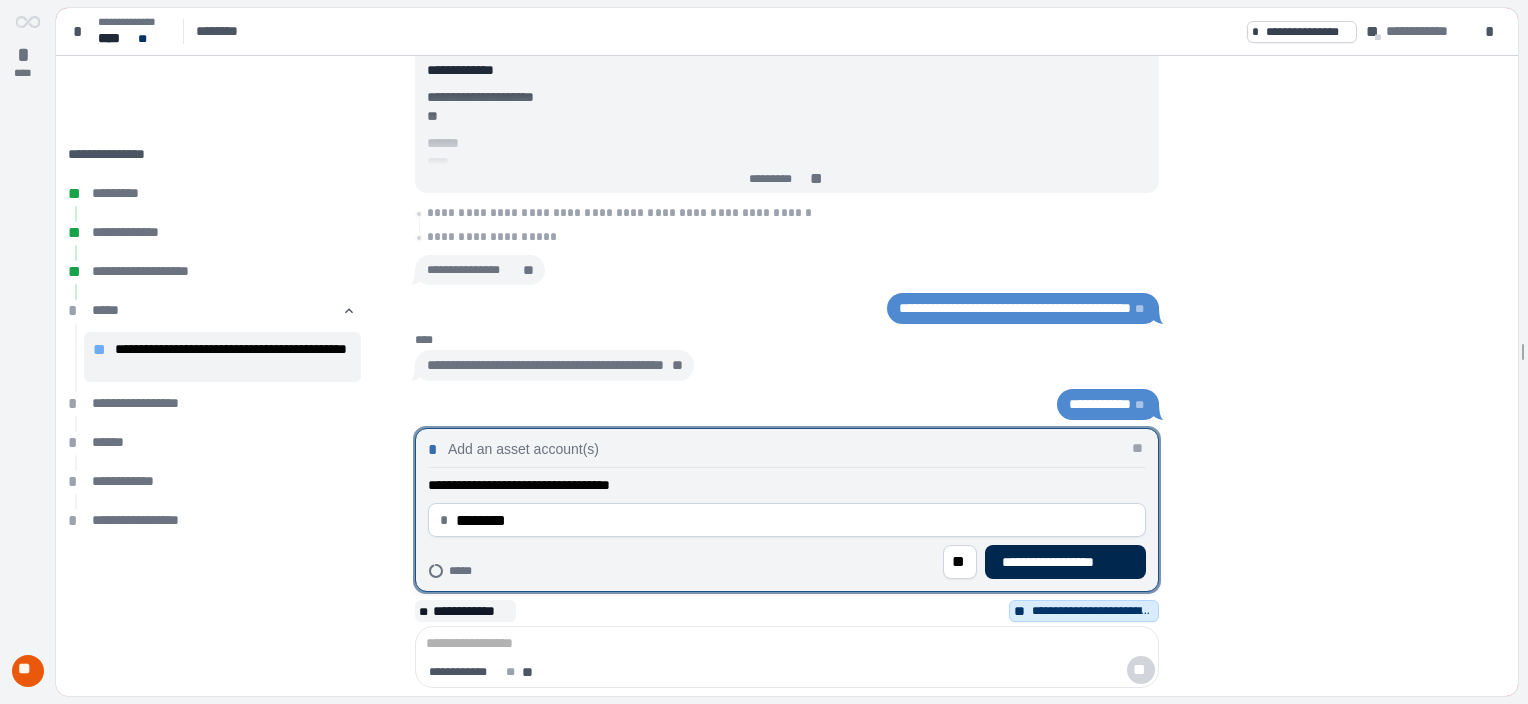 click on "**********" at bounding box center (1065, 562) 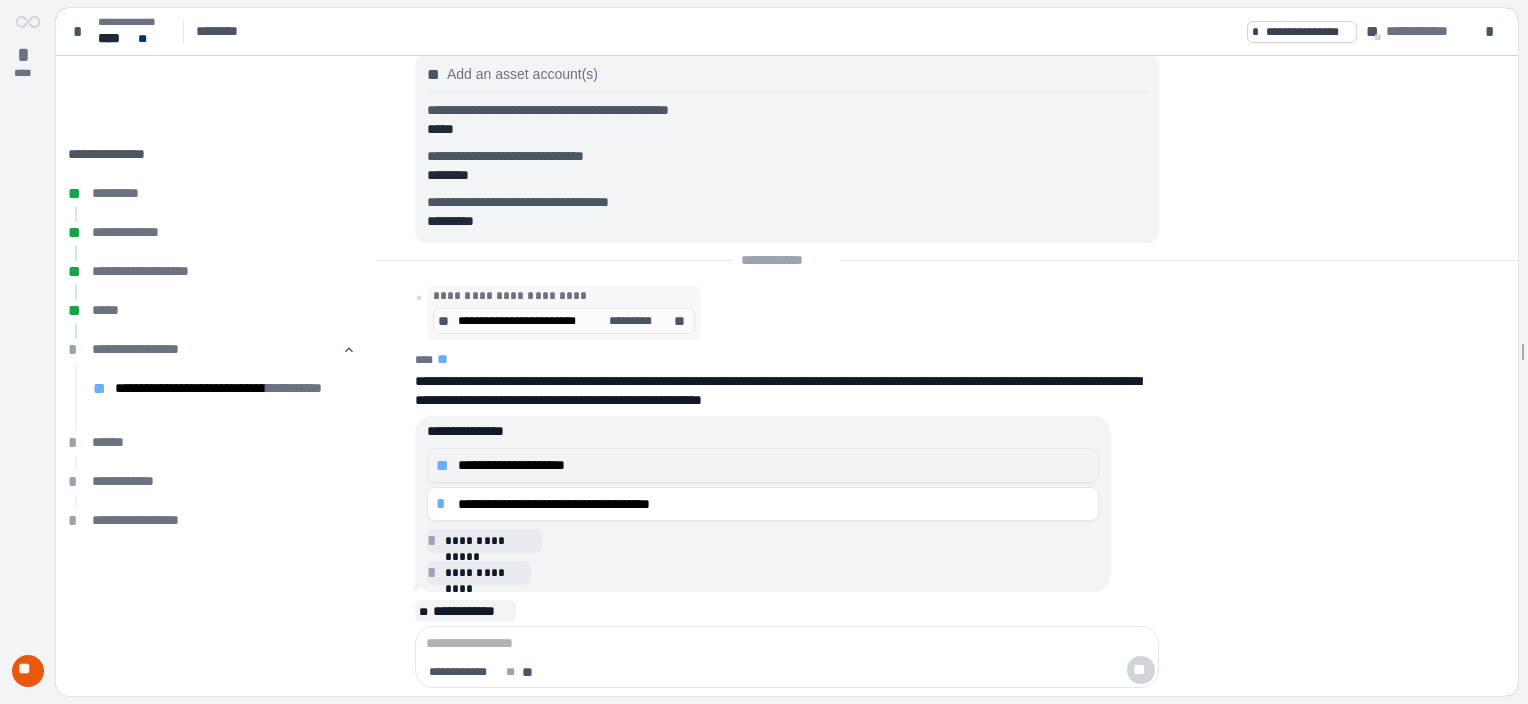 click on "**********" at bounding box center [774, 465] 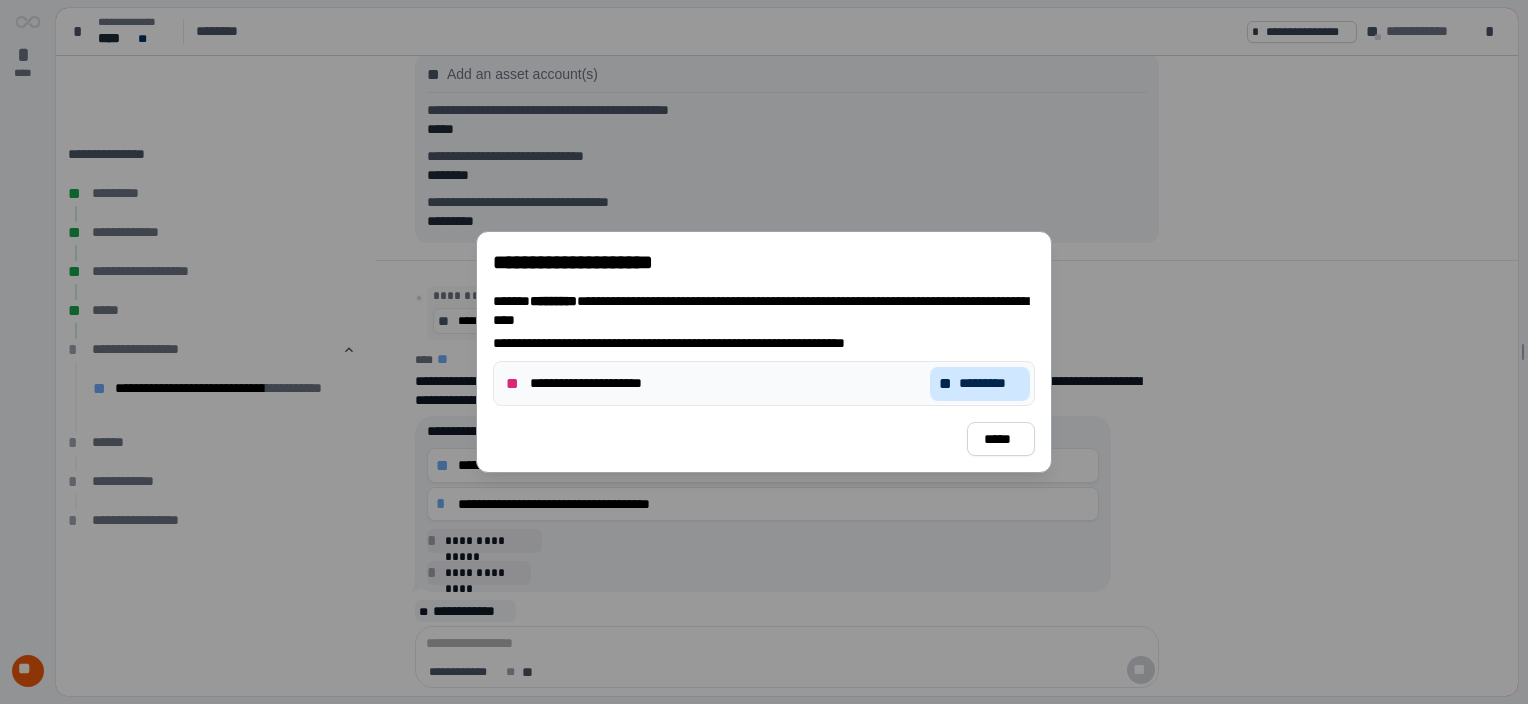 click on "*********" at bounding box center [990, 383] 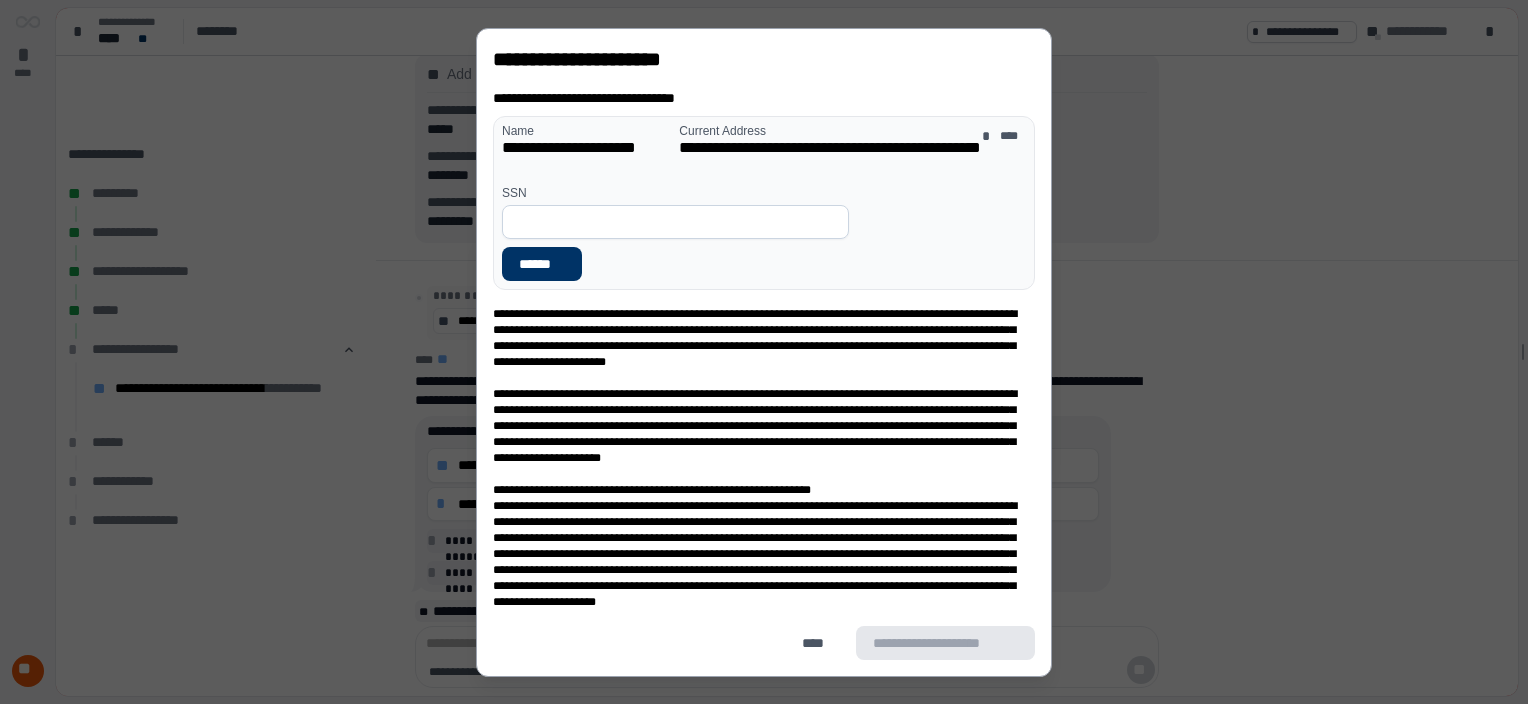 click at bounding box center (675, 222) 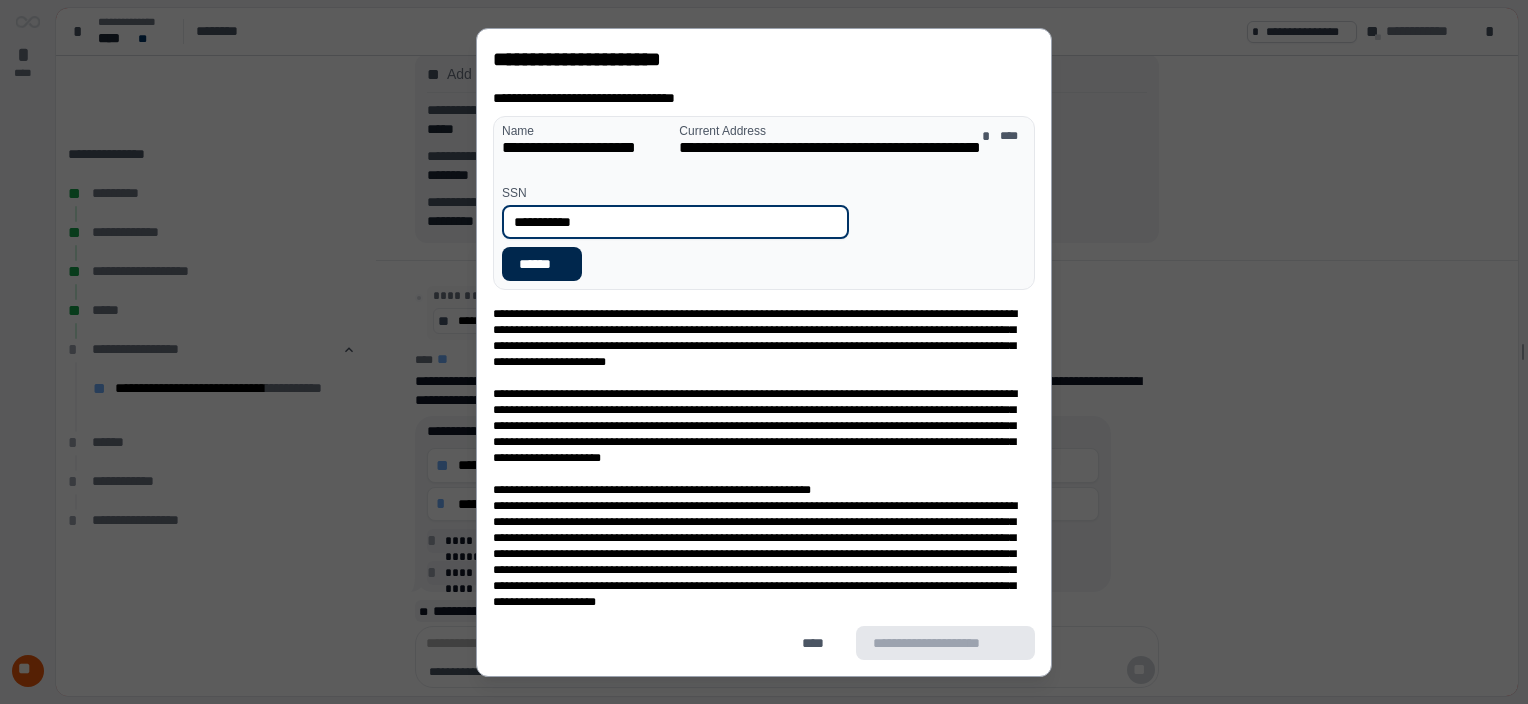 type on "**********" 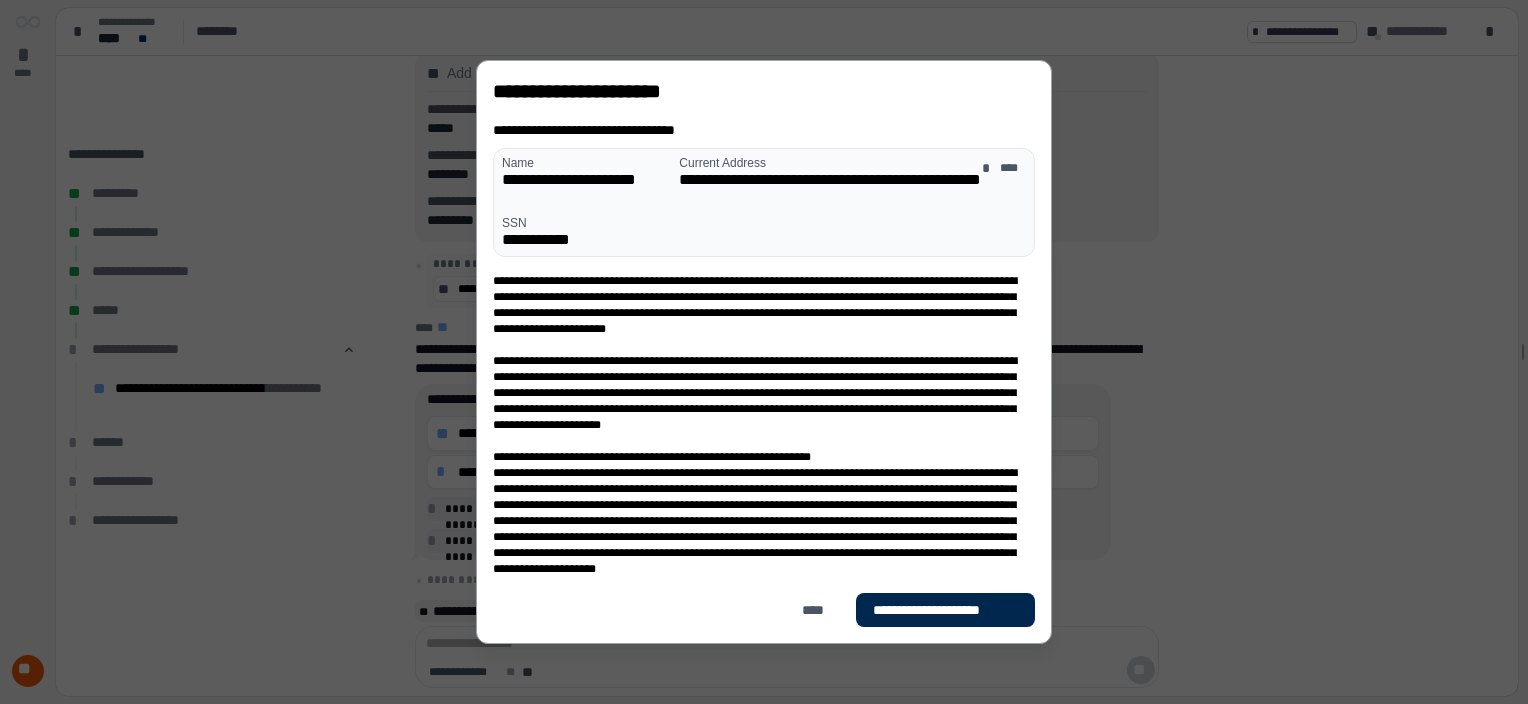 click on "**********" at bounding box center (945, 610) 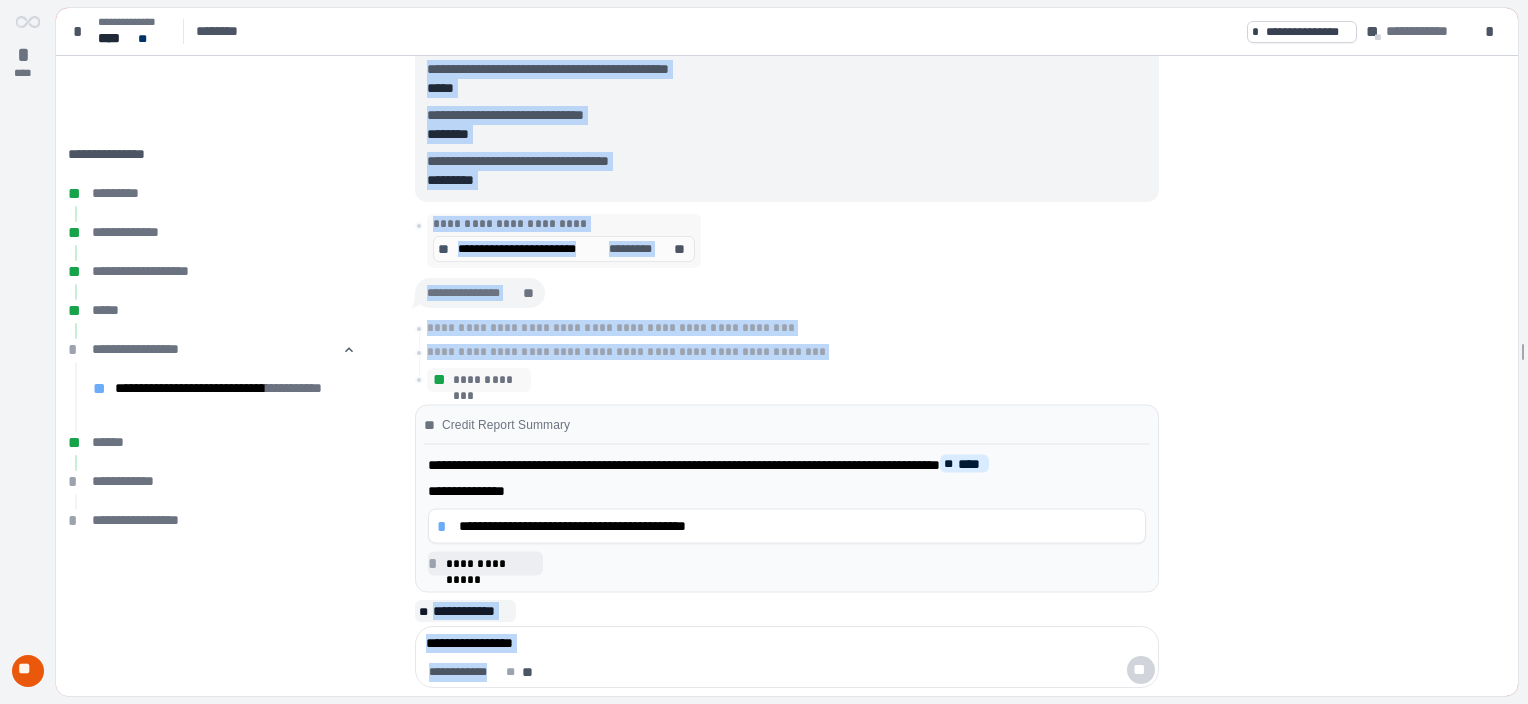 drag, startPoint x: 1504, startPoint y: 378, endPoint x: 1520, endPoint y: 552, distance: 174.73409 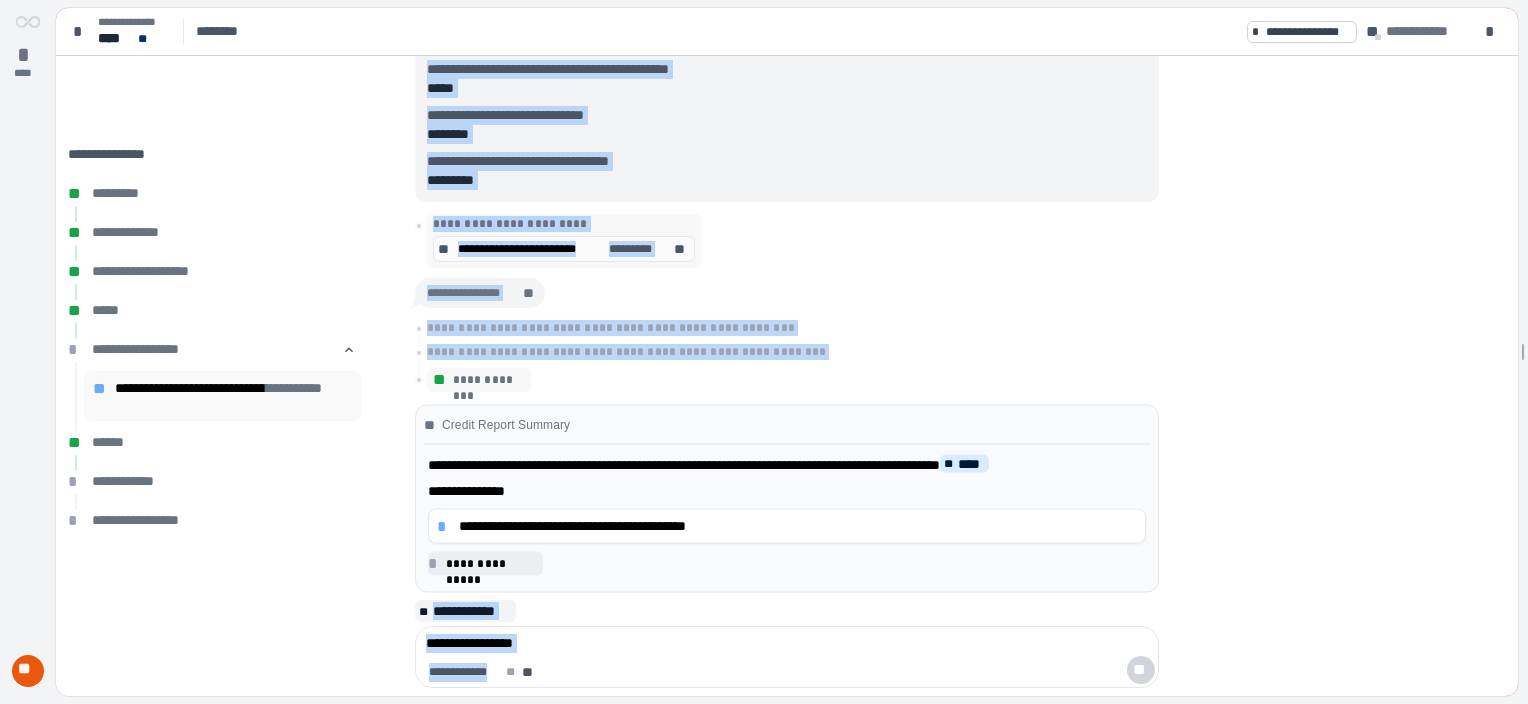 click on "**" at bounding box center (101, 389) 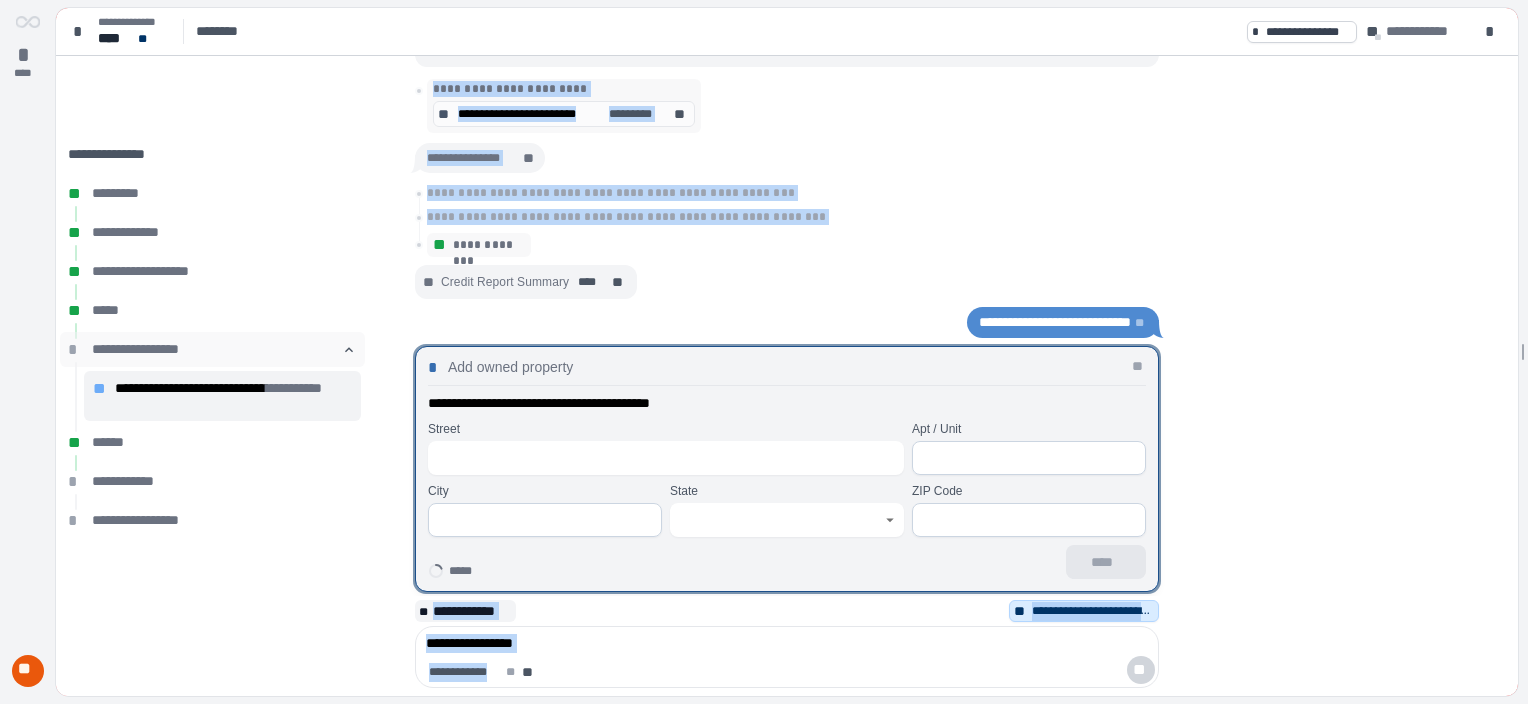 click on "*" at bounding box center (76, 350) 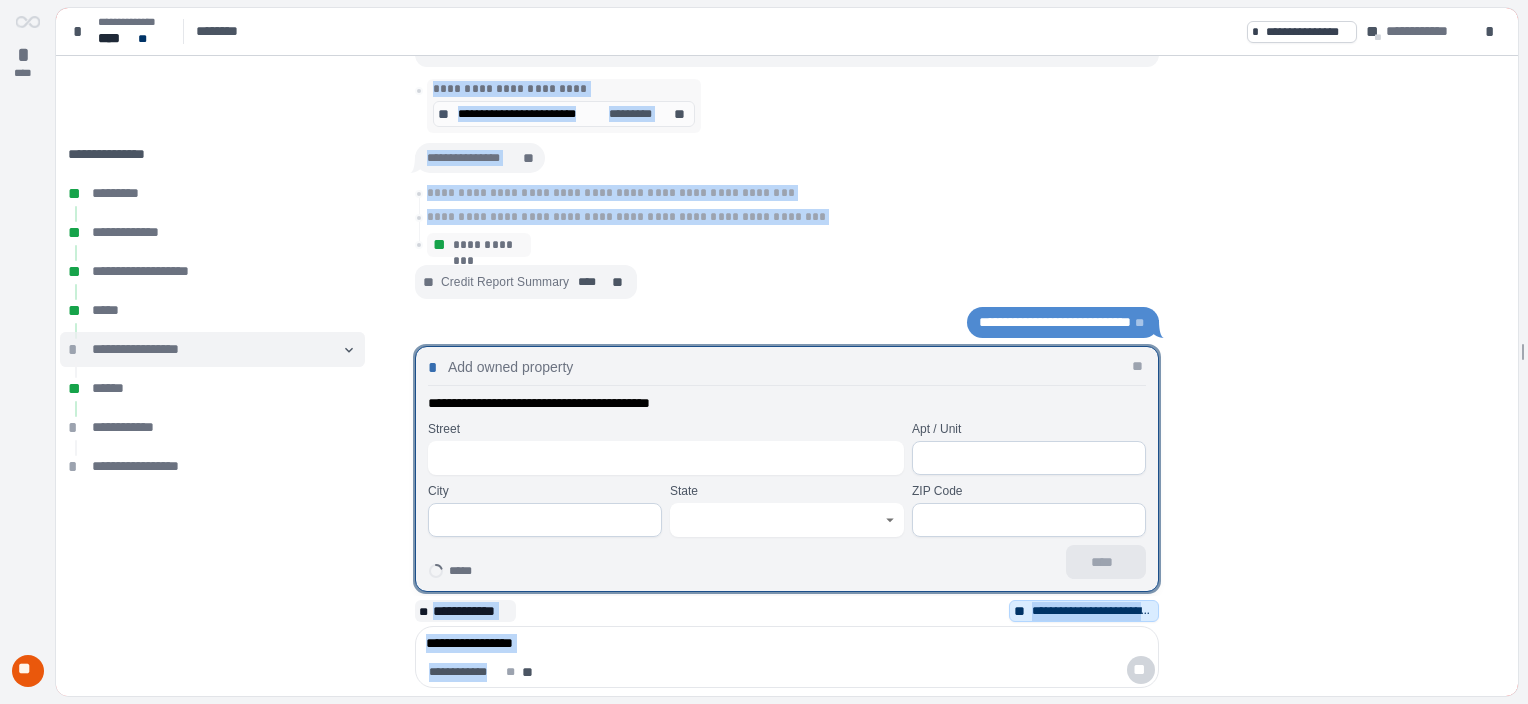 click on "󰅀" at bounding box center [349, 350] 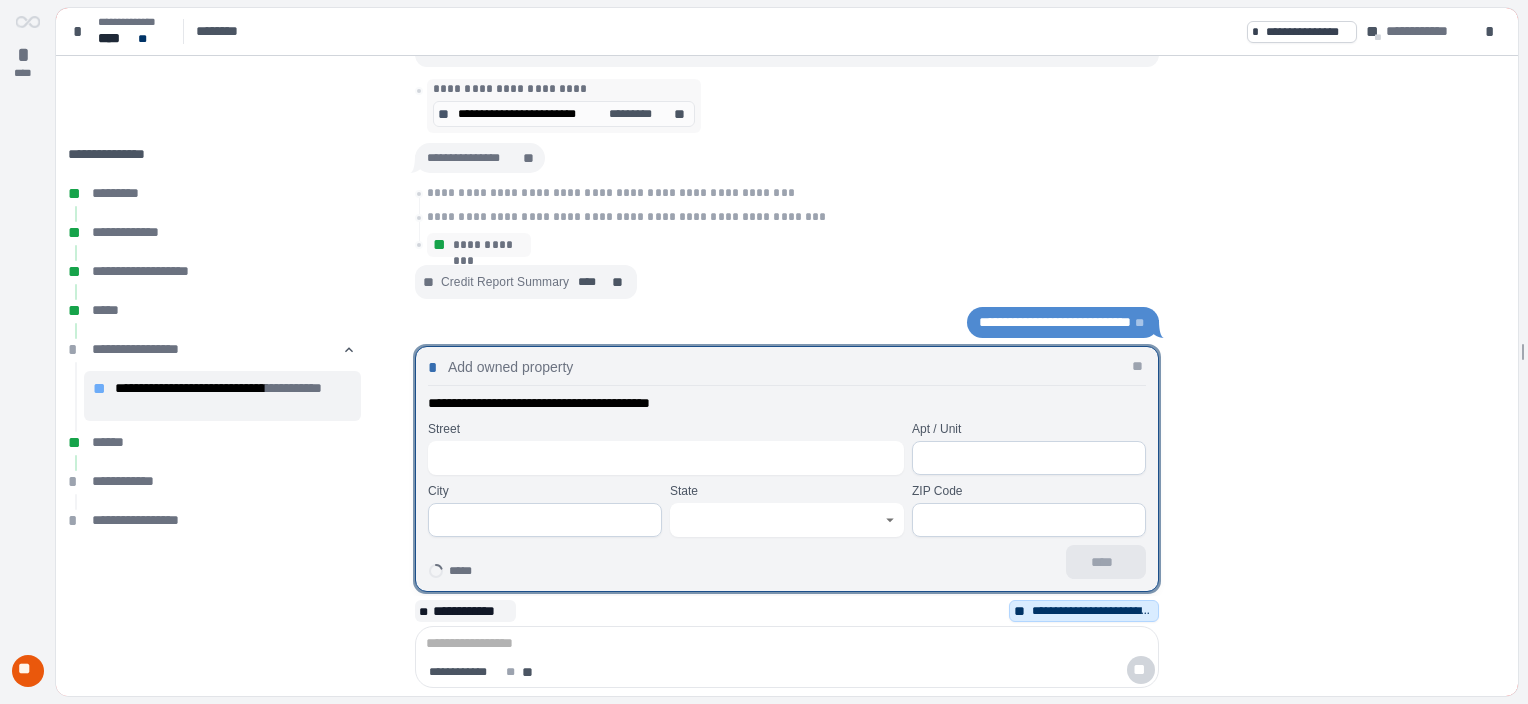 click on "**********" at bounding box center (212, 357) 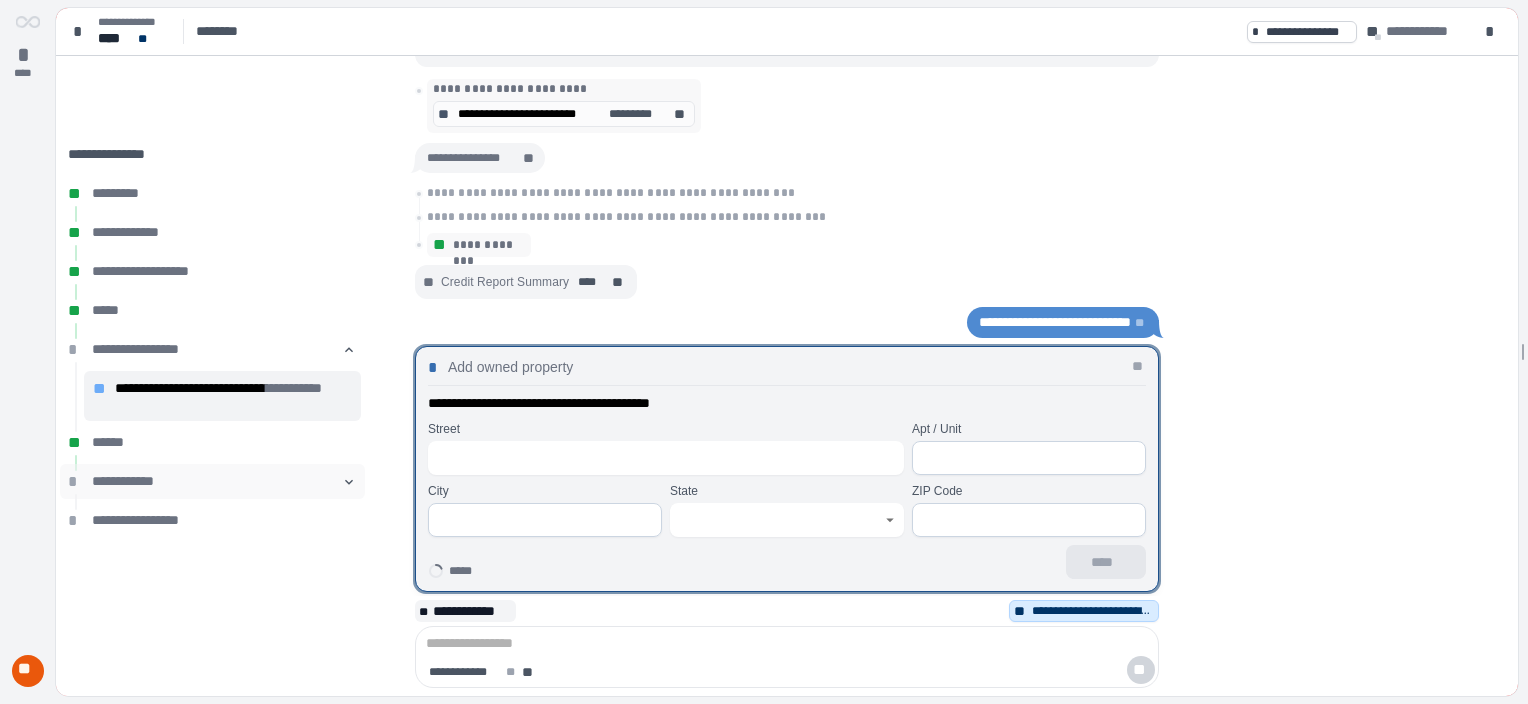 click on "**********" at bounding box center [212, 481] 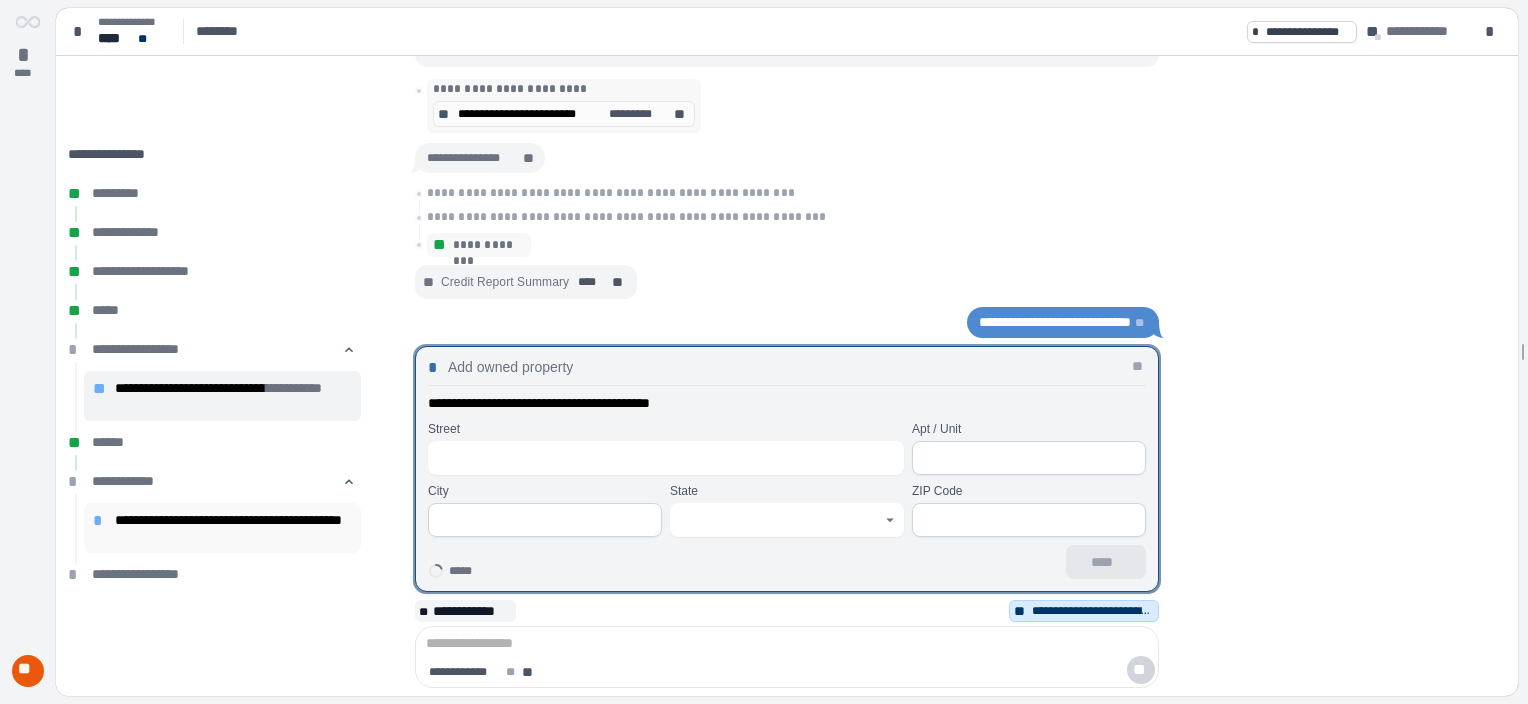 click on "**********" at bounding box center (233, 528) 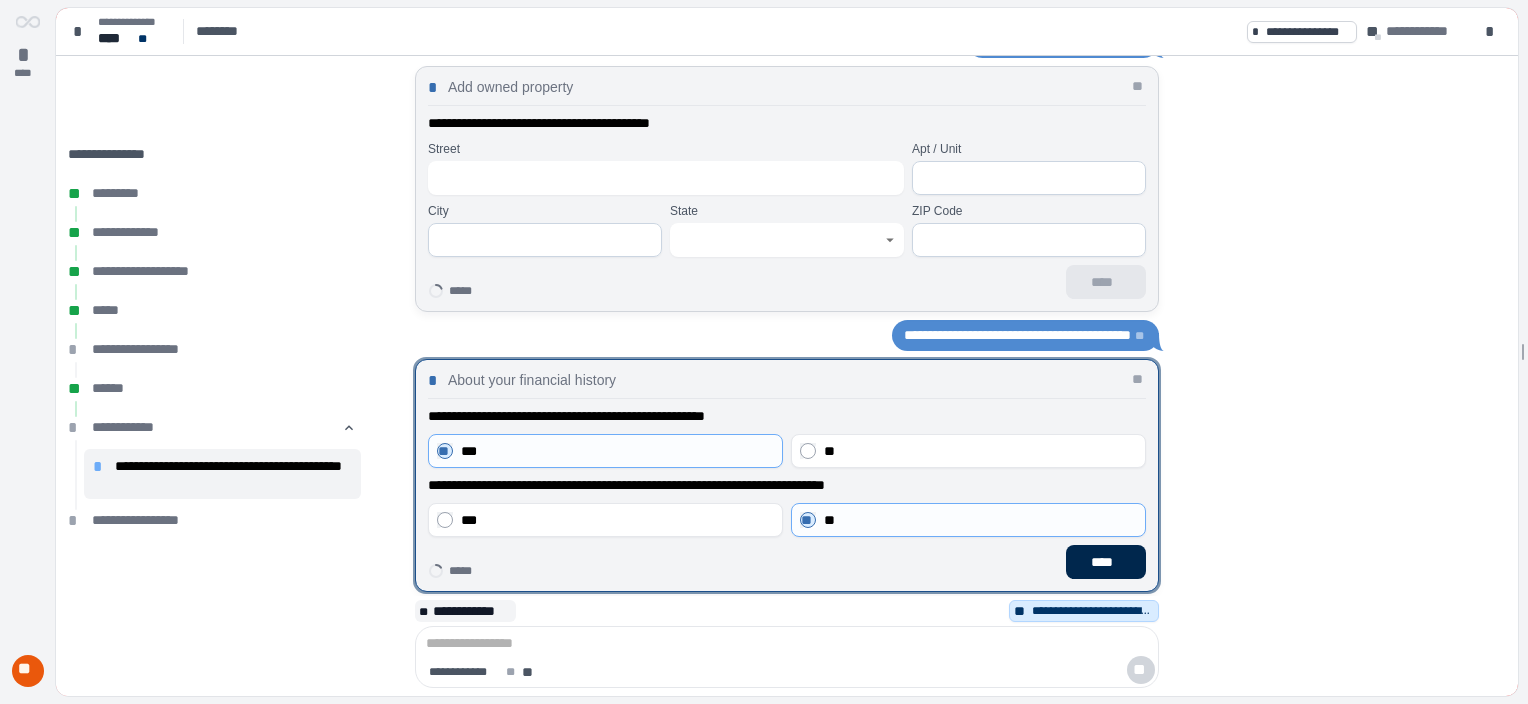 click on "****" at bounding box center (1106, 562) 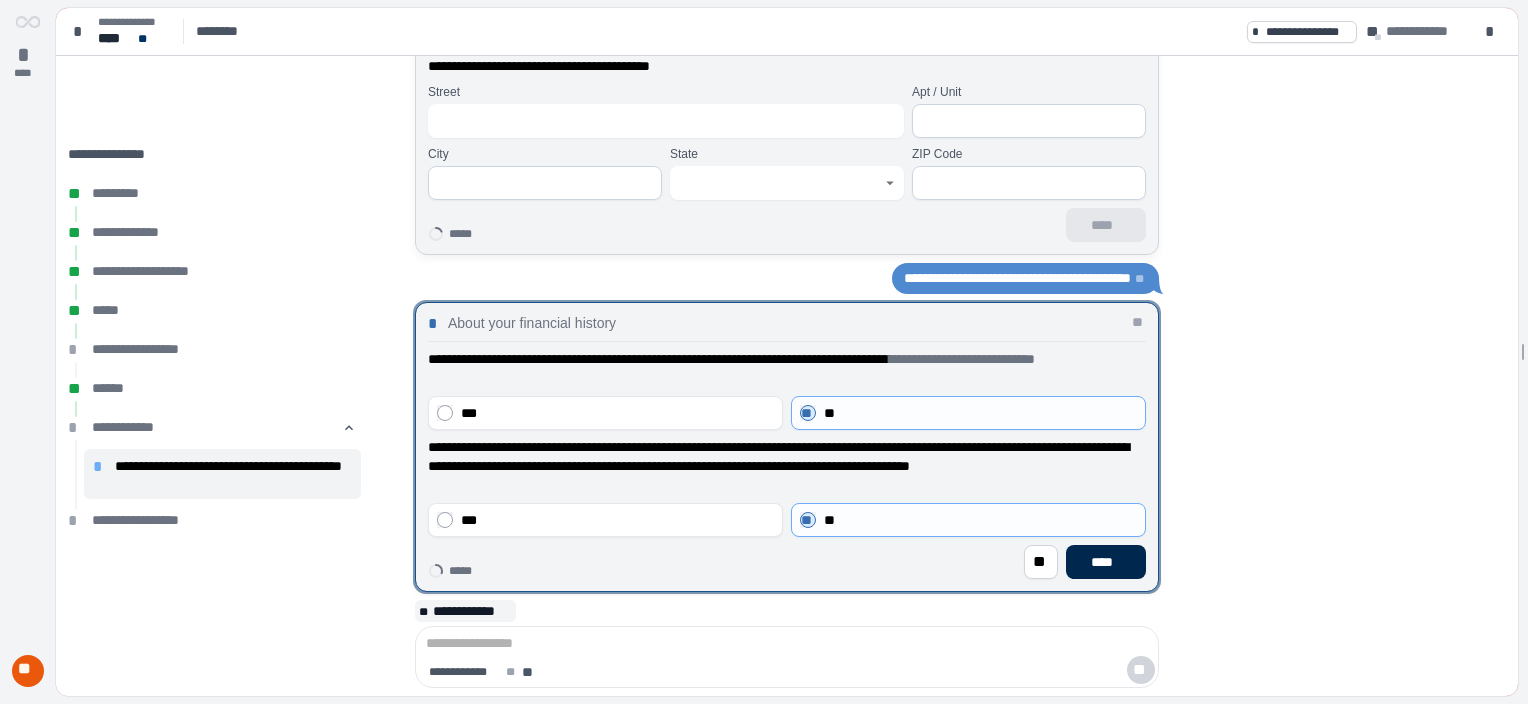 click on "****" at bounding box center (1106, 562) 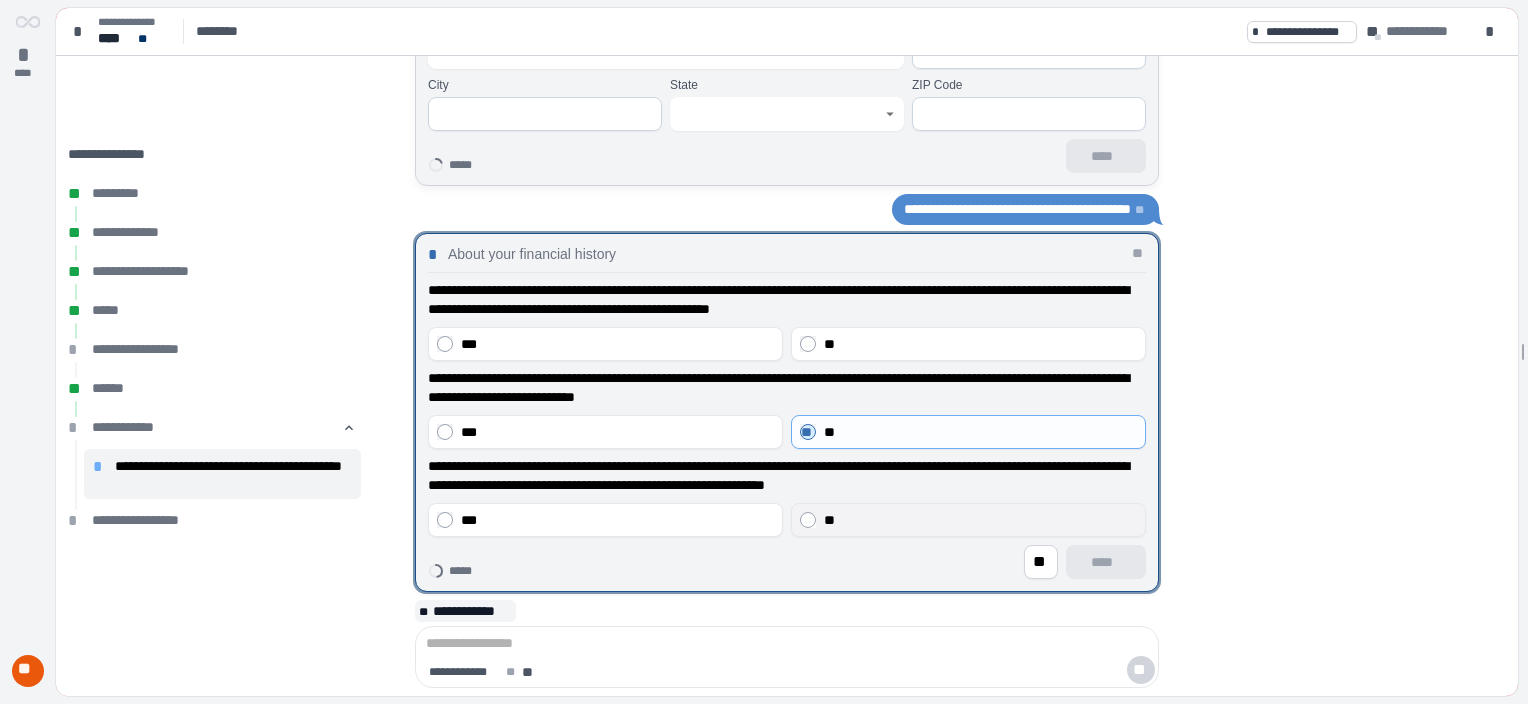 click on "**" at bounding box center (968, 520) 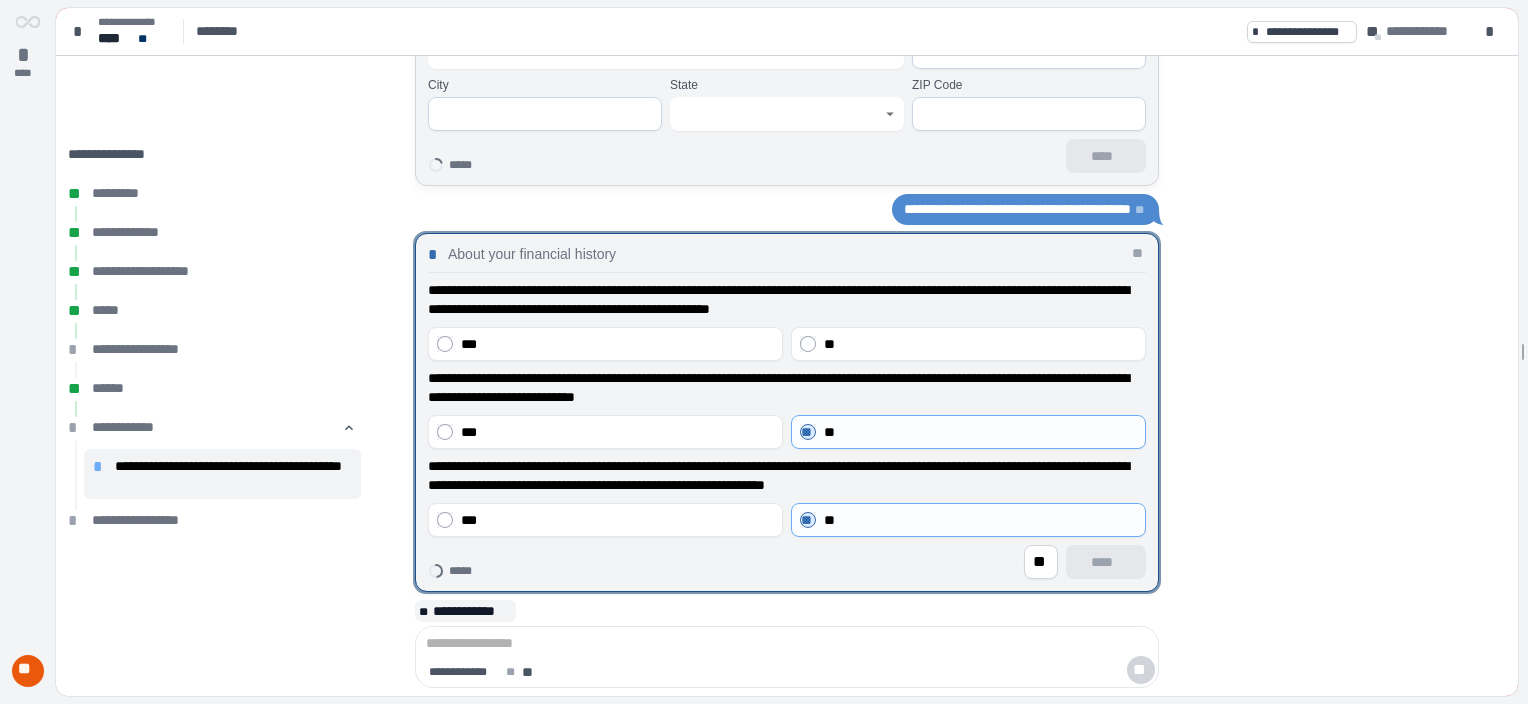 click on "**********" at bounding box center [787, 412] 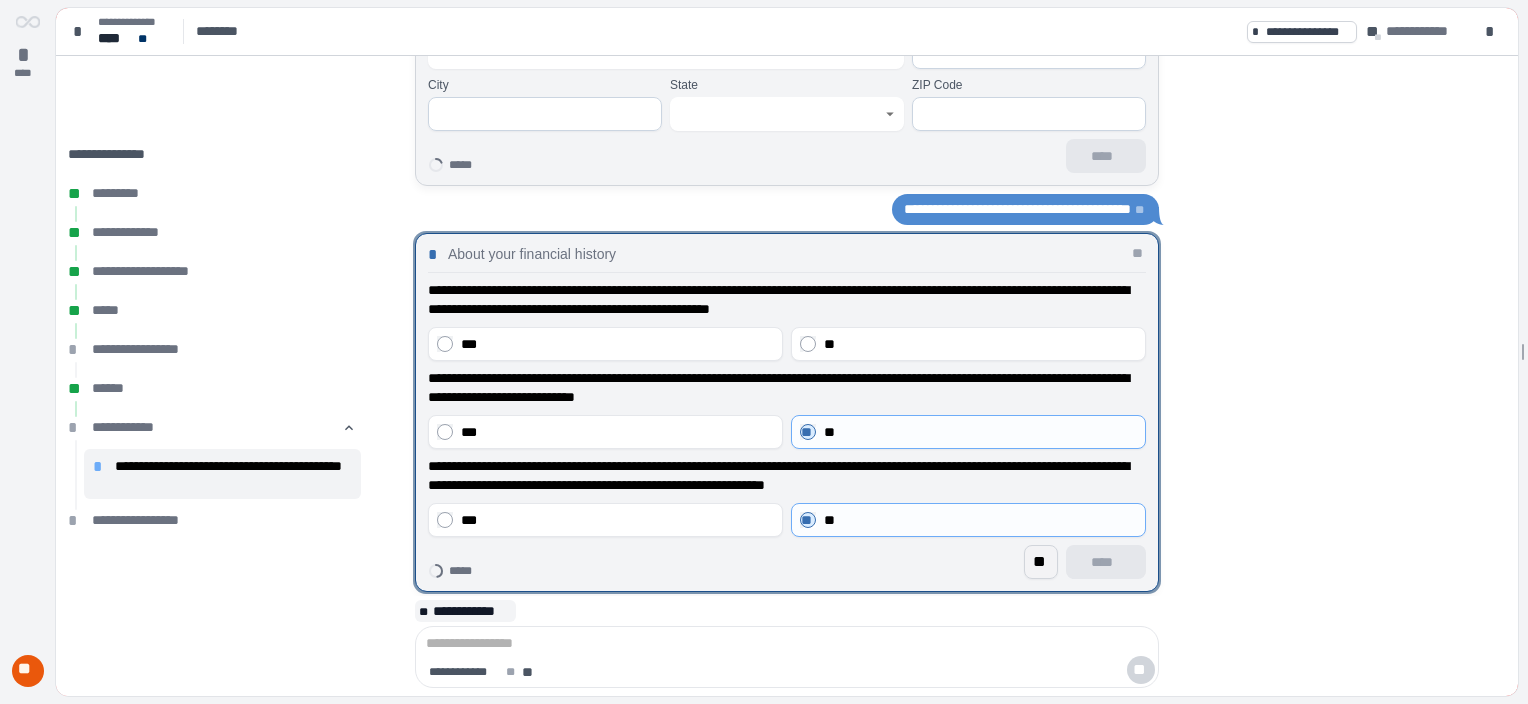 click on "**" at bounding box center (1041, 562) 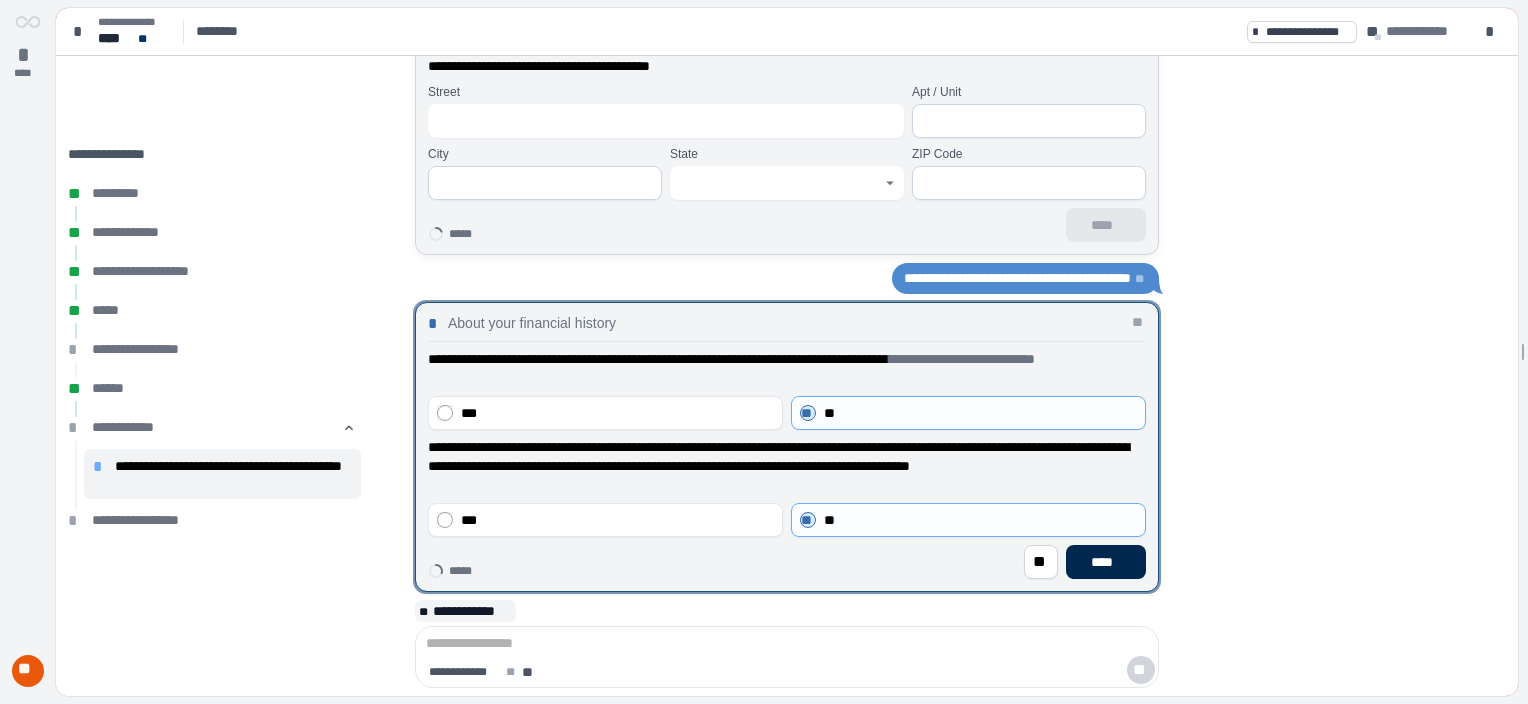 click on "****" at bounding box center (1106, 562) 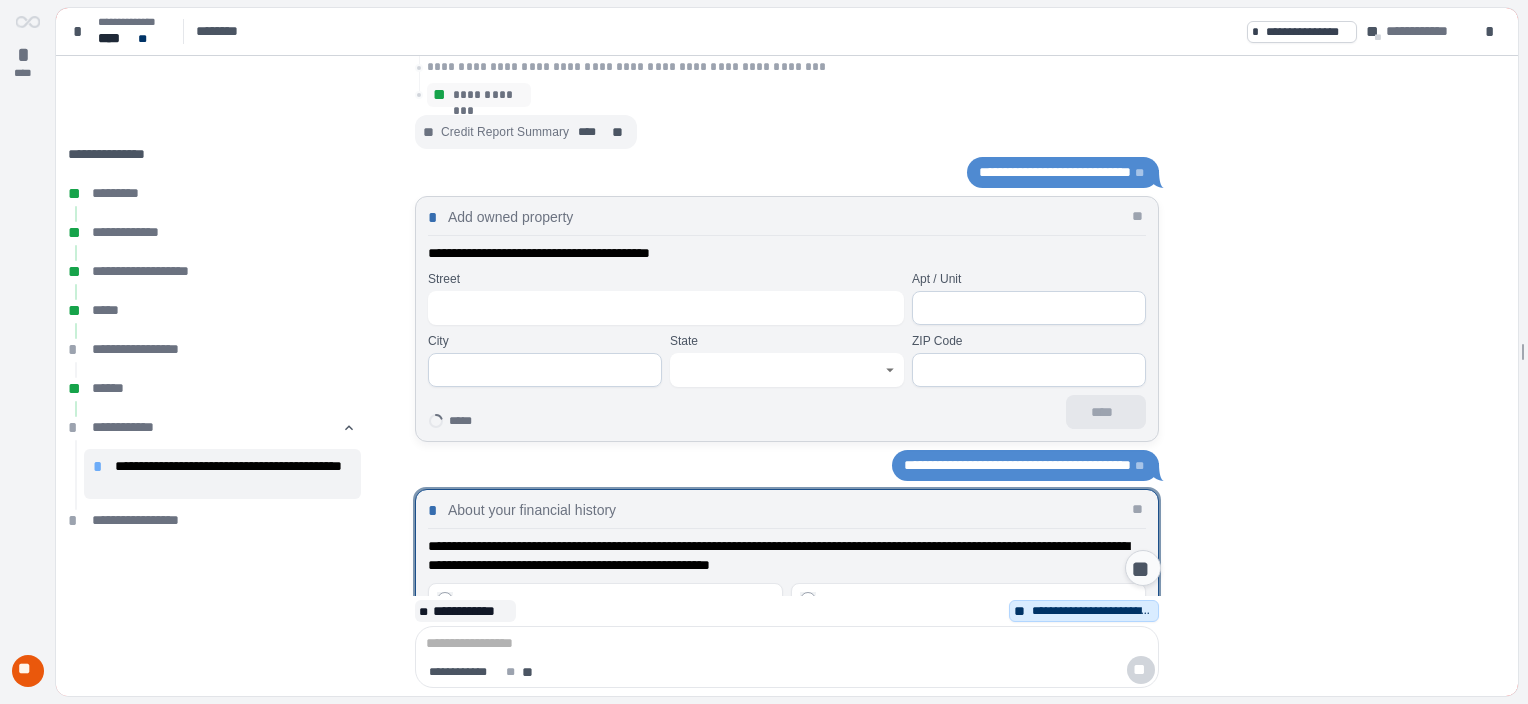 scroll, scrollTop: 208, scrollLeft: 0, axis: vertical 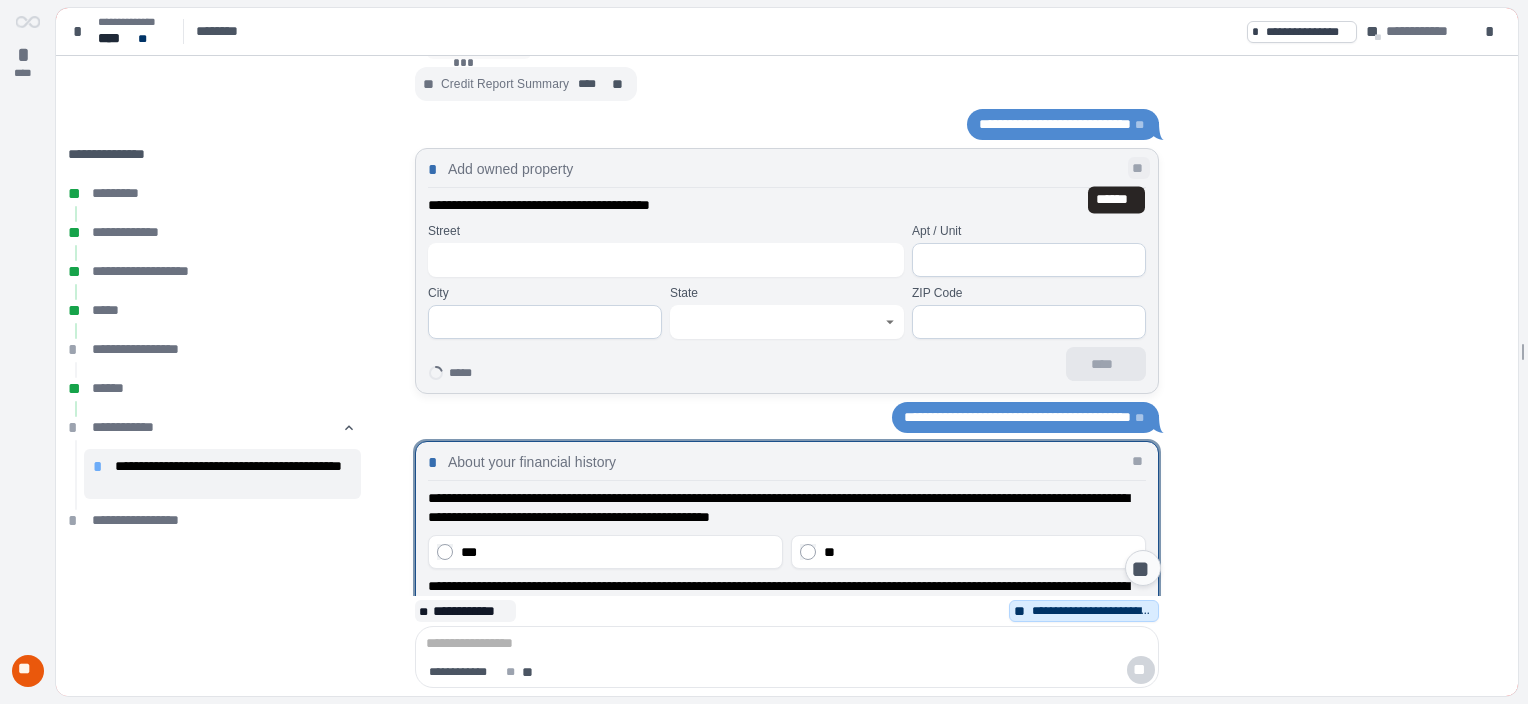 click on "**" at bounding box center [1139, 168] 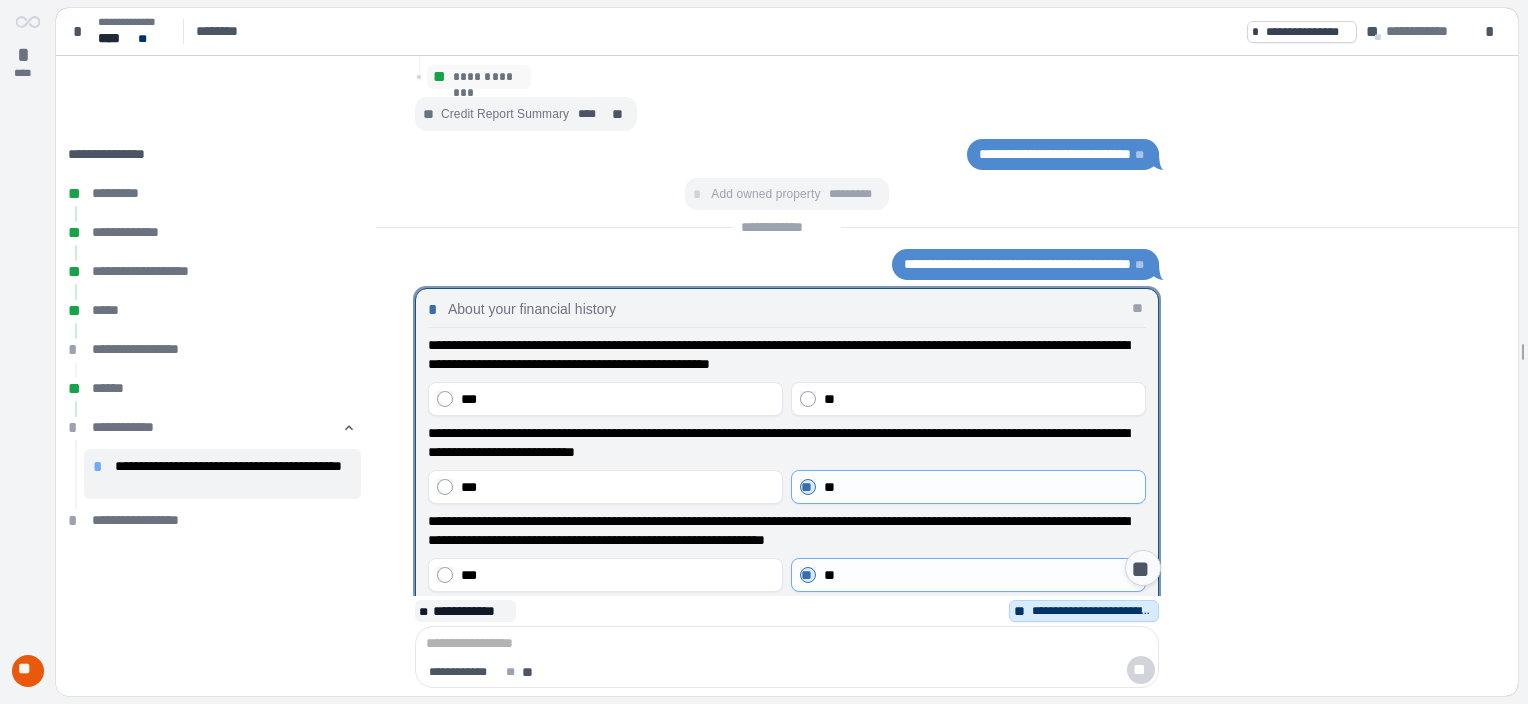 scroll, scrollTop: 468, scrollLeft: 0, axis: vertical 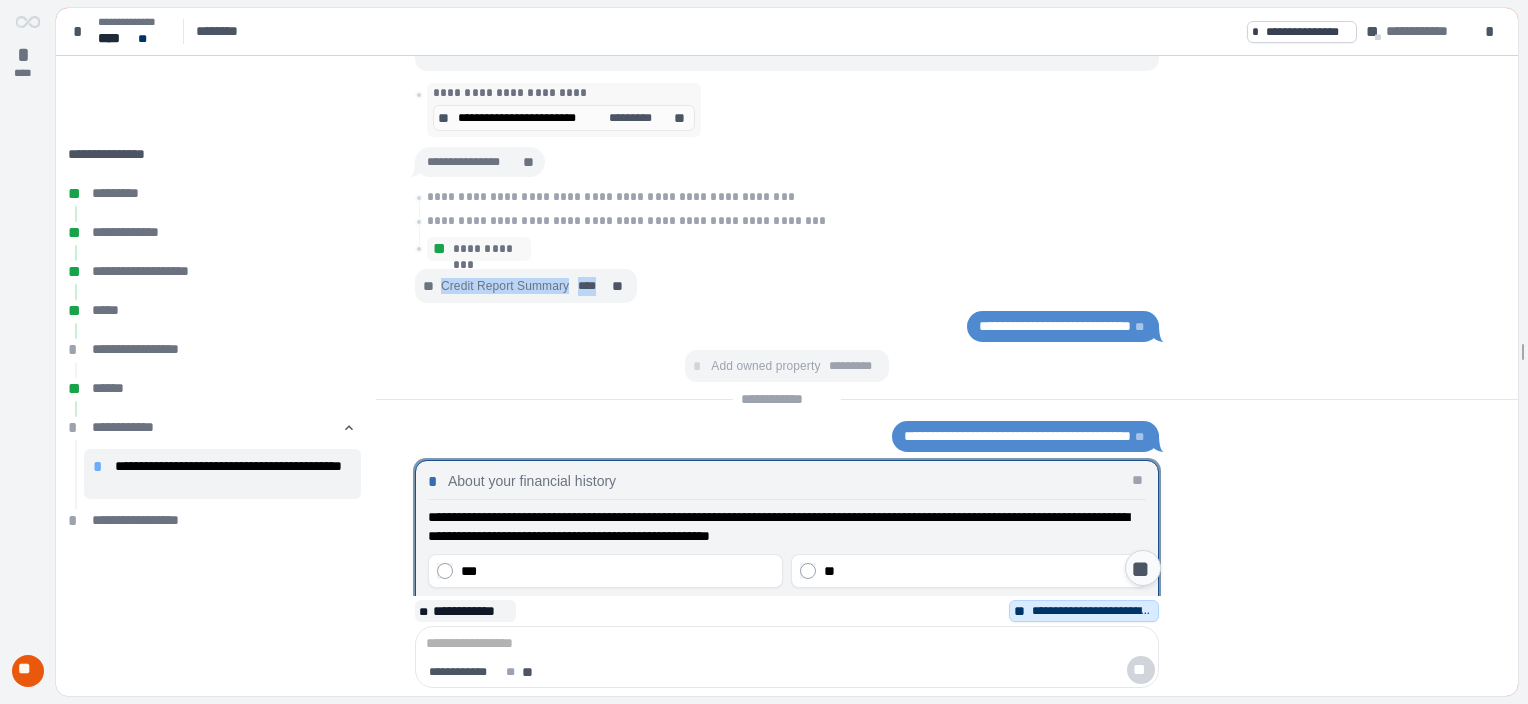 drag, startPoint x: 1506, startPoint y: 261, endPoint x: 1517, endPoint y: 303, distance: 43.416588 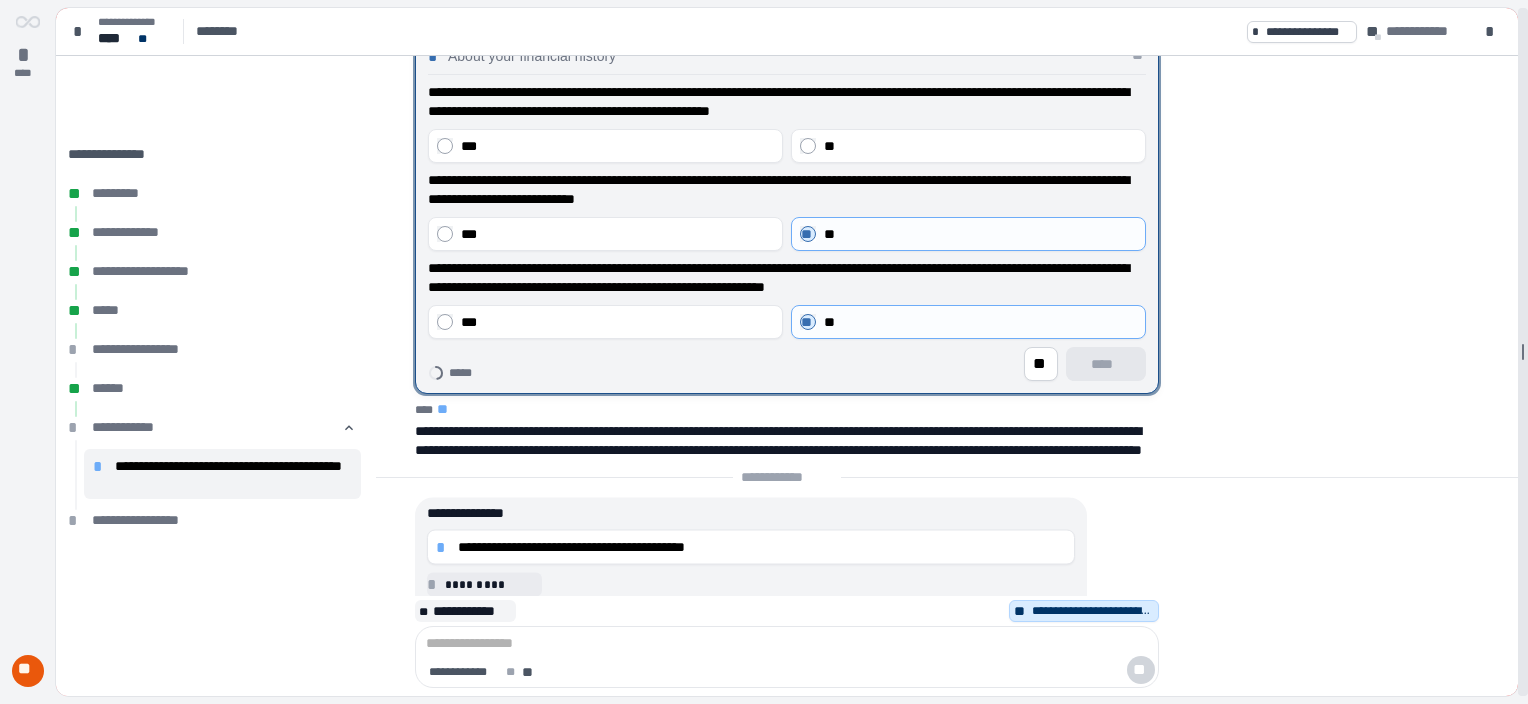 scroll, scrollTop: 0, scrollLeft: 0, axis: both 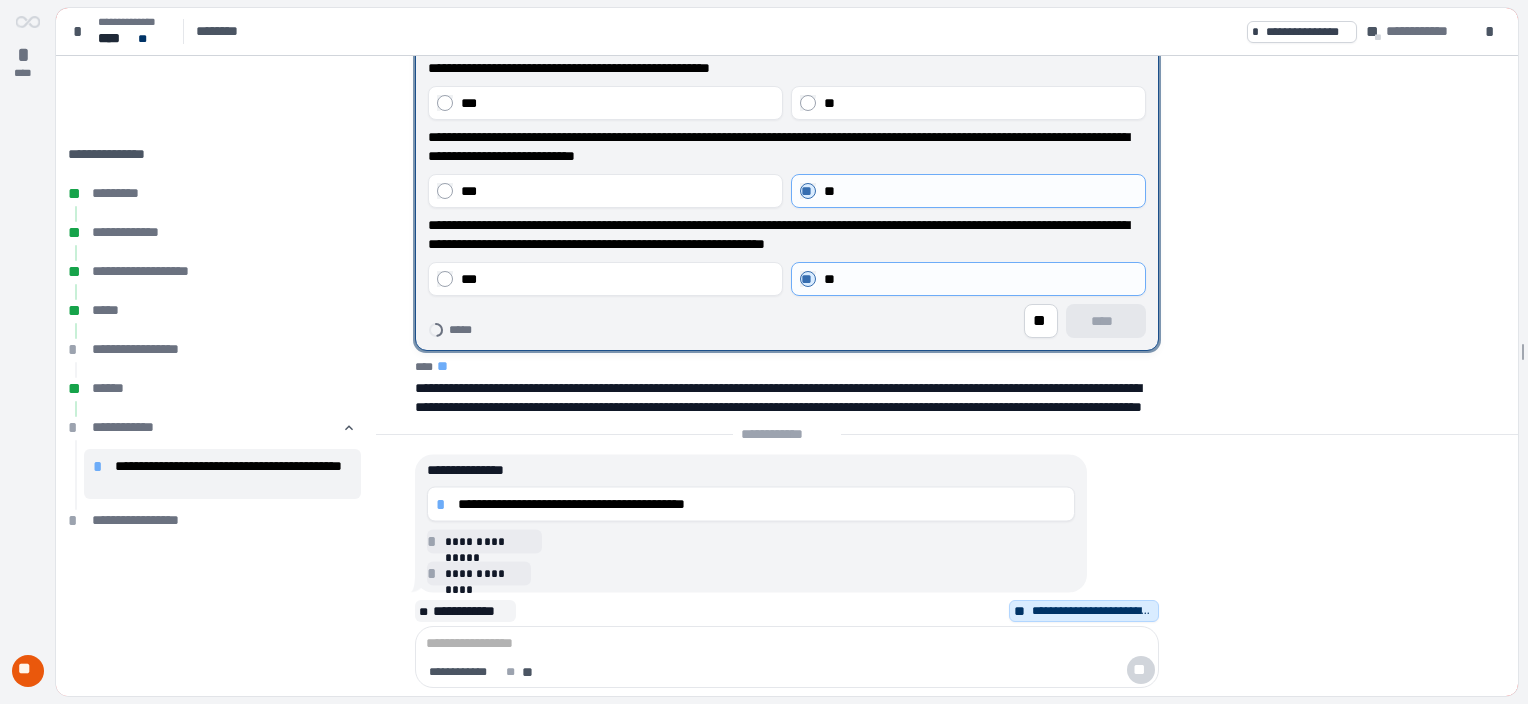drag, startPoint x: 1505, startPoint y: 396, endPoint x: 1501, endPoint y: 368, distance: 28.284271 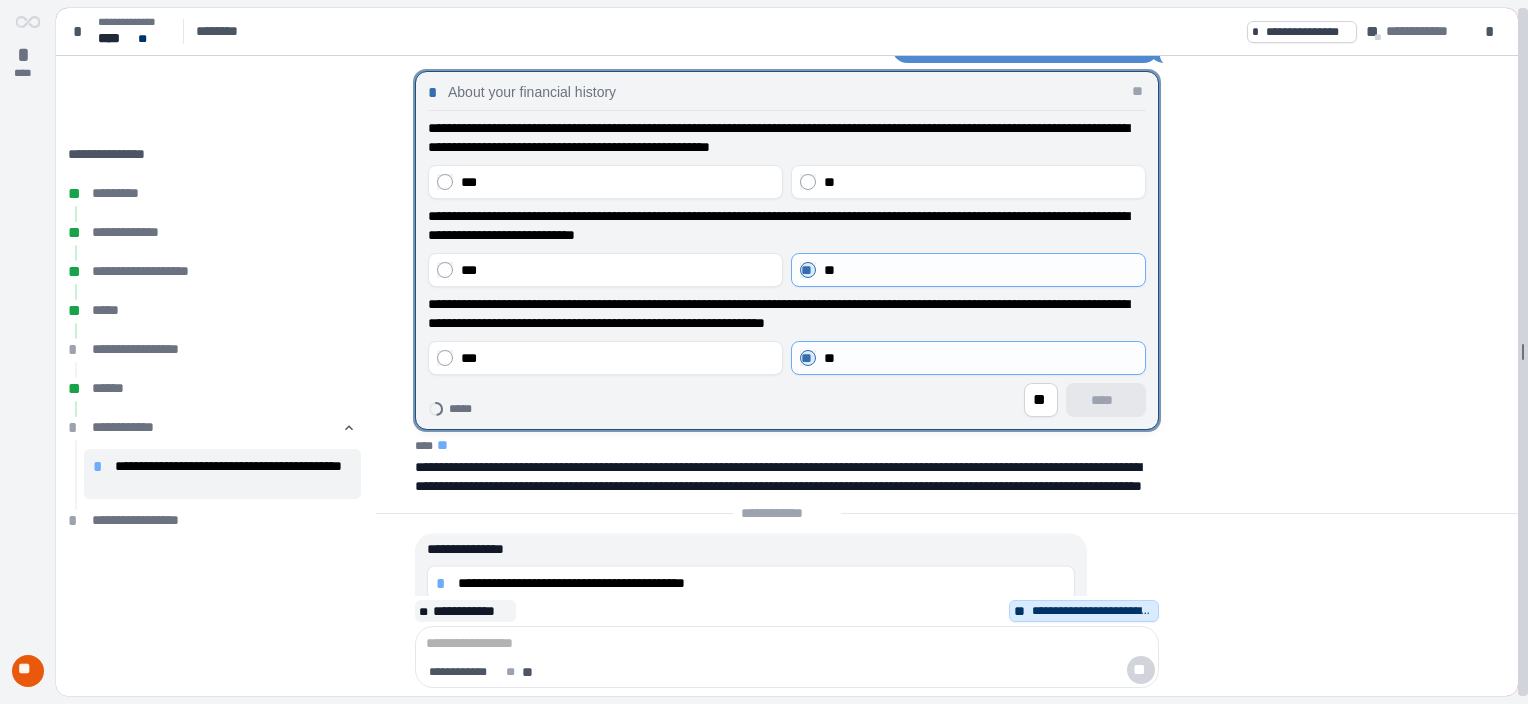scroll, scrollTop: 85, scrollLeft: 0, axis: vertical 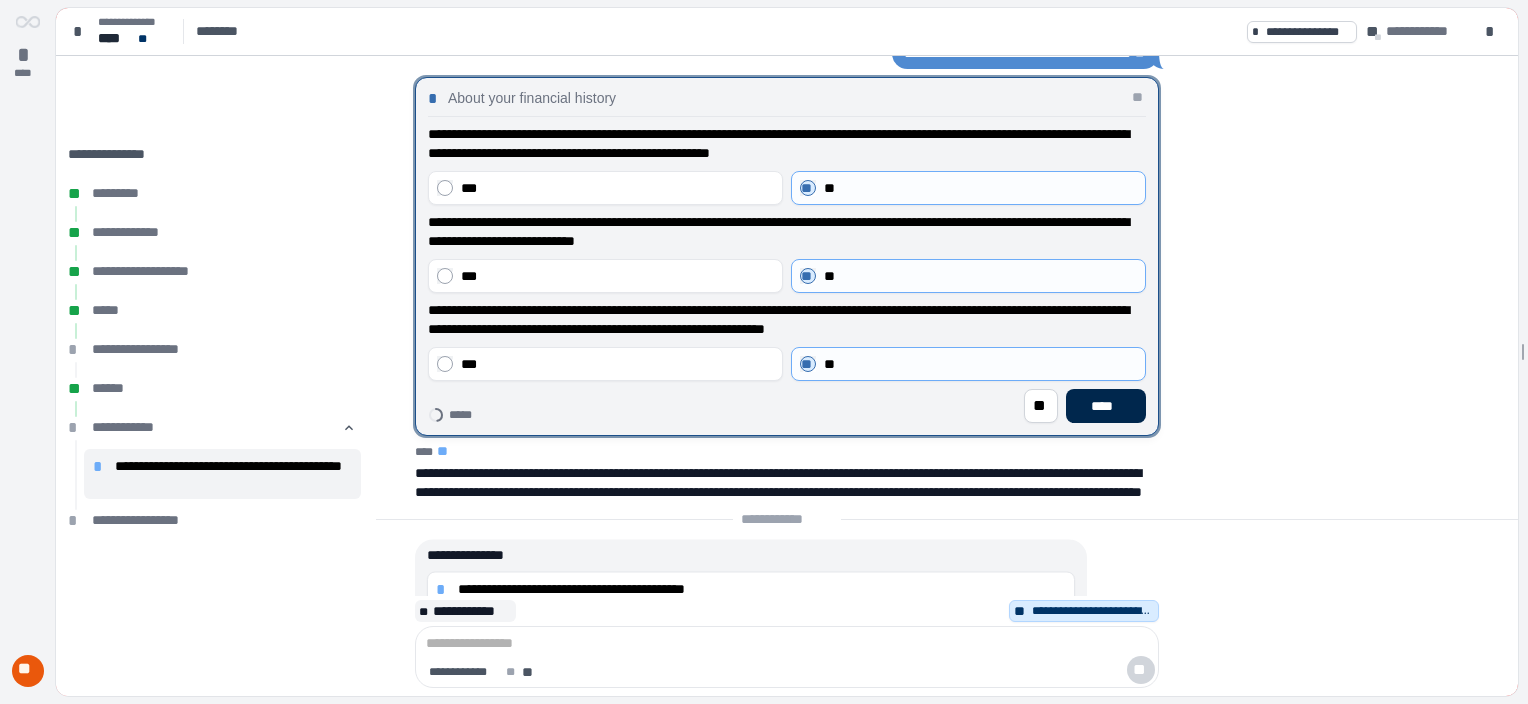 click on "****" at bounding box center (1106, 406) 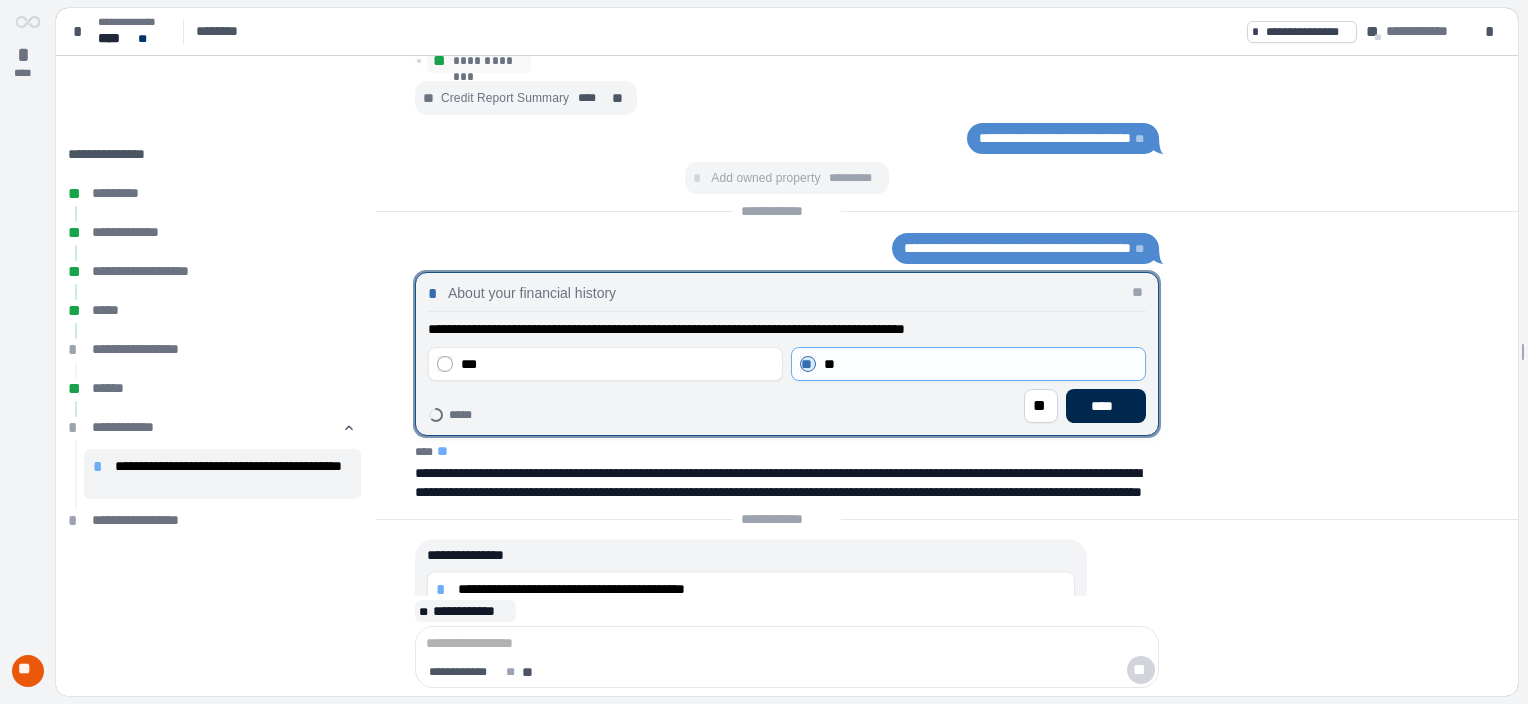 click on "****" at bounding box center (1106, 406) 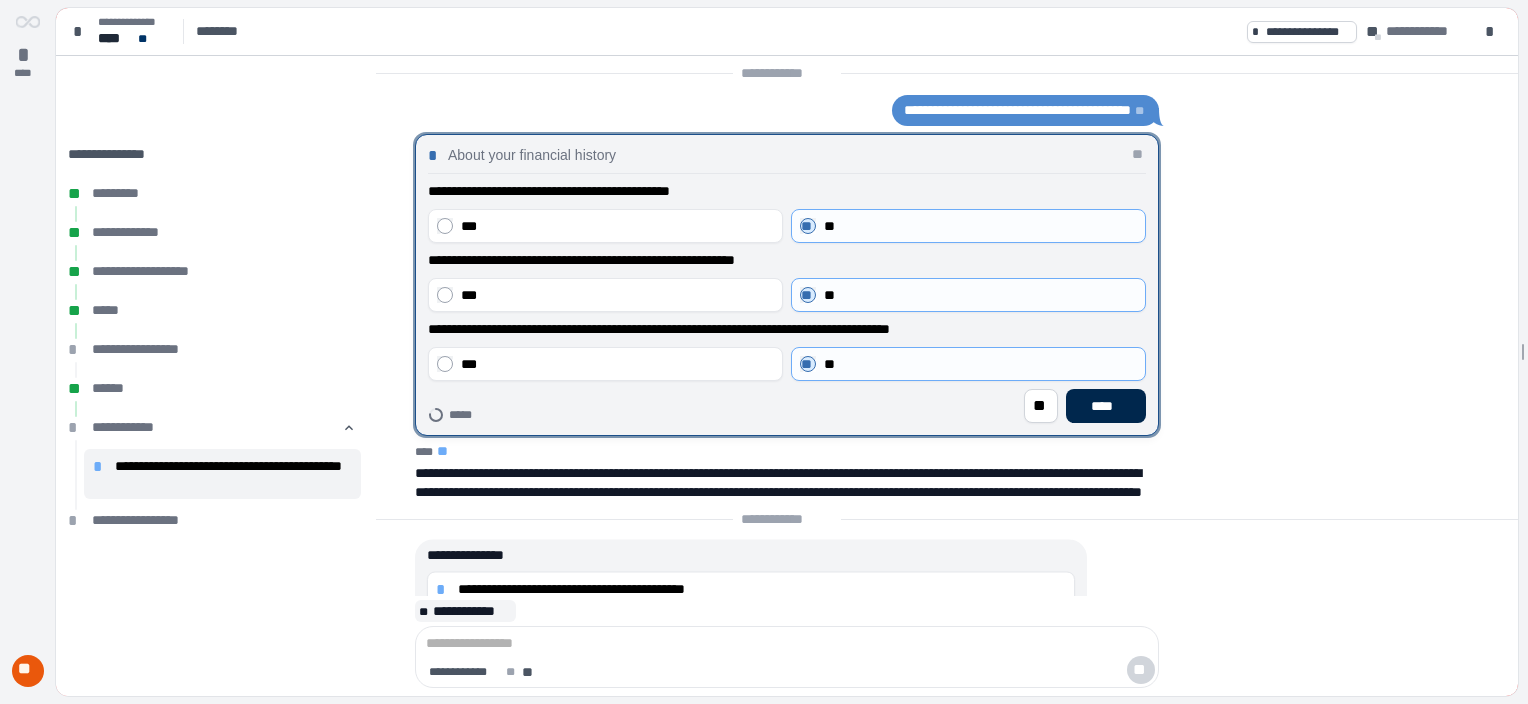 click on "****" at bounding box center [1106, 406] 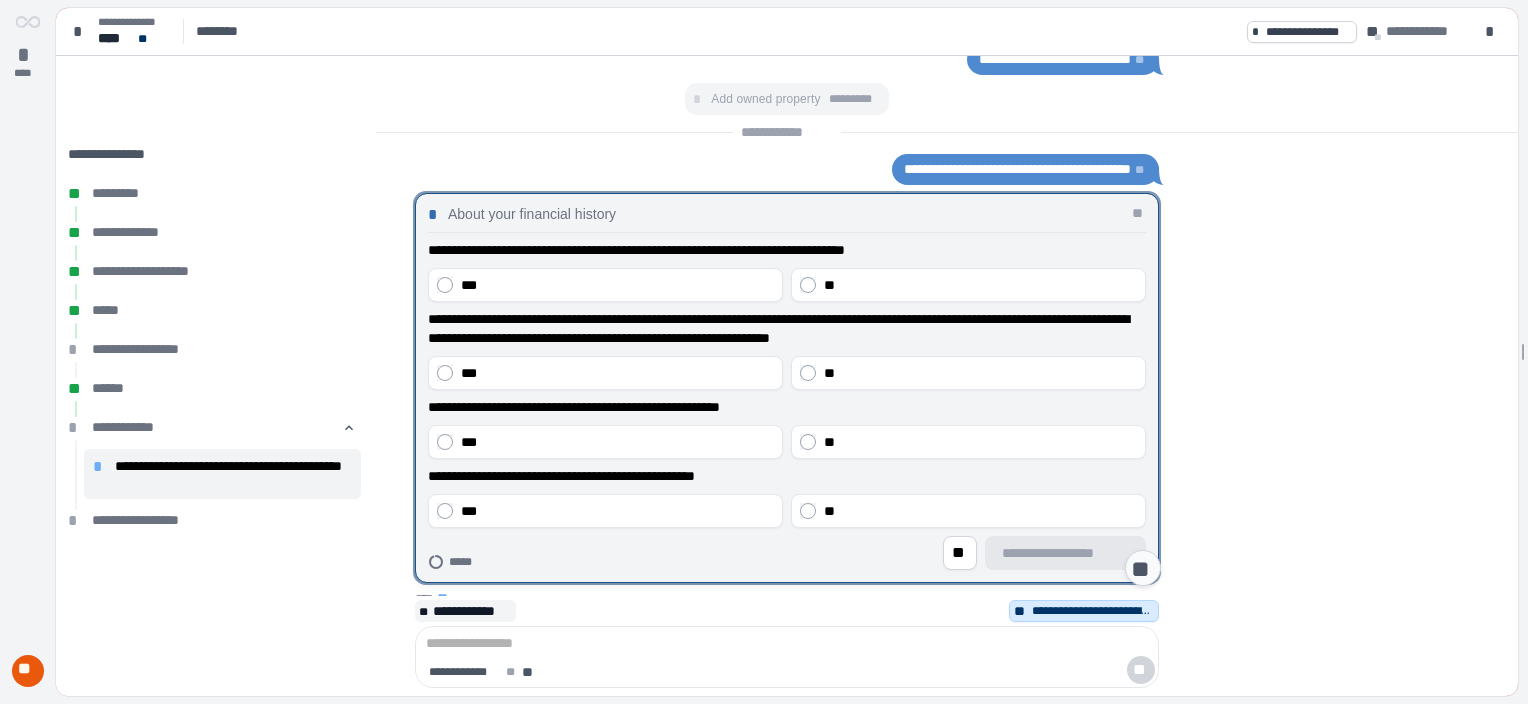 scroll, scrollTop: 237, scrollLeft: 0, axis: vertical 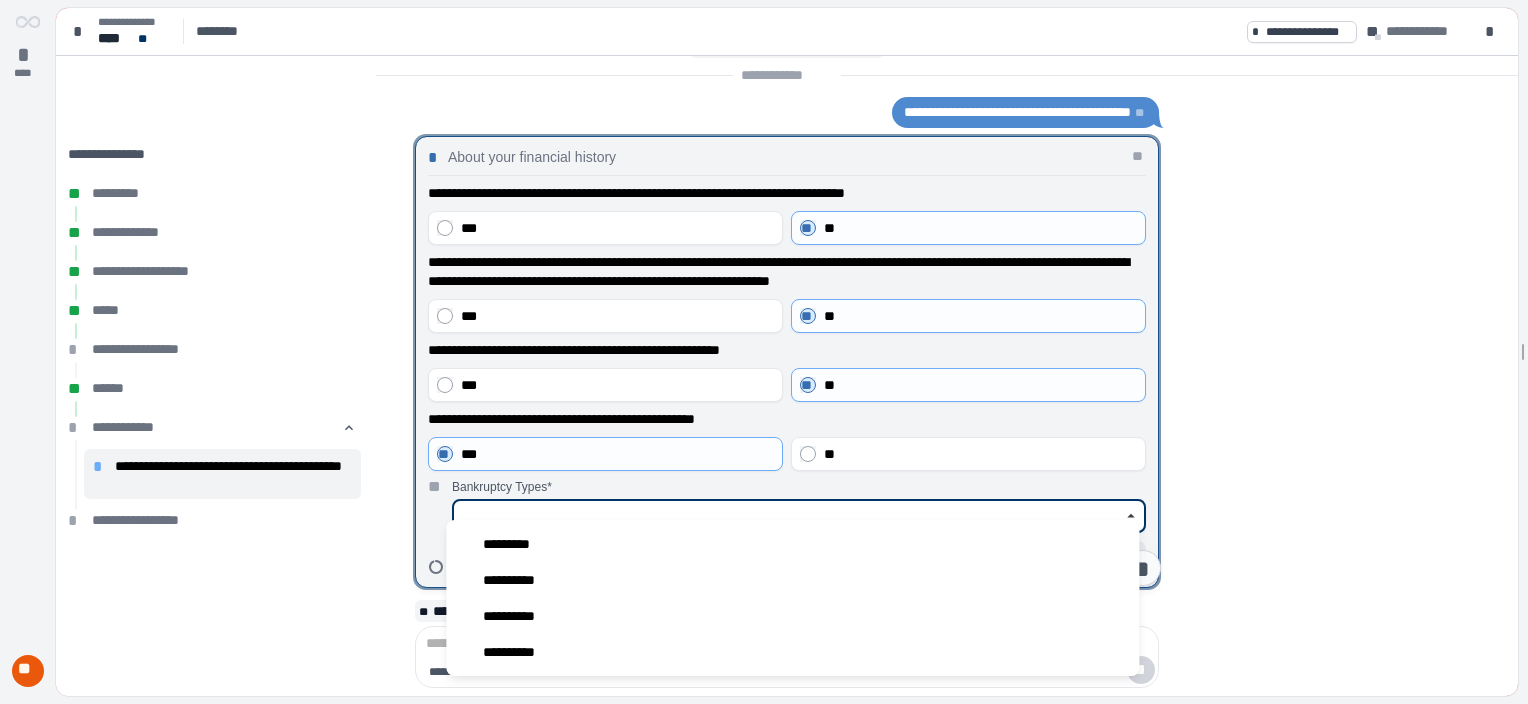 click at bounding box center [787, 517] 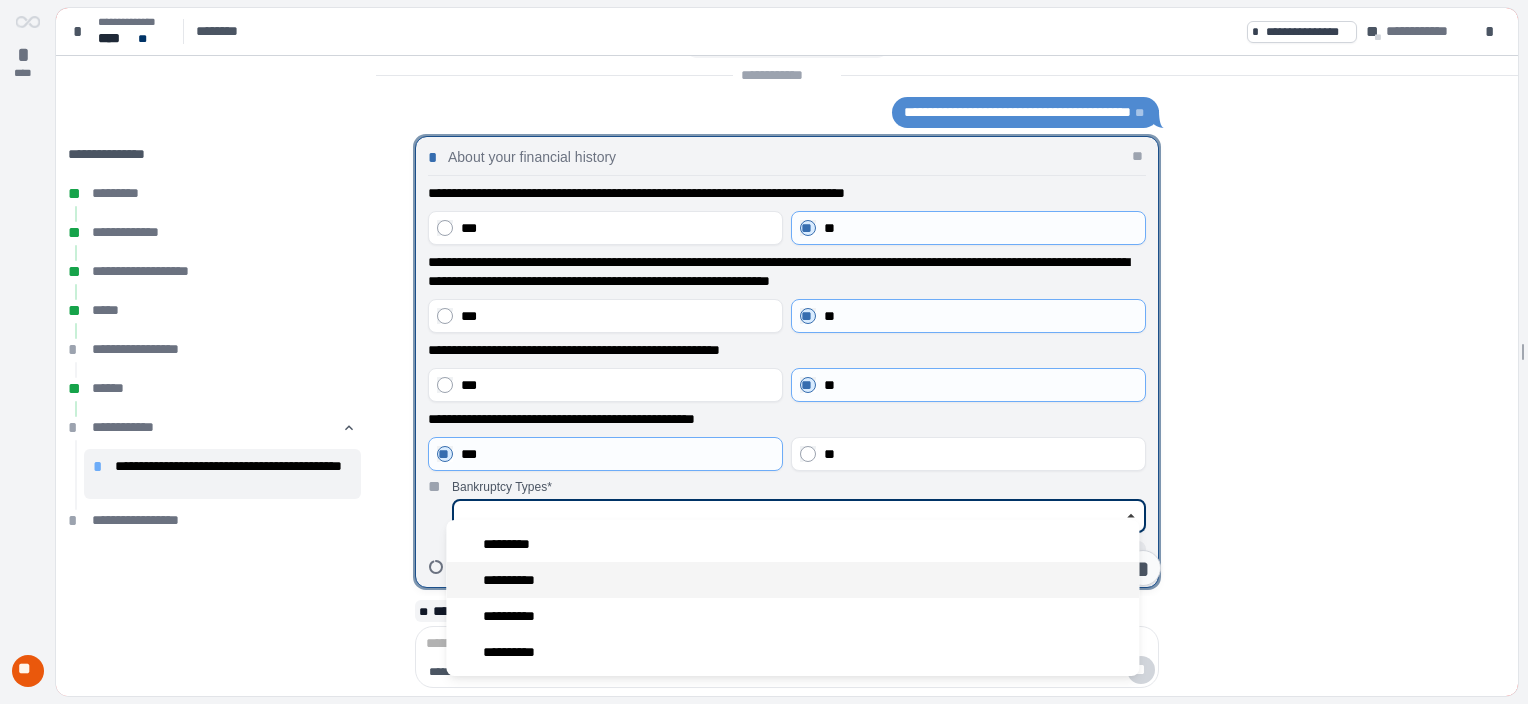 click on "**********" at bounding box center (517, 580) 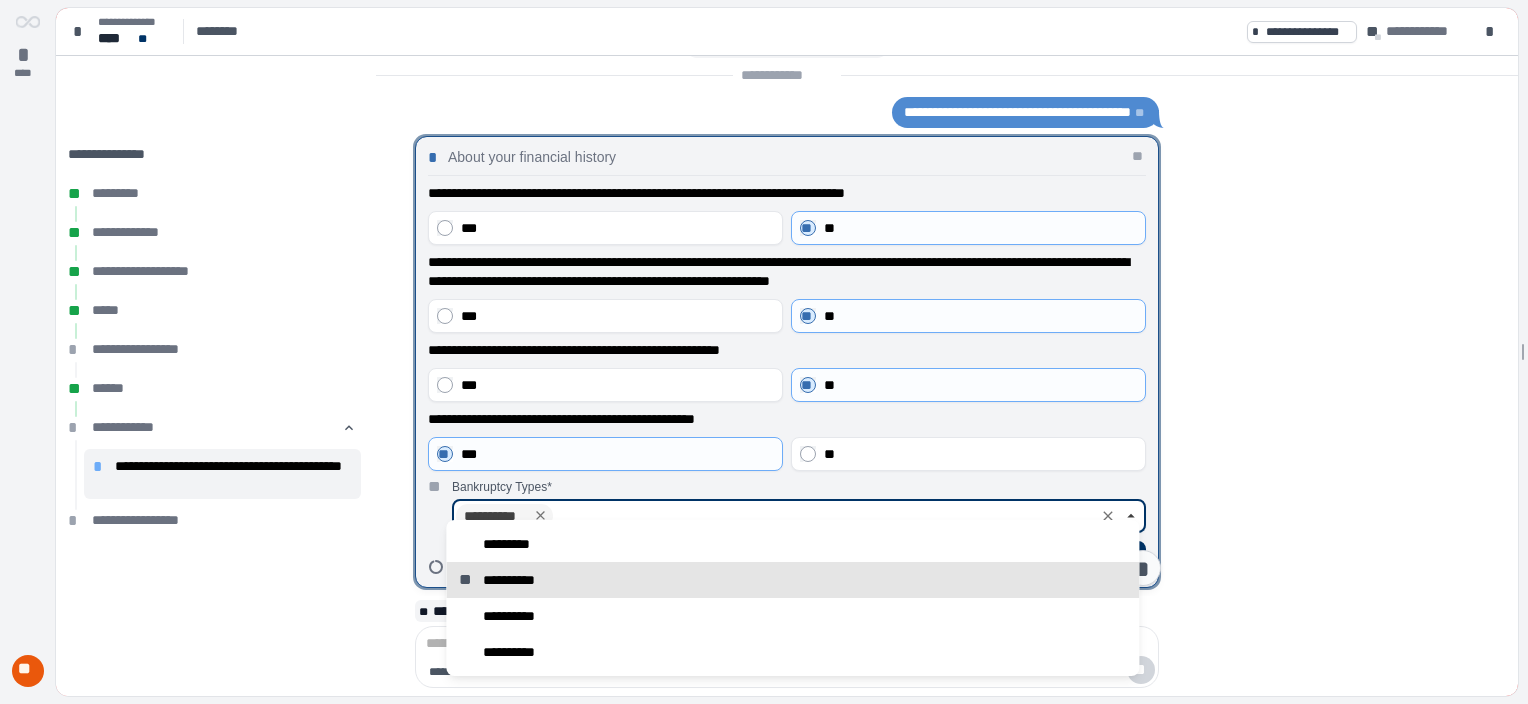 click 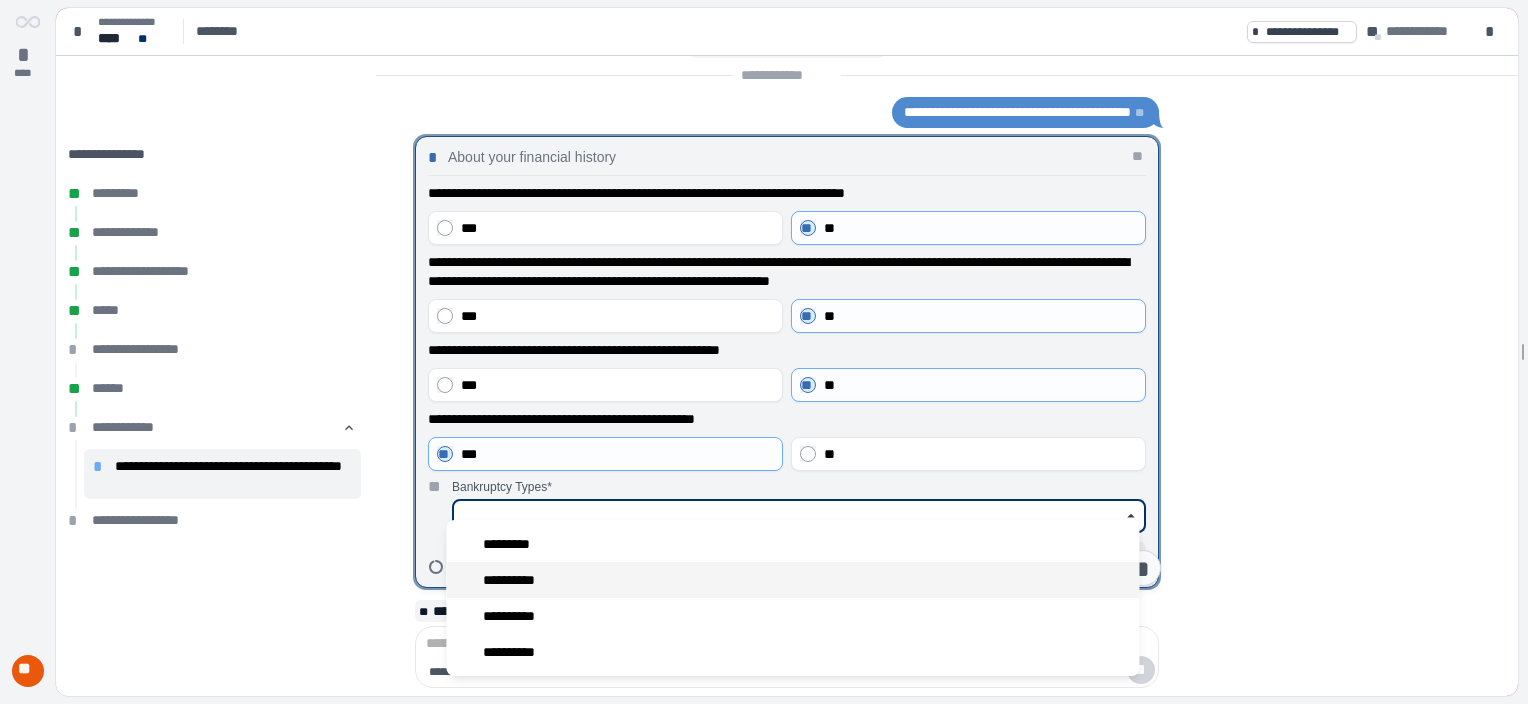 click on "**********" at bounding box center [517, 580] 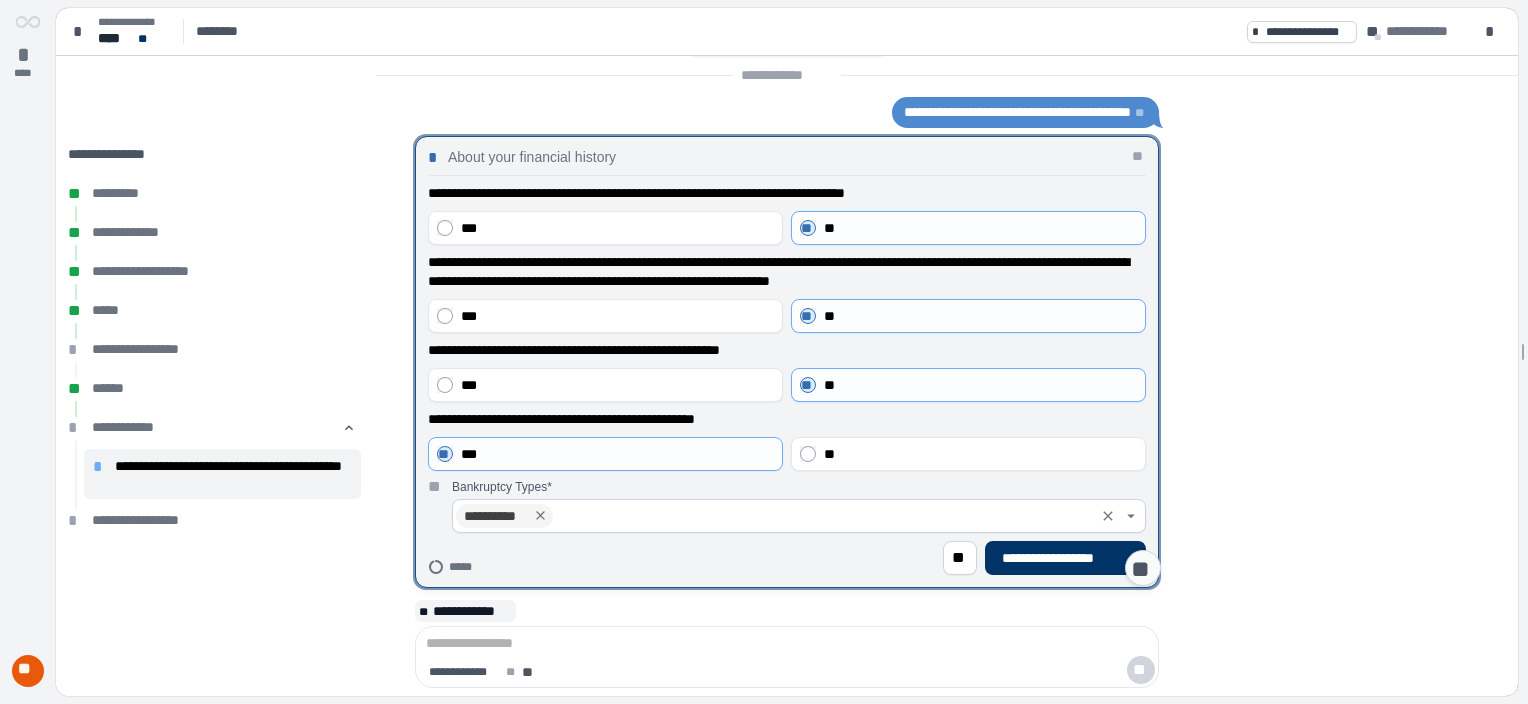 click on "**********" at bounding box center [787, 363] 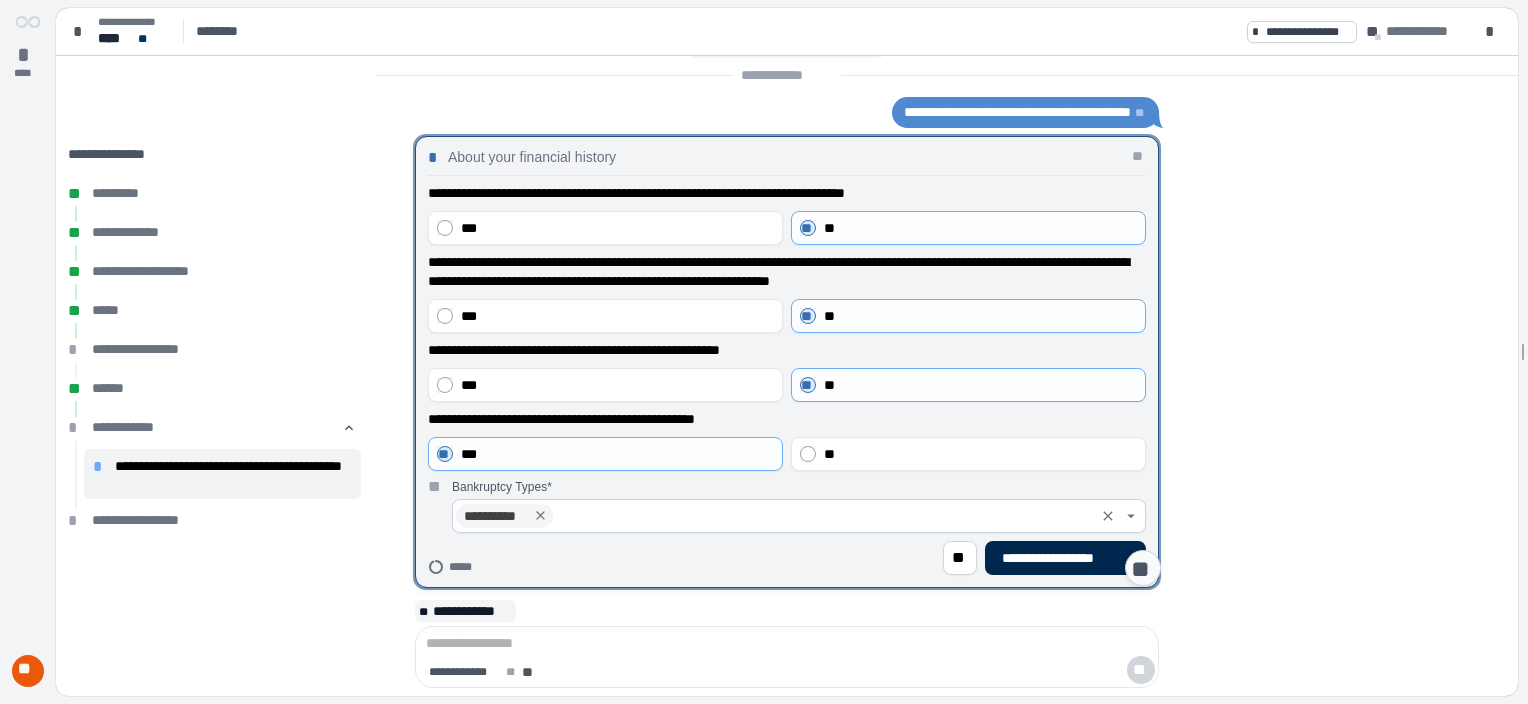 click on "**********" at bounding box center (1065, 558) 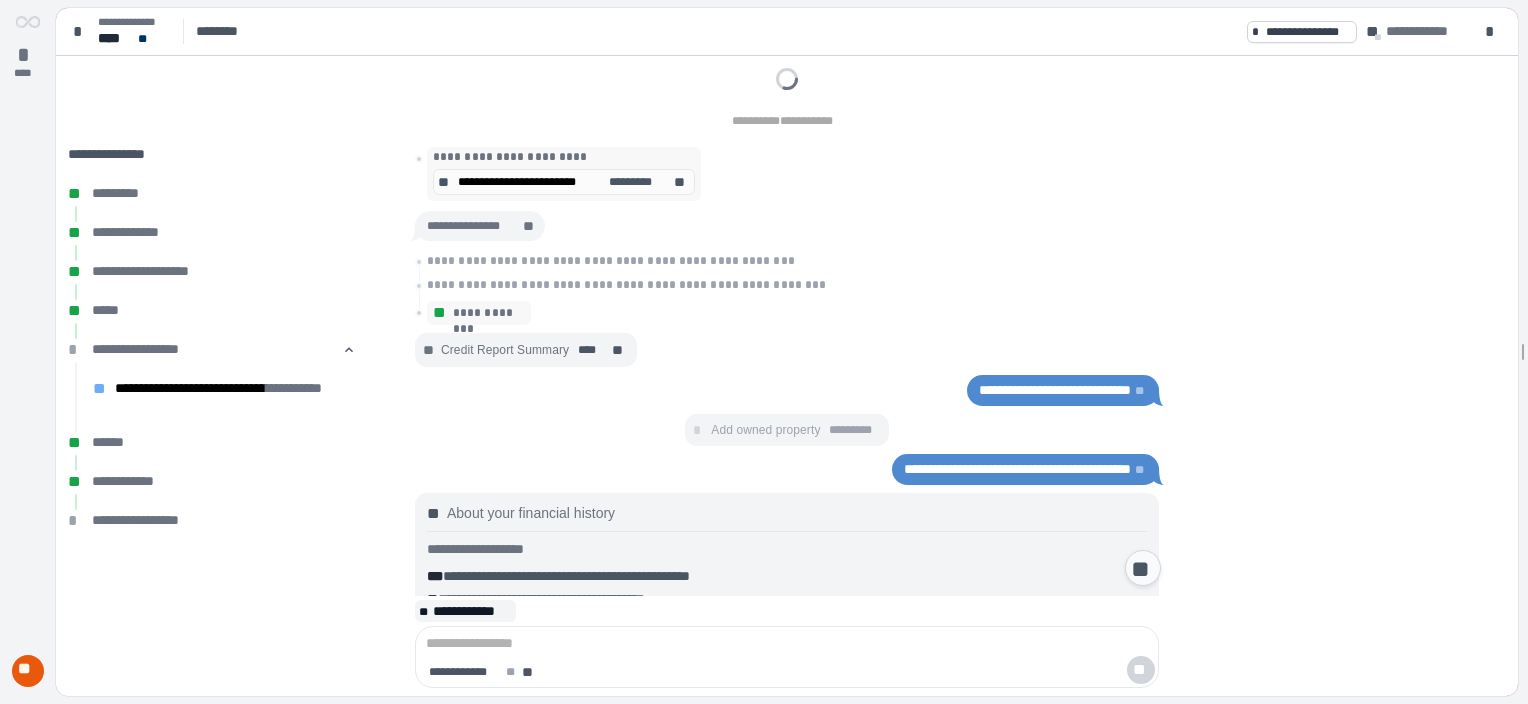 scroll, scrollTop: 211, scrollLeft: 0, axis: vertical 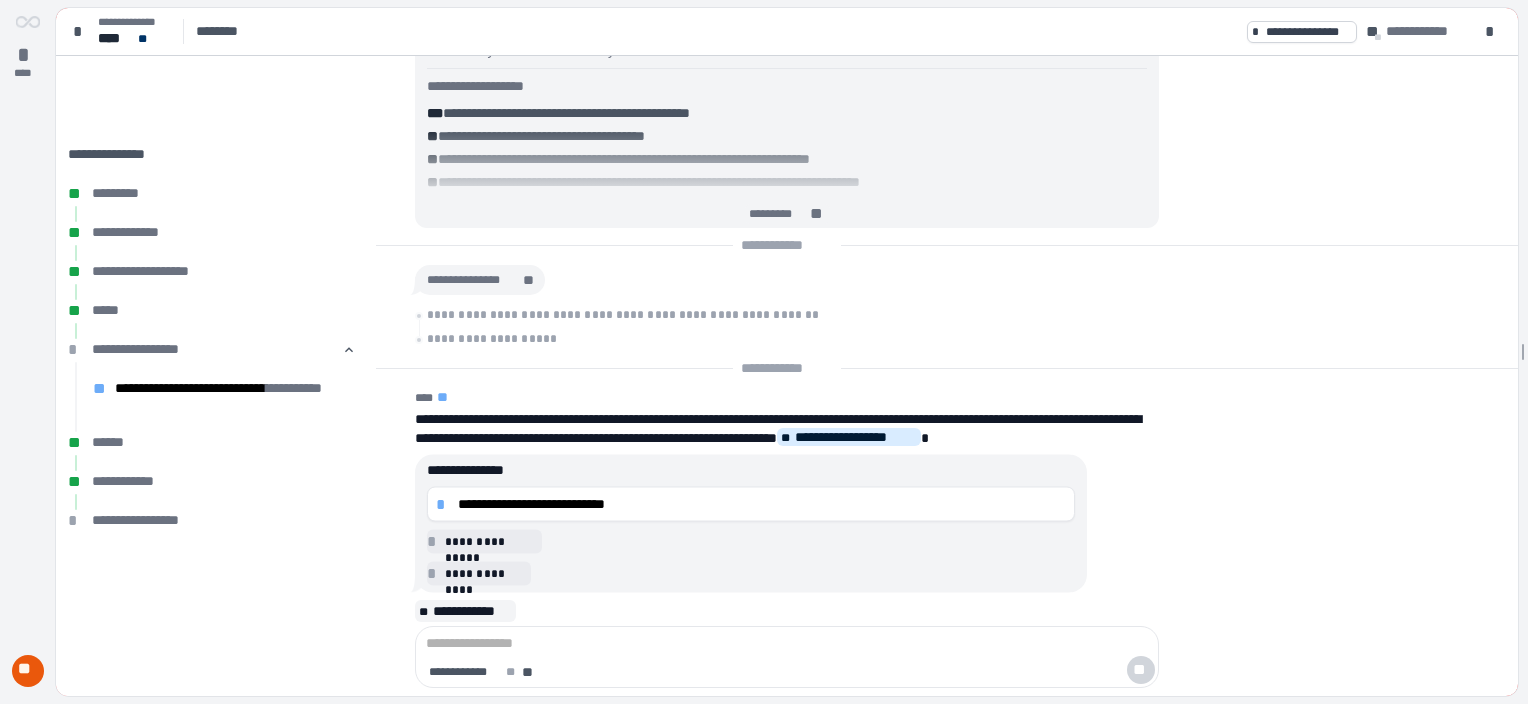 click on "**********" at bounding box center (787, 525) 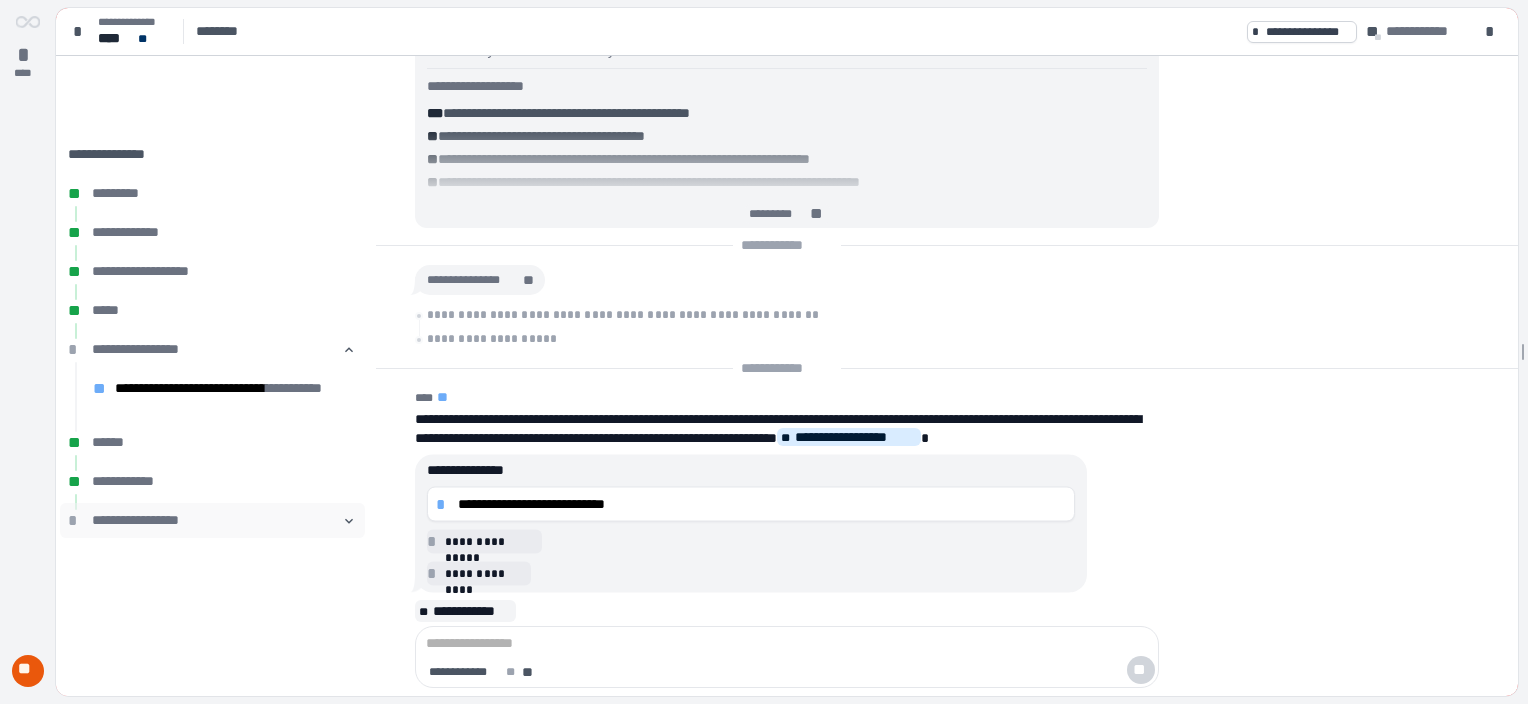 click on "**********" at bounding box center (212, 520) 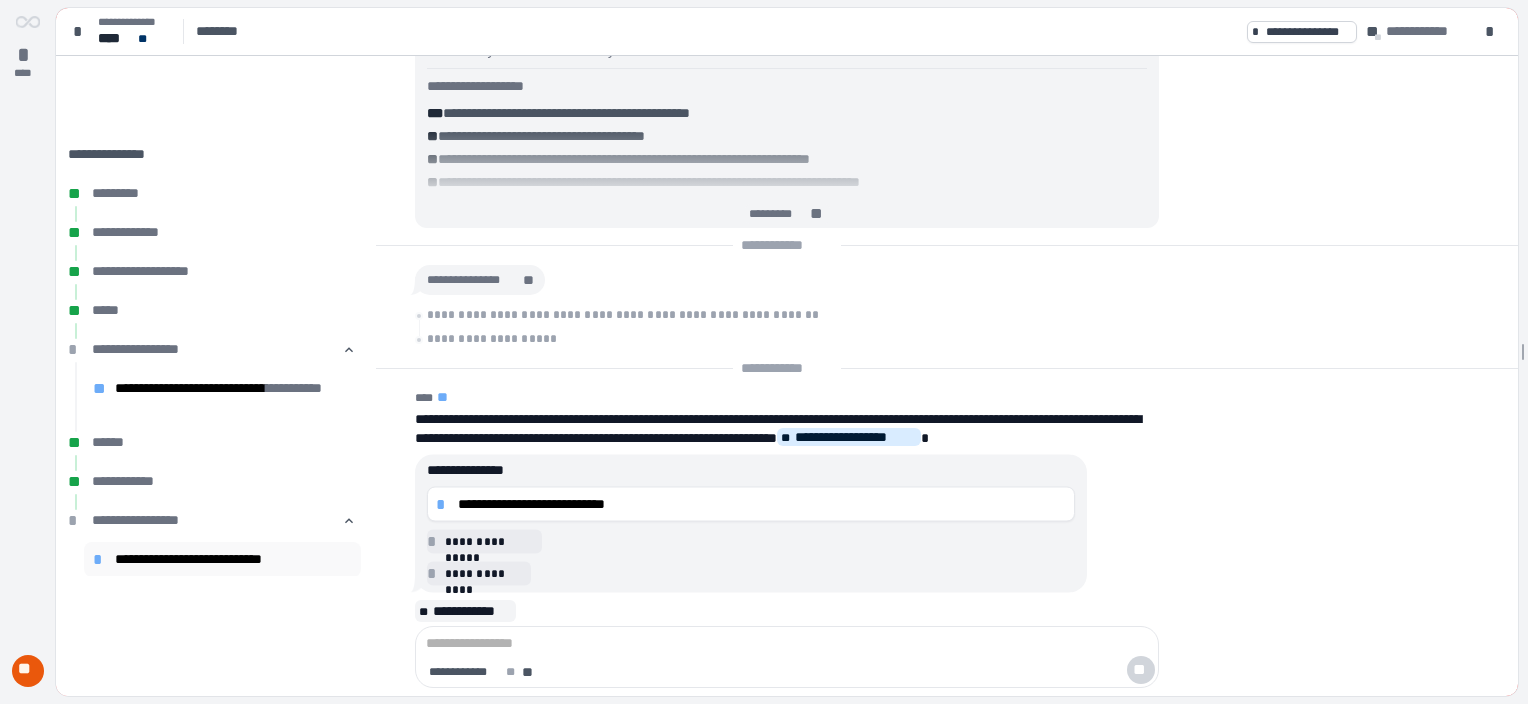 click on "**********" at bounding box center [233, 559] 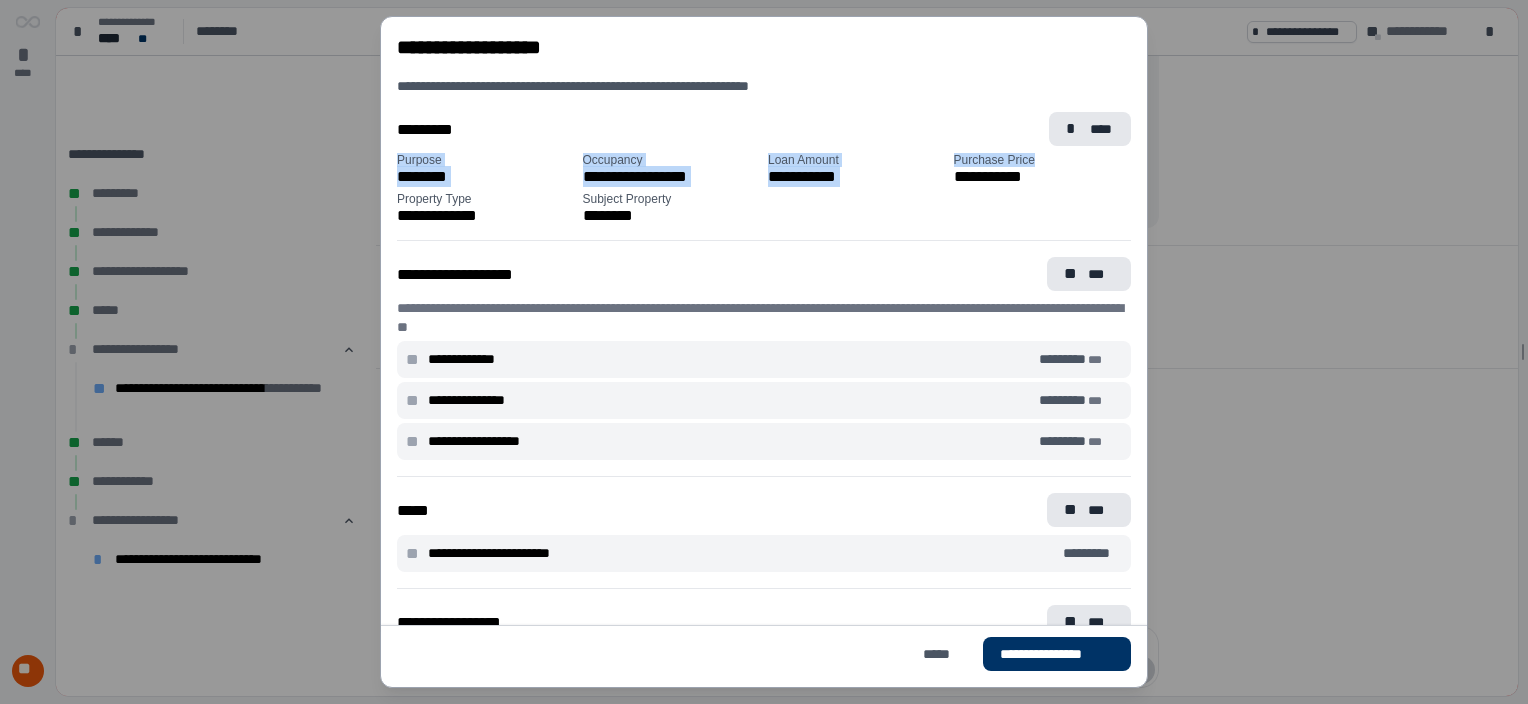 drag, startPoint x: 1151, startPoint y: 146, endPoint x: 1152, endPoint y: 163, distance: 17.029387 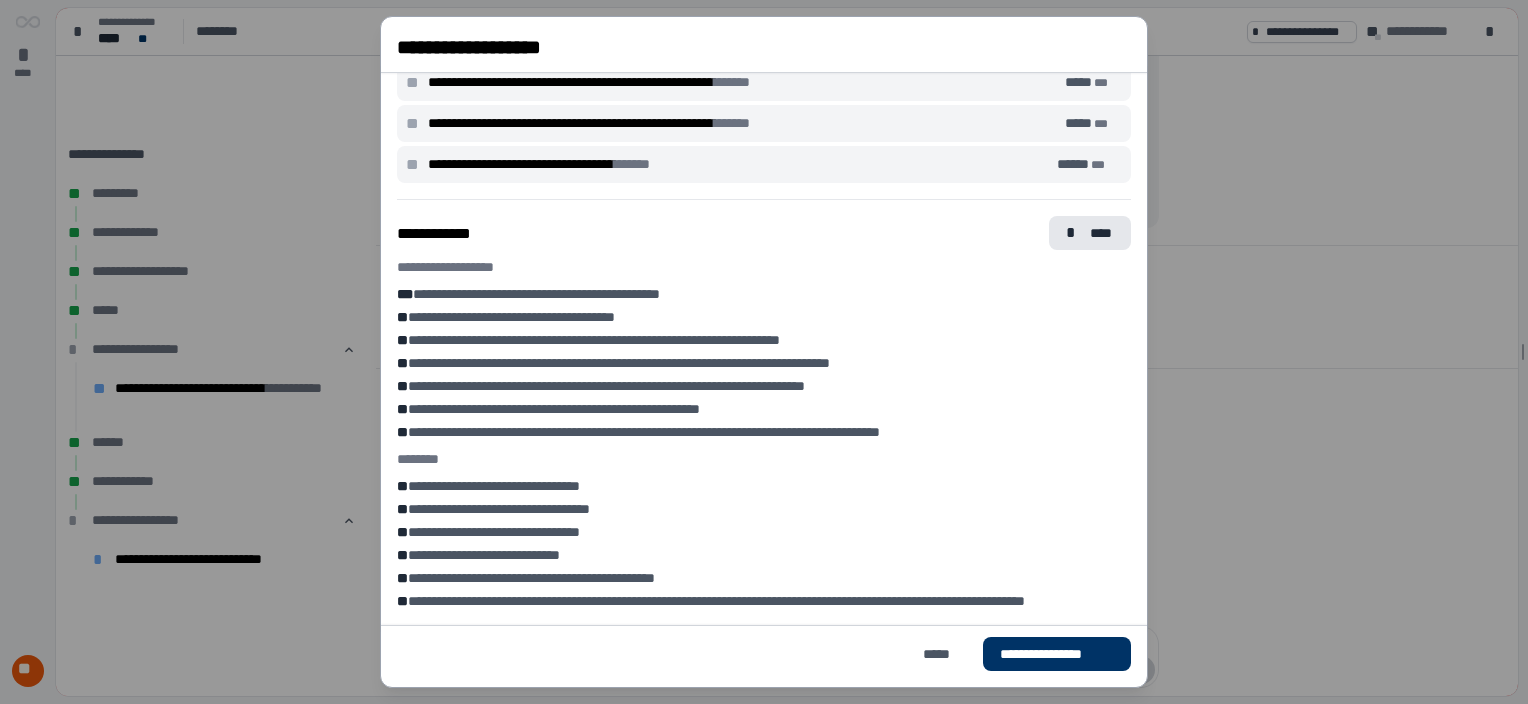 scroll, scrollTop: 0, scrollLeft: 0, axis: both 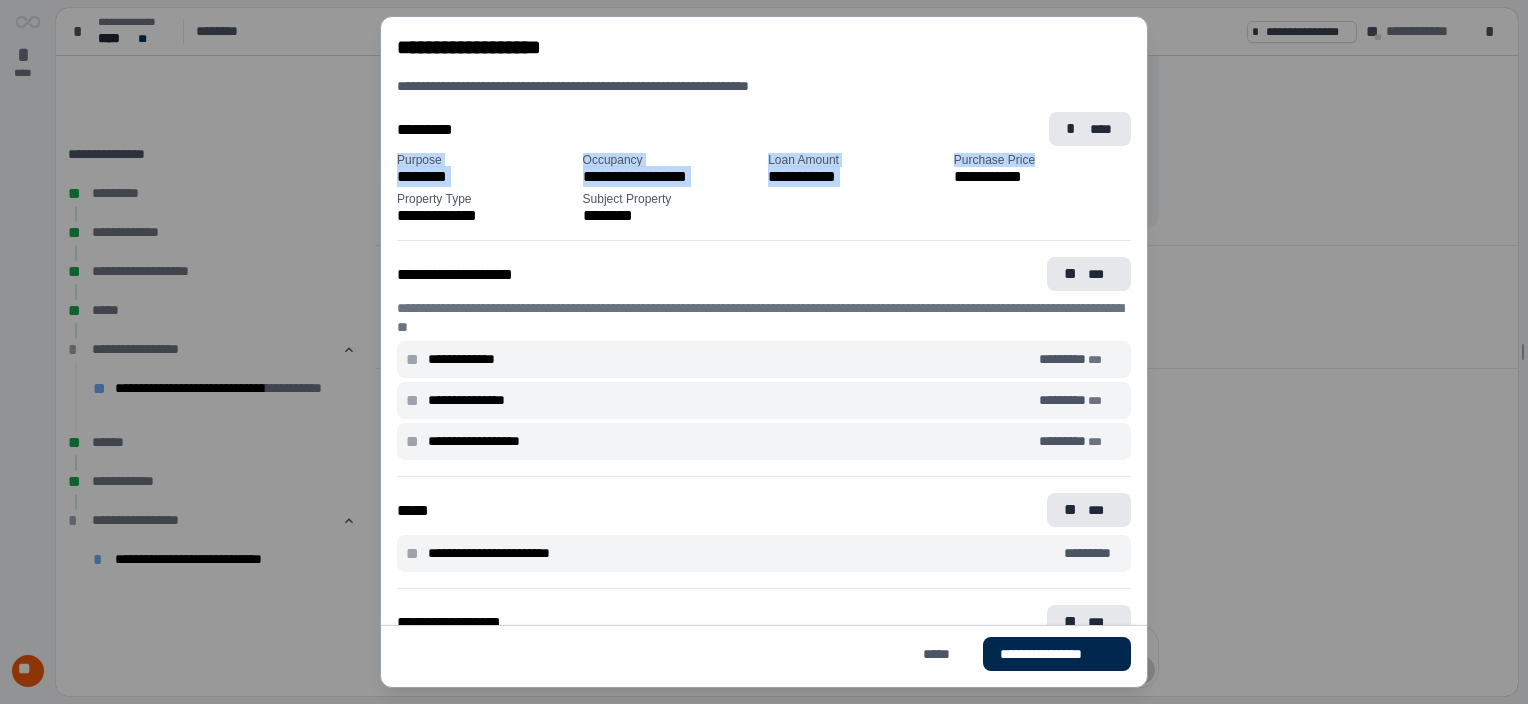 click on "**********" at bounding box center (1057, 654) 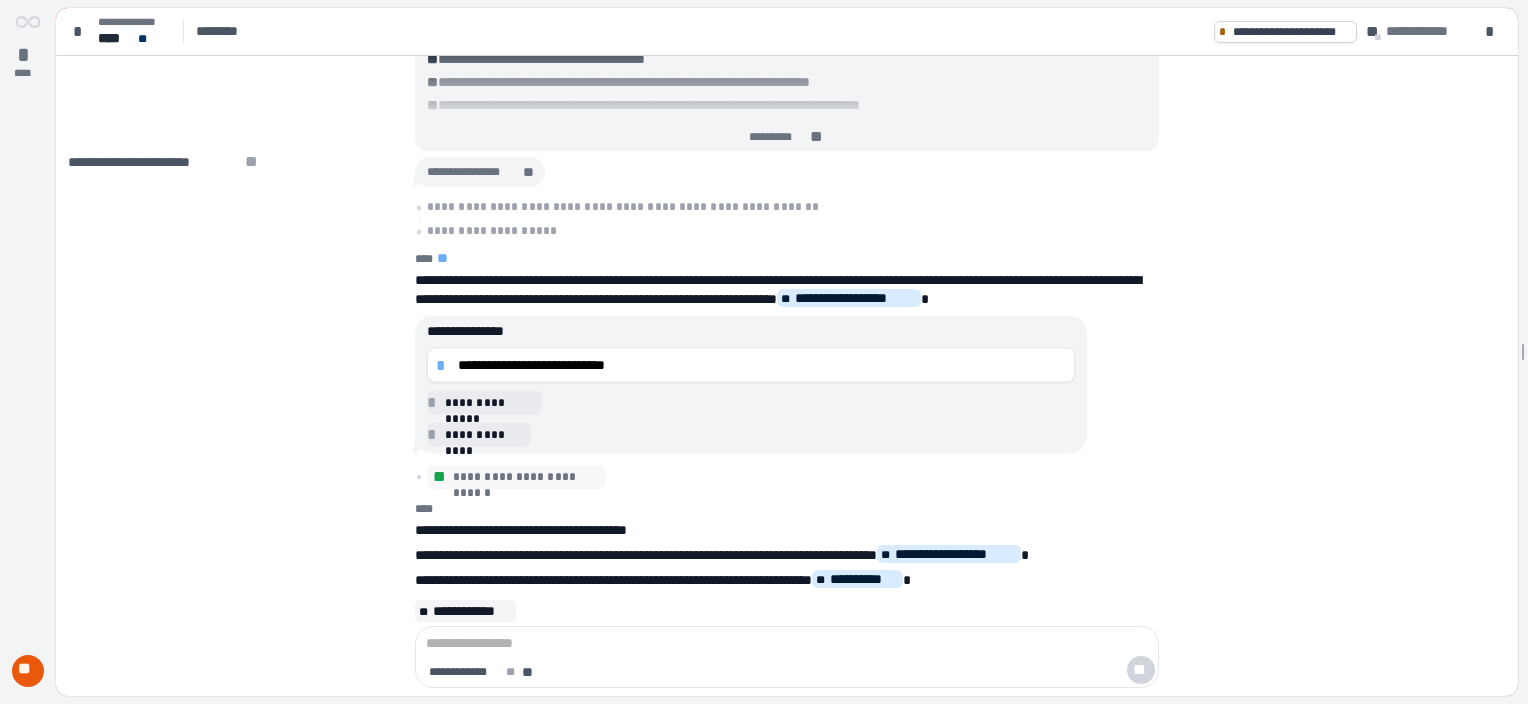 scroll, scrollTop: 23, scrollLeft: 0, axis: vertical 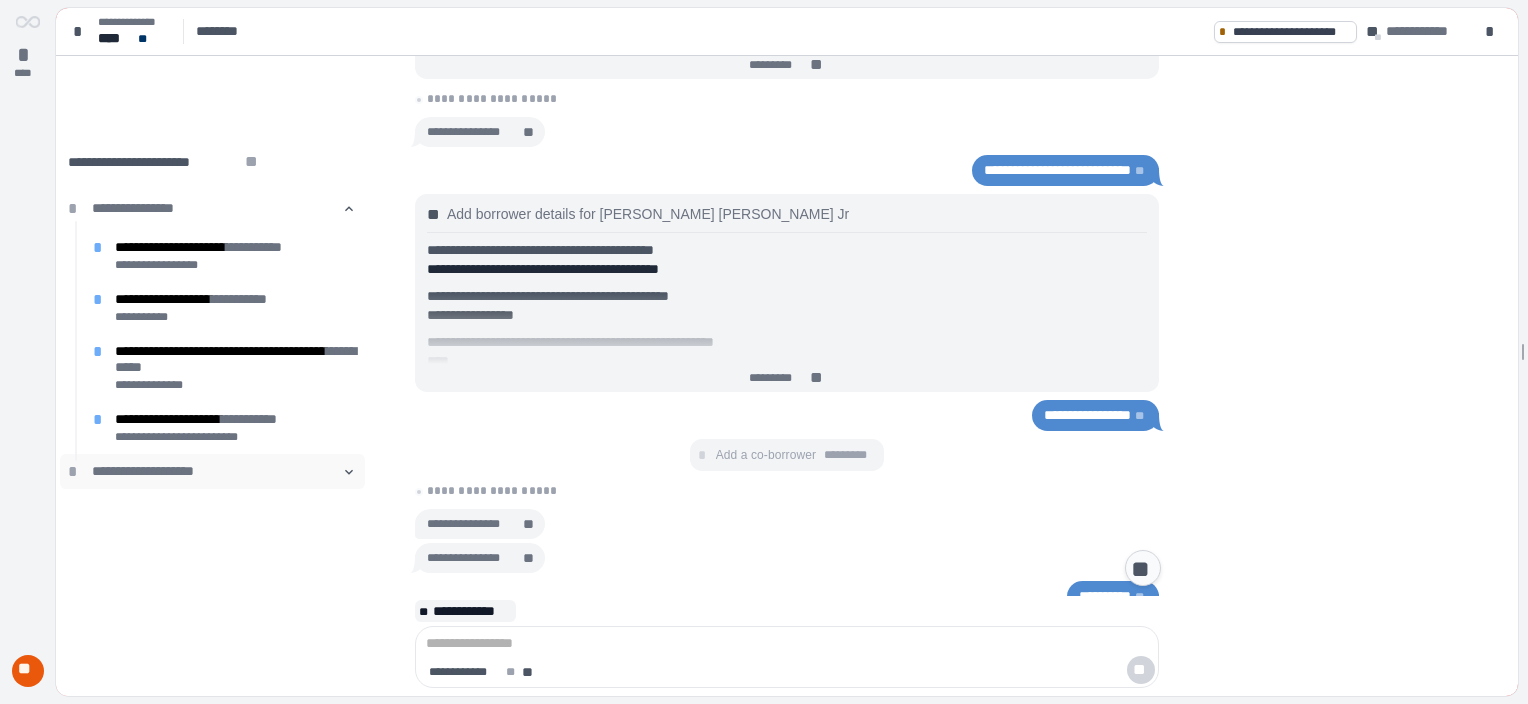click on "**********" at bounding box center (212, 471) 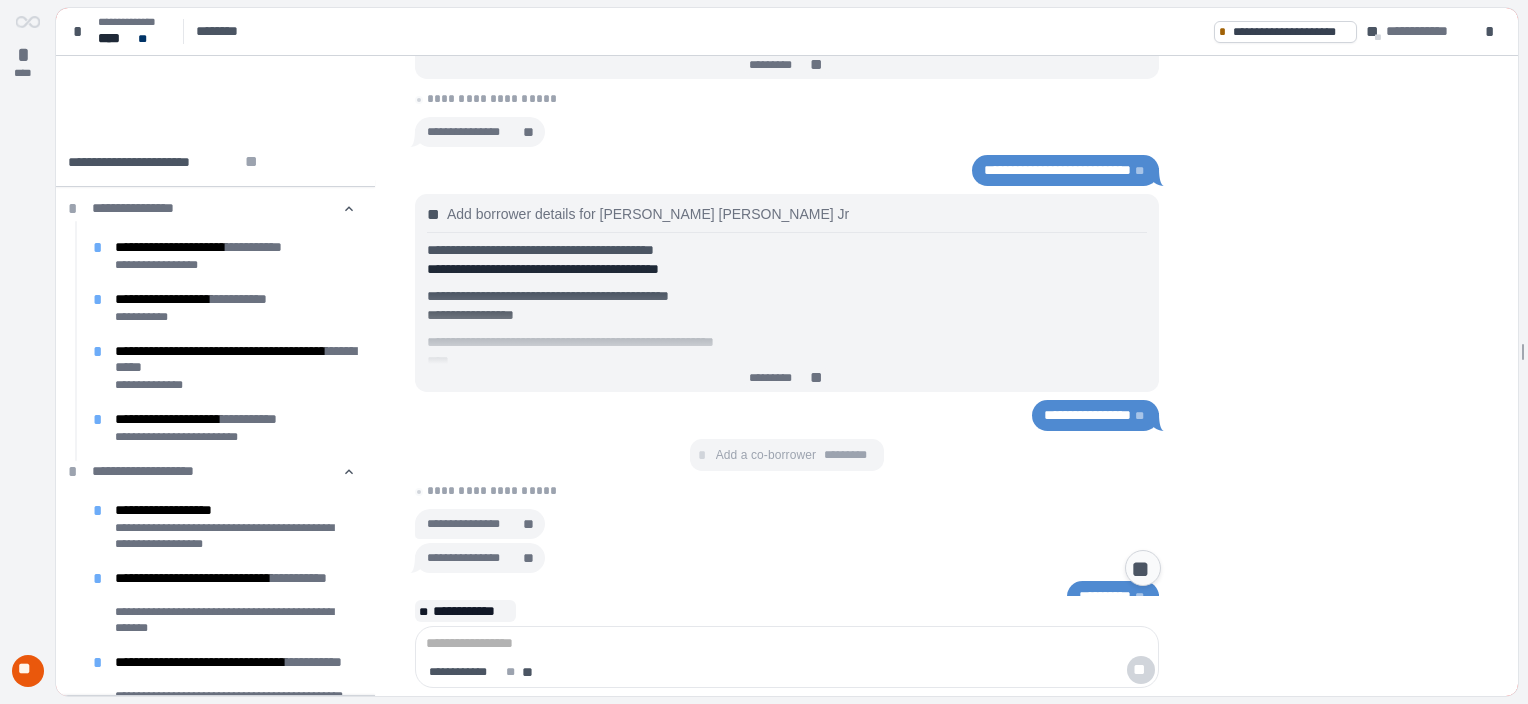 scroll, scrollTop: 8, scrollLeft: 0, axis: vertical 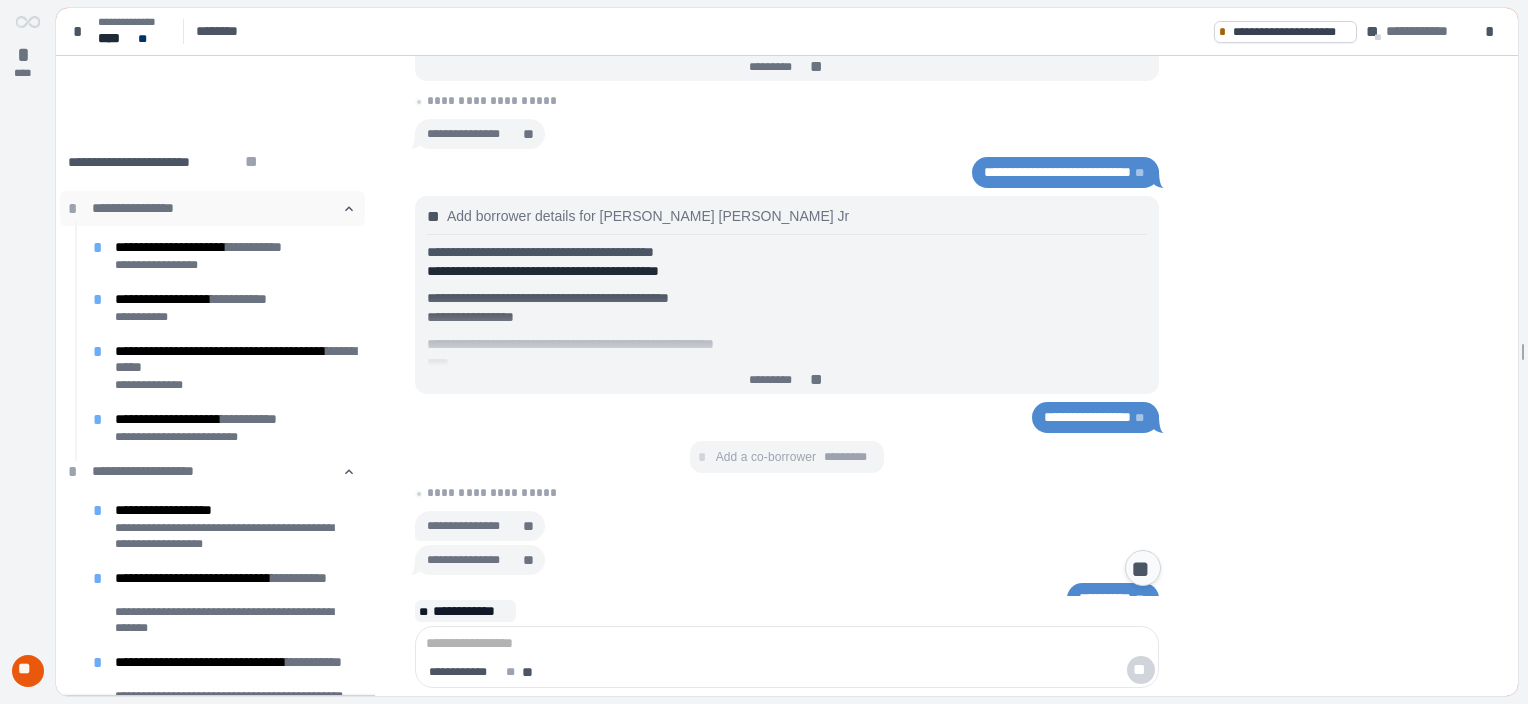 click on "**********" at bounding box center [212, 208] 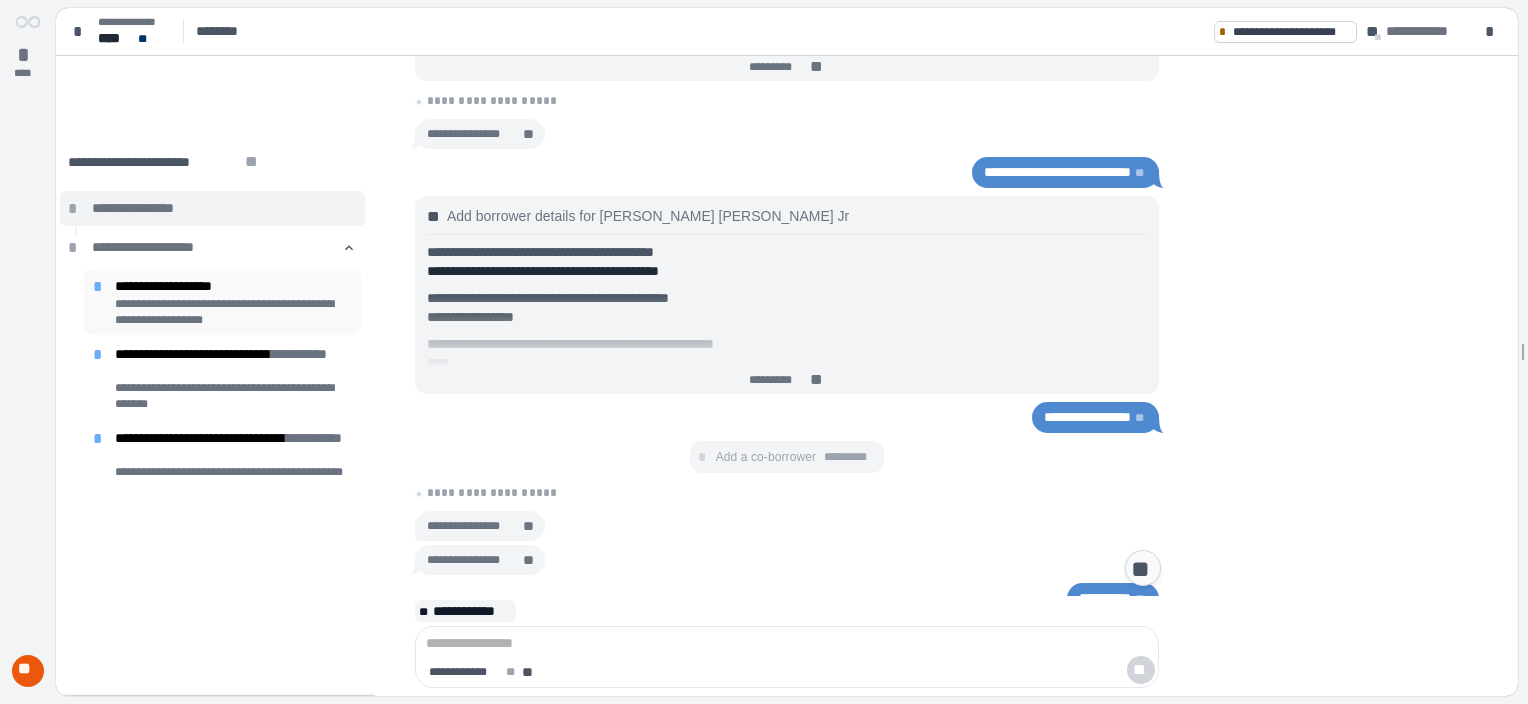 click on "**********" at bounding box center (233, 312) 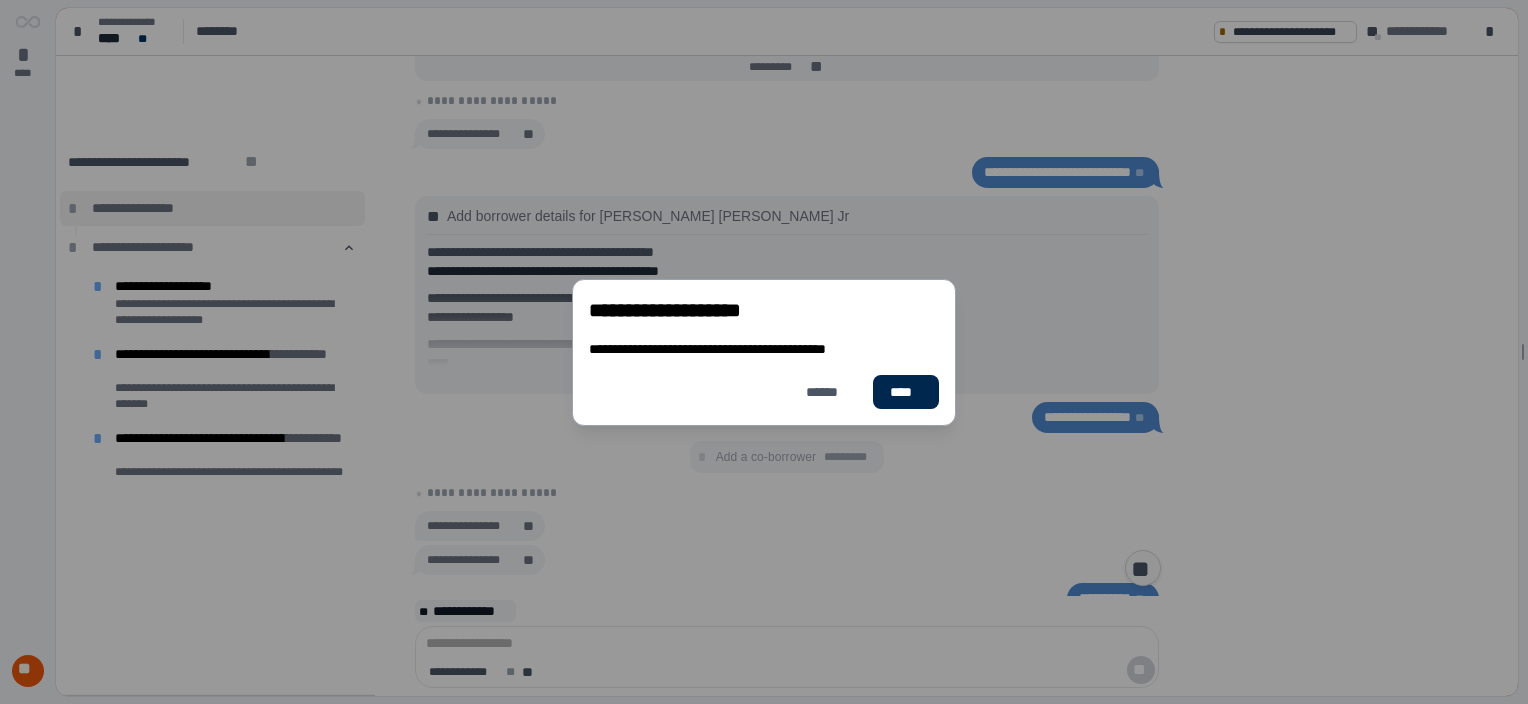 click on "****" at bounding box center [906, 391] 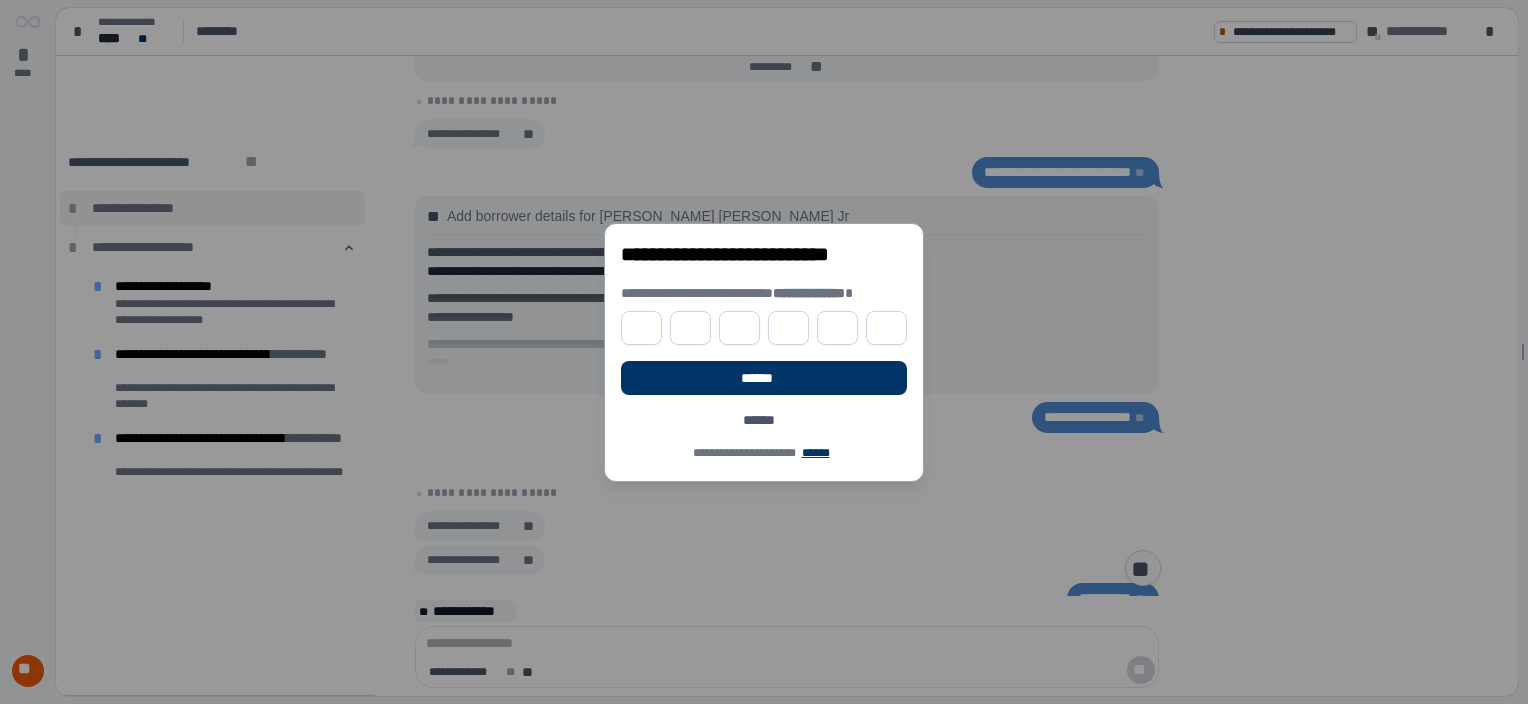 click at bounding box center (641, 328) 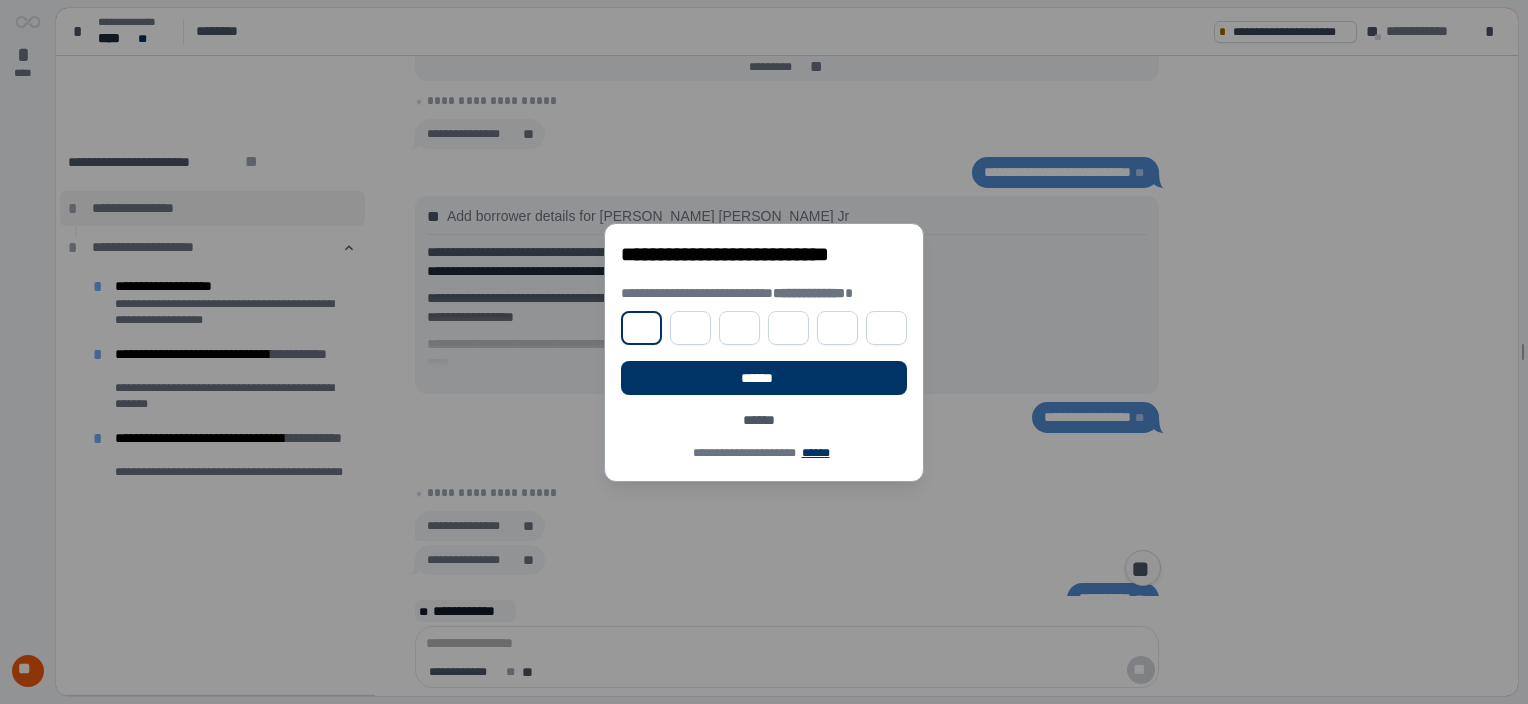 type on "*" 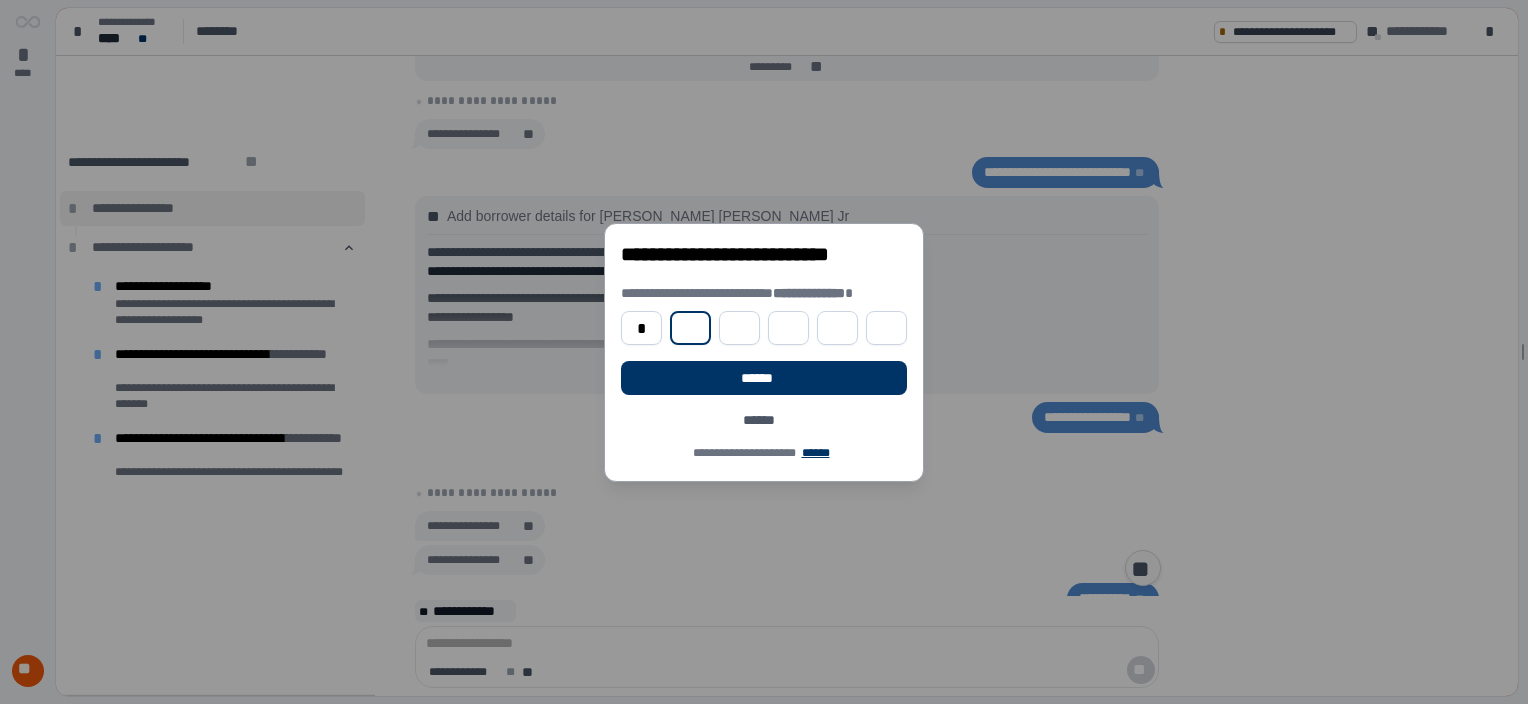 type on "*" 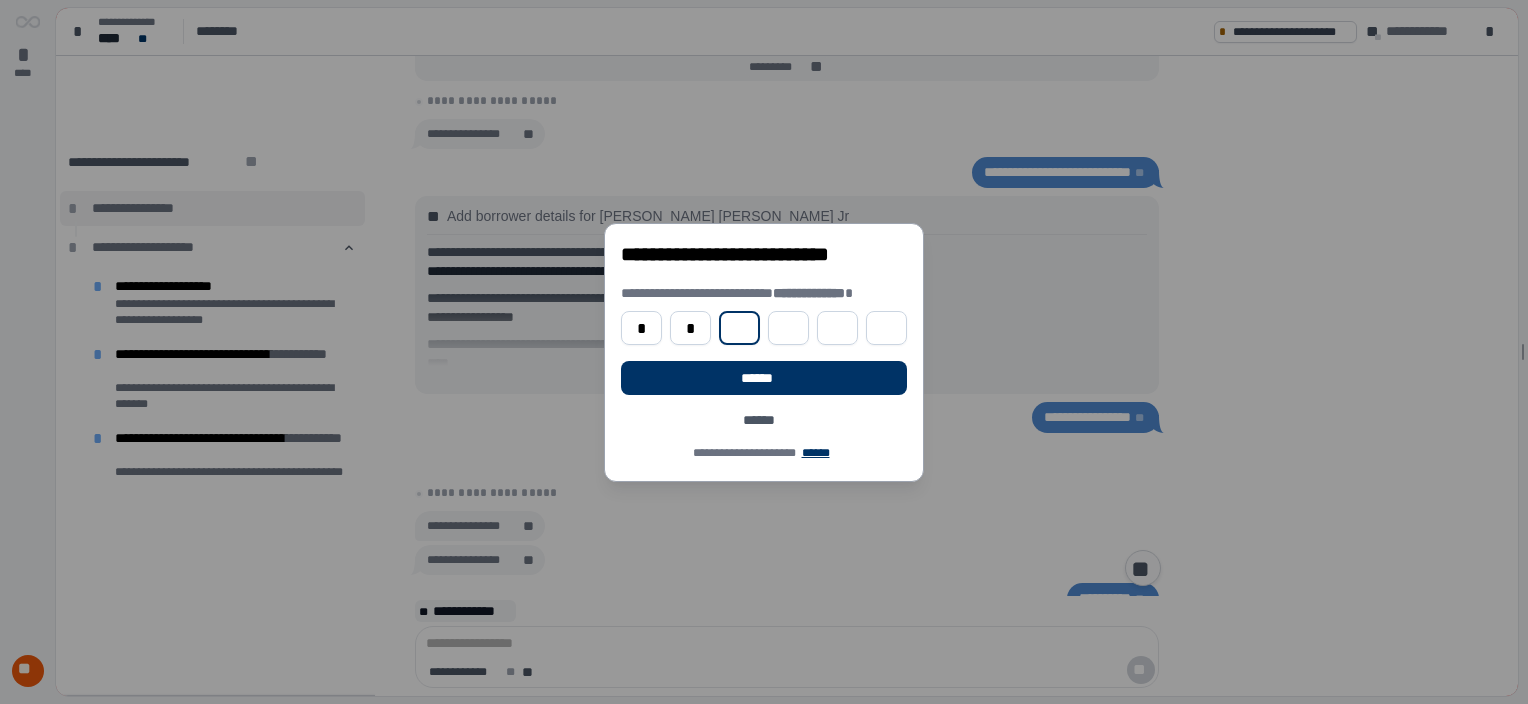 type on "*" 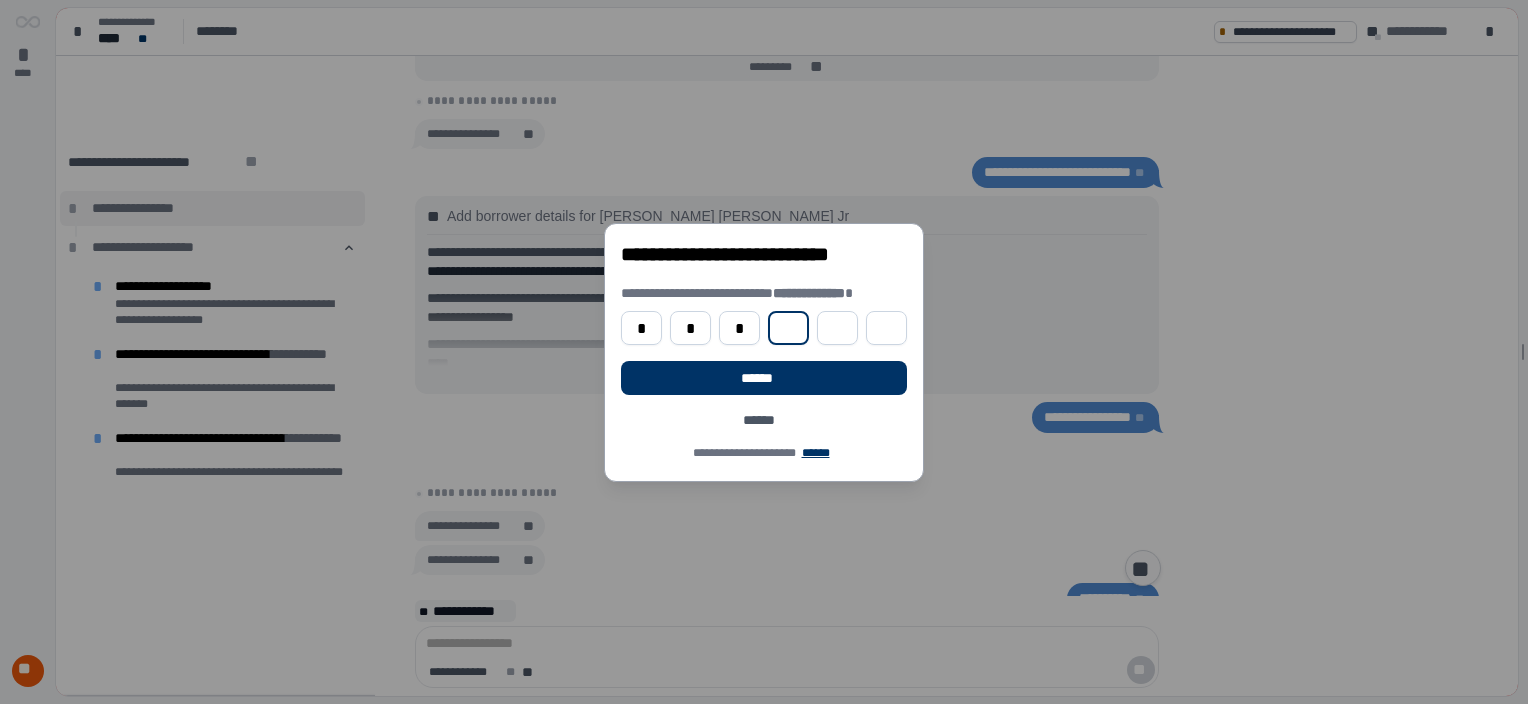 type on "*" 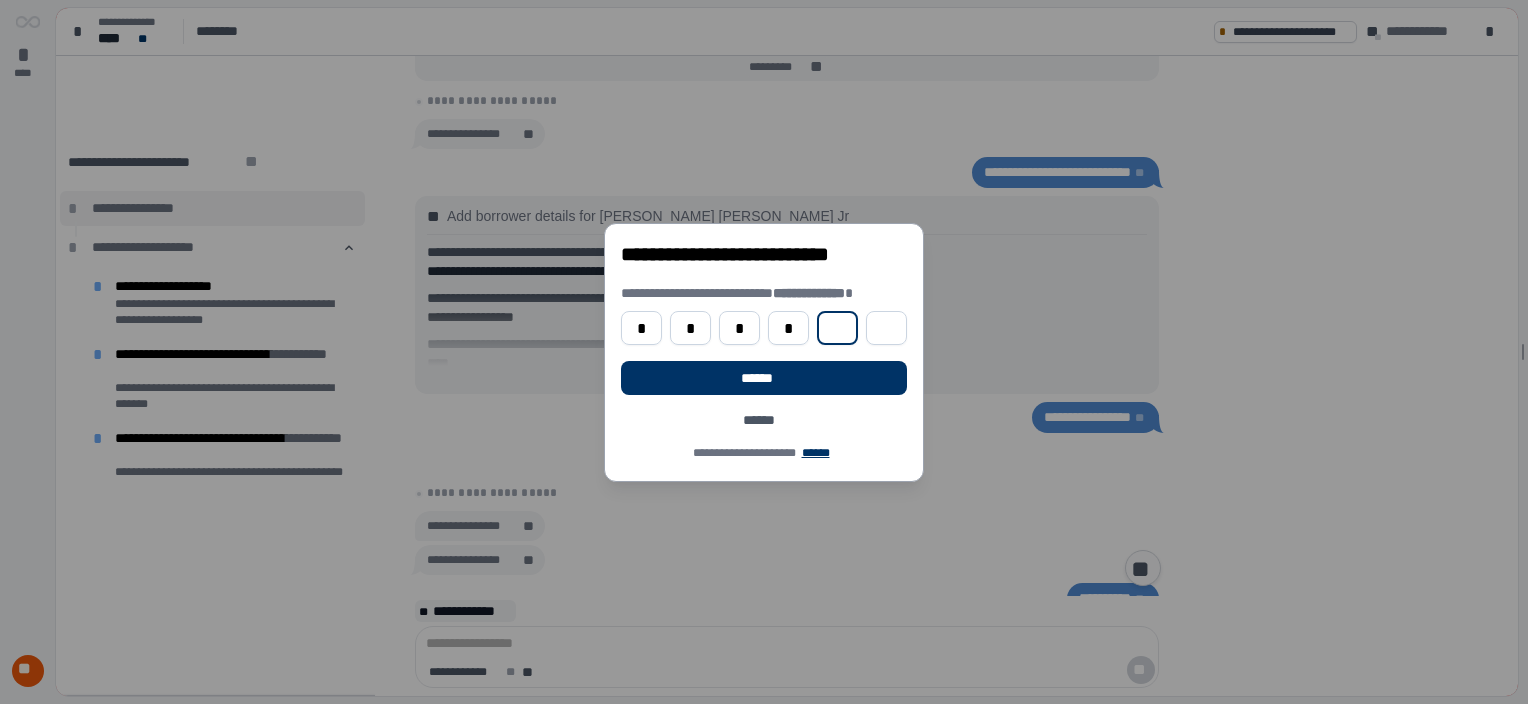 type on "*" 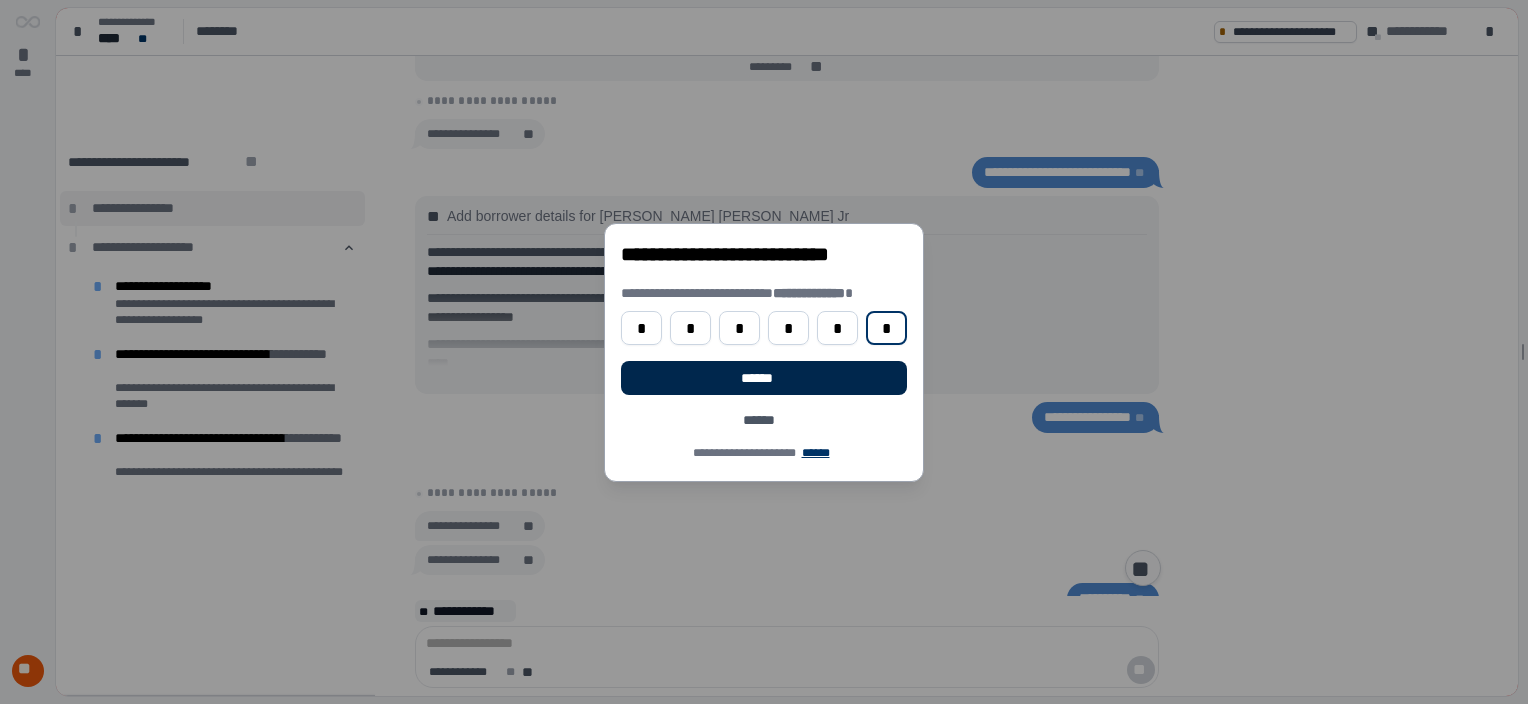 type on "*" 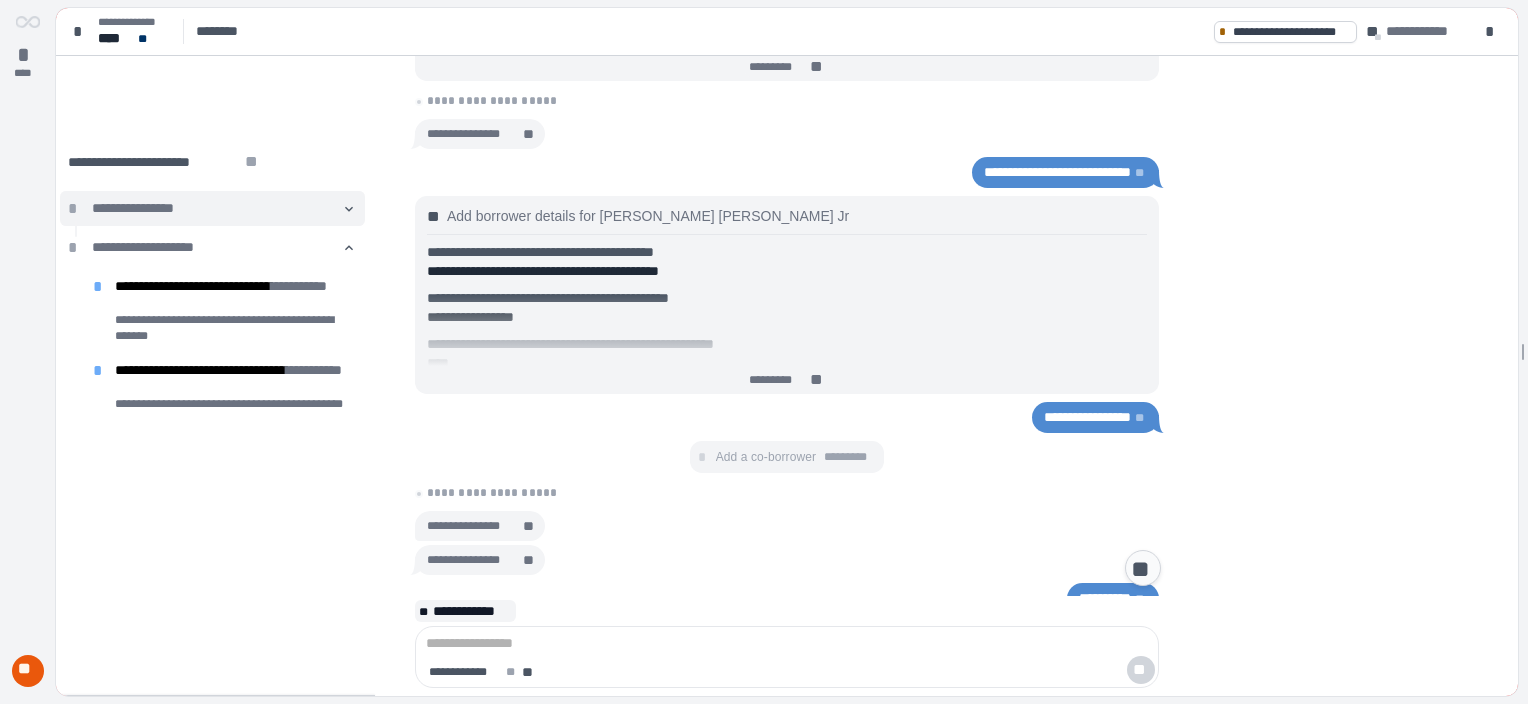 click on "**********" at bounding box center [212, 208] 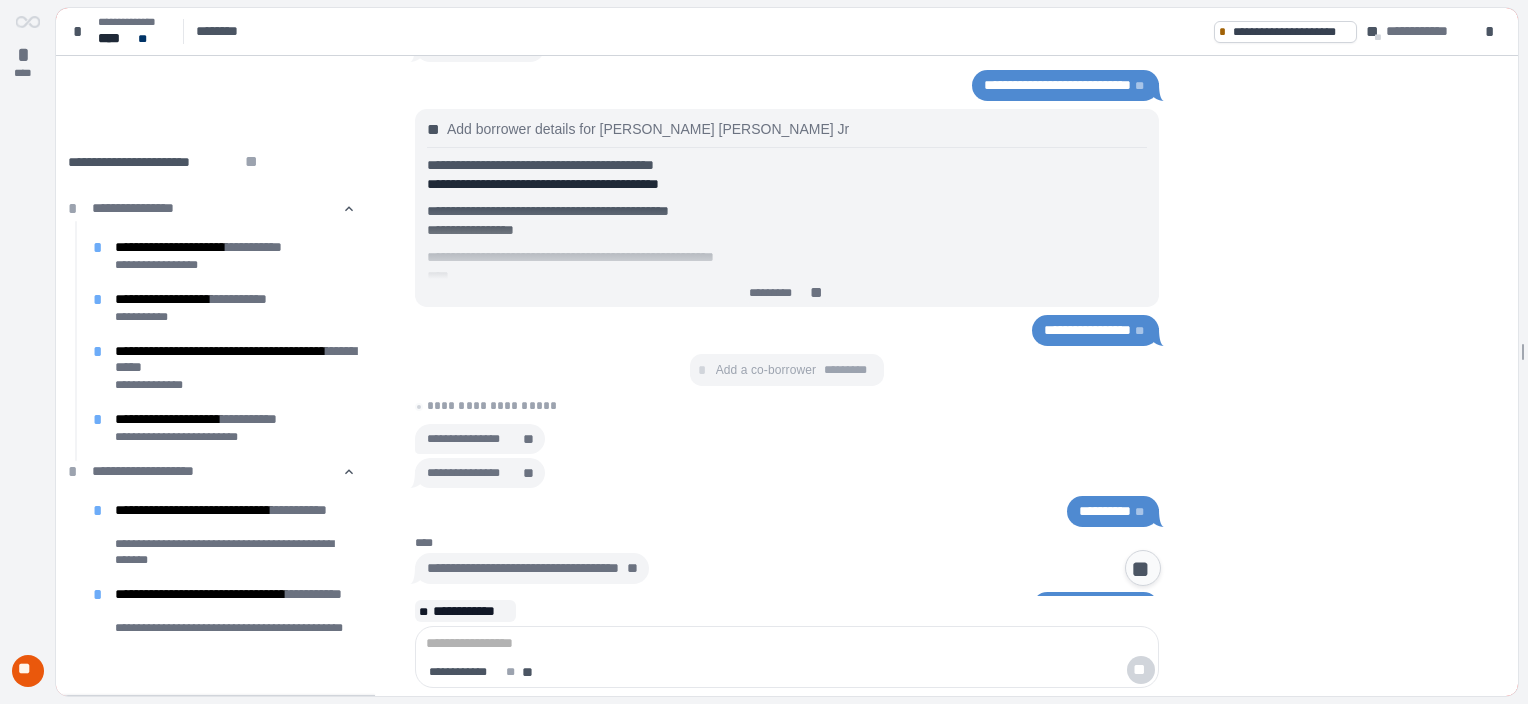 scroll, scrollTop: 2896, scrollLeft: 0, axis: vertical 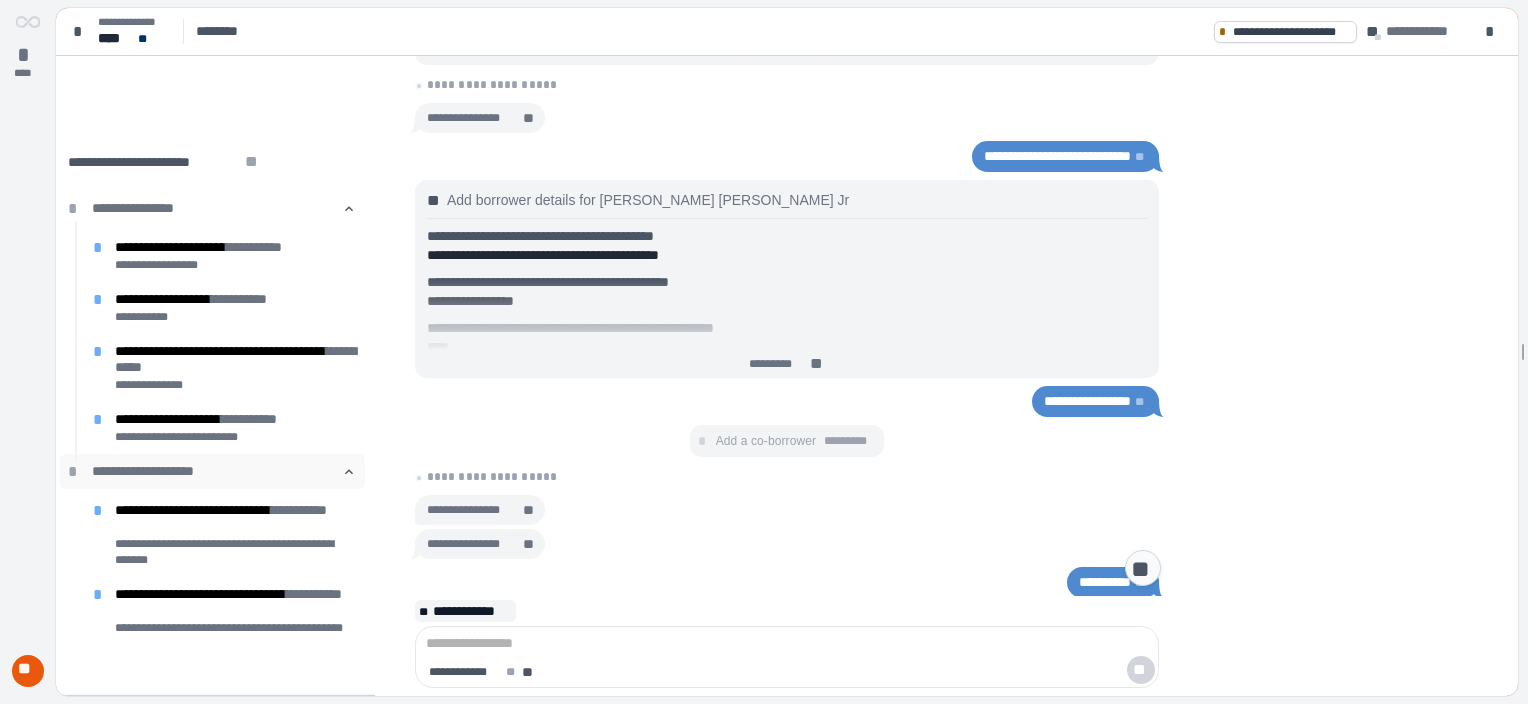click on "󰅃" at bounding box center (349, 472) 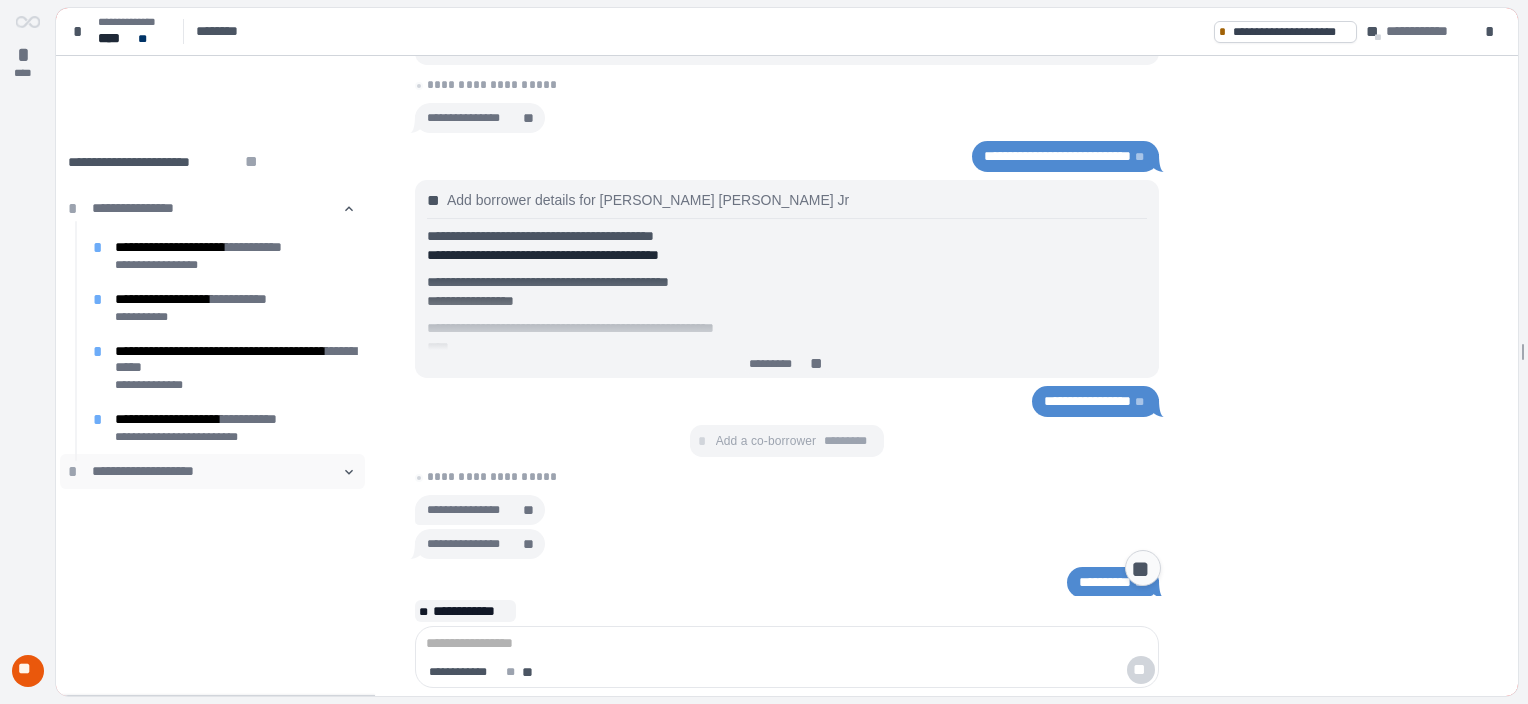 click on "󰅀" at bounding box center (349, 472) 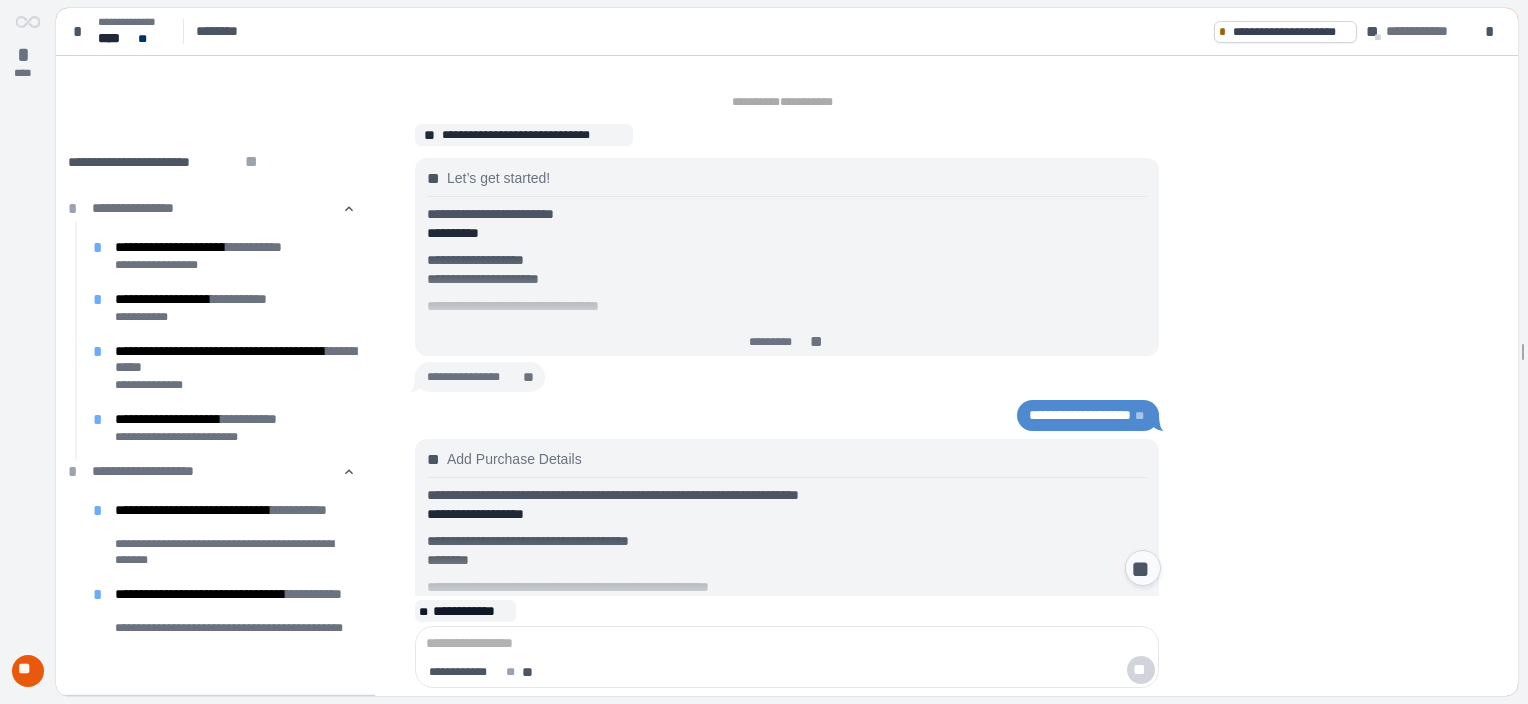 scroll, scrollTop: 3745, scrollLeft: 0, axis: vertical 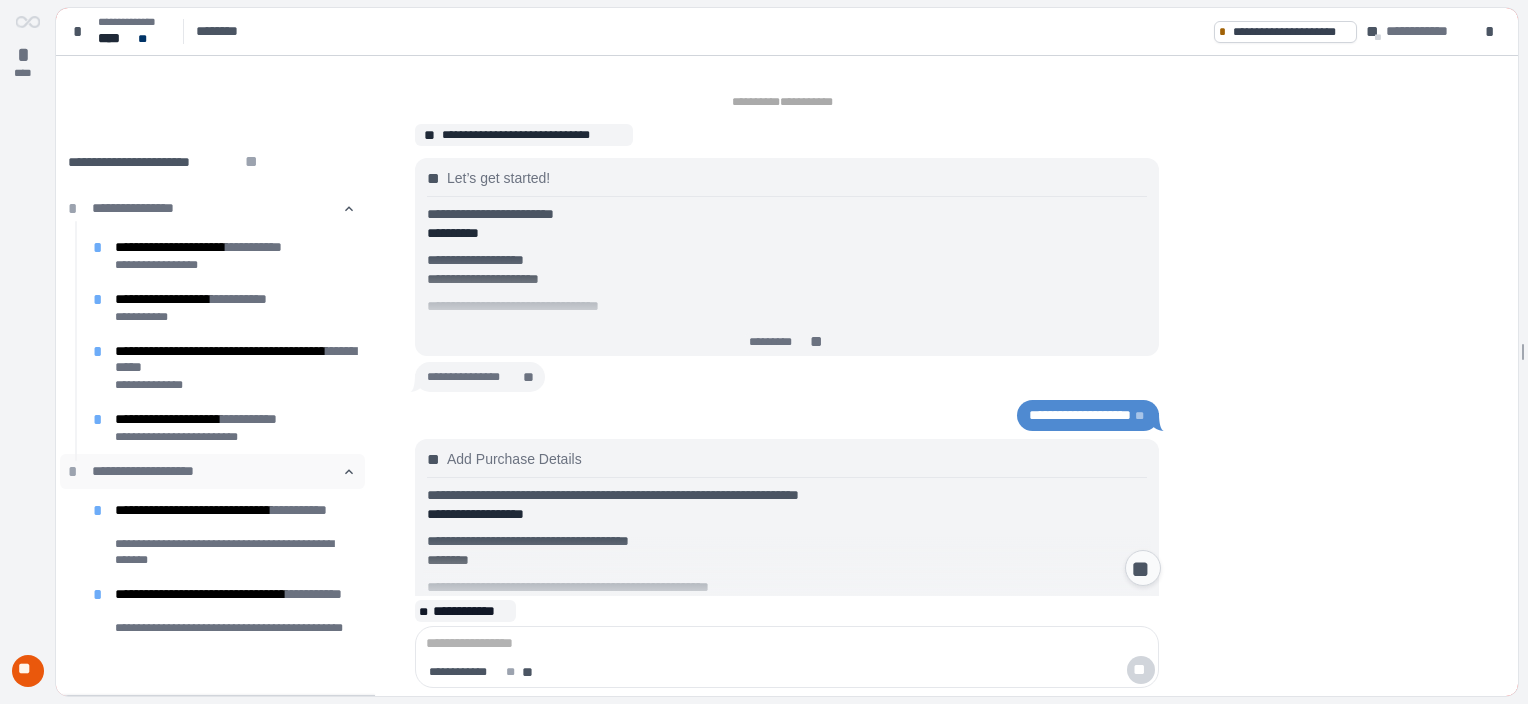 click on "󰅃" at bounding box center (349, 472) 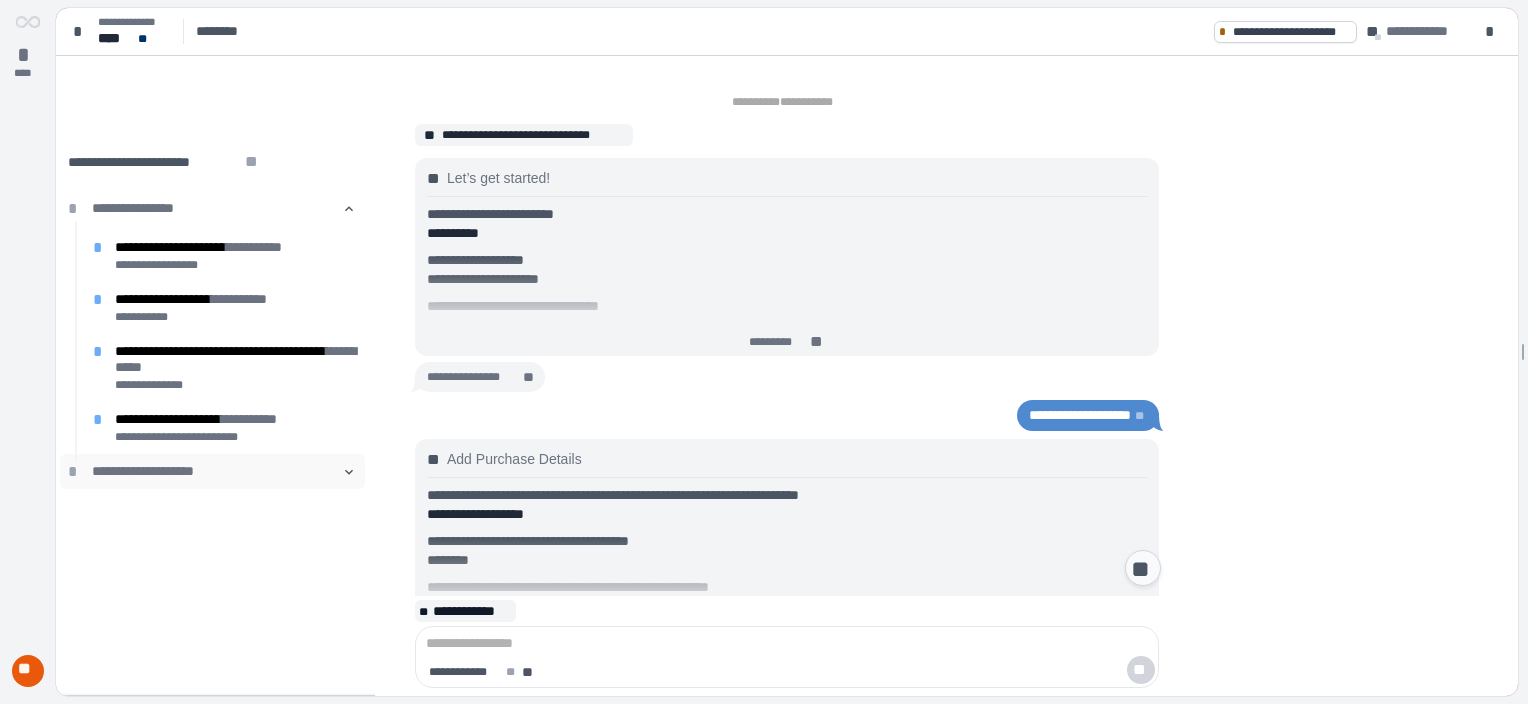 click on "󰅀" at bounding box center [349, 472] 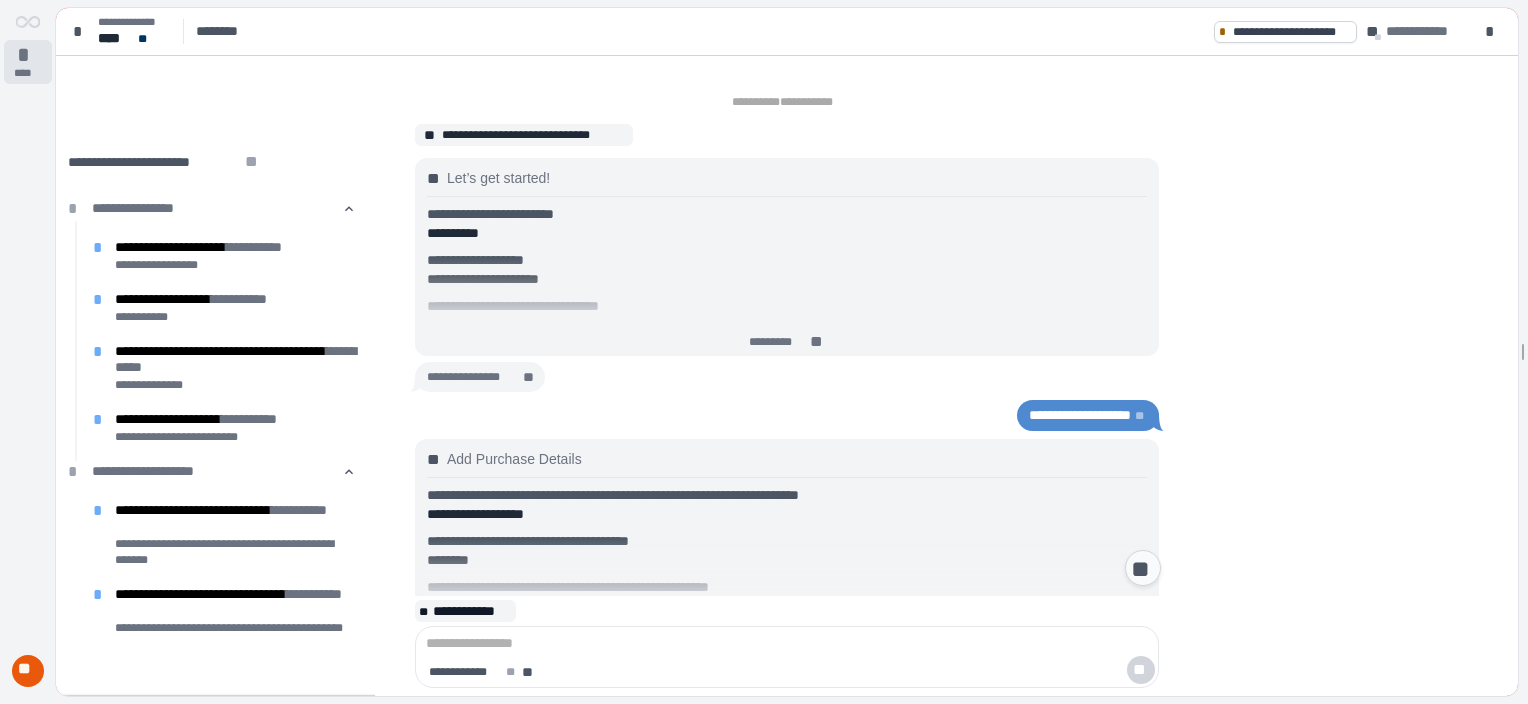 click on "*" at bounding box center (28, 55) 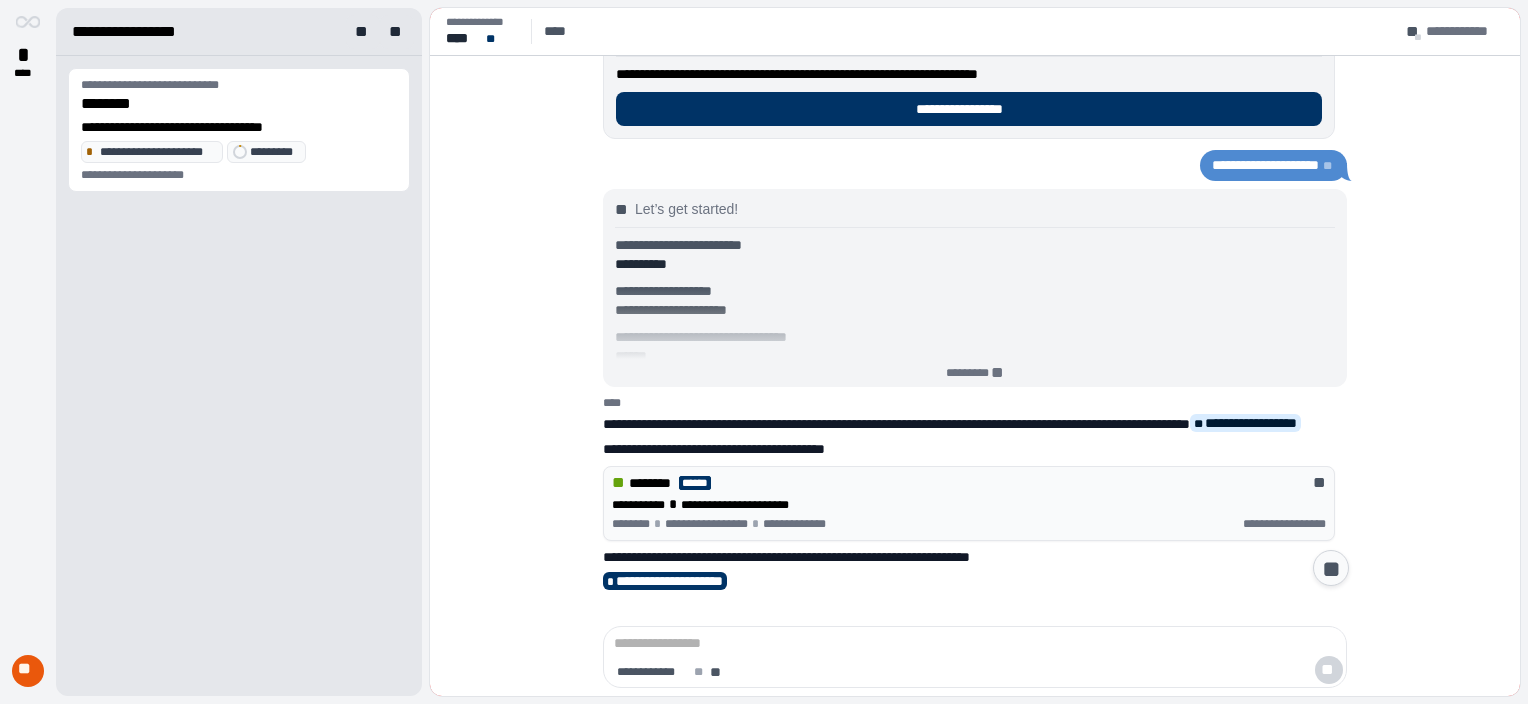 scroll, scrollTop: 193, scrollLeft: 0, axis: vertical 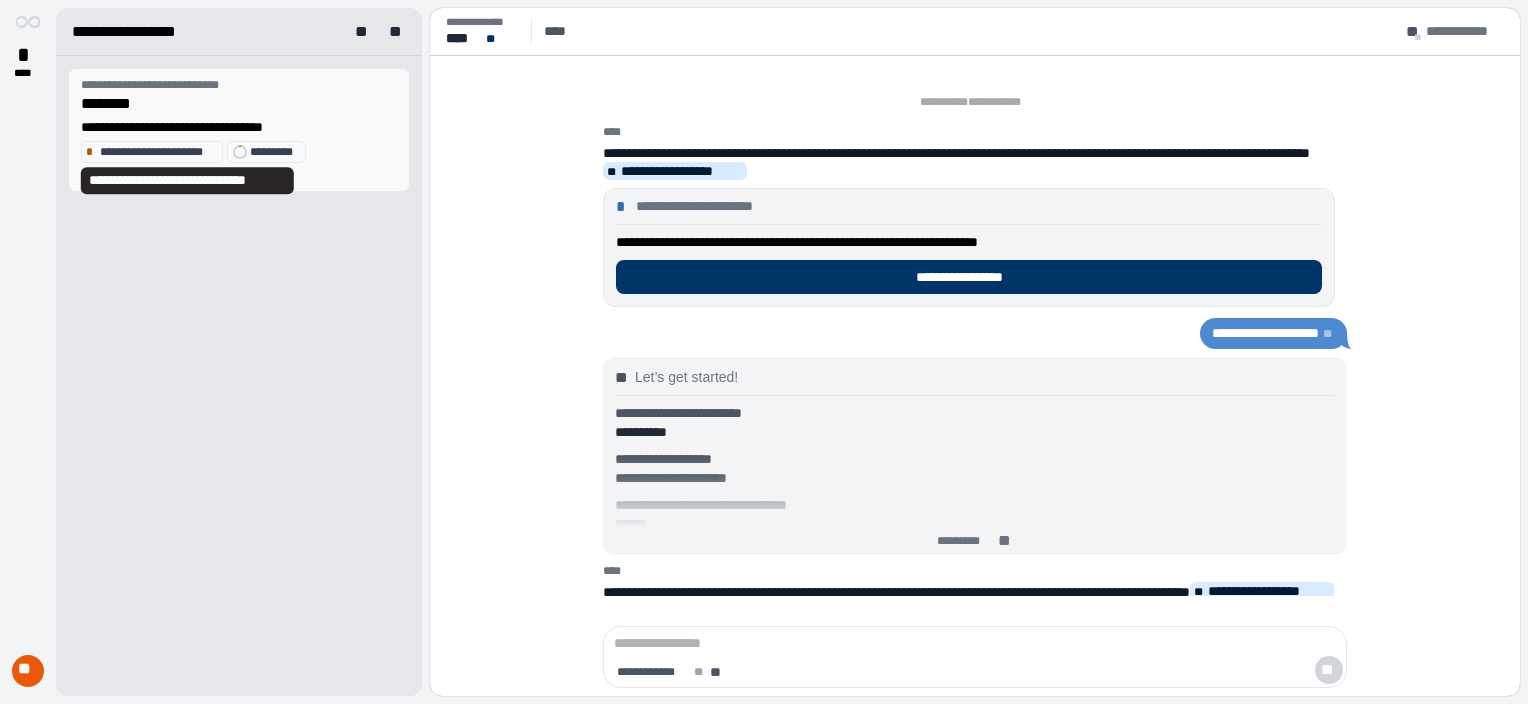 click on "**********" at bounding box center (158, 152) 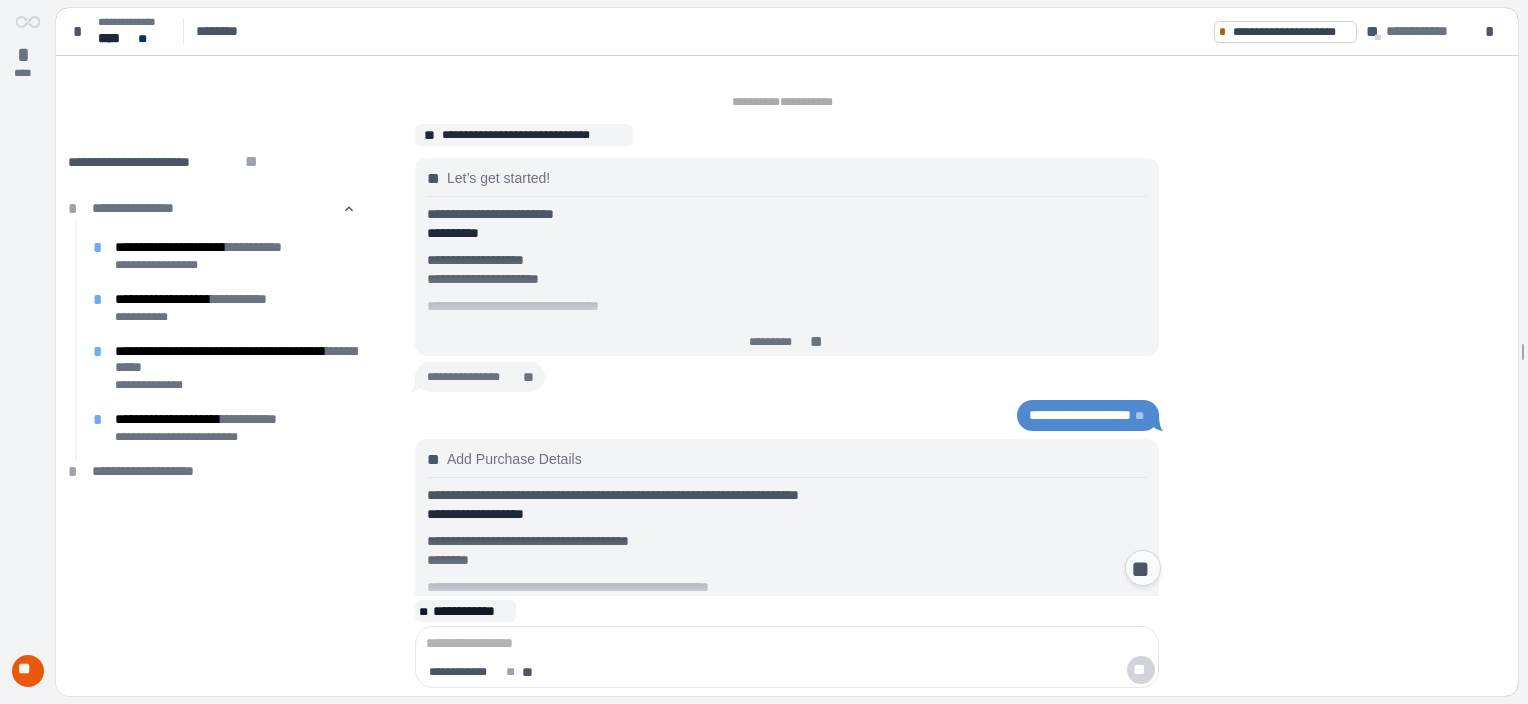 scroll, scrollTop: 3766, scrollLeft: 0, axis: vertical 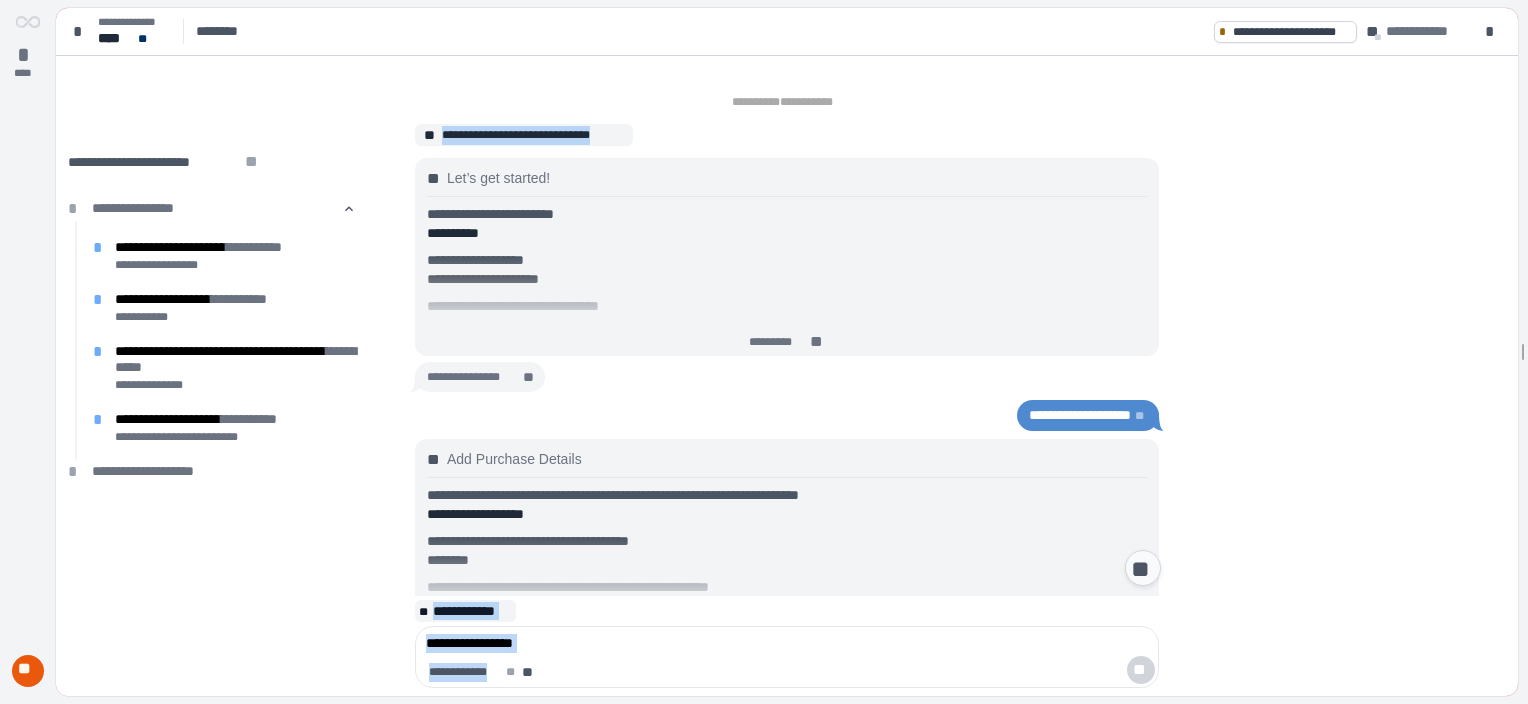 drag, startPoint x: 1506, startPoint y: 89, endPoint x: 1521, endPoint y: 156, distance: 68.65858 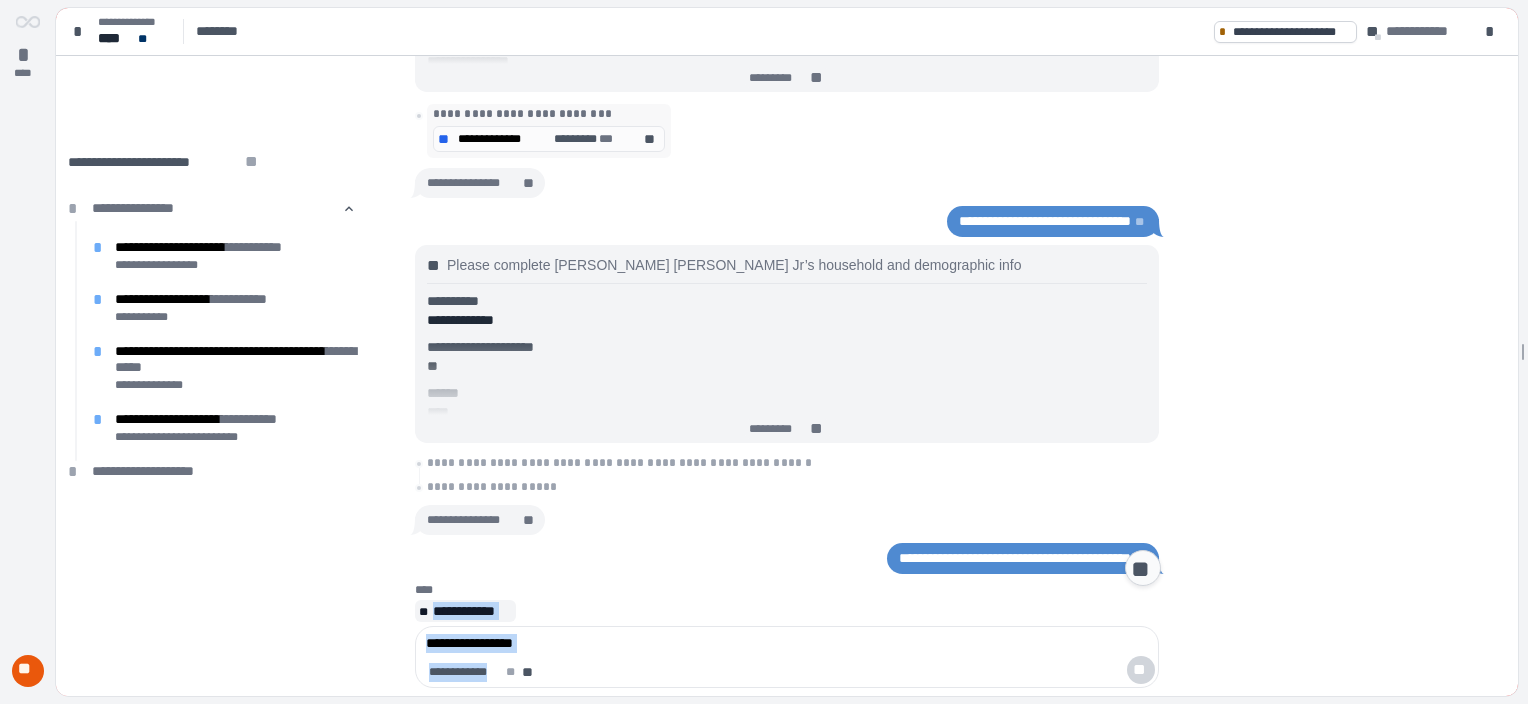 scroll, scrollTop: 1068, scrollLeft: 0, axis: vertical 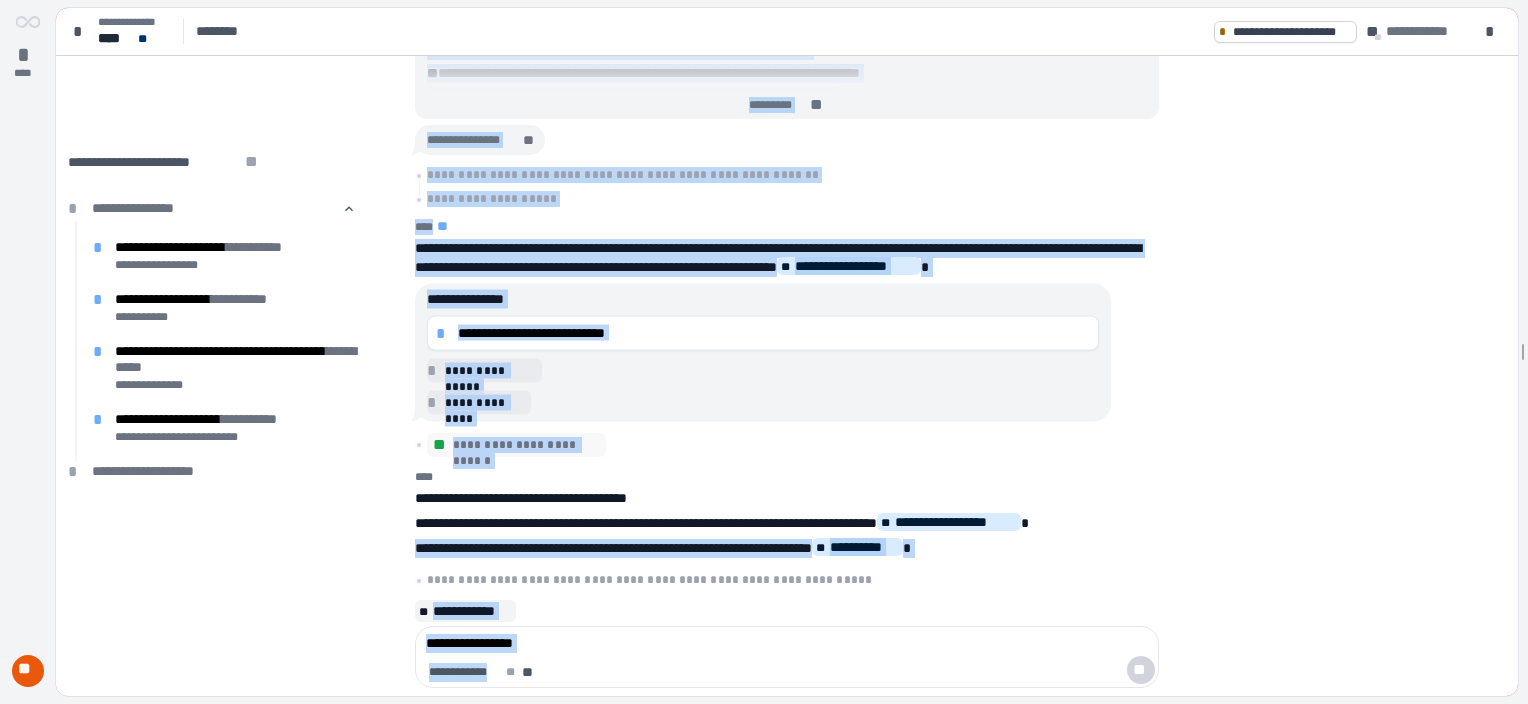 drag, startPoint x: 1510, startPoint y: 540, endPoint x: 1520, endPoint y: 615, distance: 75.66373 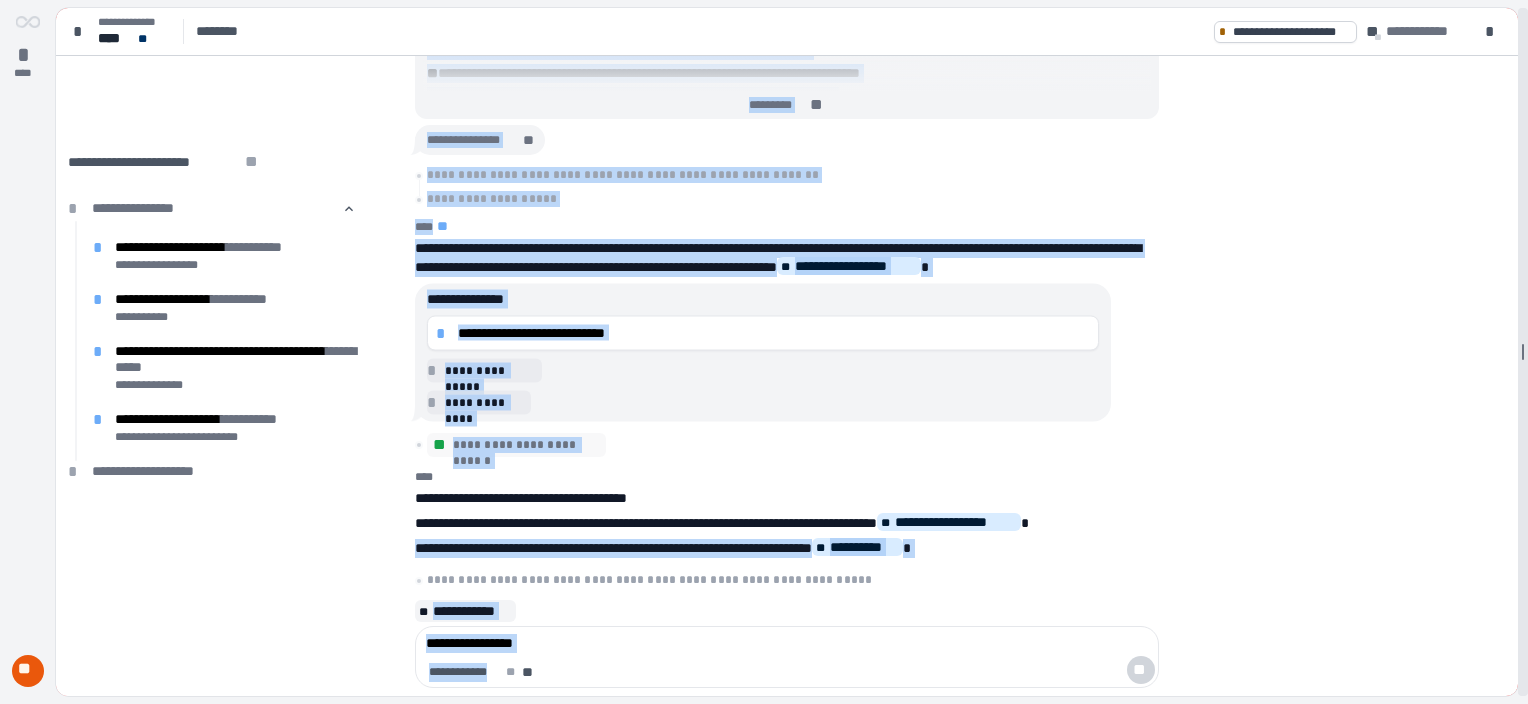 click at bounding box center (1523, 352) 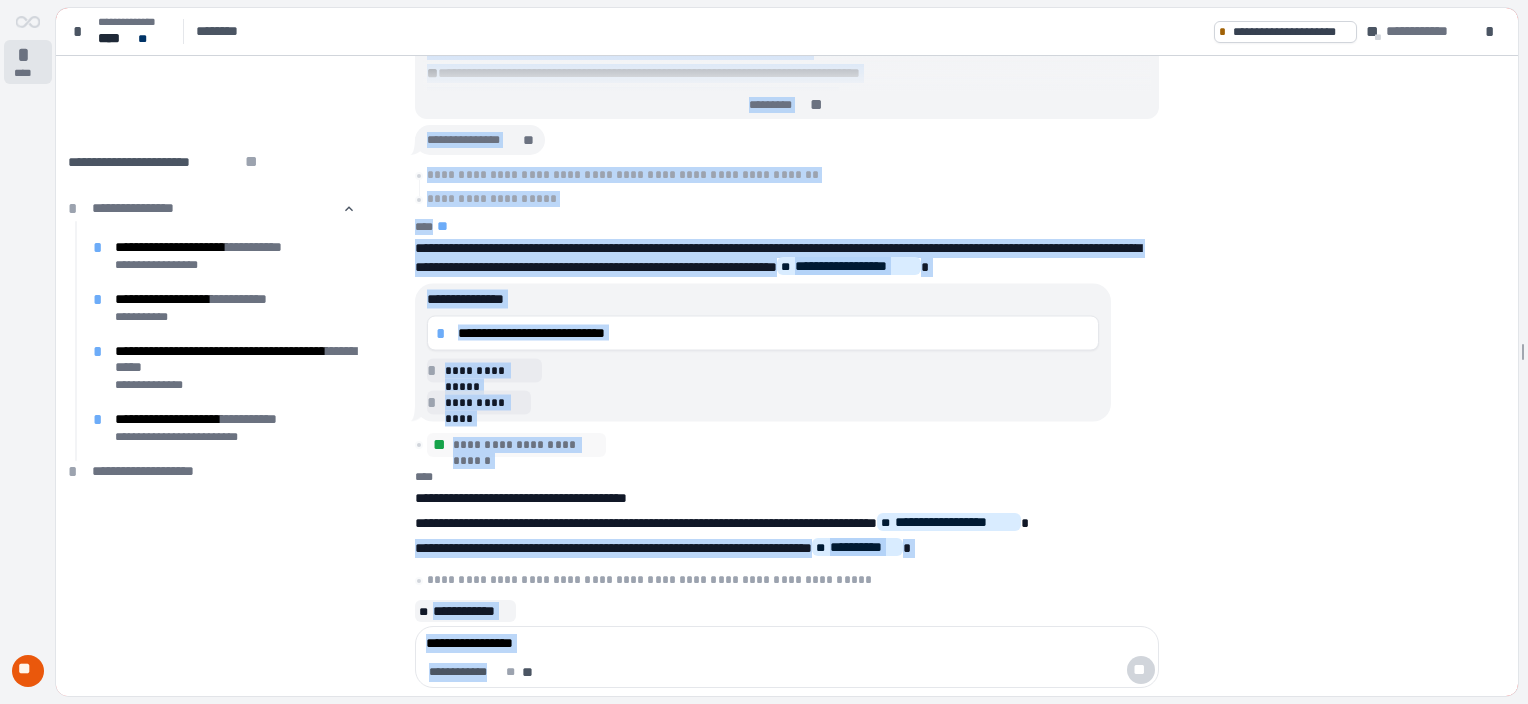 click on "*" at bounding box center [28, 55] 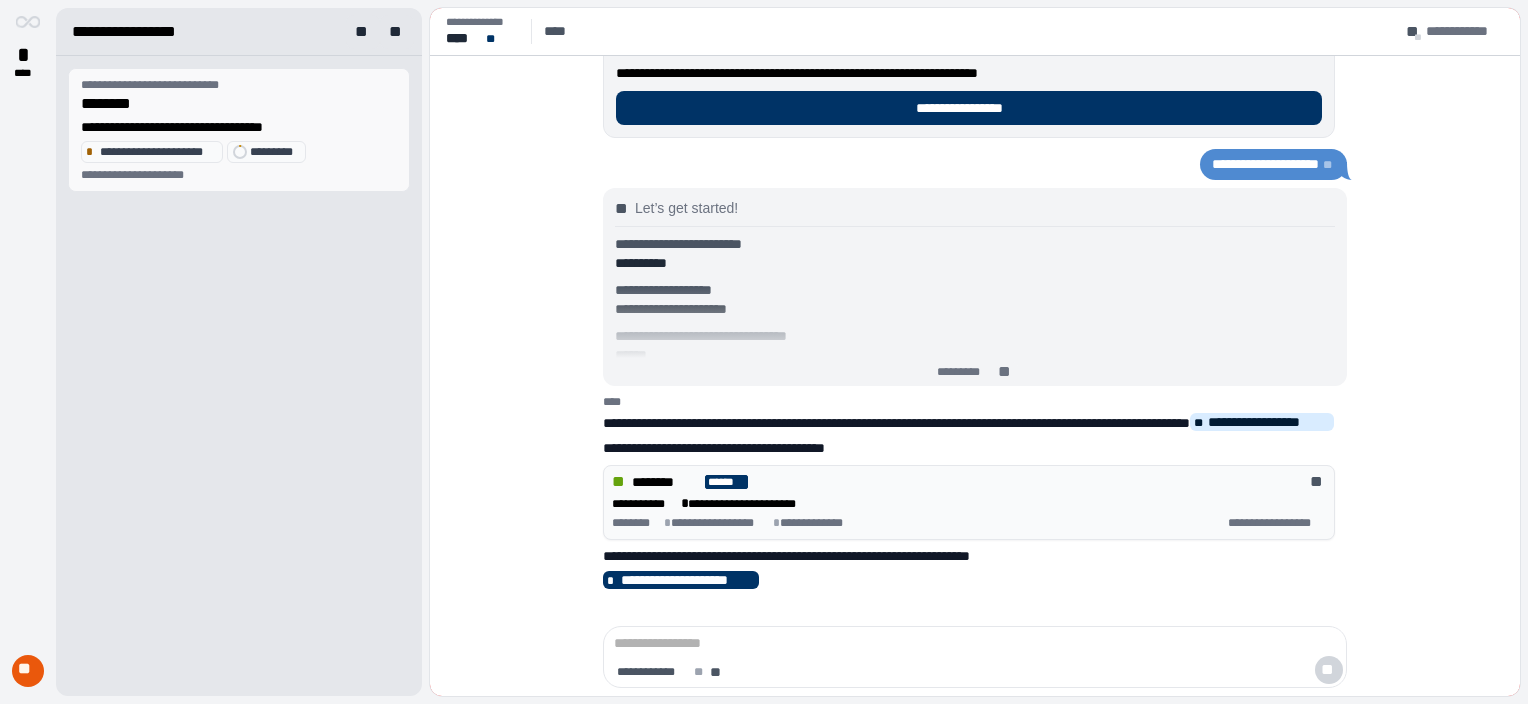 click on "***   *****" at bounding box center (274, 152) 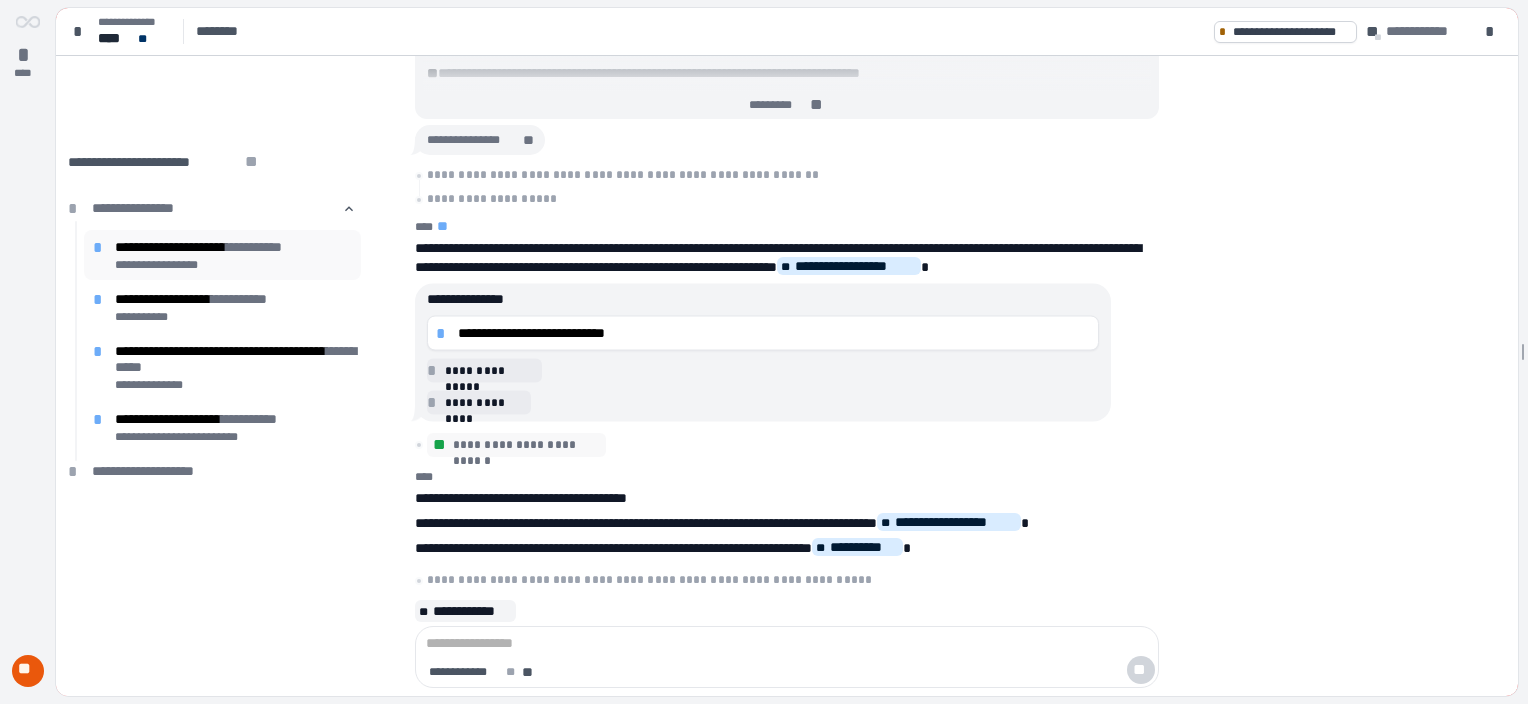 click on "**********" at bounding box center [233, 265] 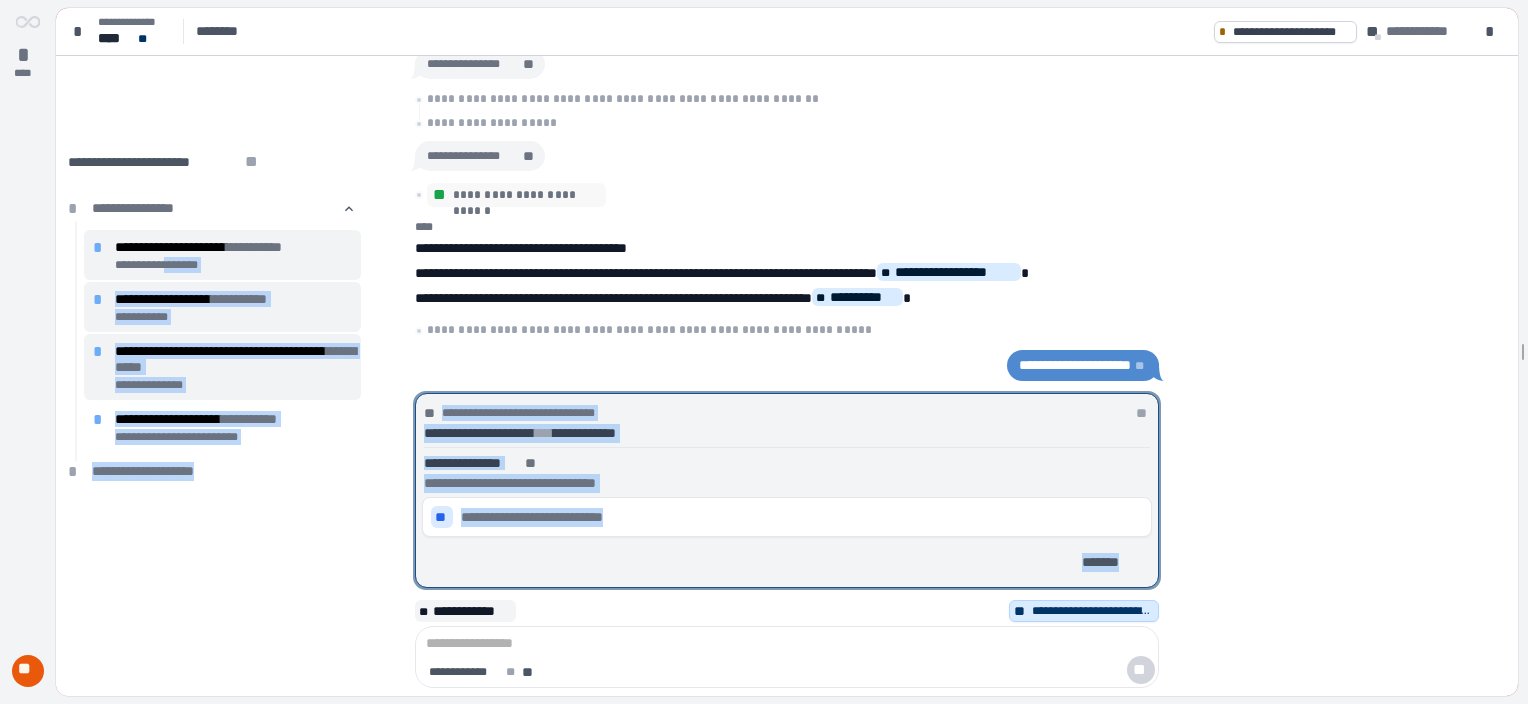 drag, startPoint x: 177, startPoint y: 258, endPoint x: 428, endPoint y: 362, distance: 271.69284 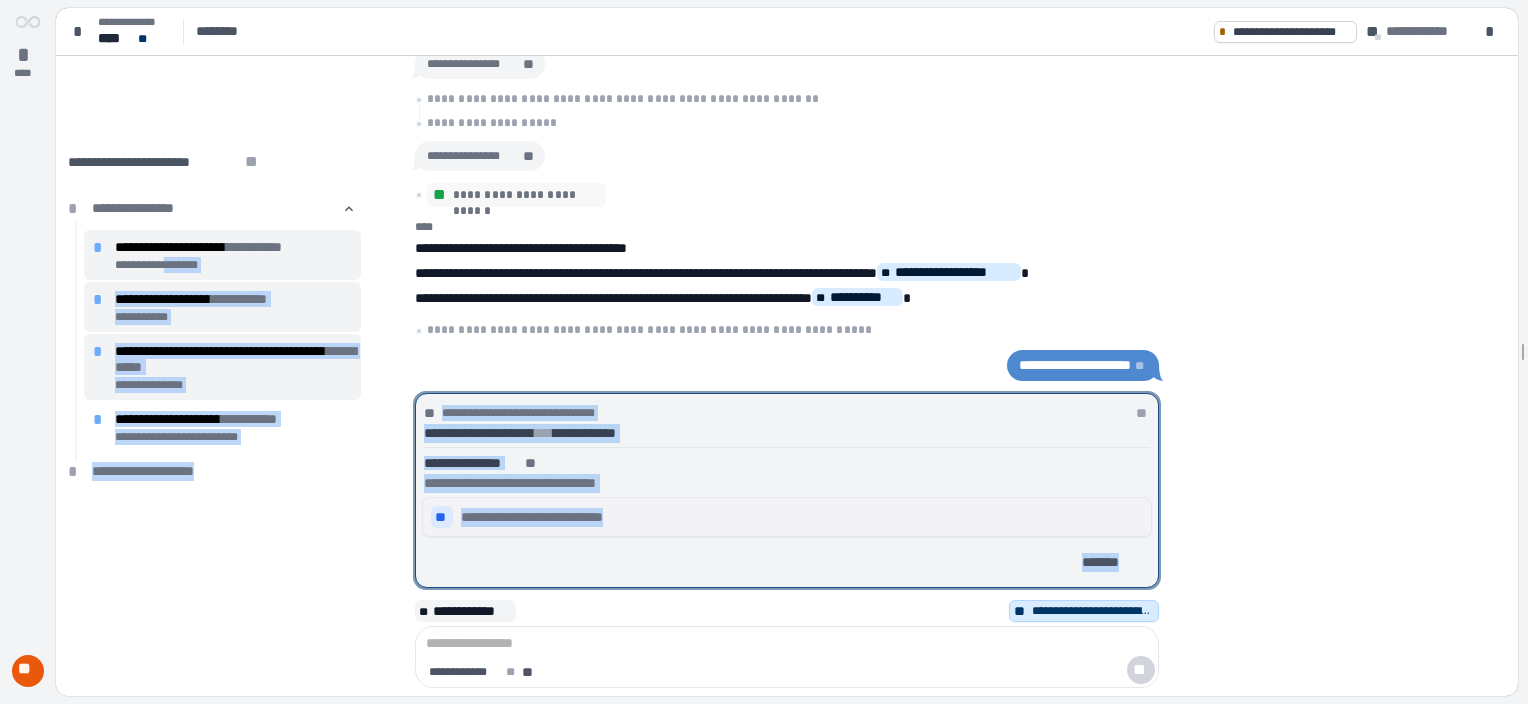 click on "**" at bounding box center (442, 517) 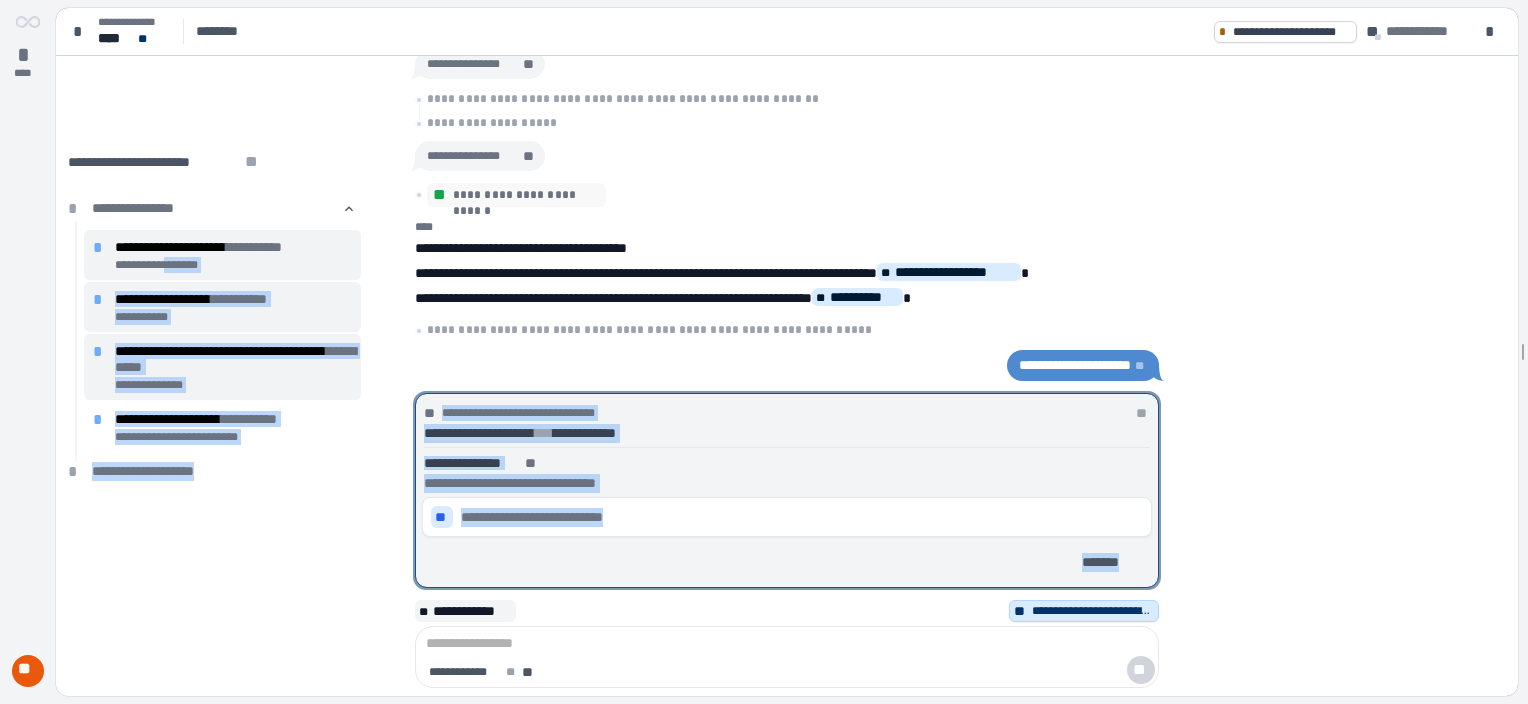 click on "**********" at bounding box center [233, 265] 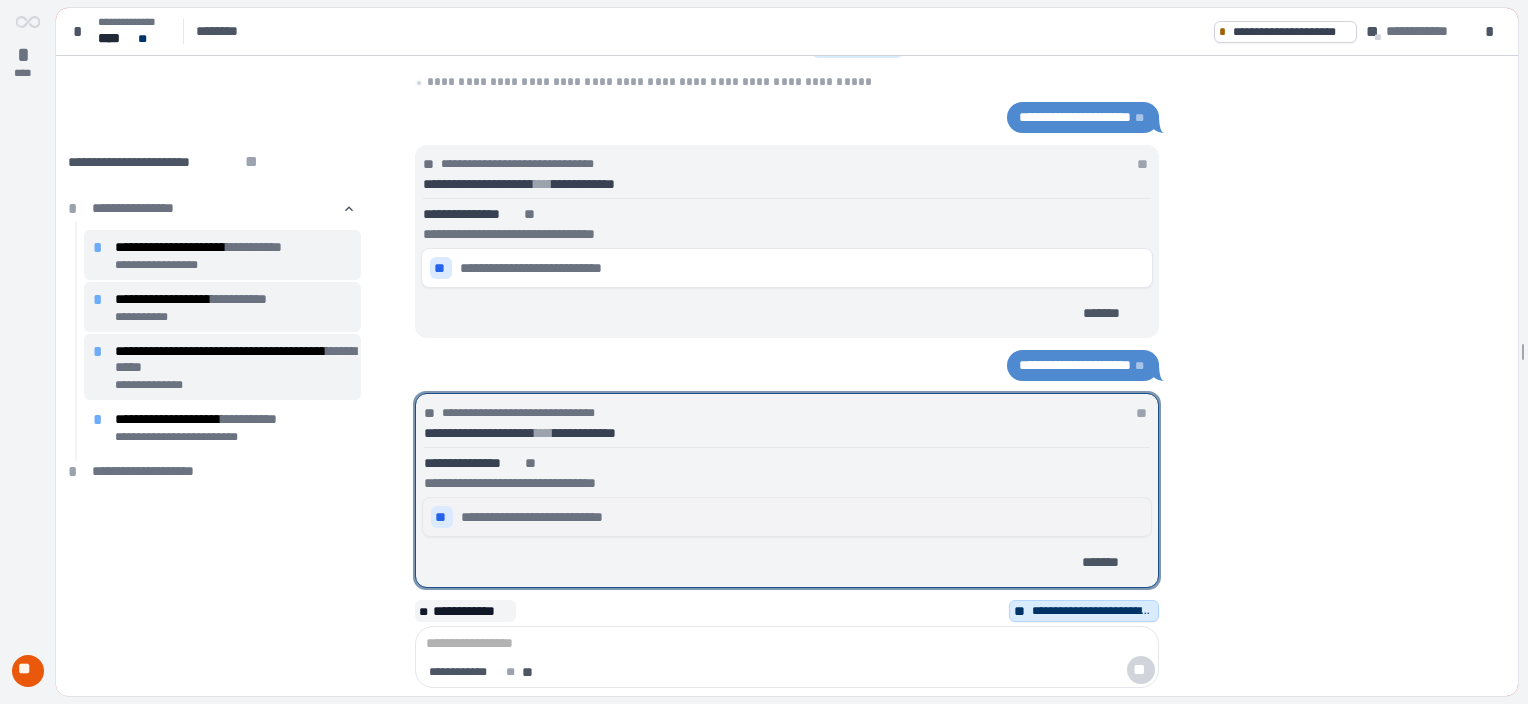 click on "**********" at bounding box center [547, 517] 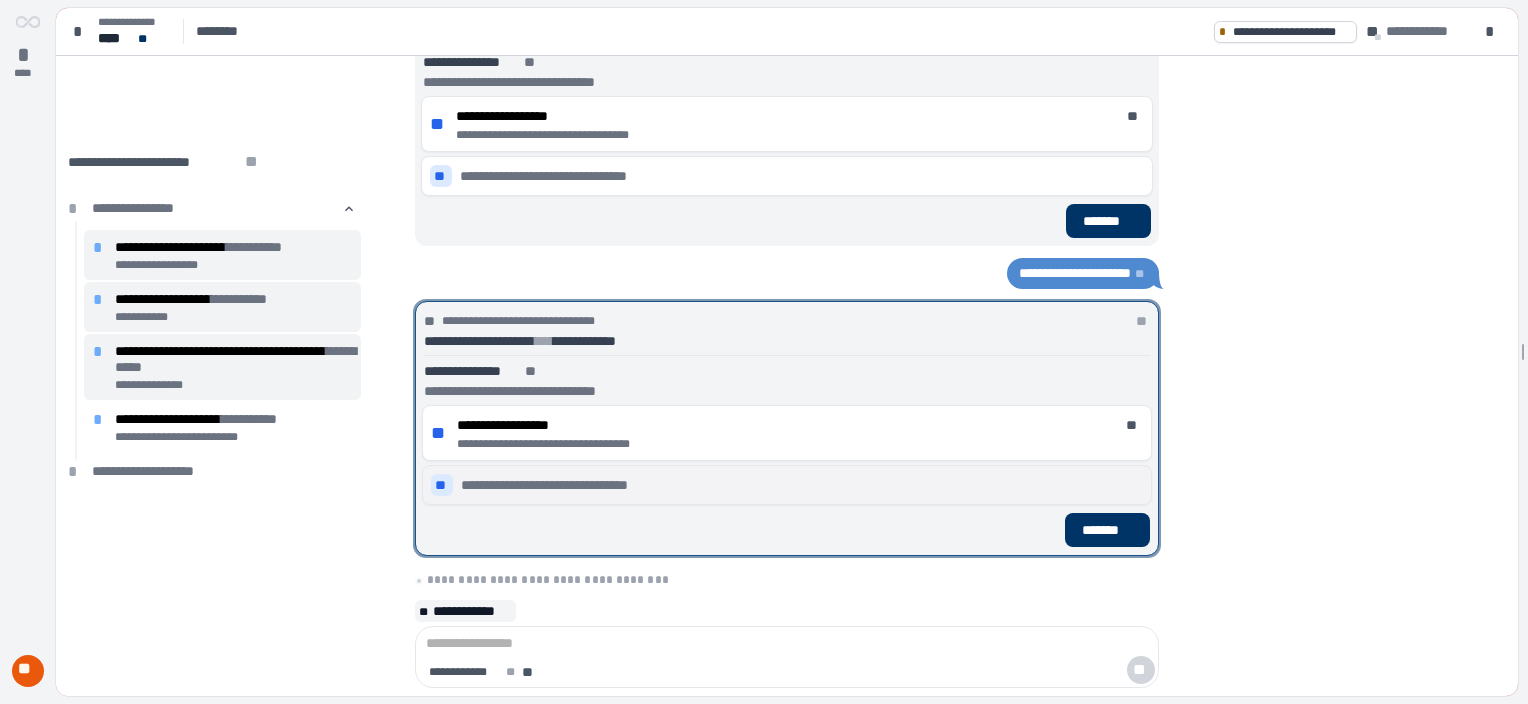 click on "**********" at bounding box center [565, 485] 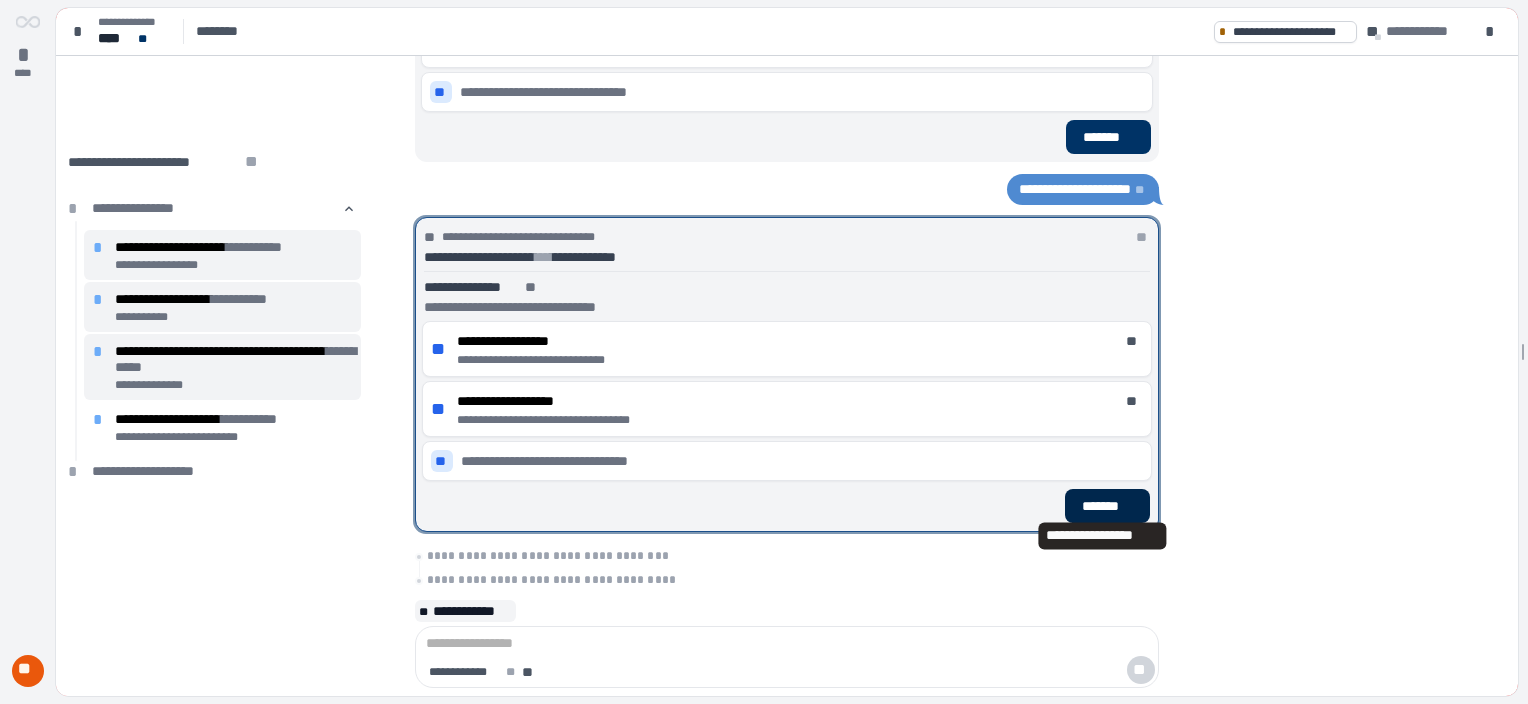 click on "*******" at bounding box center (1107, 506) 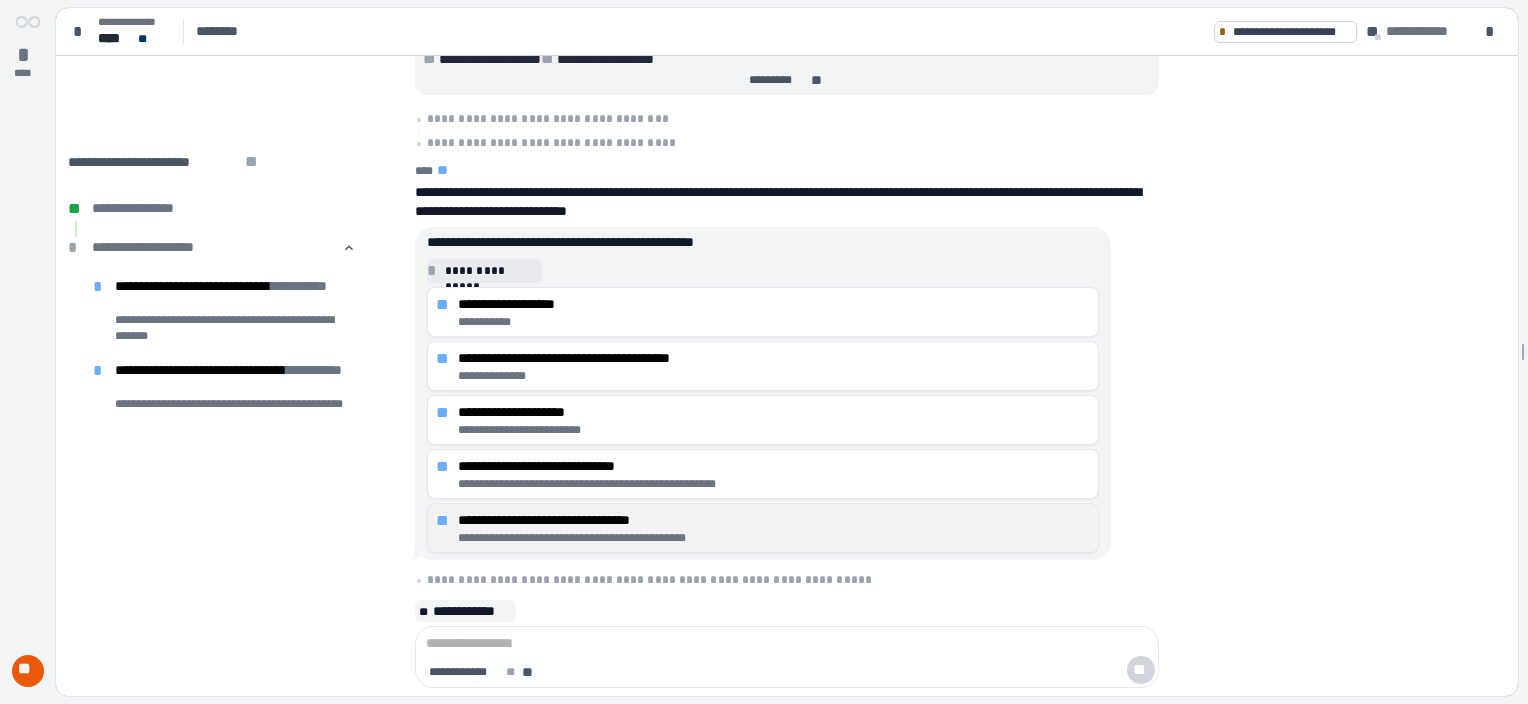 click on "**********" at bounding box center [774, 520] 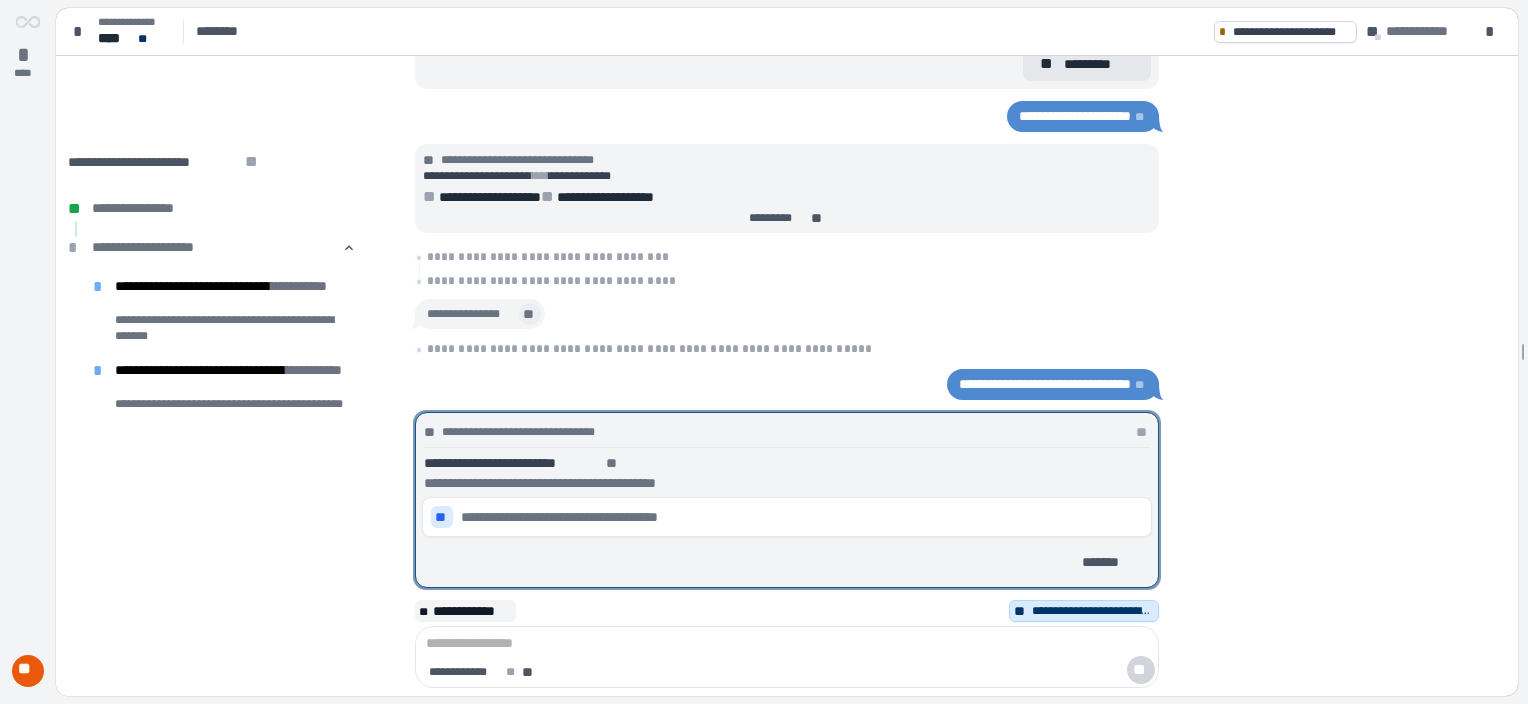 click on "**" at bounding box center [530, 314] 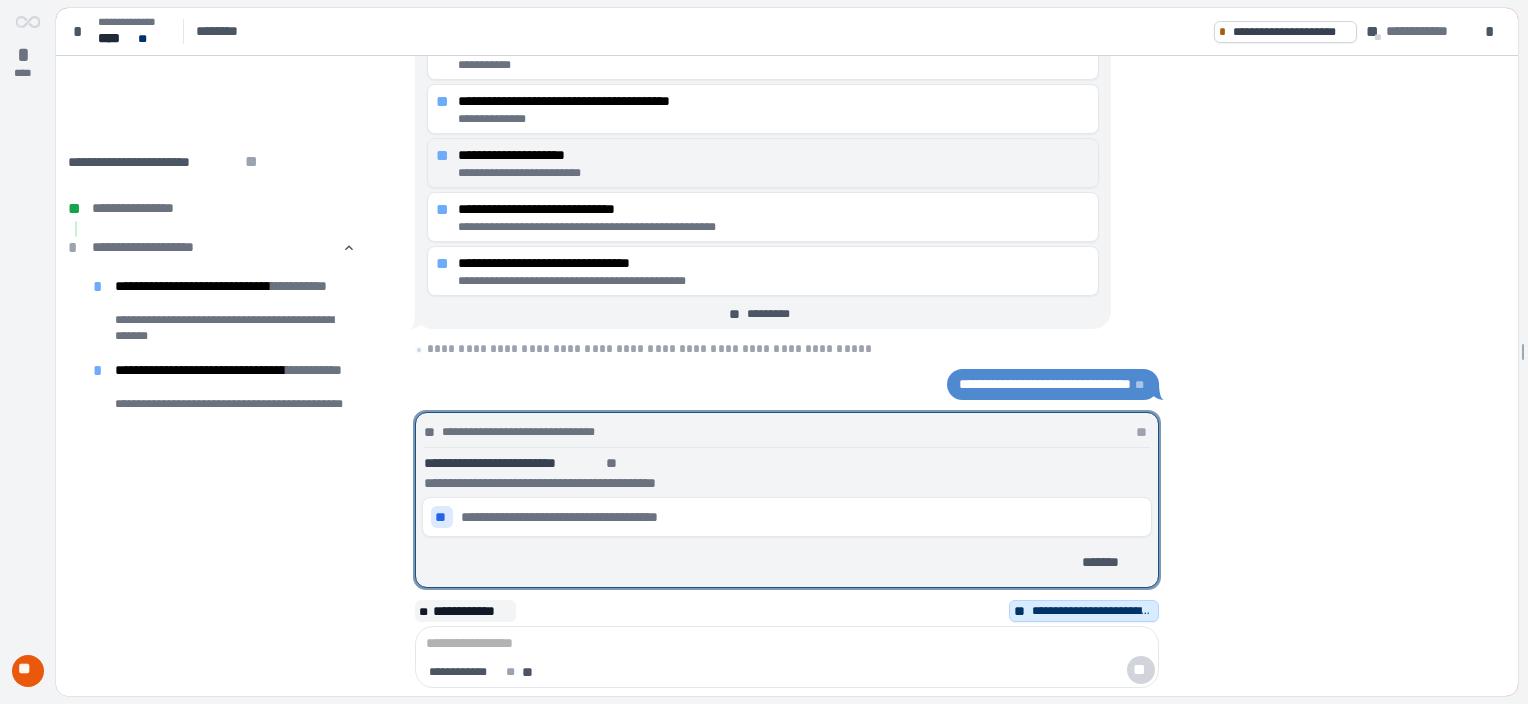 click on "**********" at bounding box center [774, 173] 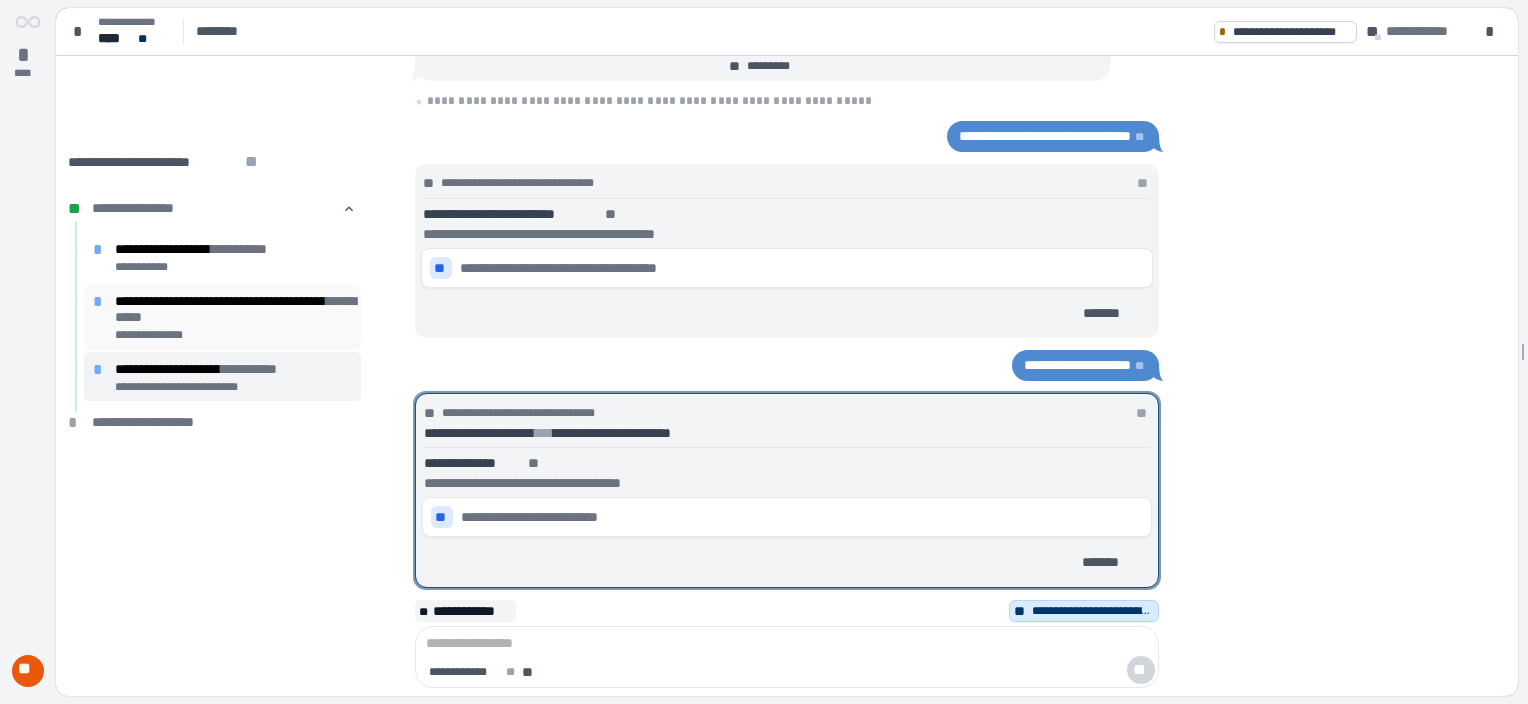 click on "**********" at bounding box center [233, 309] 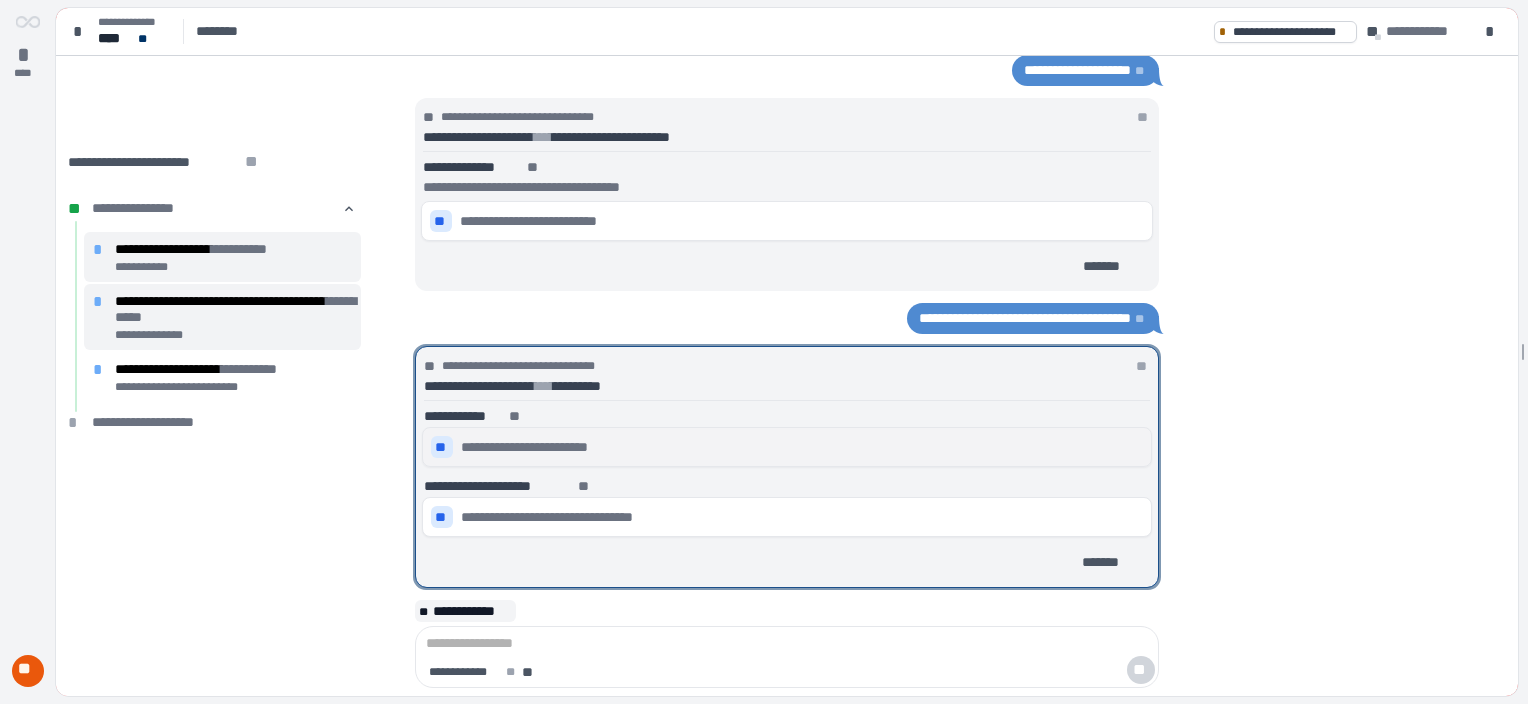 click on "**********" at bounding box center (538, 447) 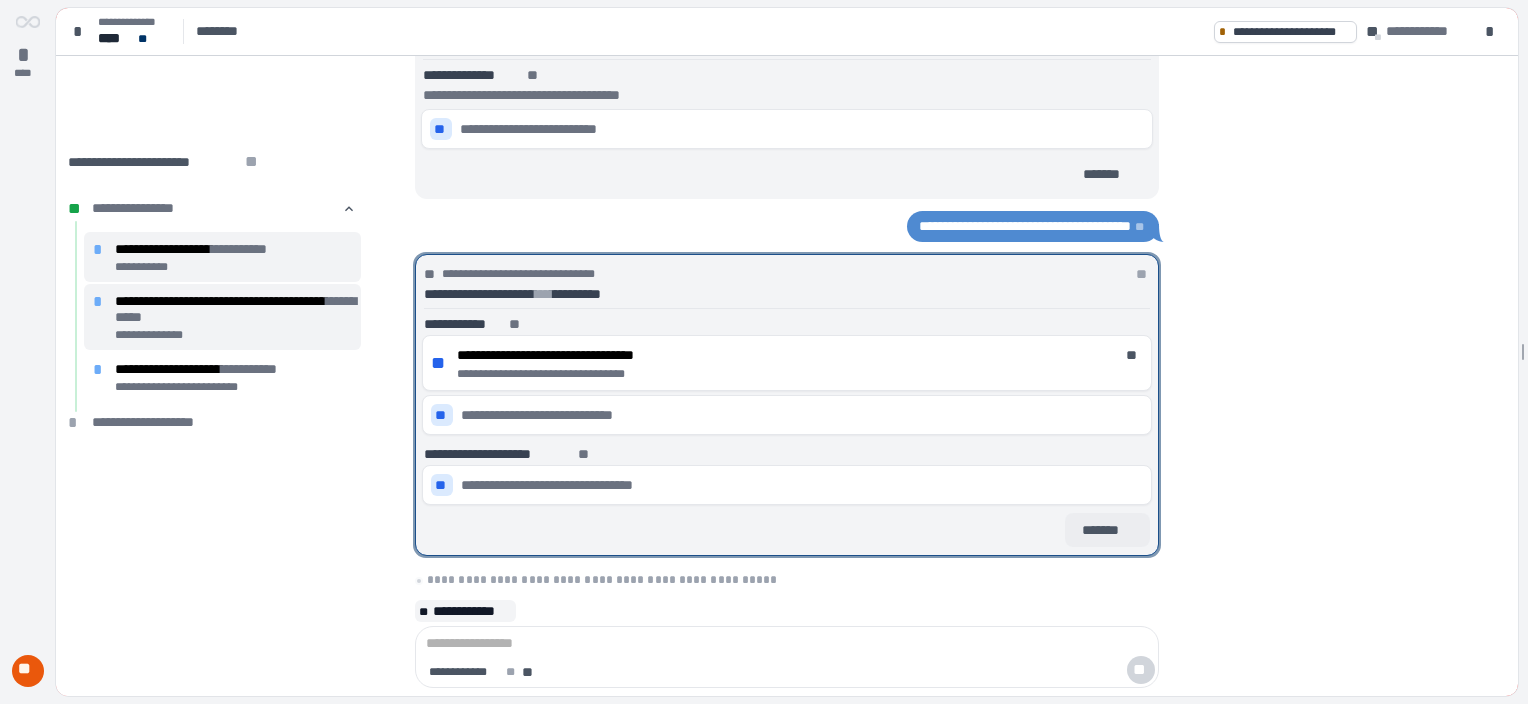 click on "*******" at bounding box center [1107, 530] 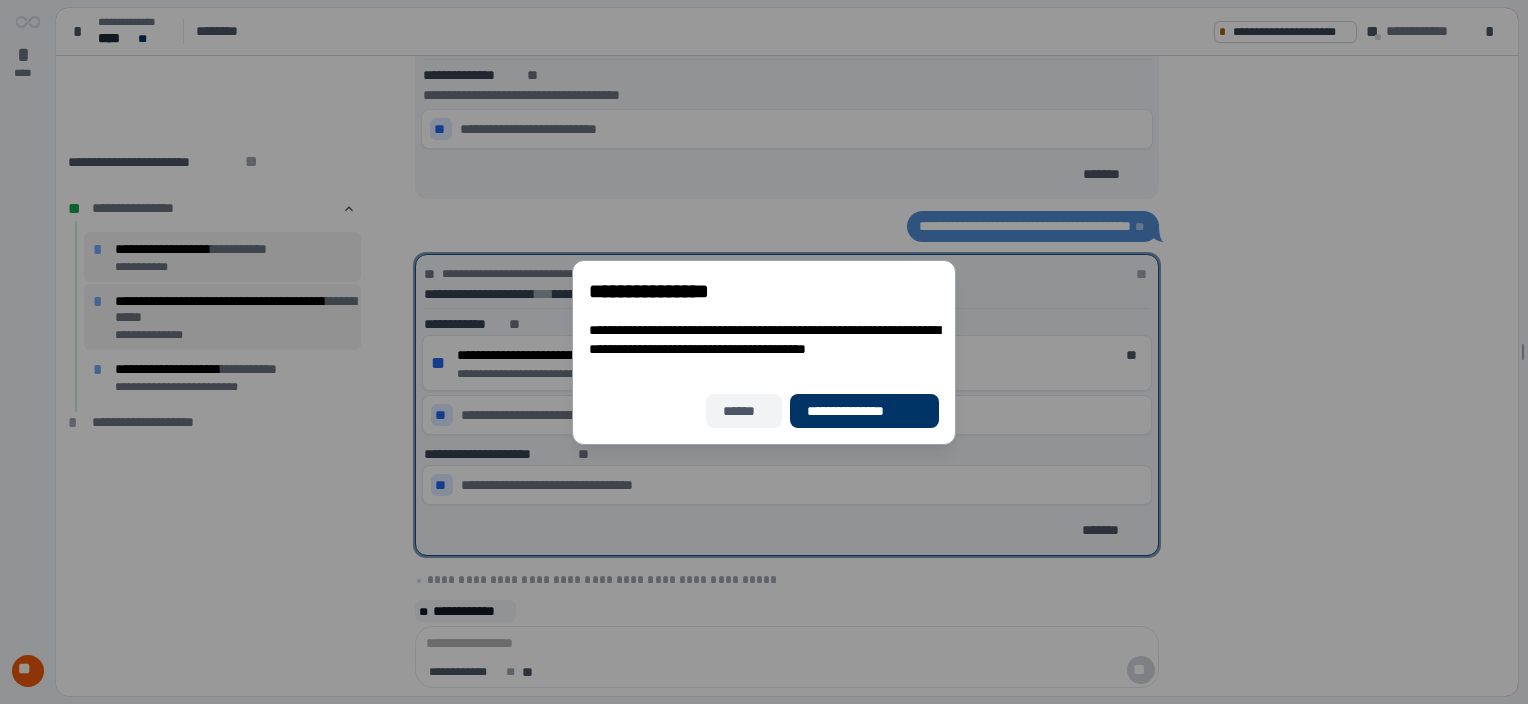 click on "******" at bounding box center [744, 410] 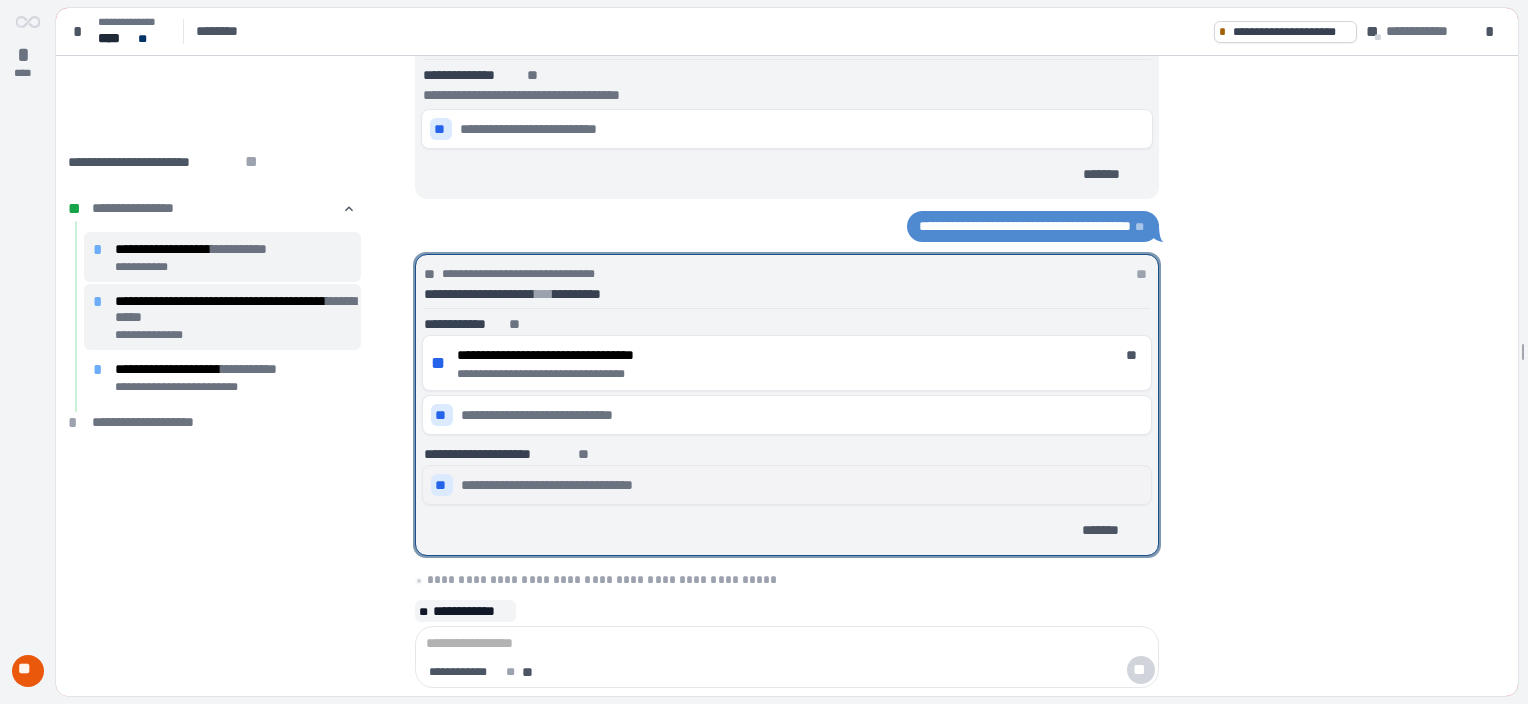click on "**" at bounding box center (442, 485) 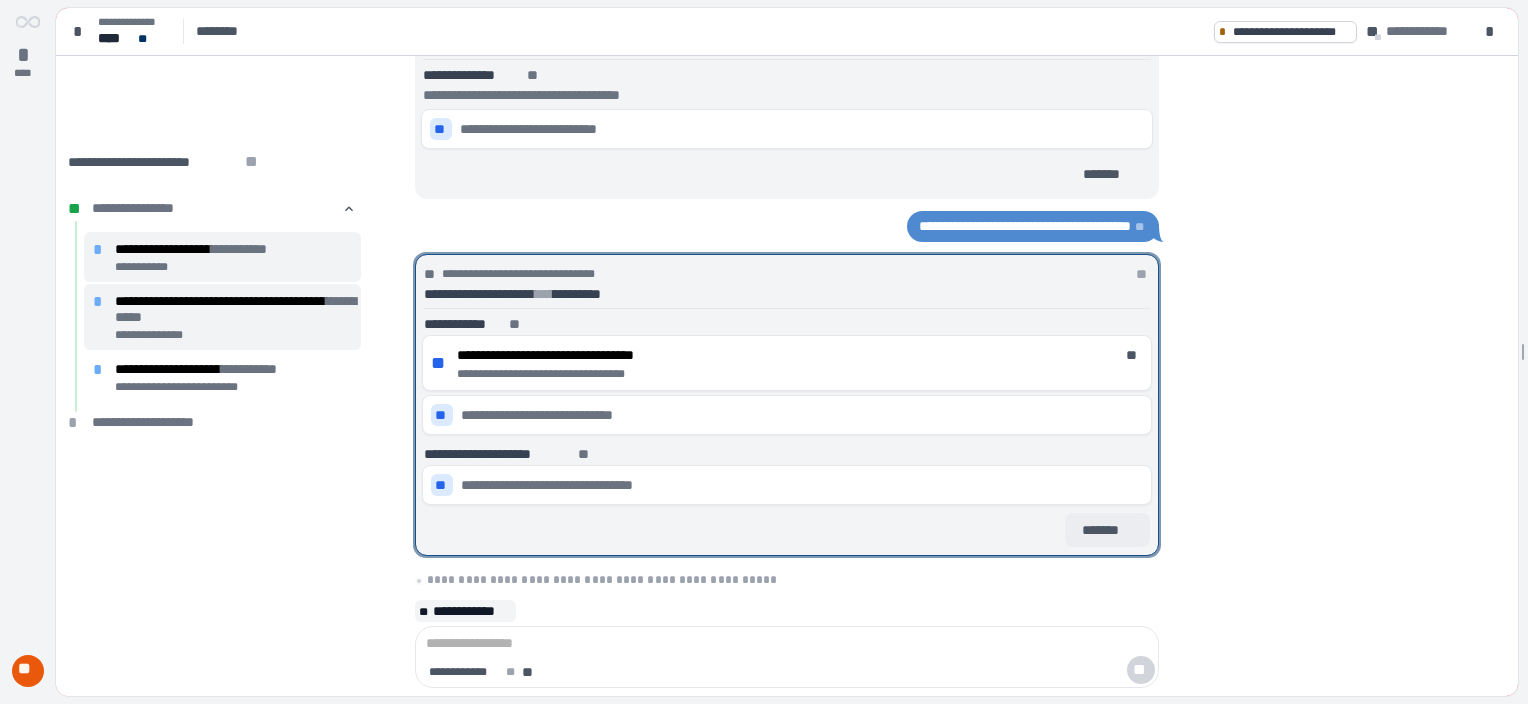 click on "*******" at bounding box center [1107, 530] 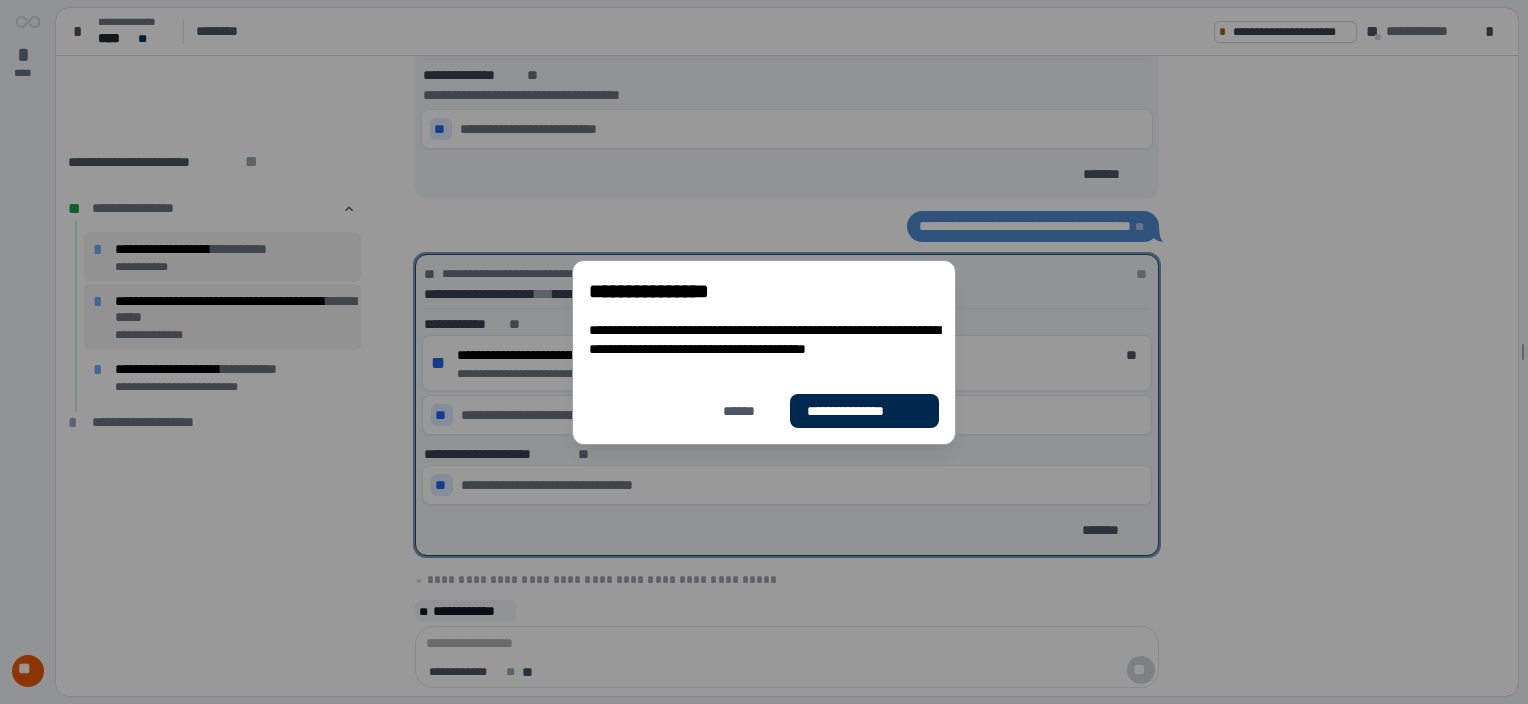 click on "**********" at bounding box center (864, 410) 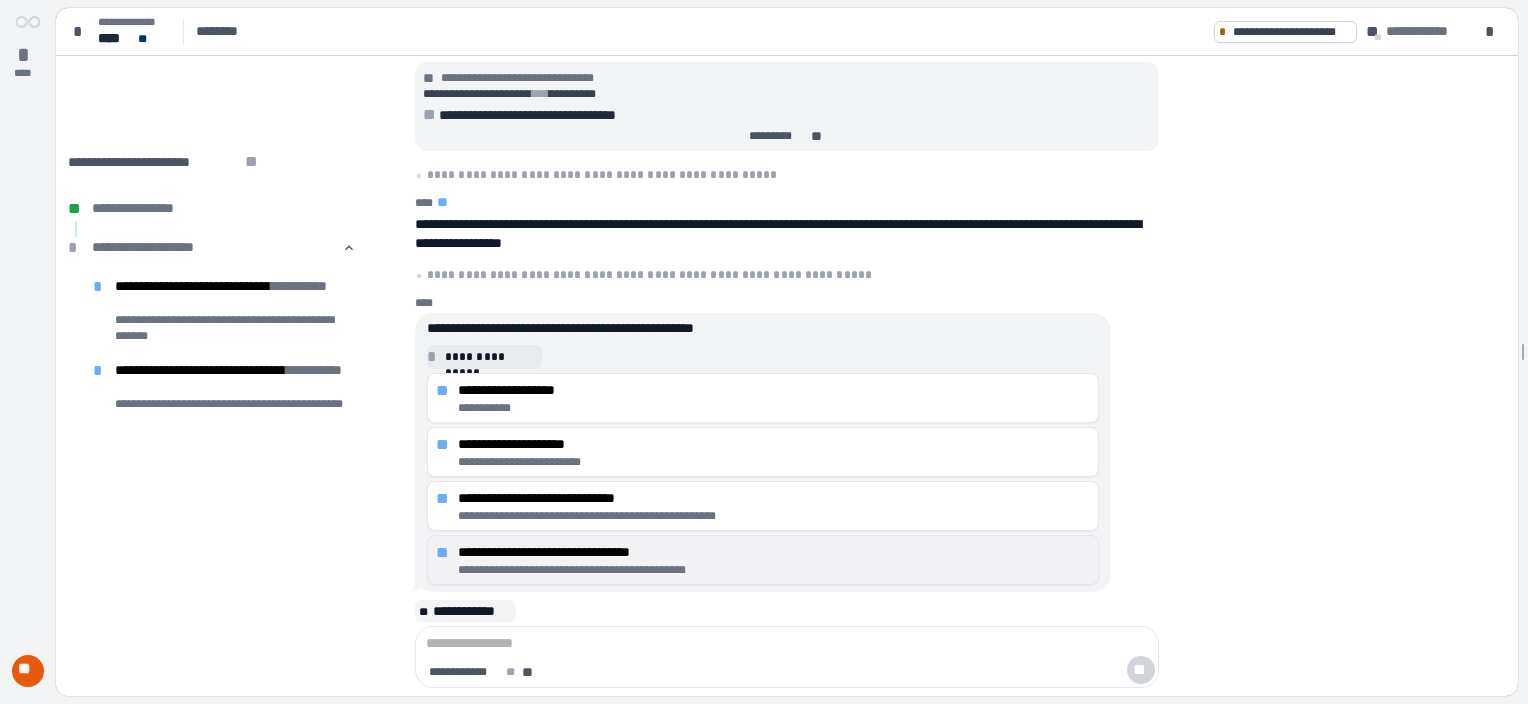 click on "**********" at bounding box center [774, 570] 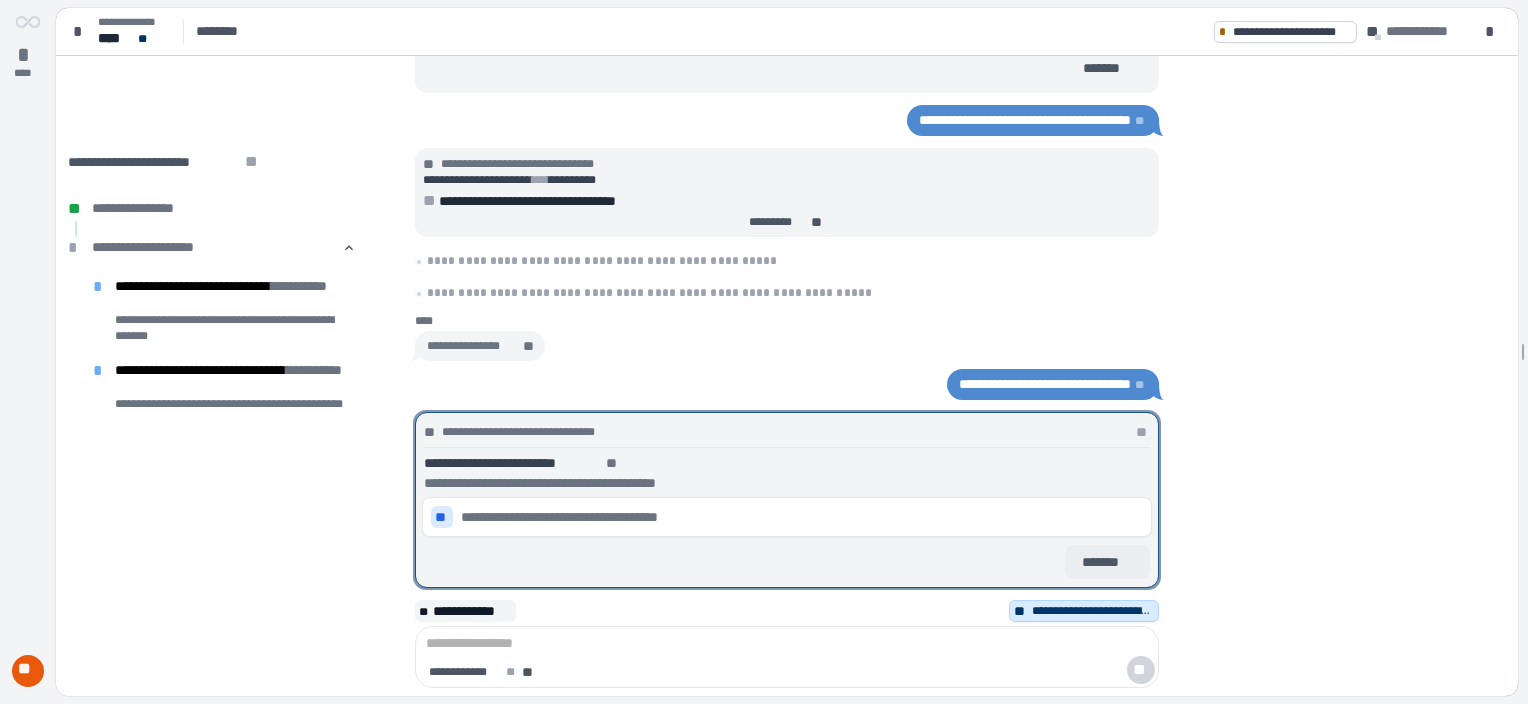 click on "*******" at bounding box center (1107, 562) 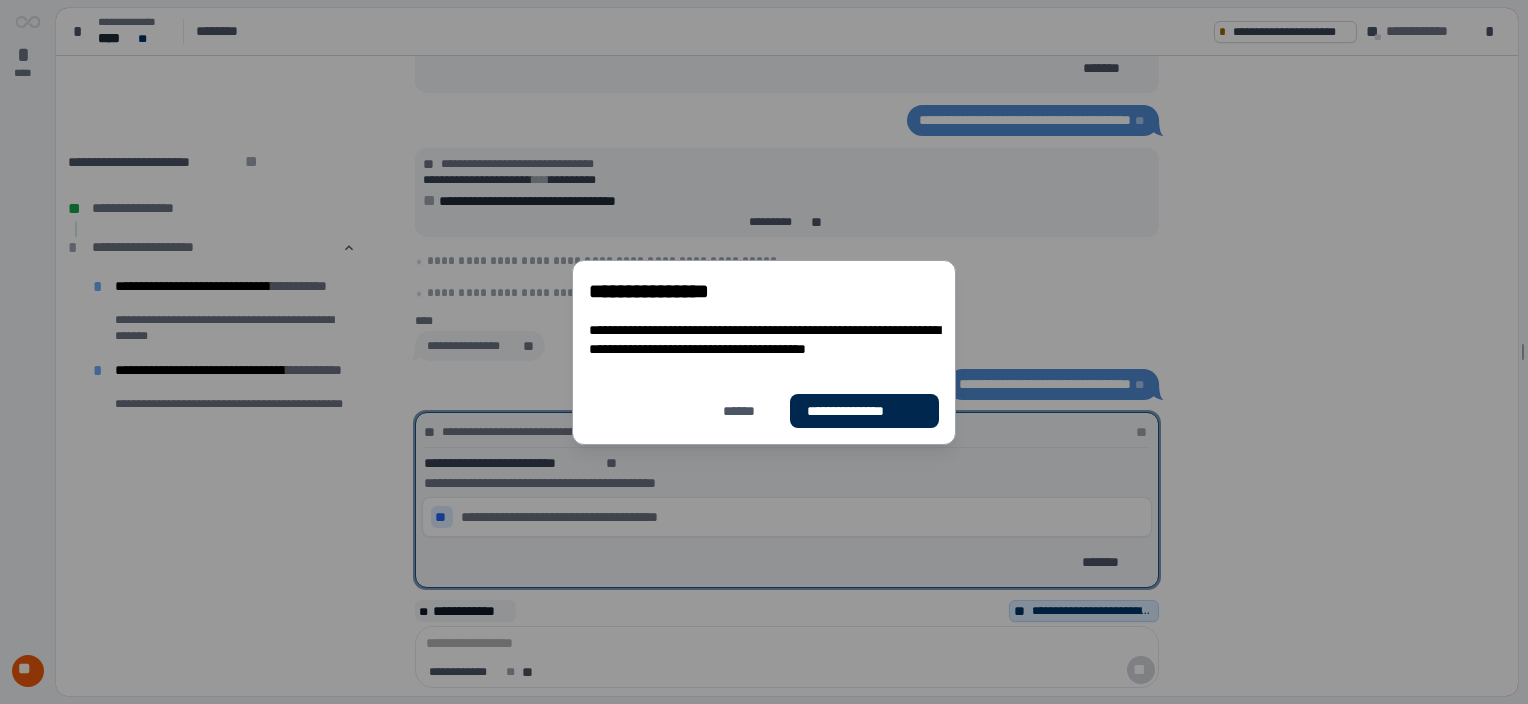click on "**********" at bounding box center [864, 410] 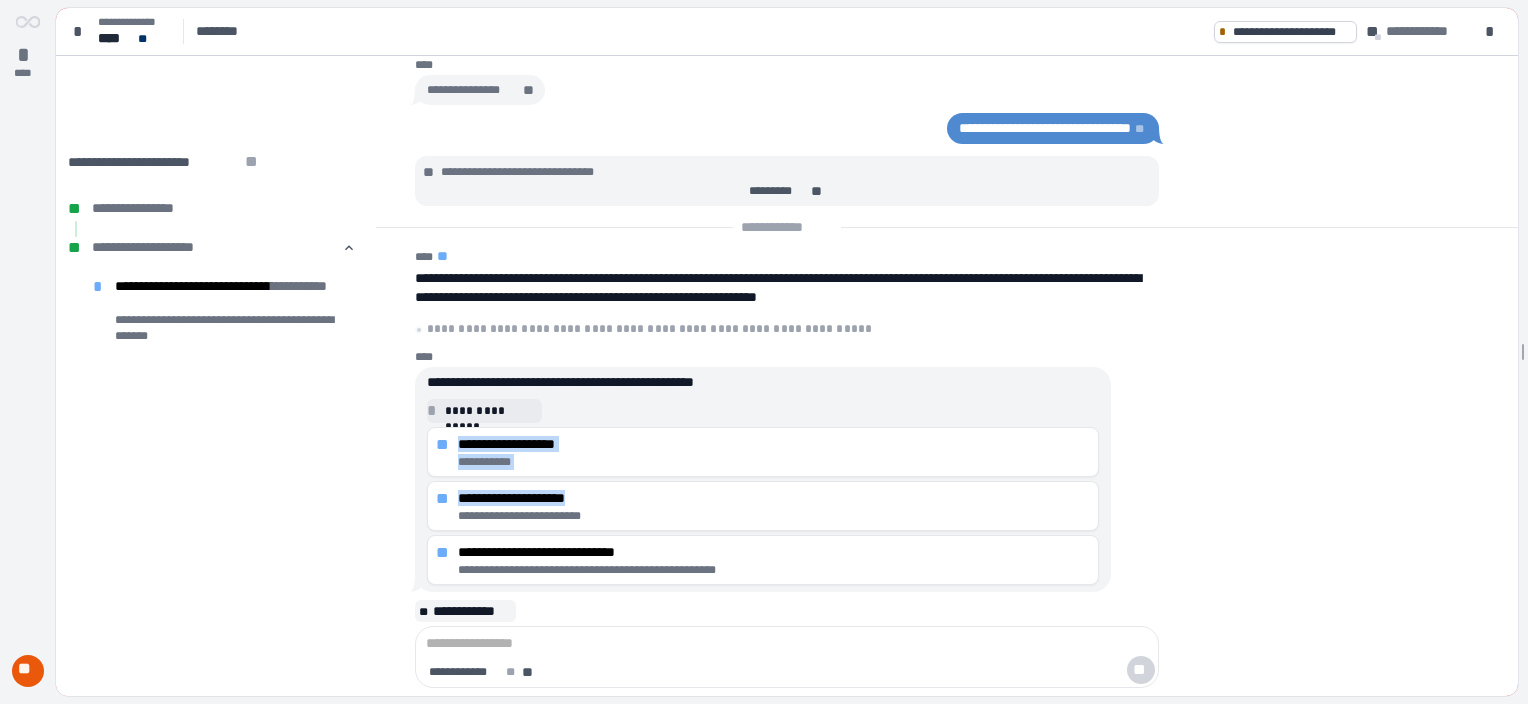 drag, startPoint x: 1006, startPoint y: 503, endPoint x: 962, endPoint y: 422, distance: 92.17918 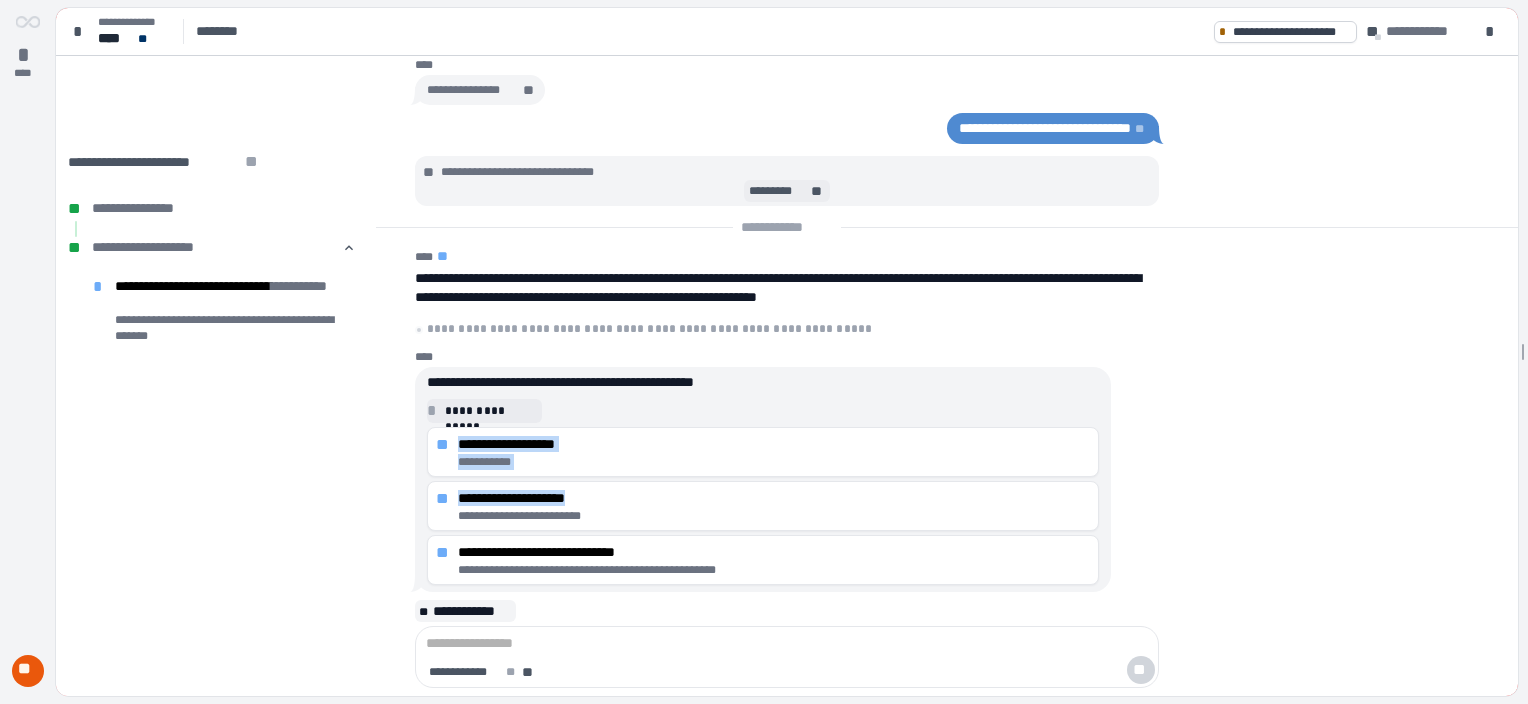 click on "**" at bounding box center [818, 191] 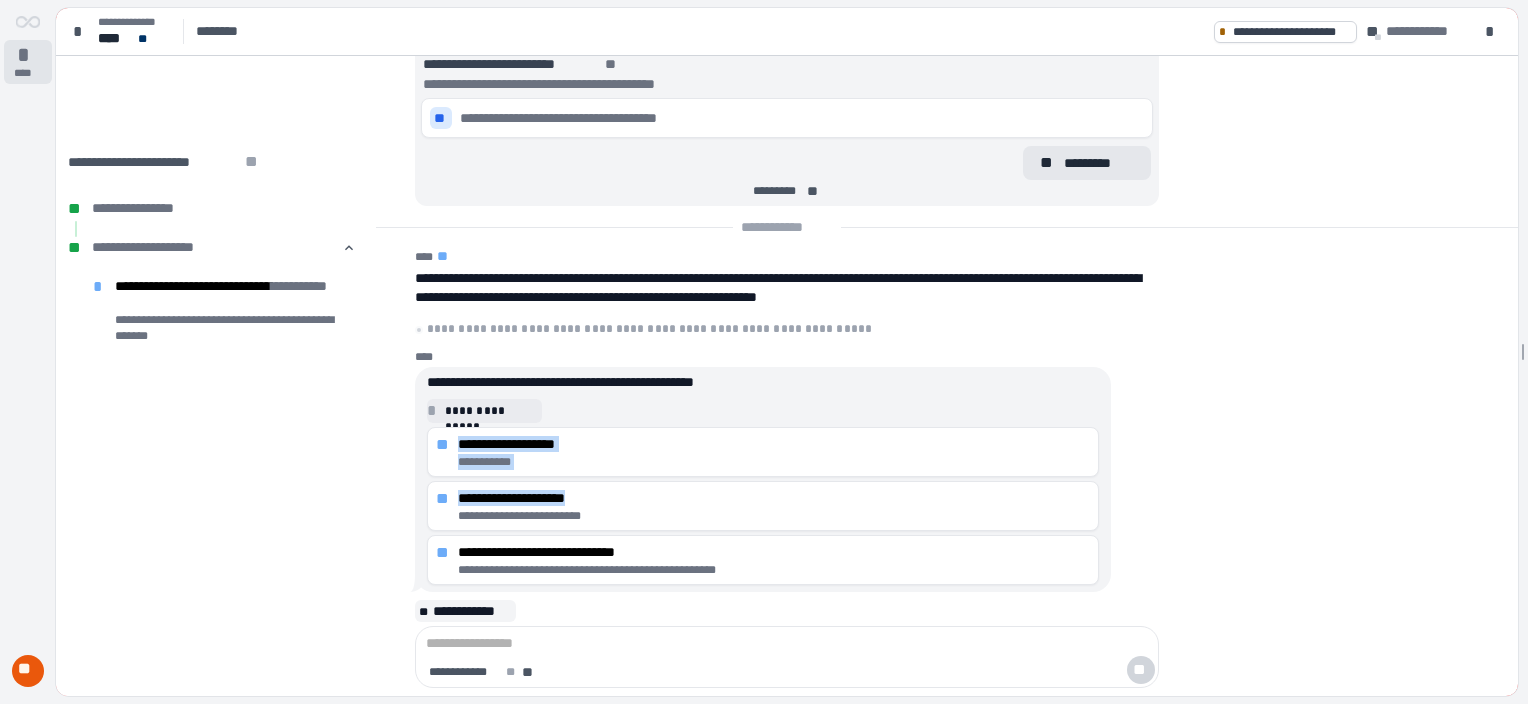 click on "*" at bounding box center (28, 55) 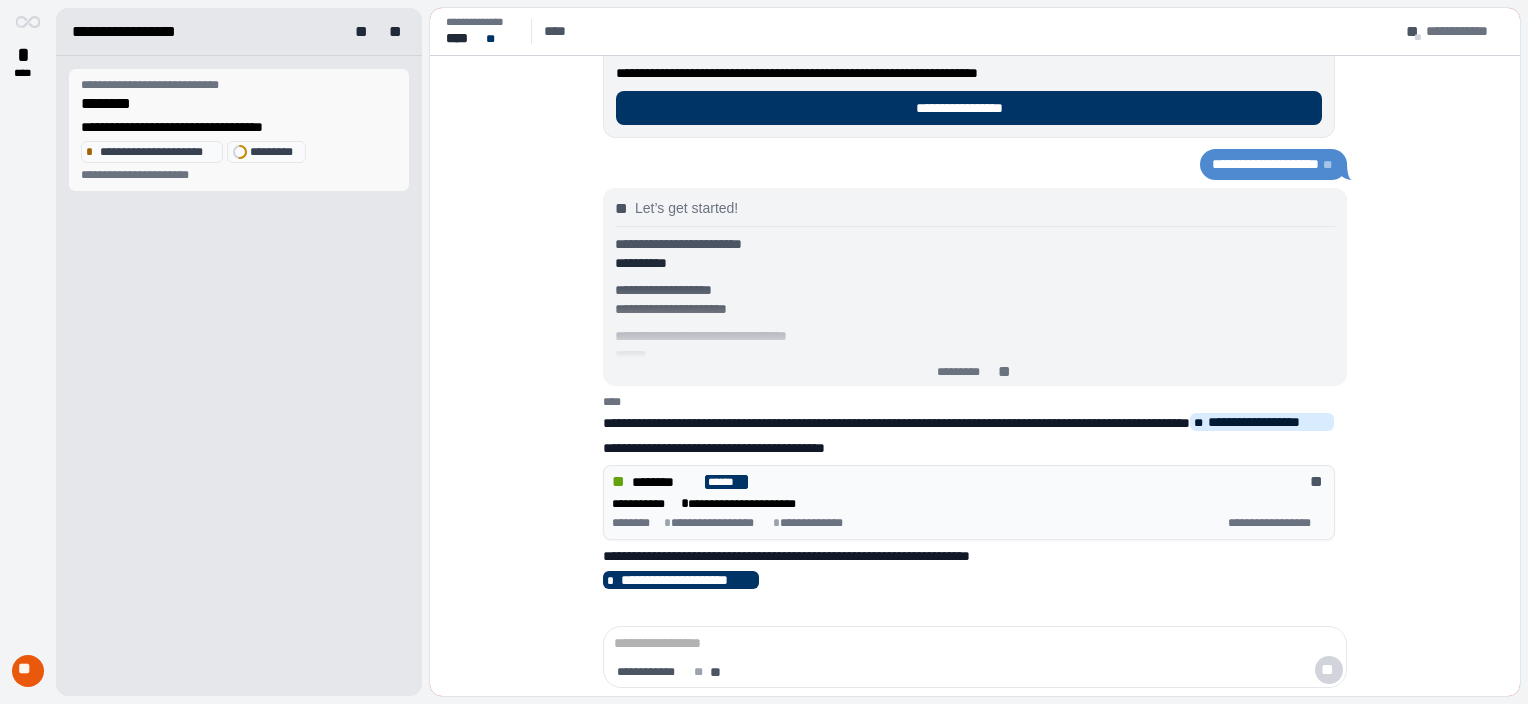click on "***   *****" at bounding box center [274, 152] 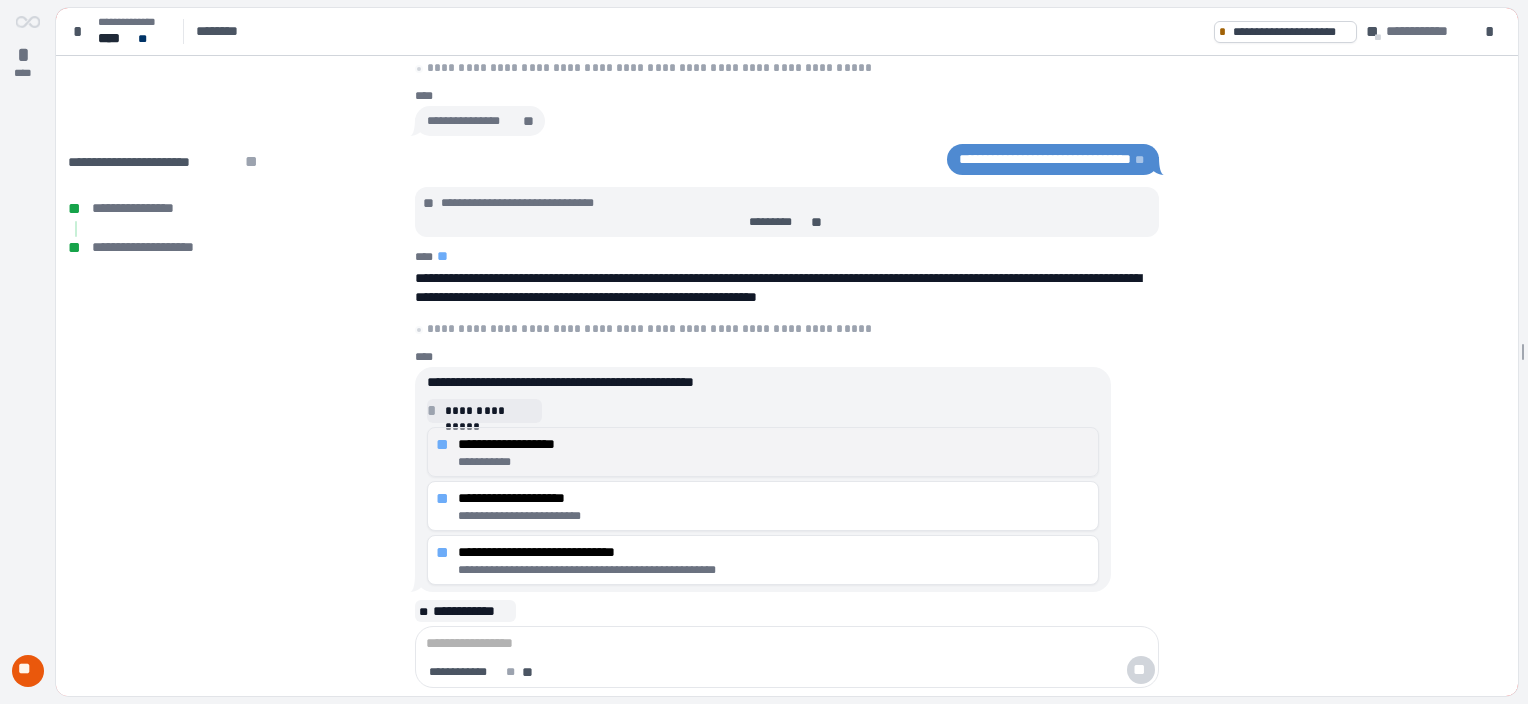 click on "**********" at bounding box center [774, 462] 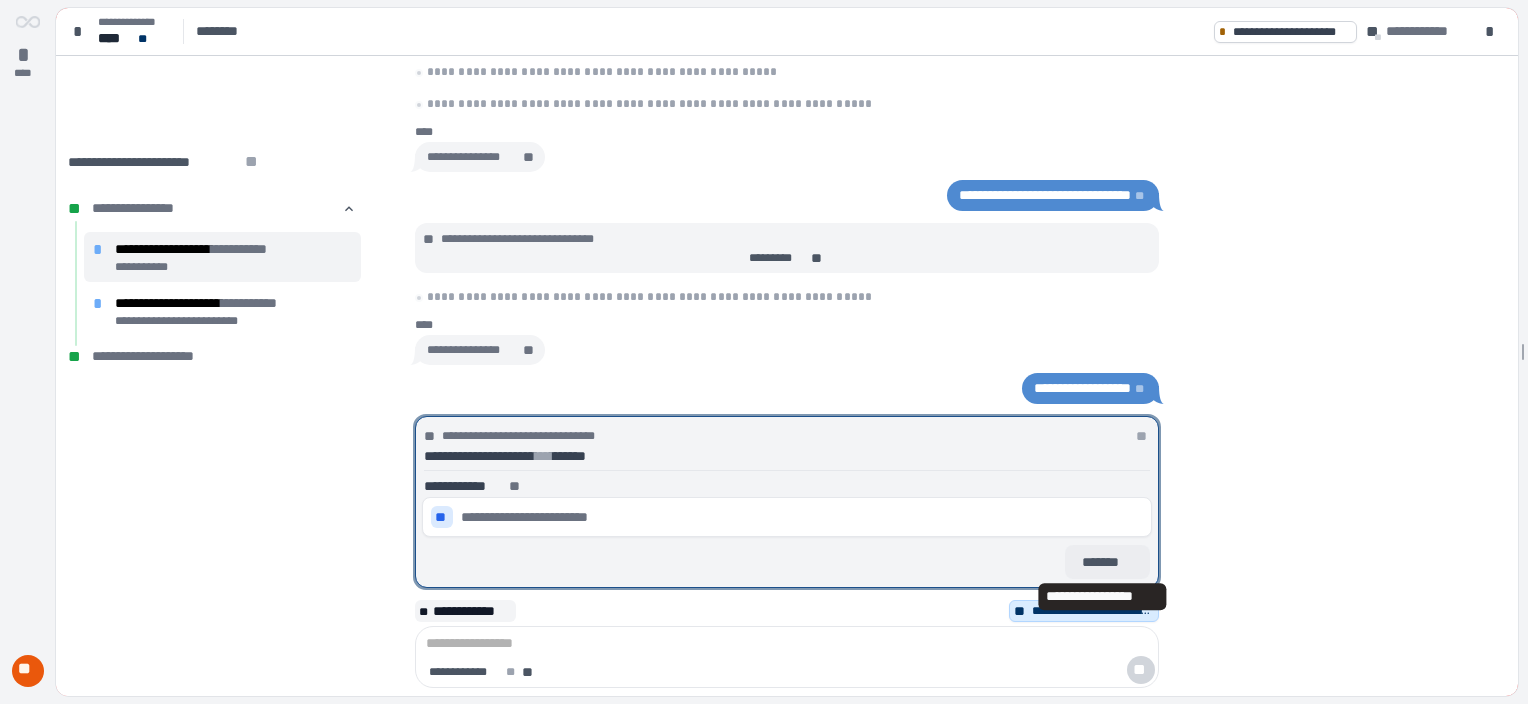 click on "*******" at bounding box center (1107, 562) 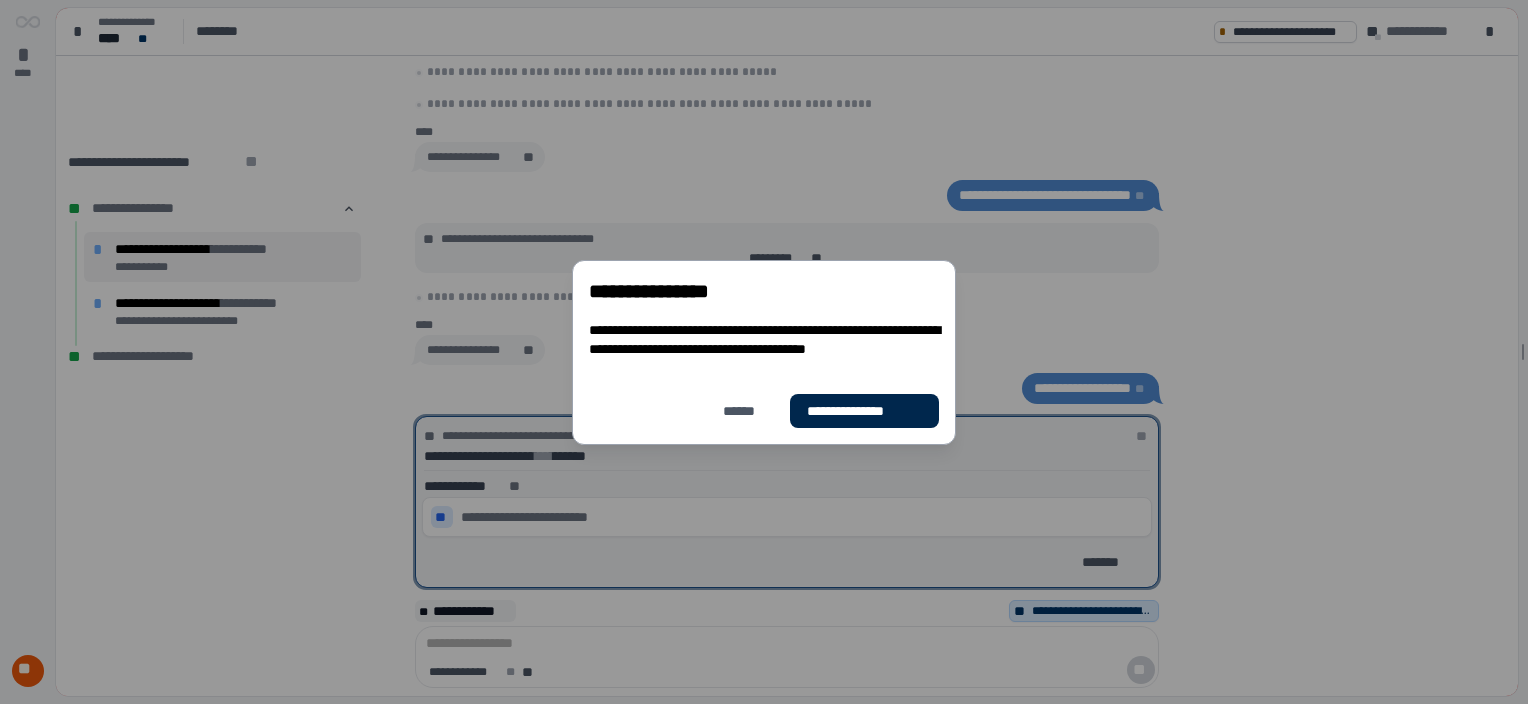 click on "**********" at bounding box center (864, 410) 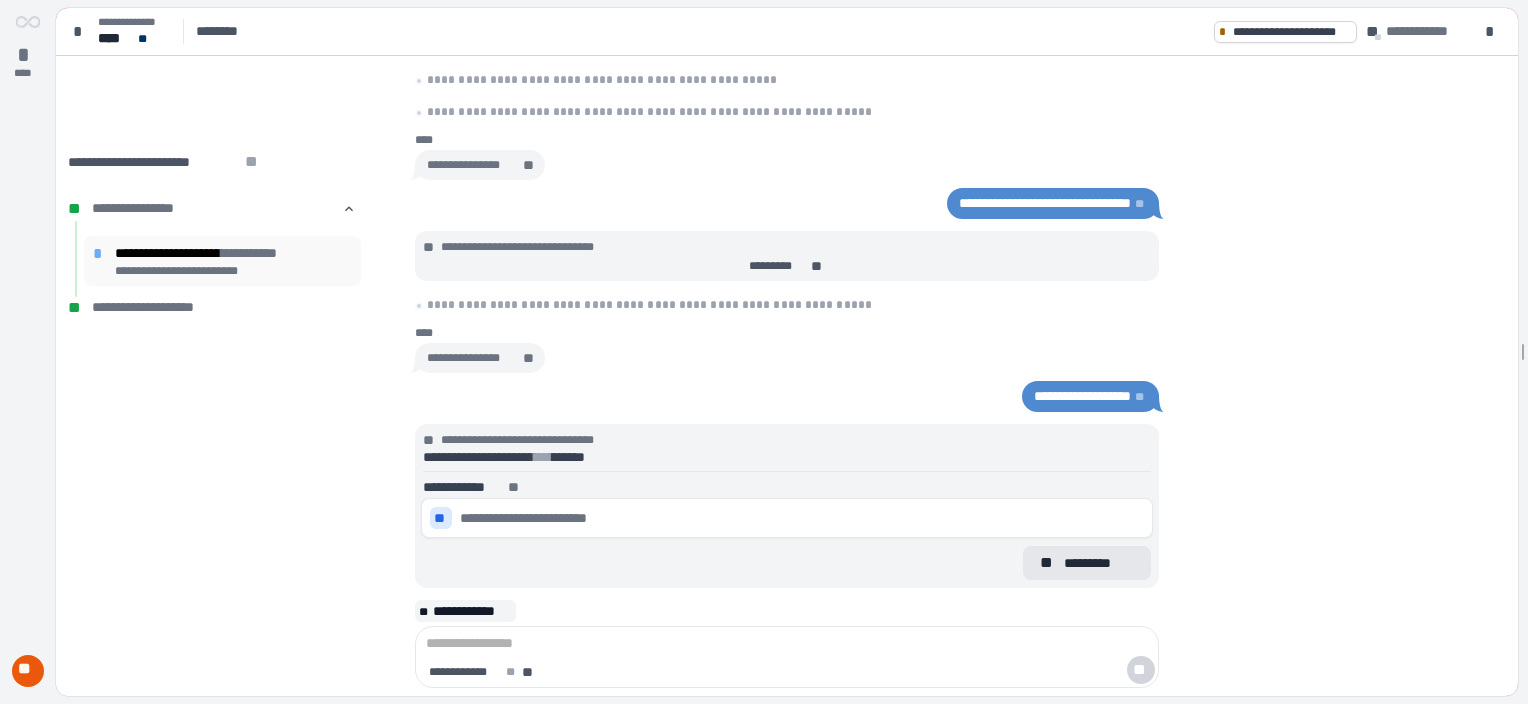 click on "**********" at bounding box center (233, 253) 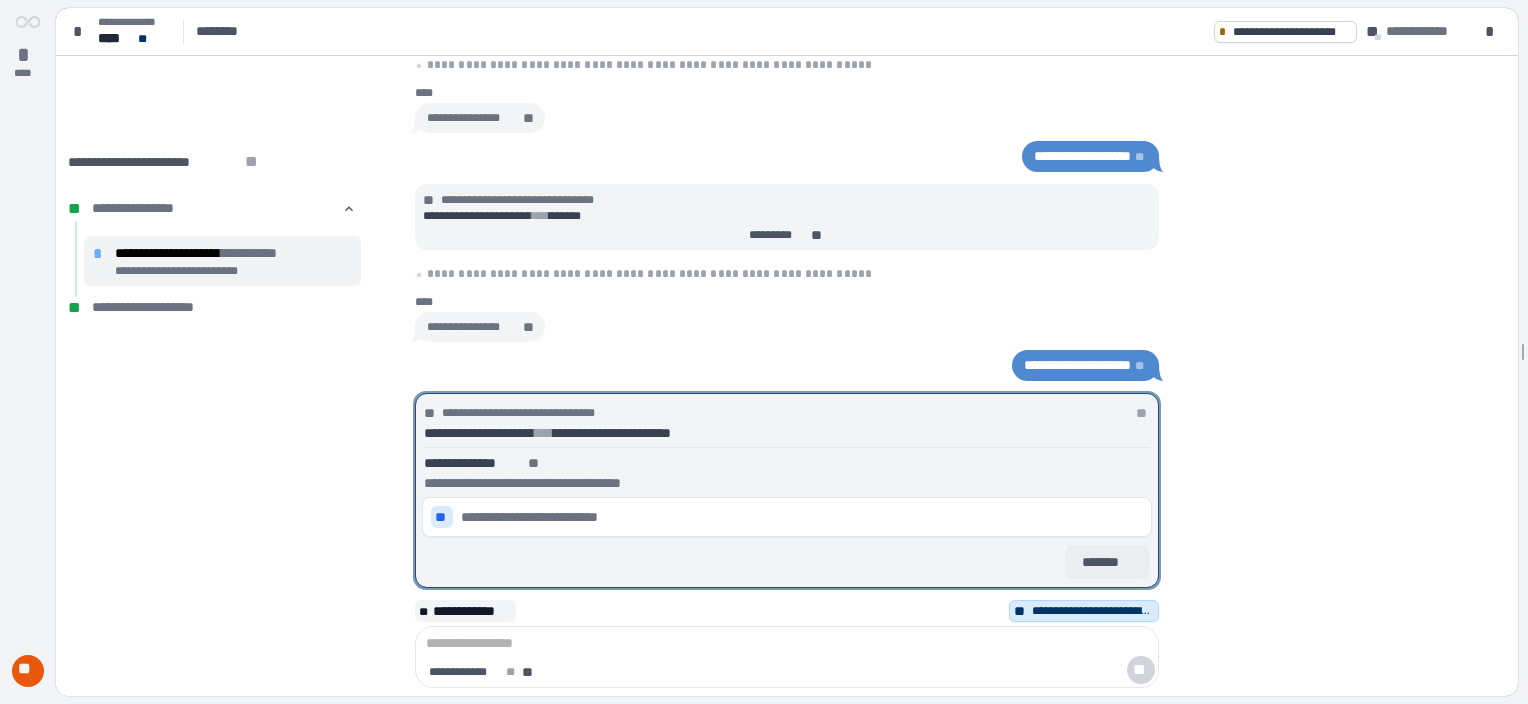 click on "*******" at bounding box center (1107, 562) 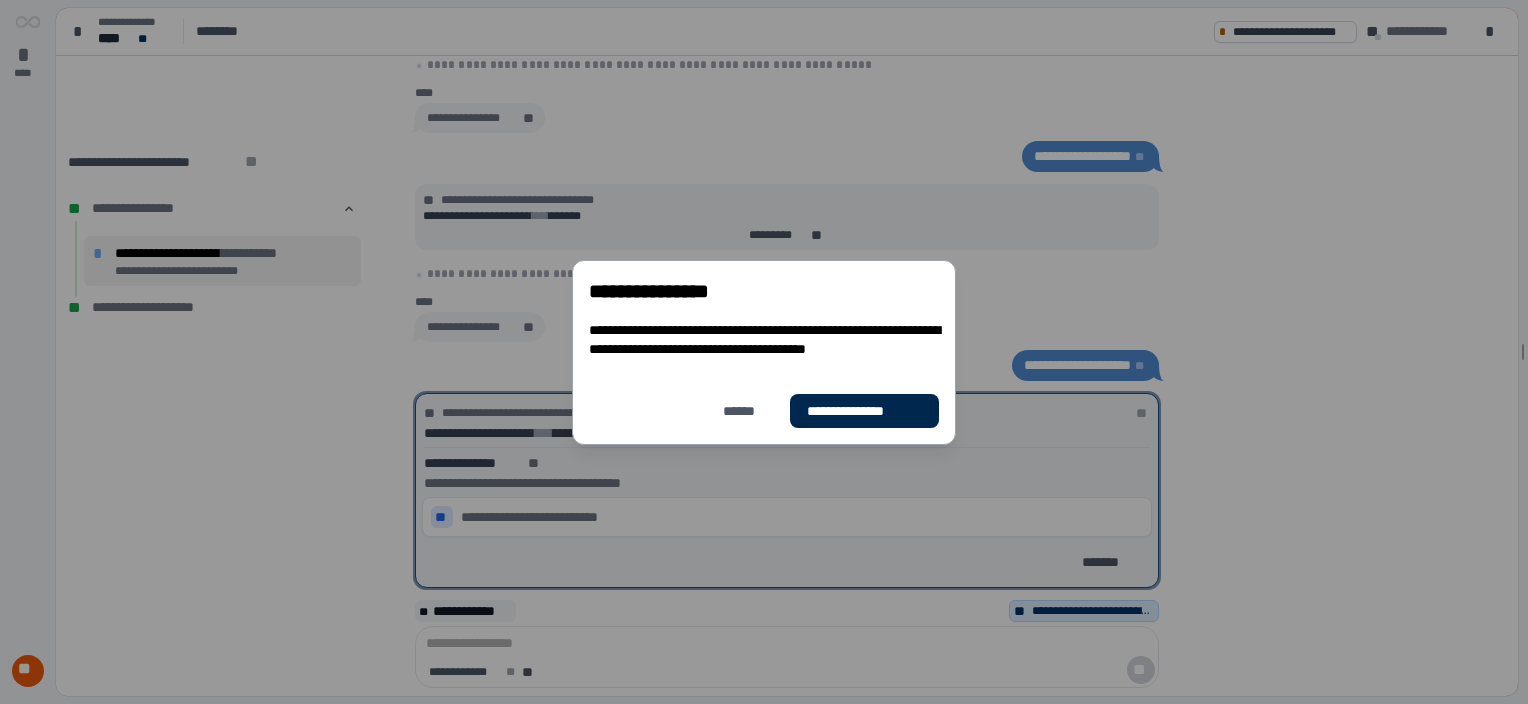 click on "**********" at bounding box center (864, 410) 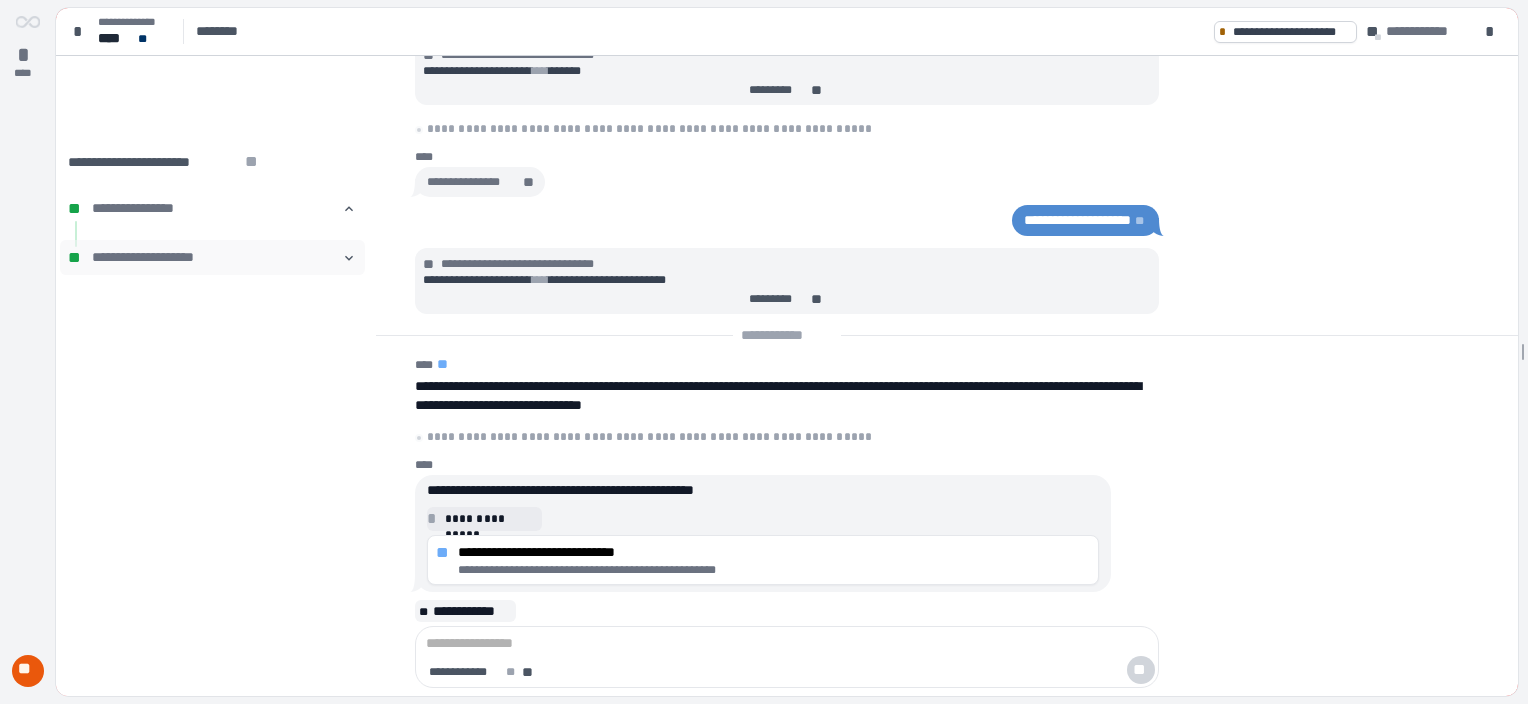 click on "**********" at bounding box center (212, 257) 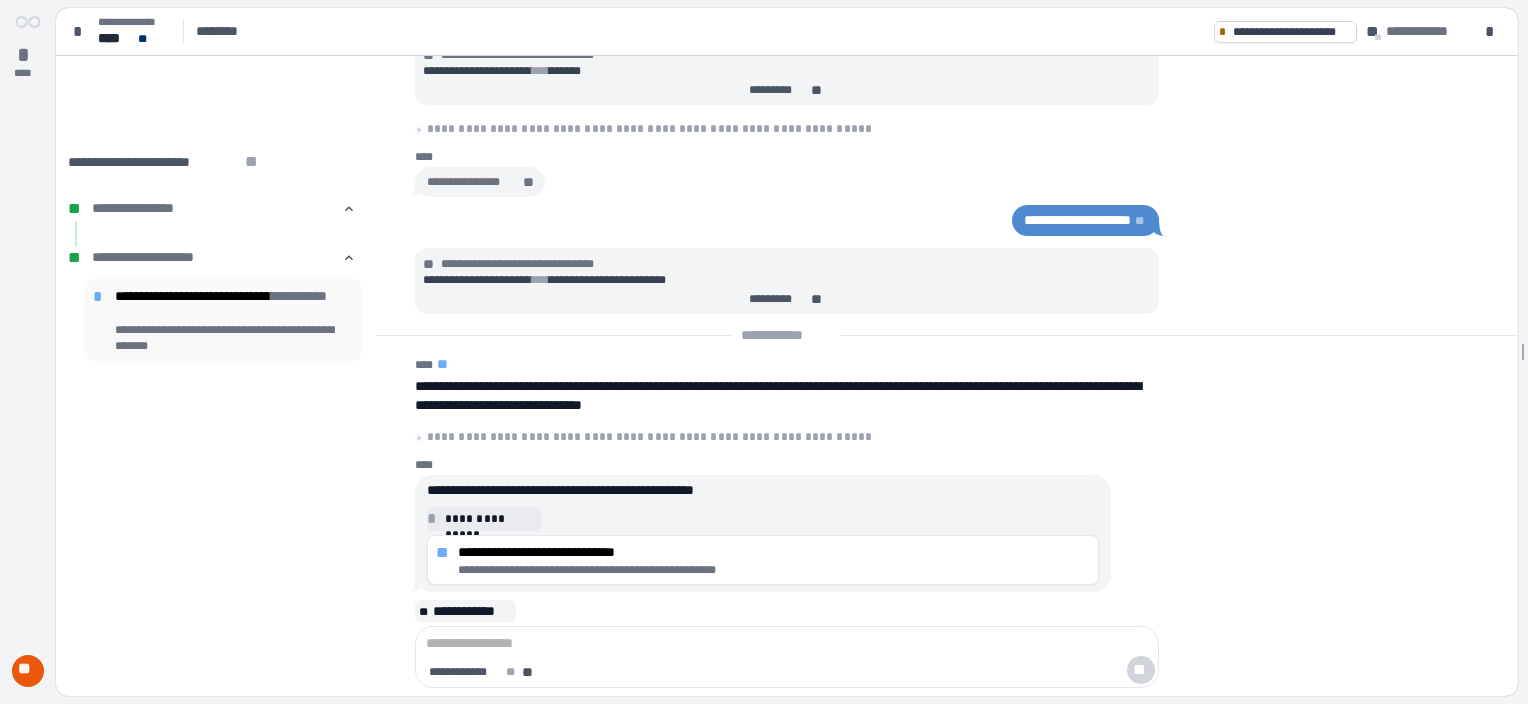click on "**********" at bounding box center [233, 304] 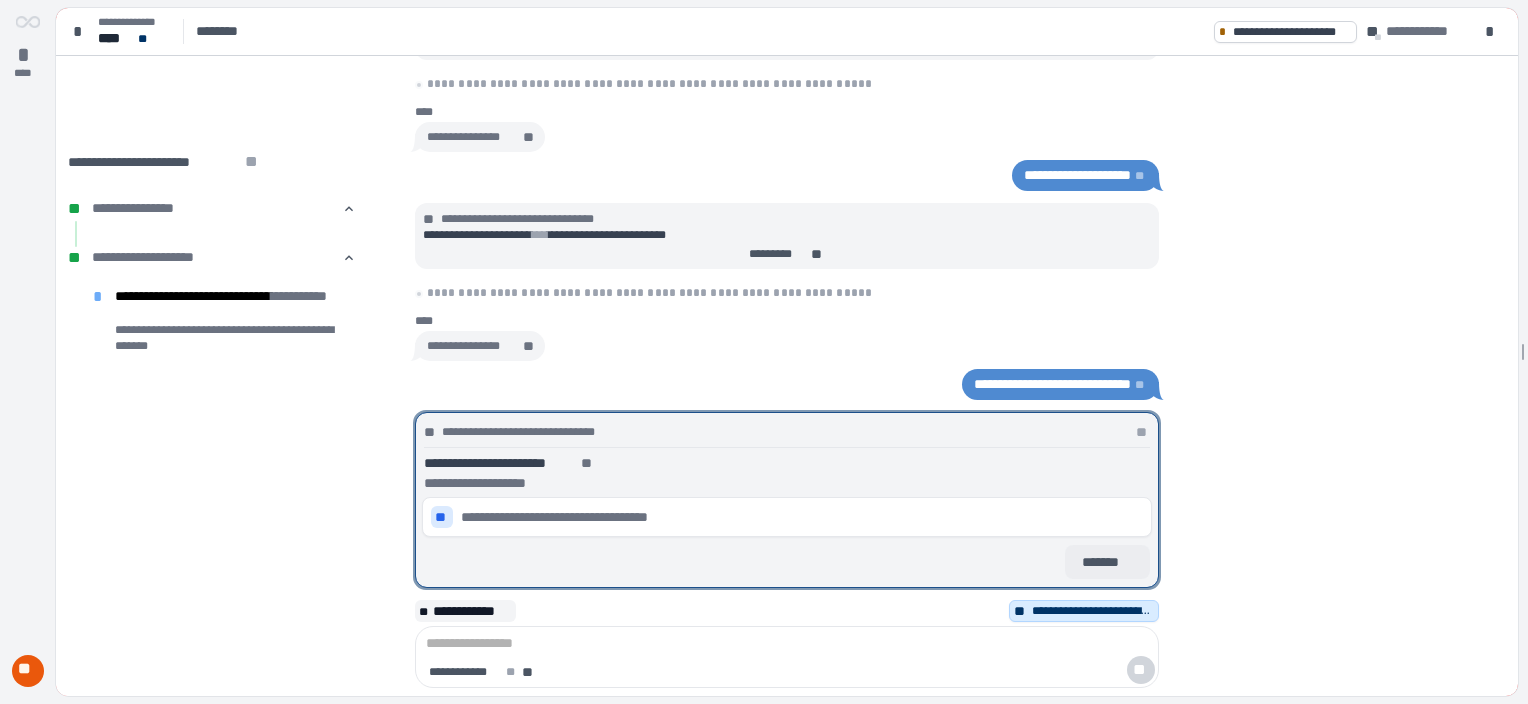 click on "*******" at bounding box center [1107, 562] 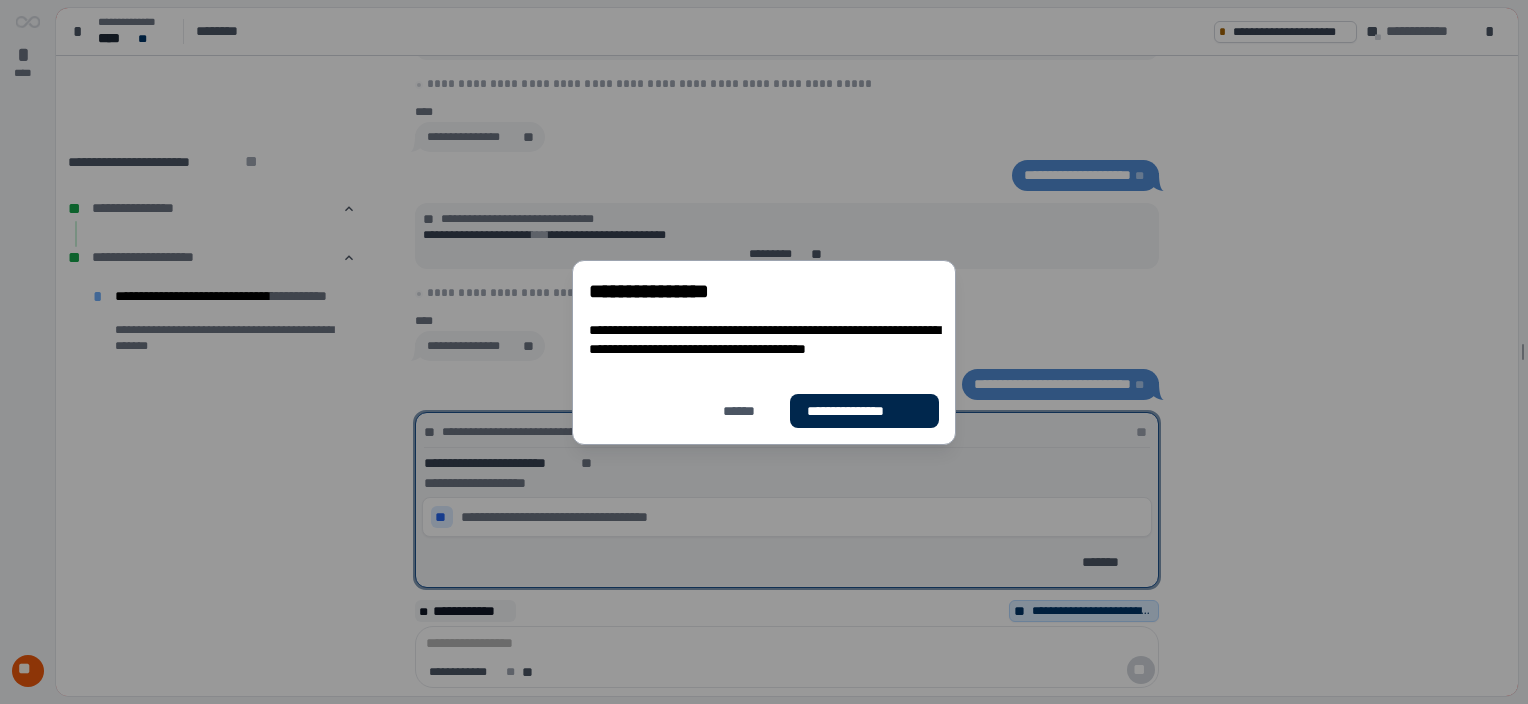 click on "**********" at bounding box center [864, 410] 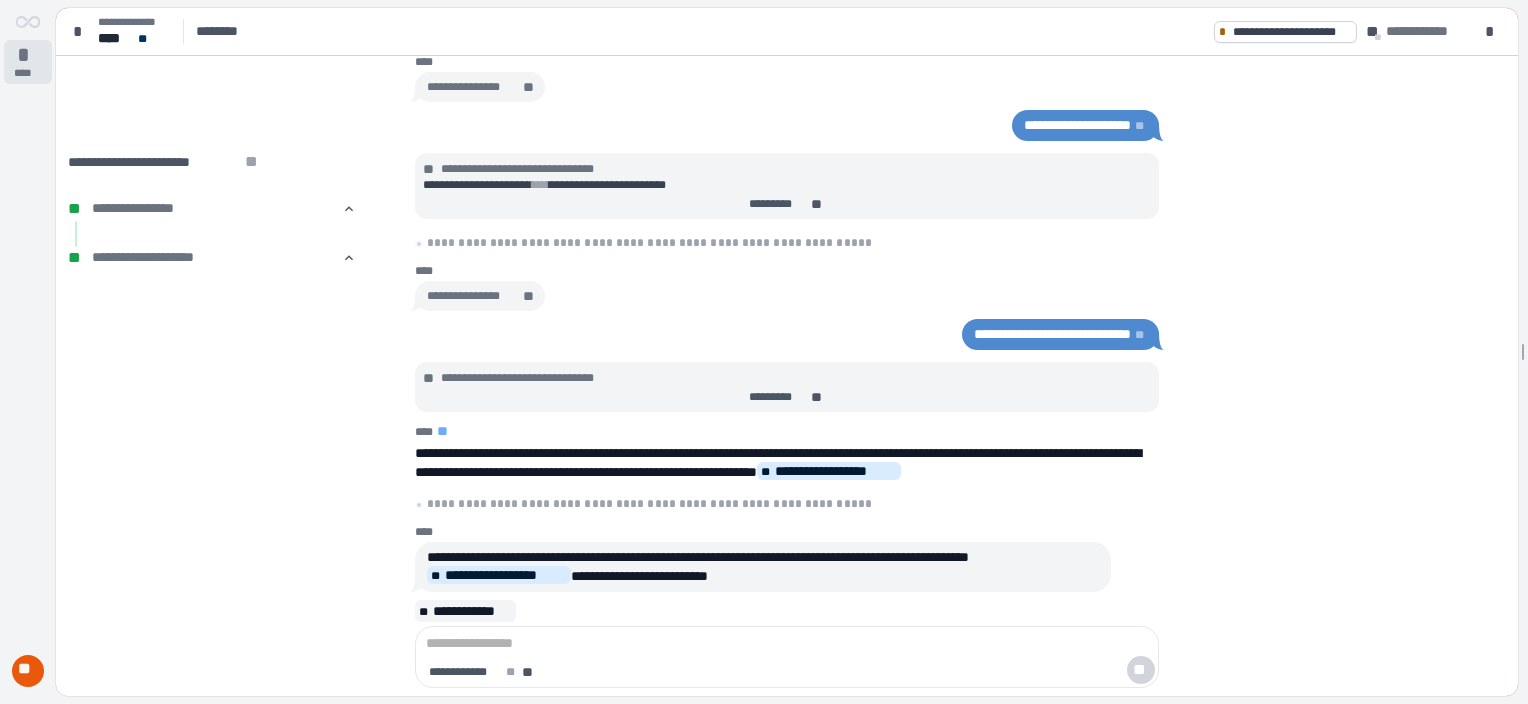 click on "****" at bounding box center (28, 73) 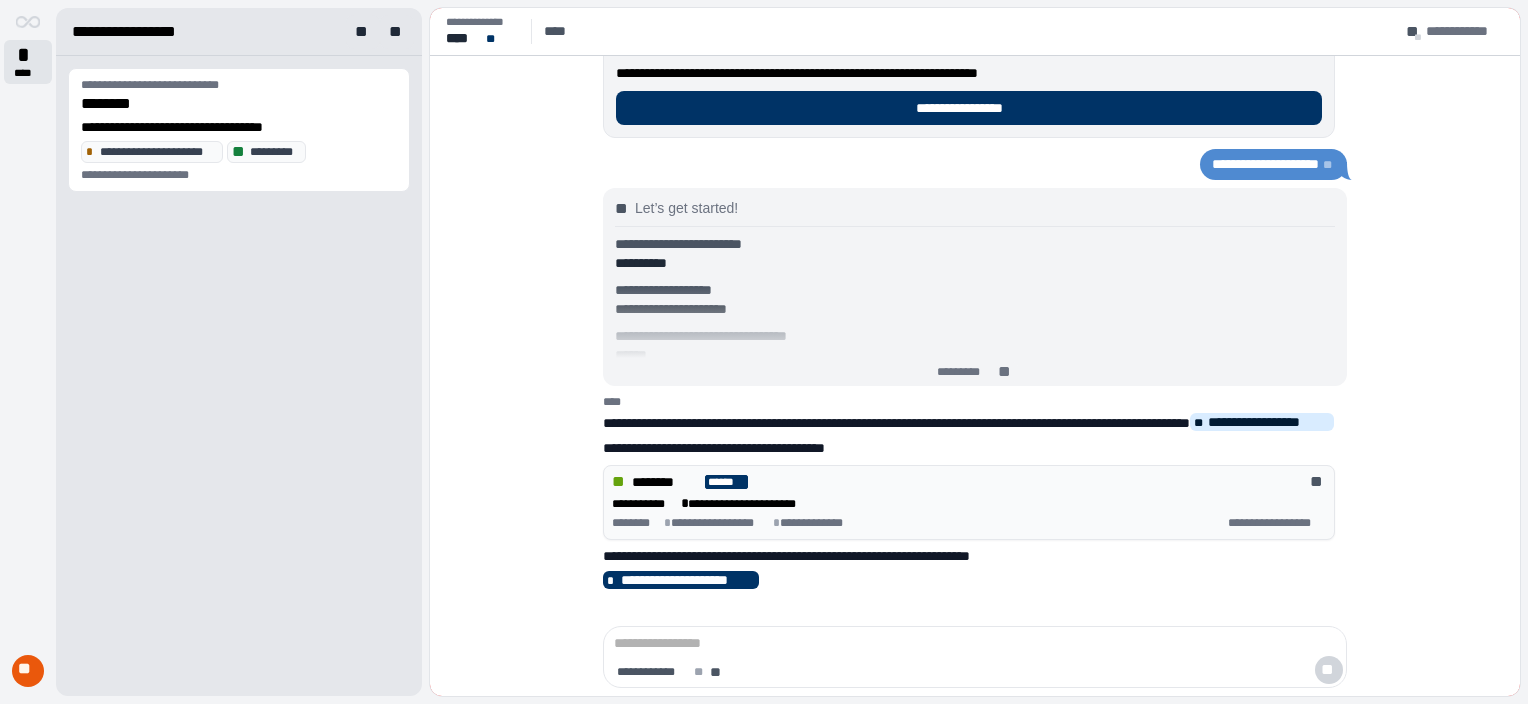 click on "*" at bounding box center [28, 55] 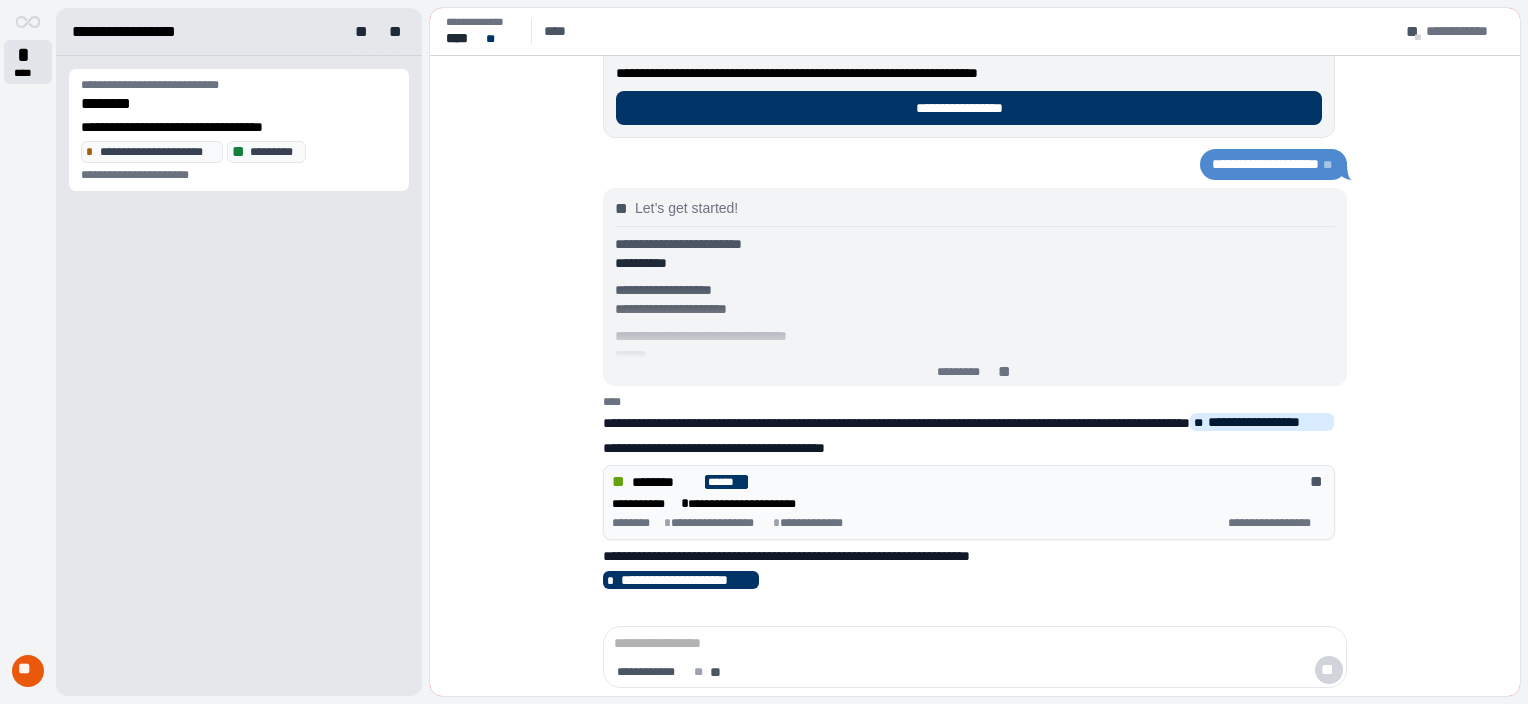click on "****" at bounding box center (28, 73) 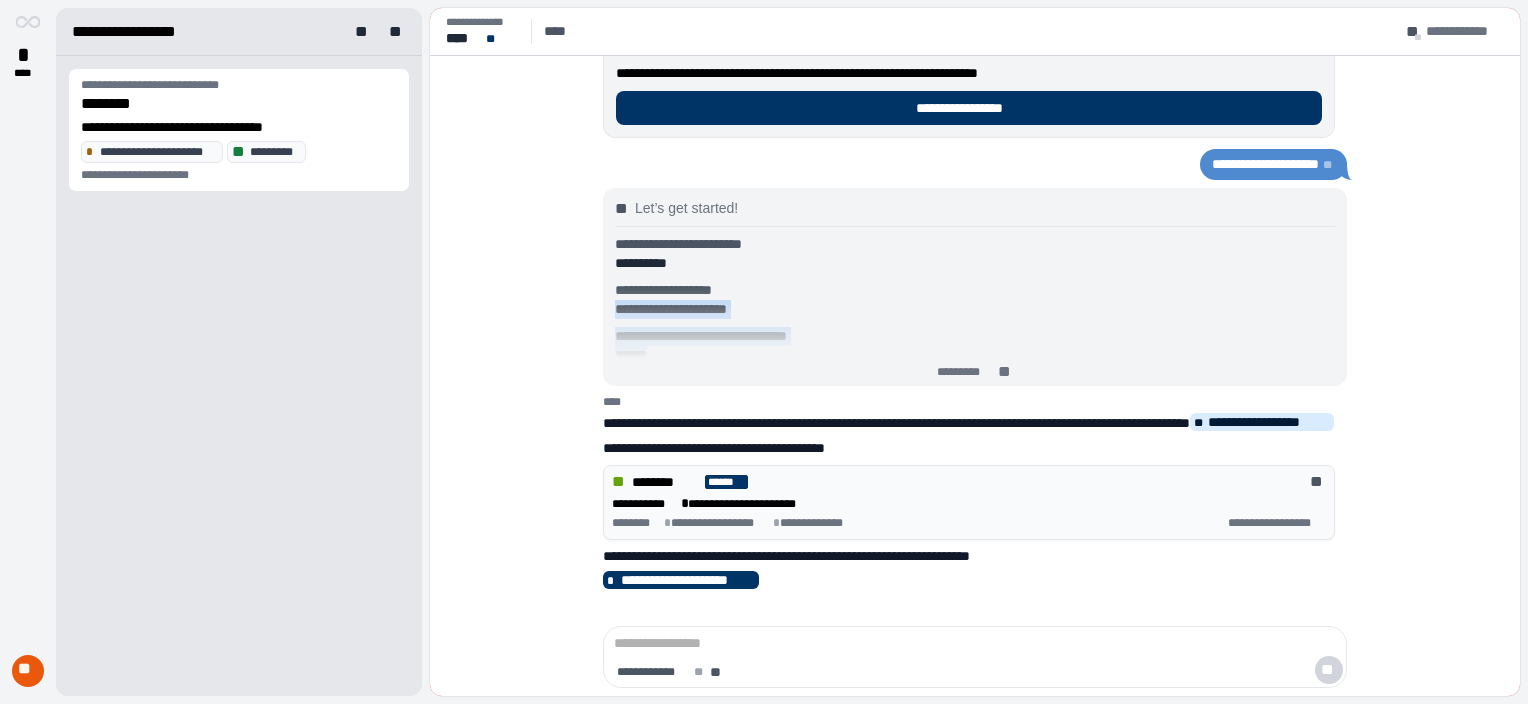 drag, startPoint x: 1497, startPoint y: 276, endPoint x: 1505, endPoint y: 340, distance: 64.49806 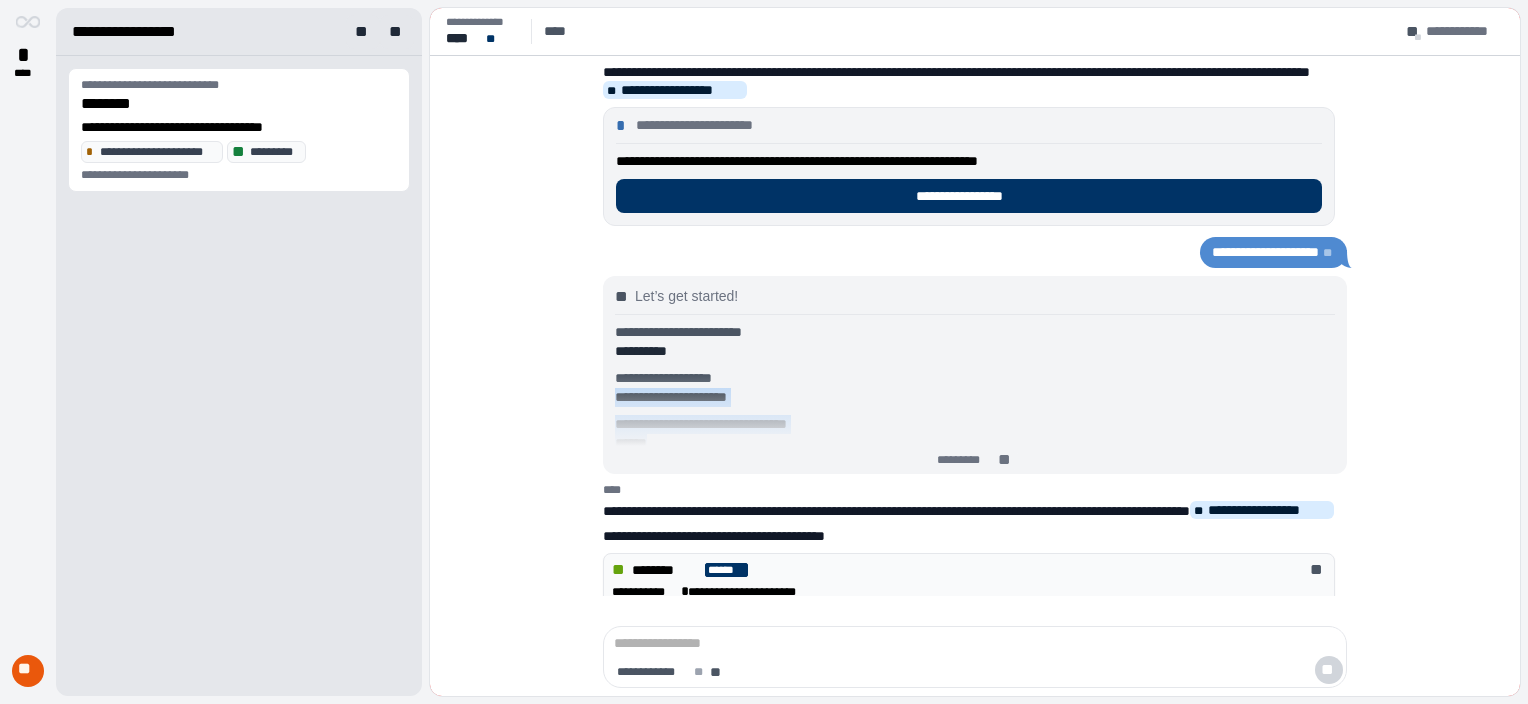 scroll, scrollTop: 193, scrollLeft: 0, axis: vertical 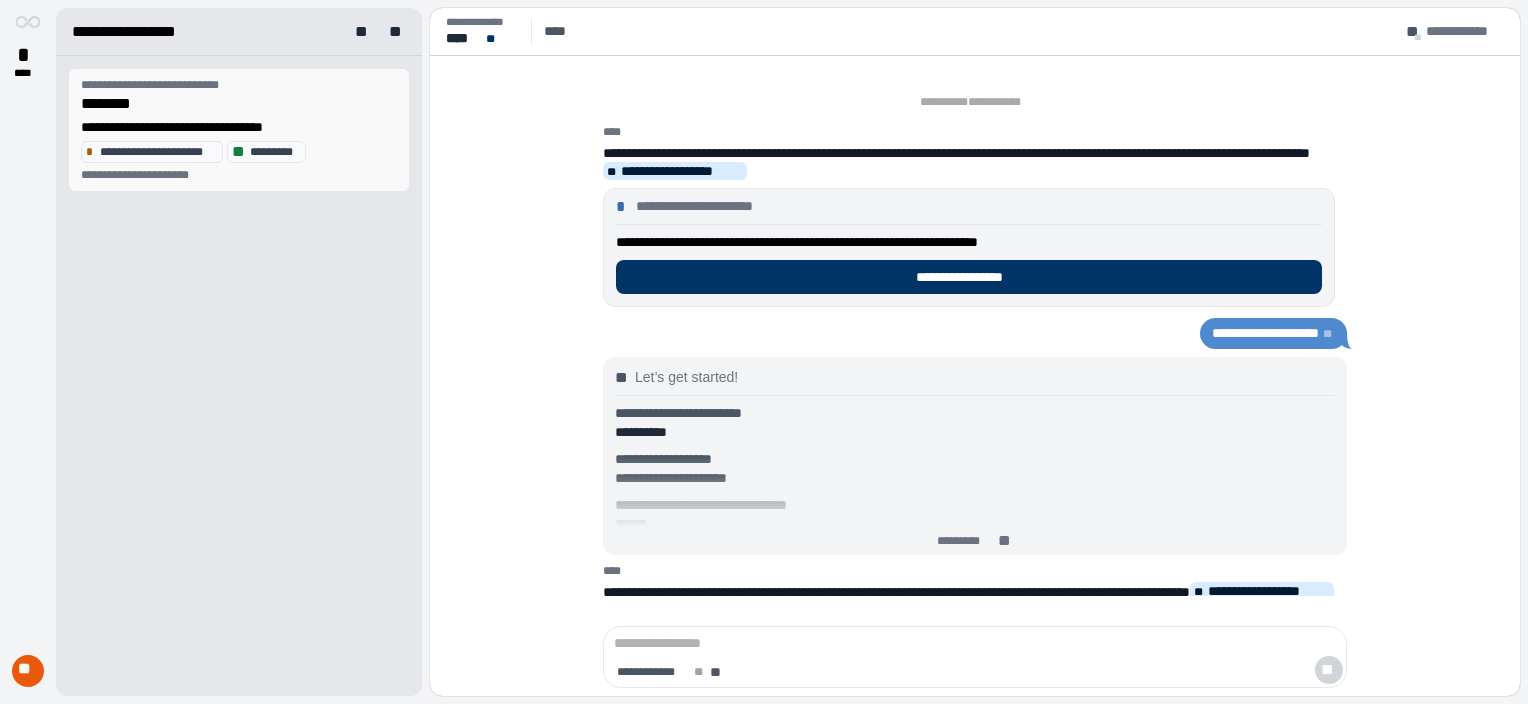click on "**********" at bounding box center [239, 127] 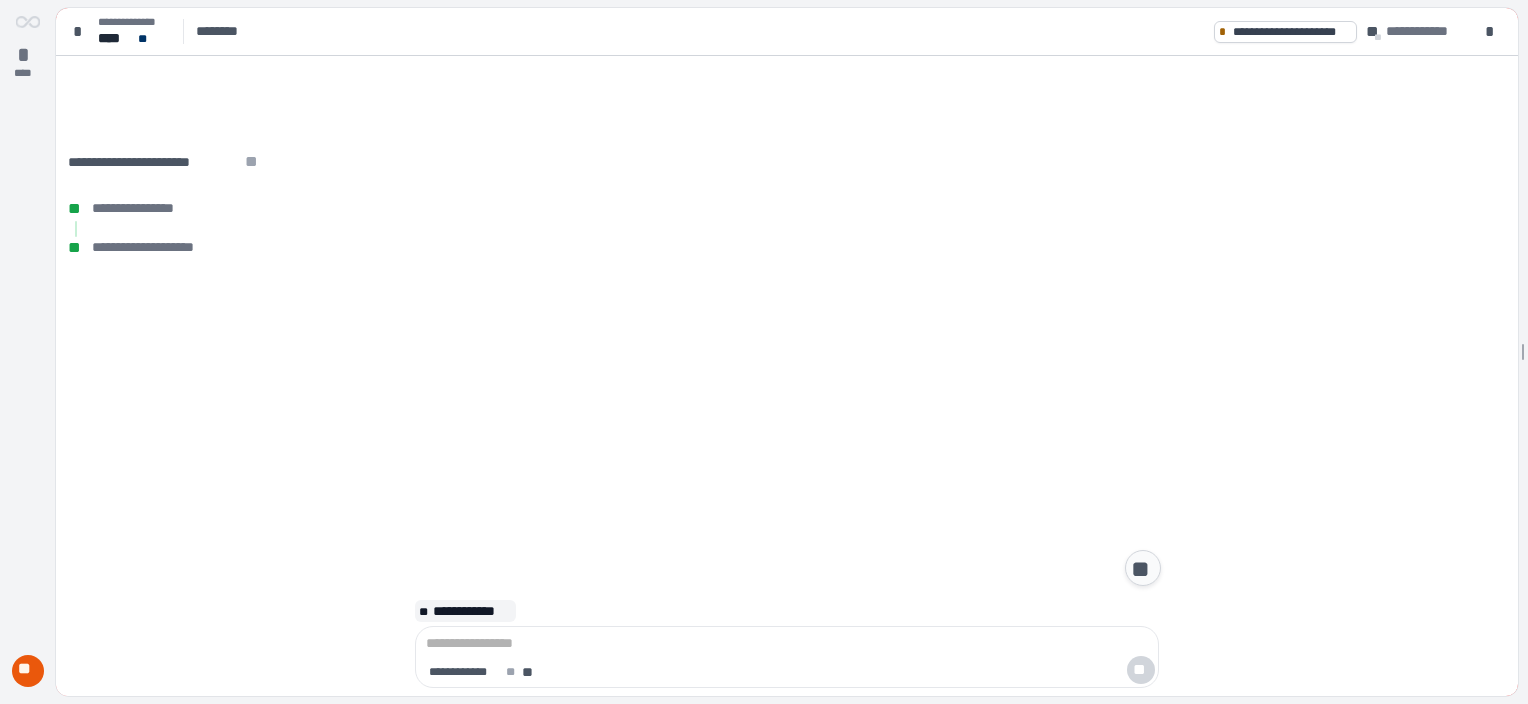 scroll, scrollTop: 5752, scrollLeft: 0, axis: vertical 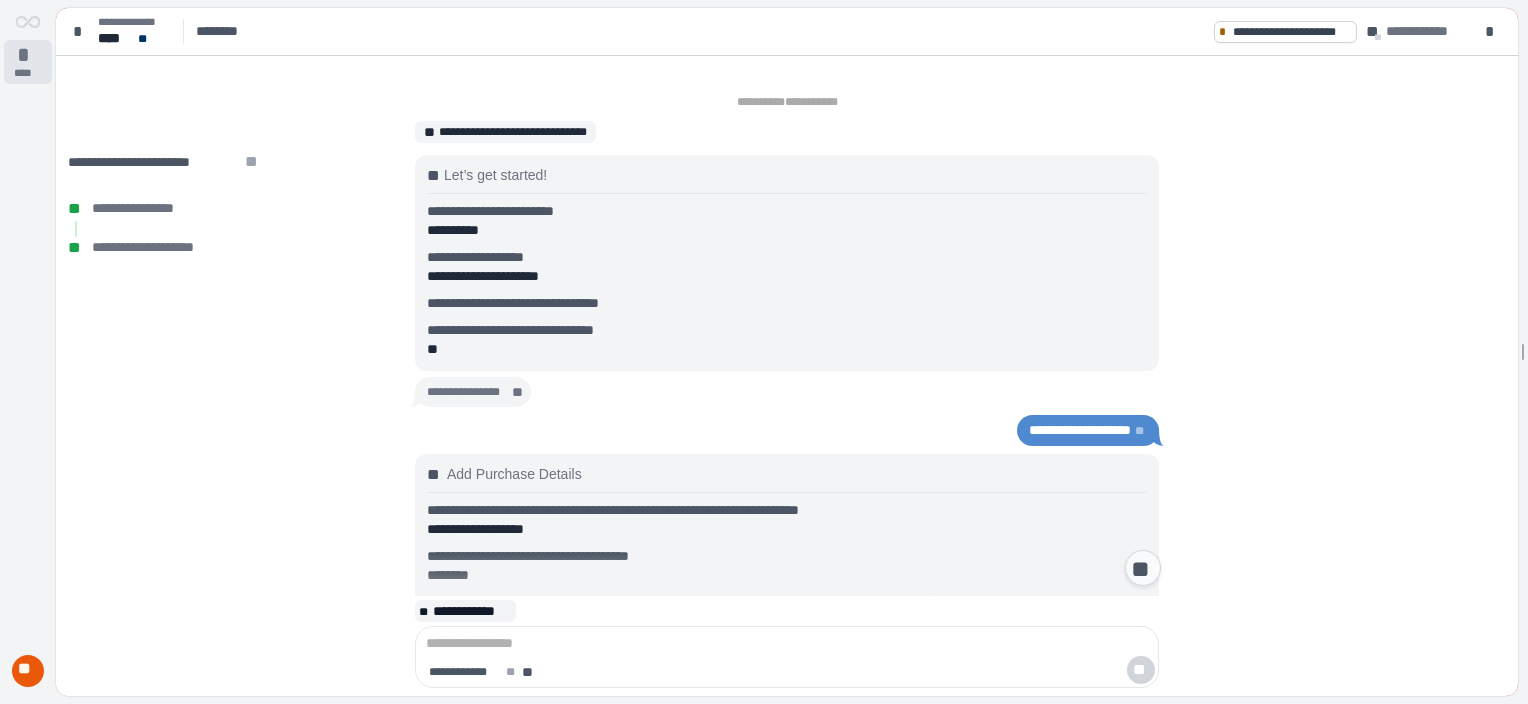 click on "****" at bounding box center (28, 73) 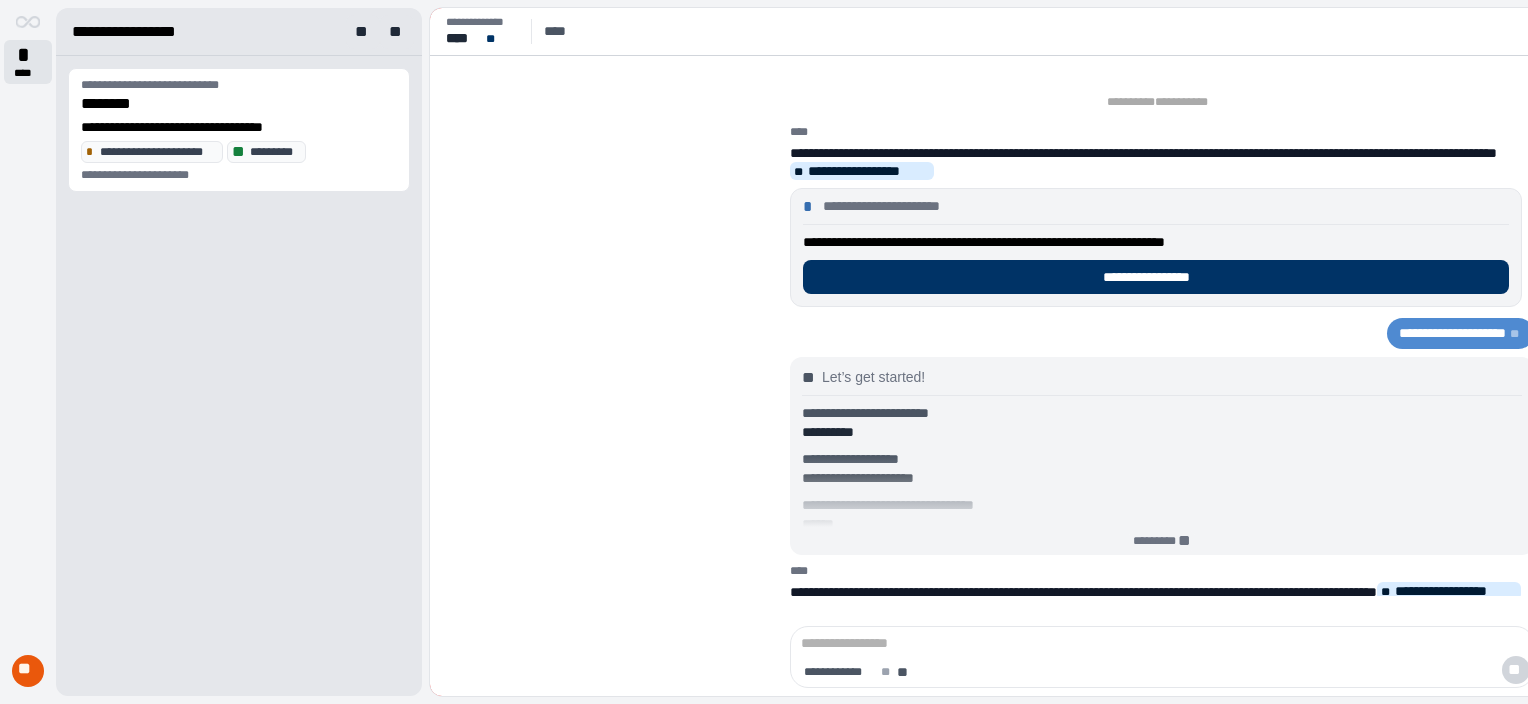 scroll, scrollTop: 193, scrollLeft: 0, axis: vertical 